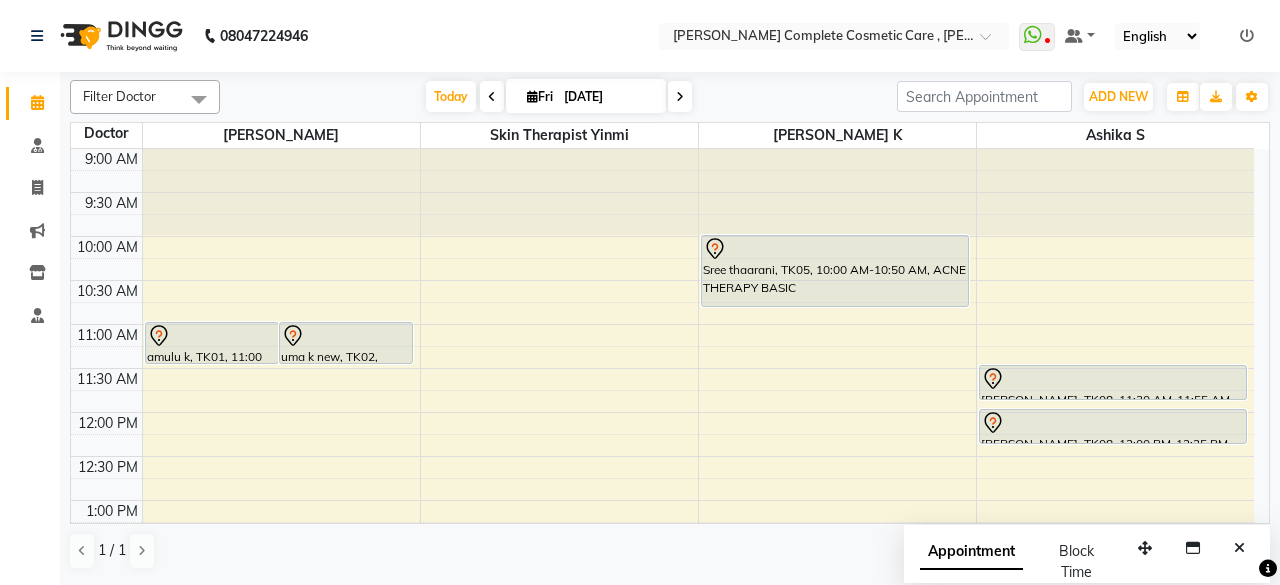 scroll, scrollTop: 0, scrollLeft: 0, axis: both 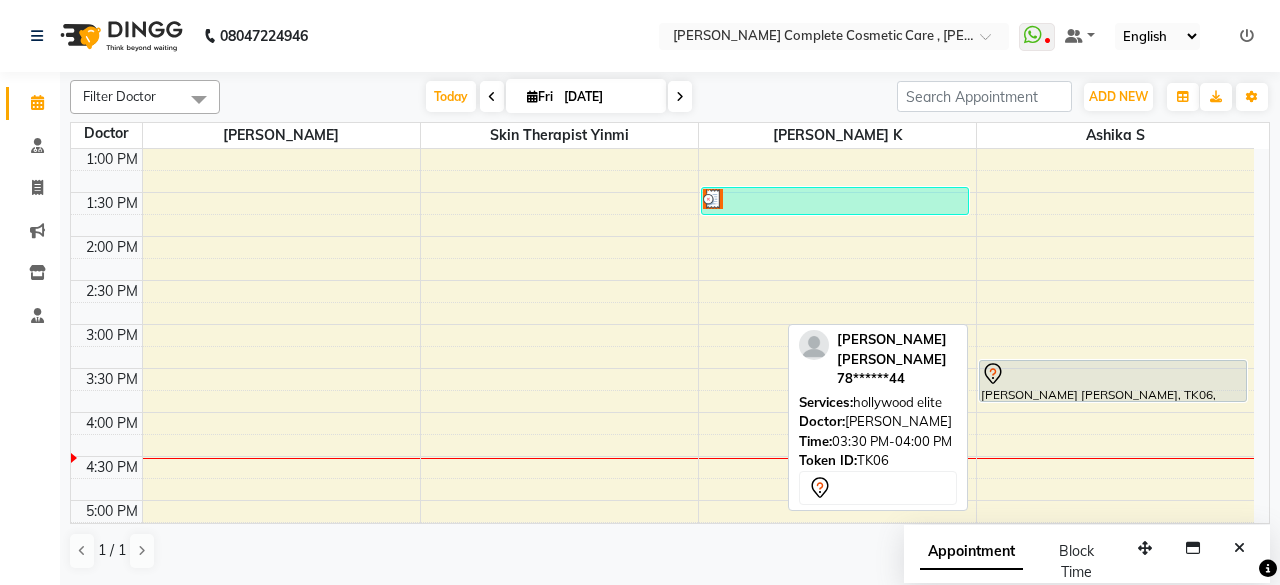 click at bounding box center (1113, 374) 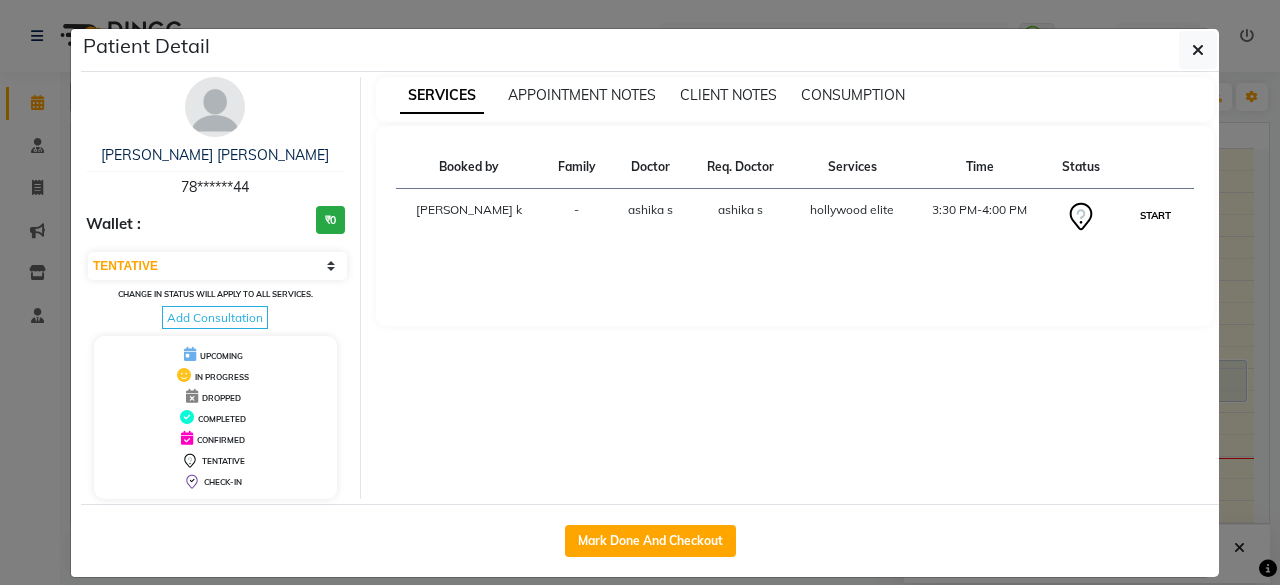 click on "START" at bounding box center [1155, 215] 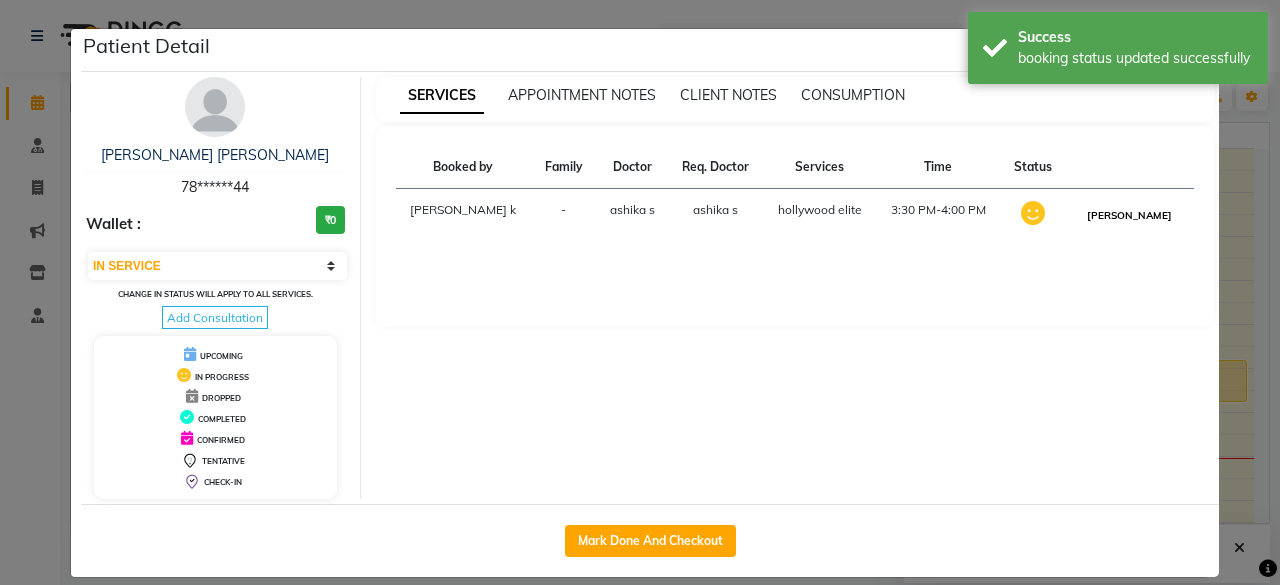 click on "[PERSON_NAME]" at bounding box center [1129, 215] 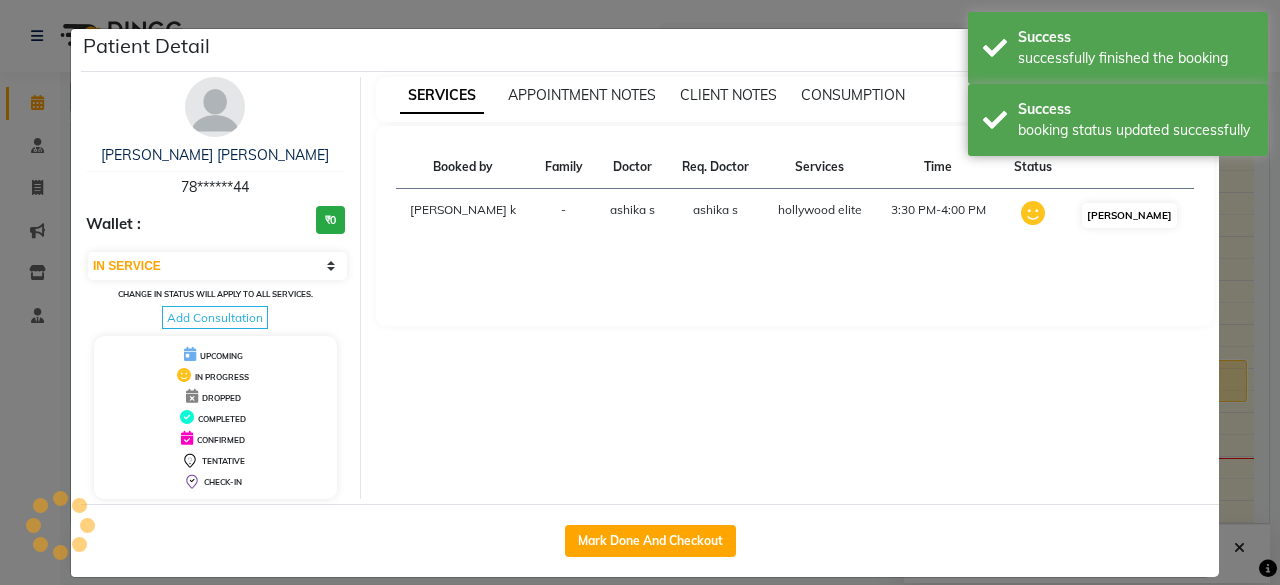 select on "3" 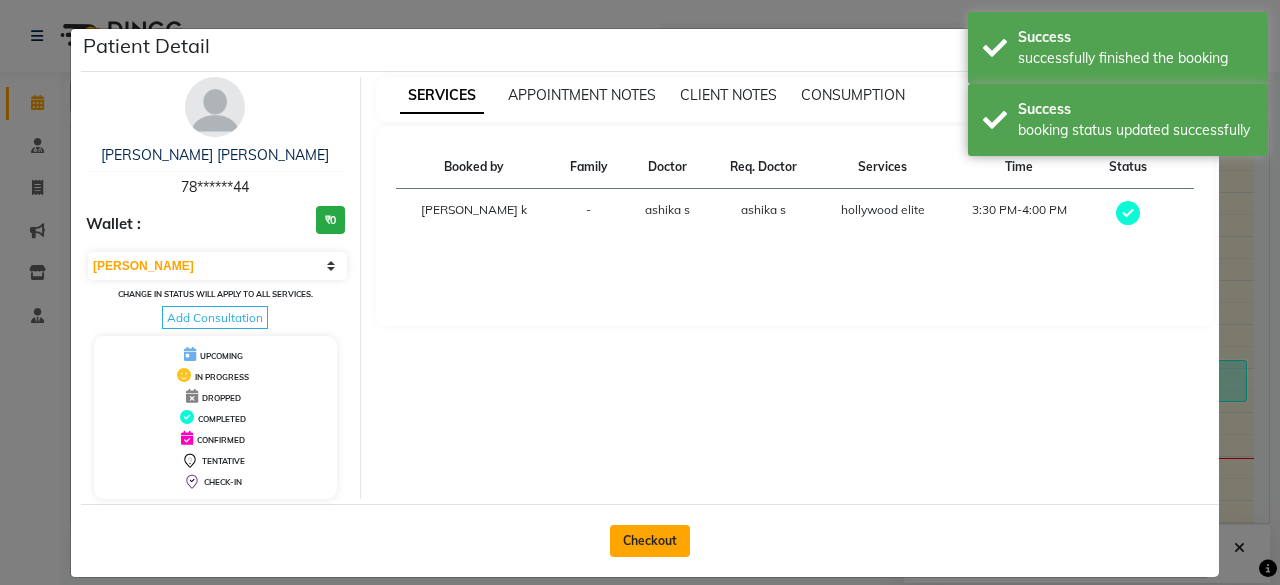 click on "Checkout" 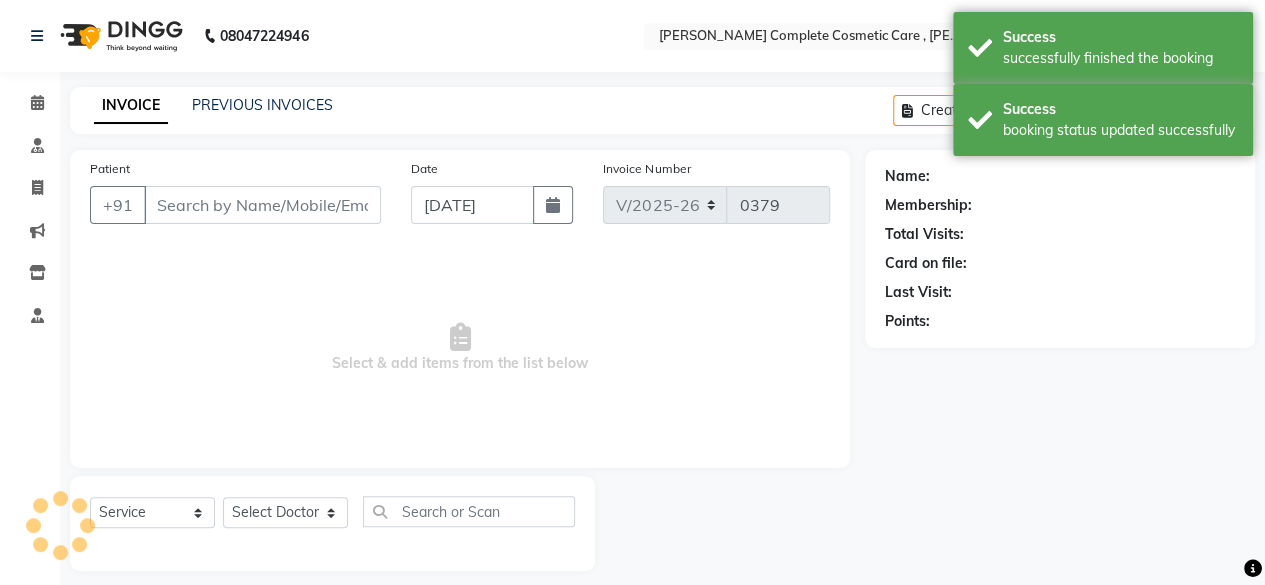 type on "78******44" 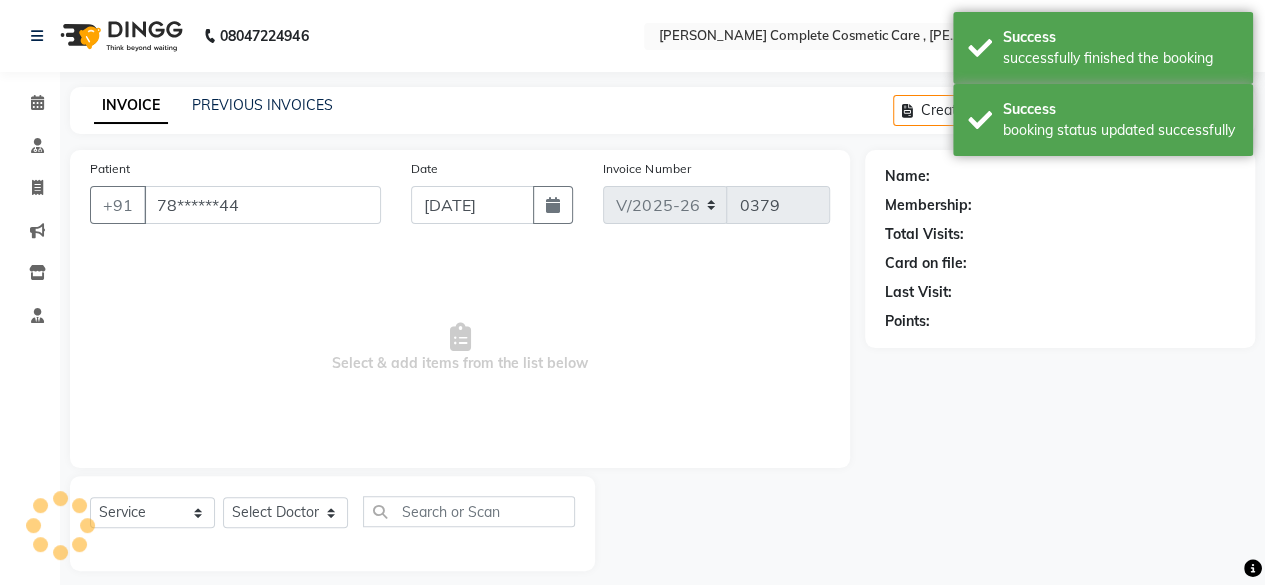 select on "83350" 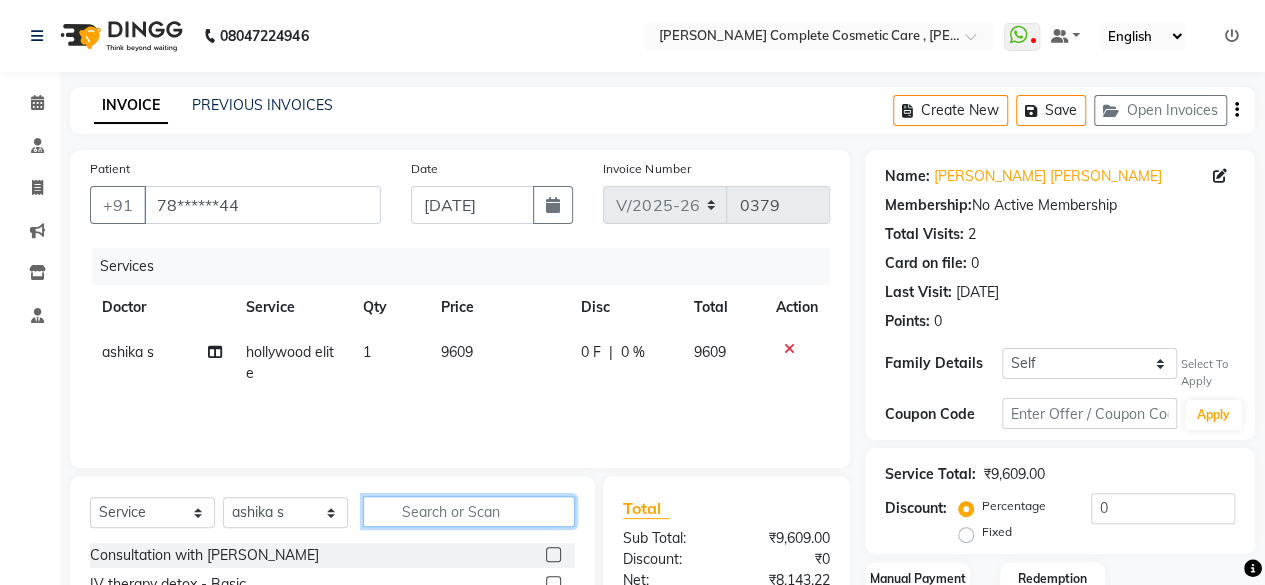 click 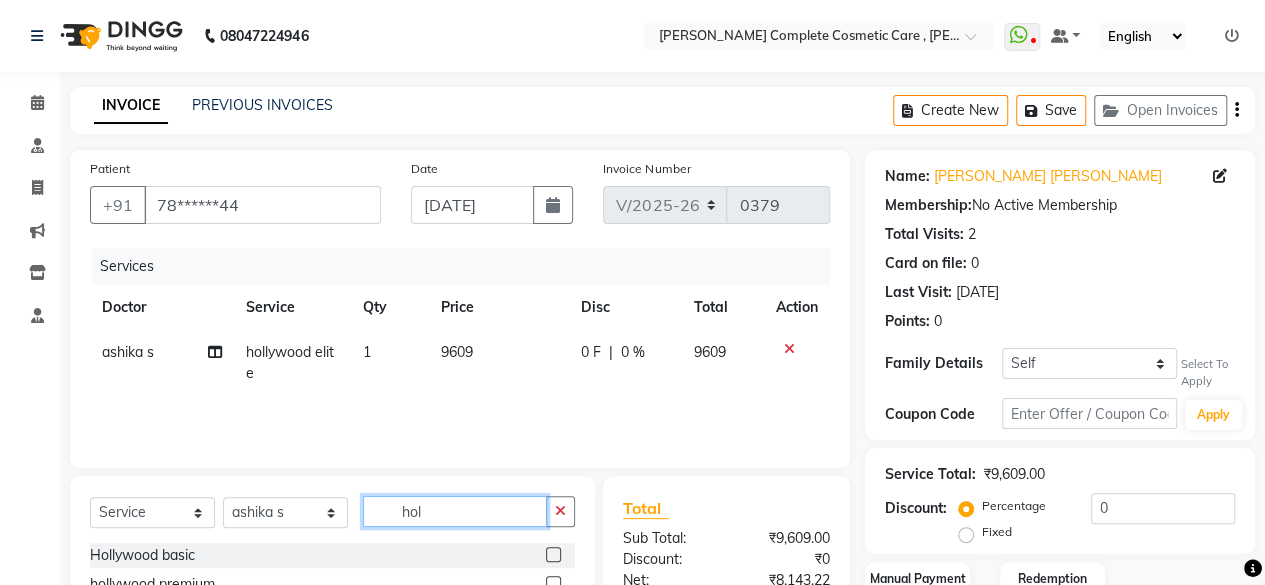 scroll, scrollTop: 120, scrollLeft: 0, axis: vertical 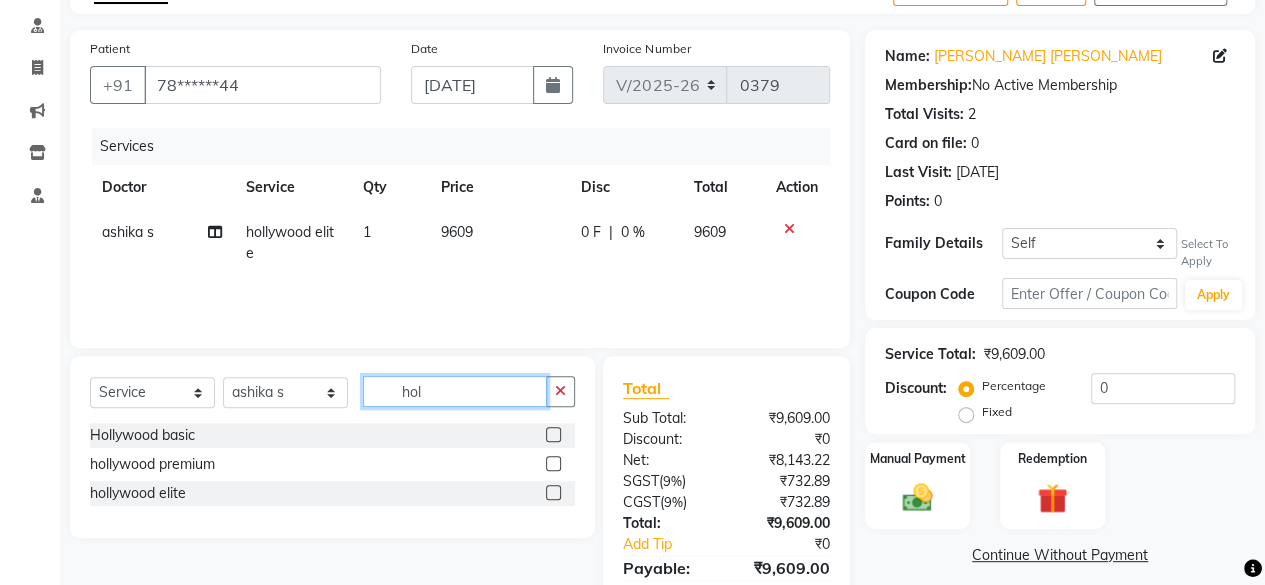 type on "hol" 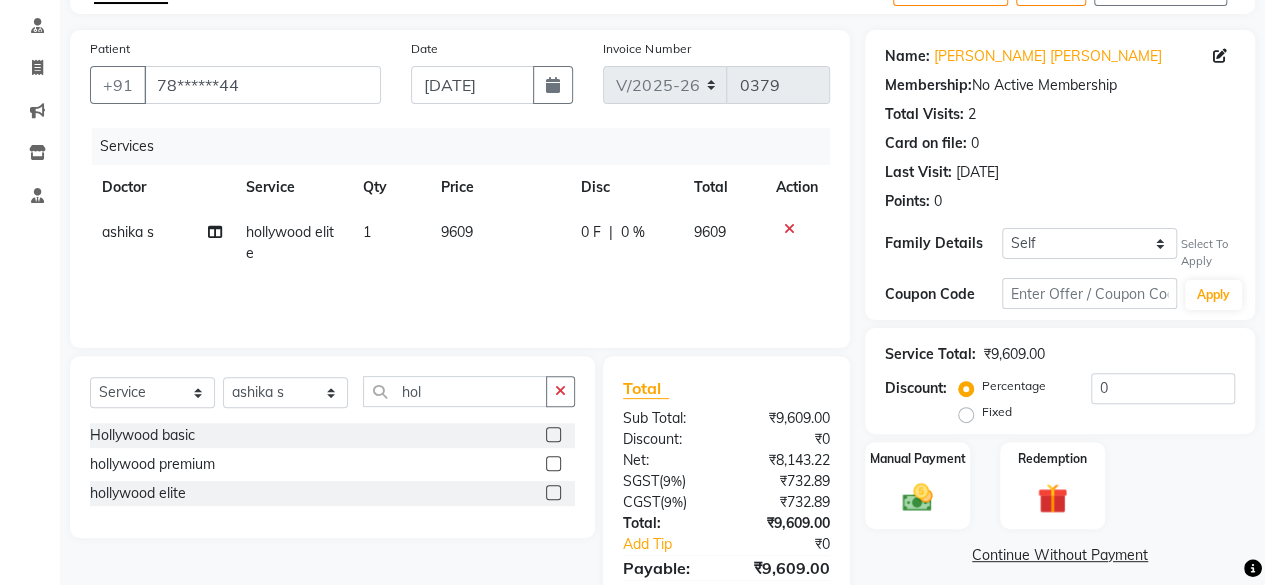 click 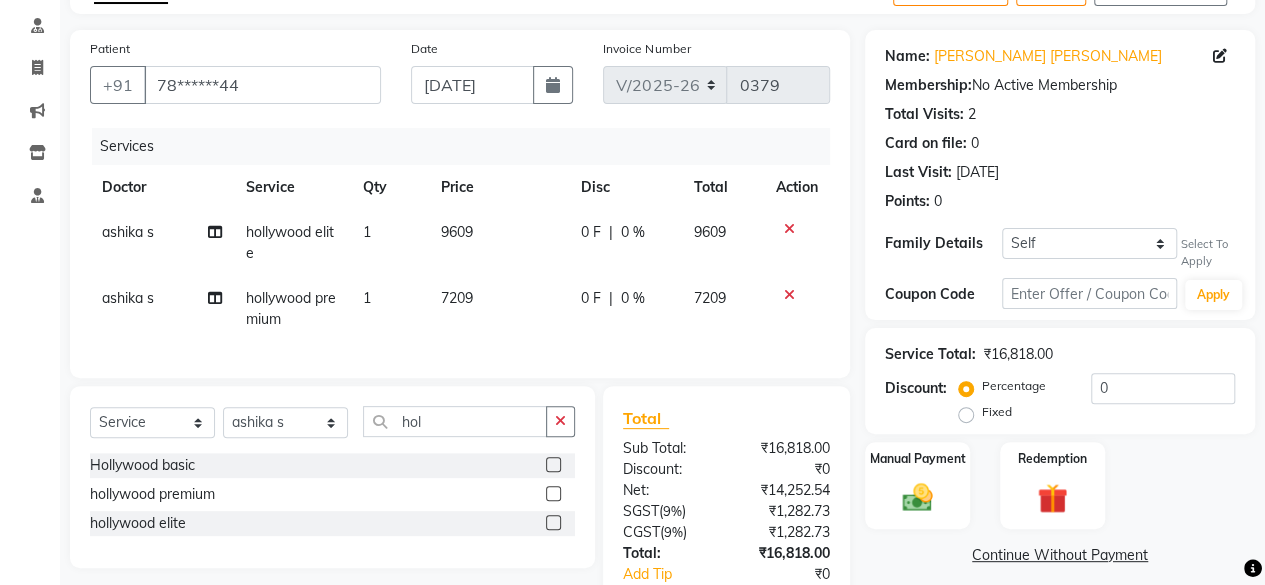 click 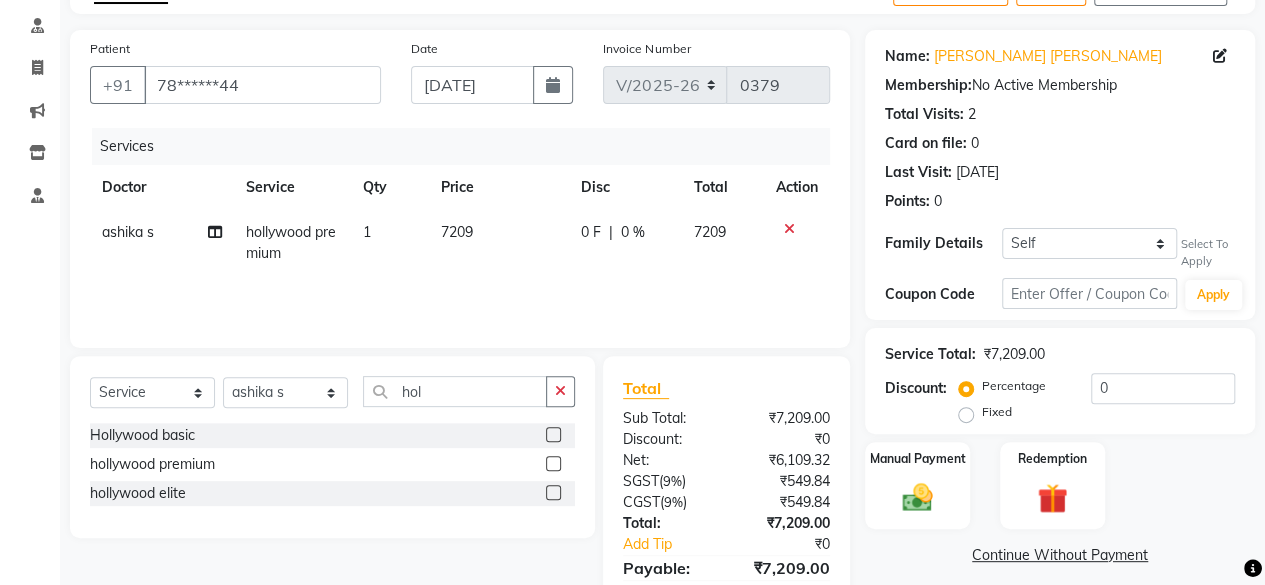 click 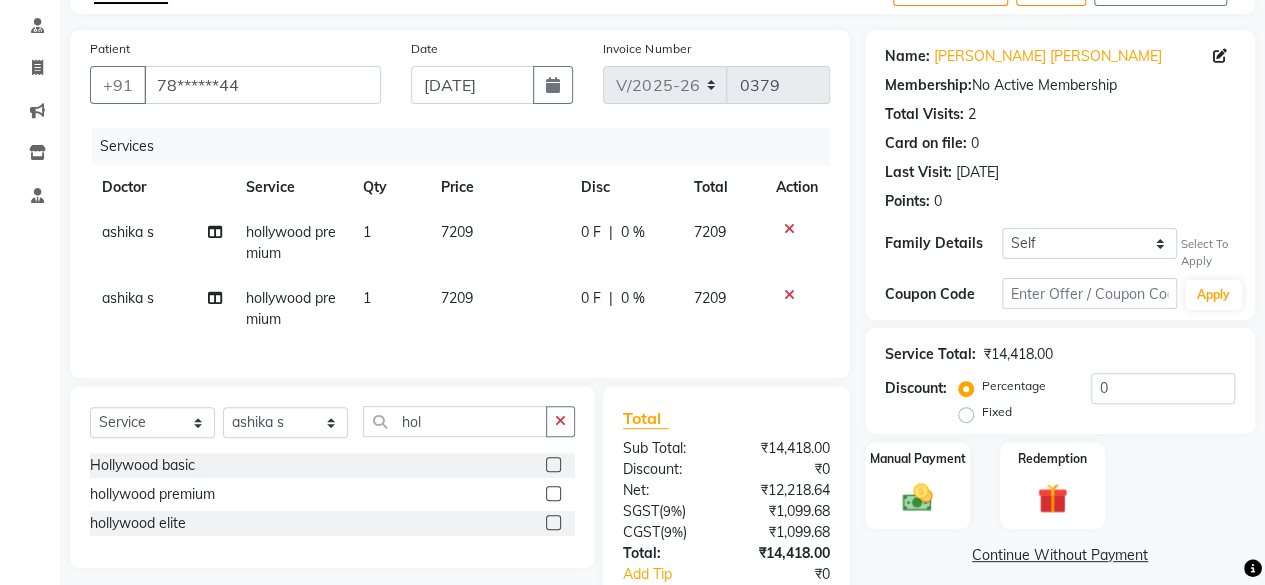 click 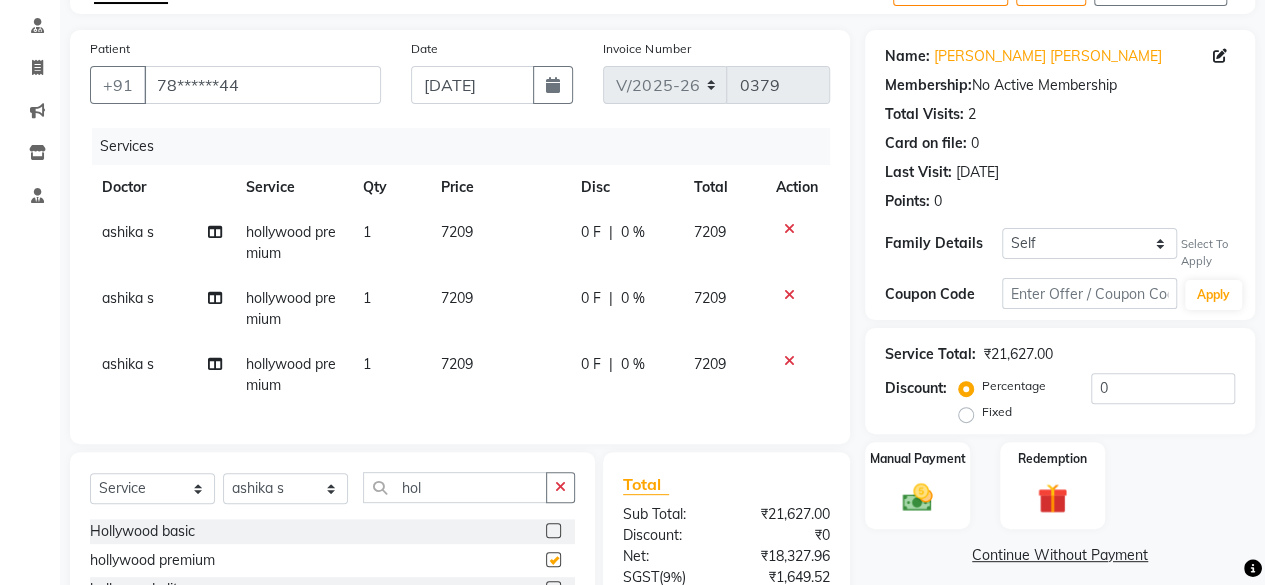 checkbox on "false" 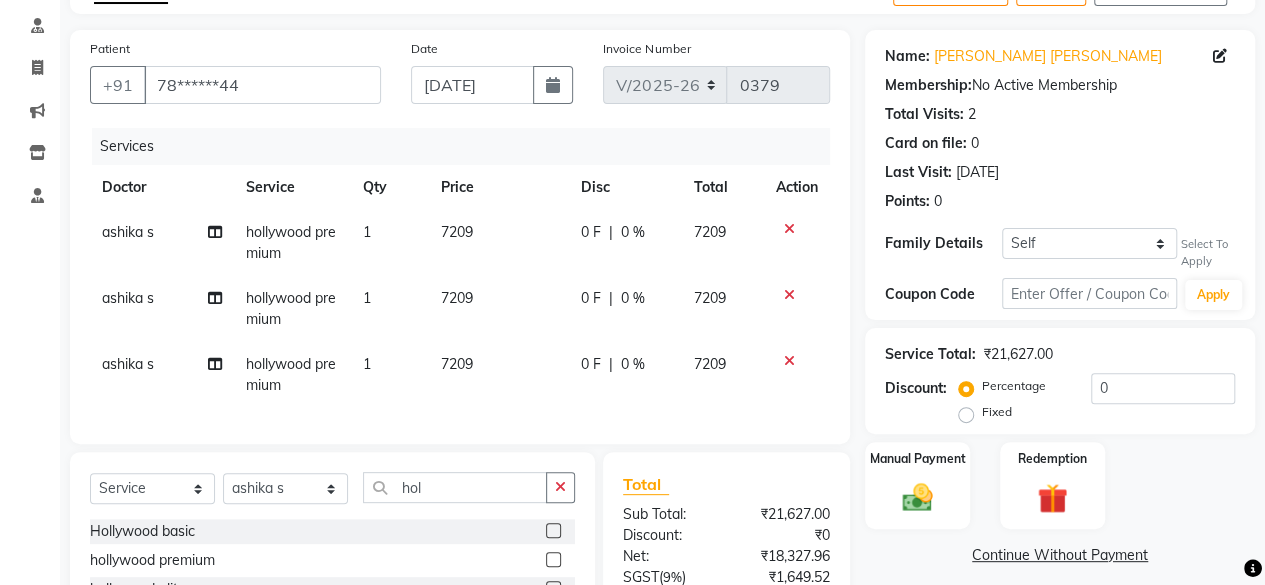 click on "Select  Service  Product  Membership  Package Voucher Prepaid Gift Card  Select Doctor ashika s Dr. Asha Queen saranya k skin therapist yinmi hol" 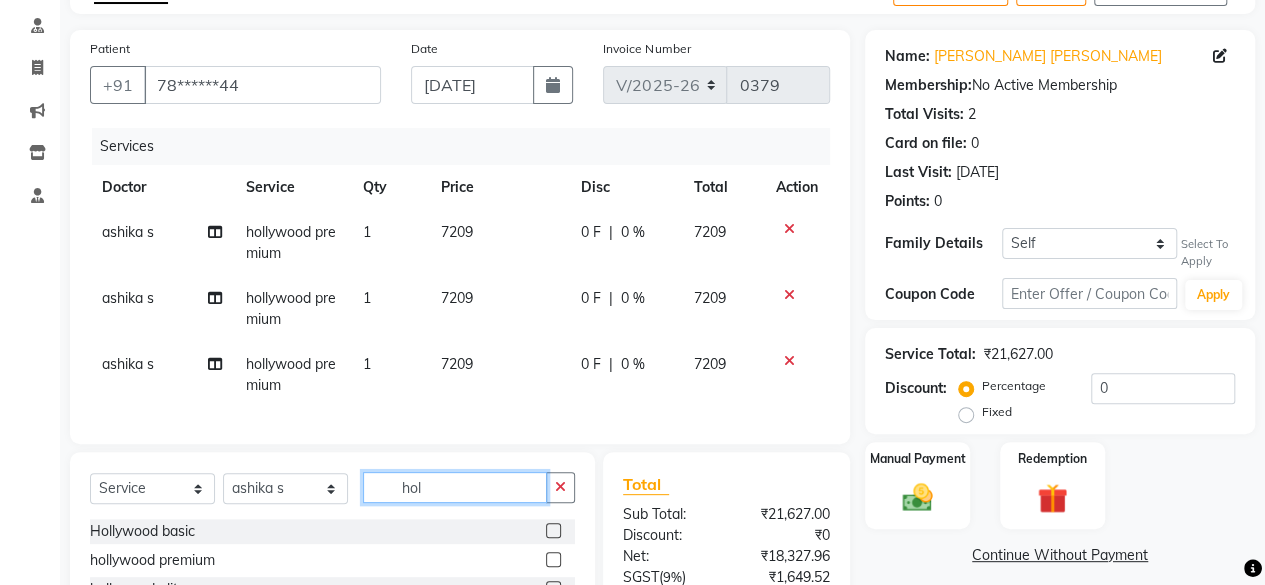 click on "hol" 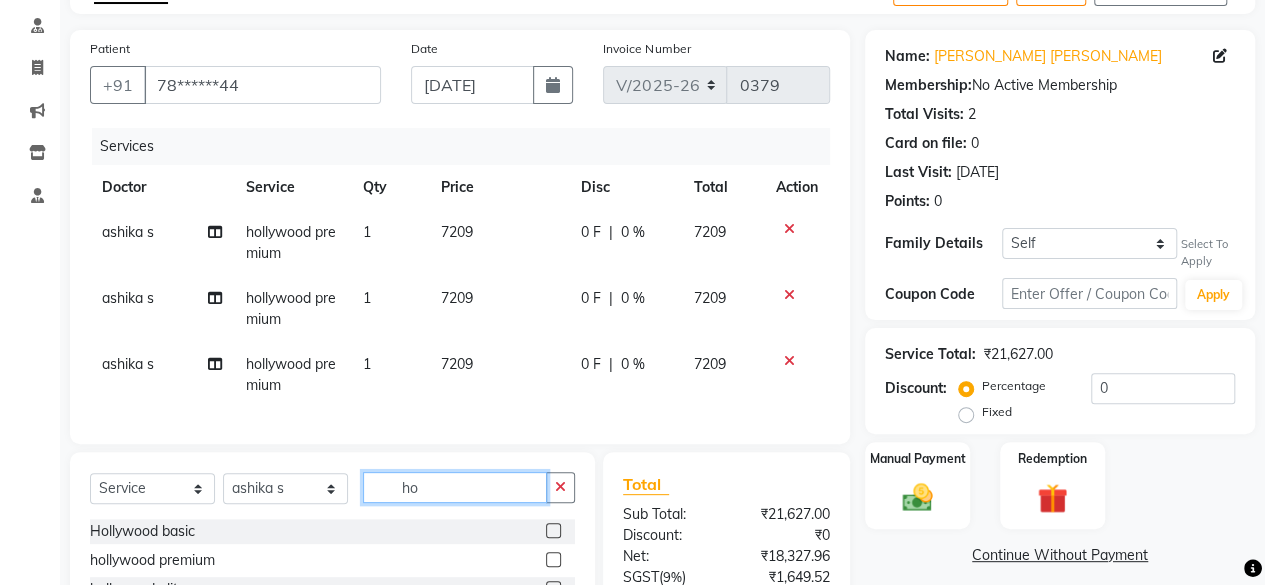 type on "h" 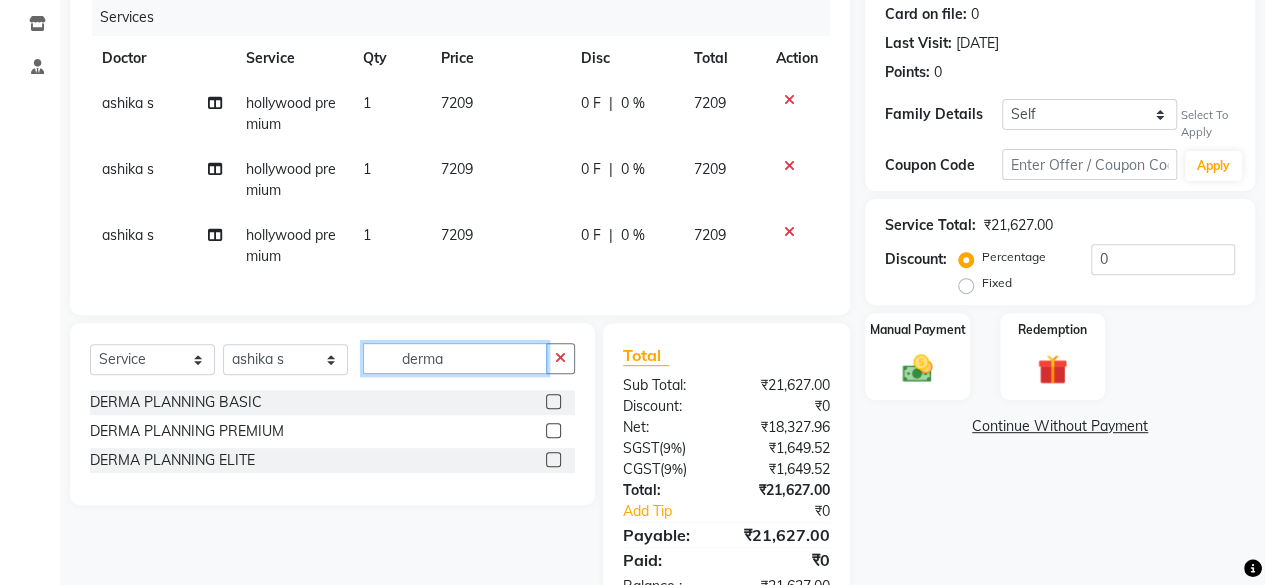 scroll, scrollTop: 260, scrollLeft: 0, axis: vertical 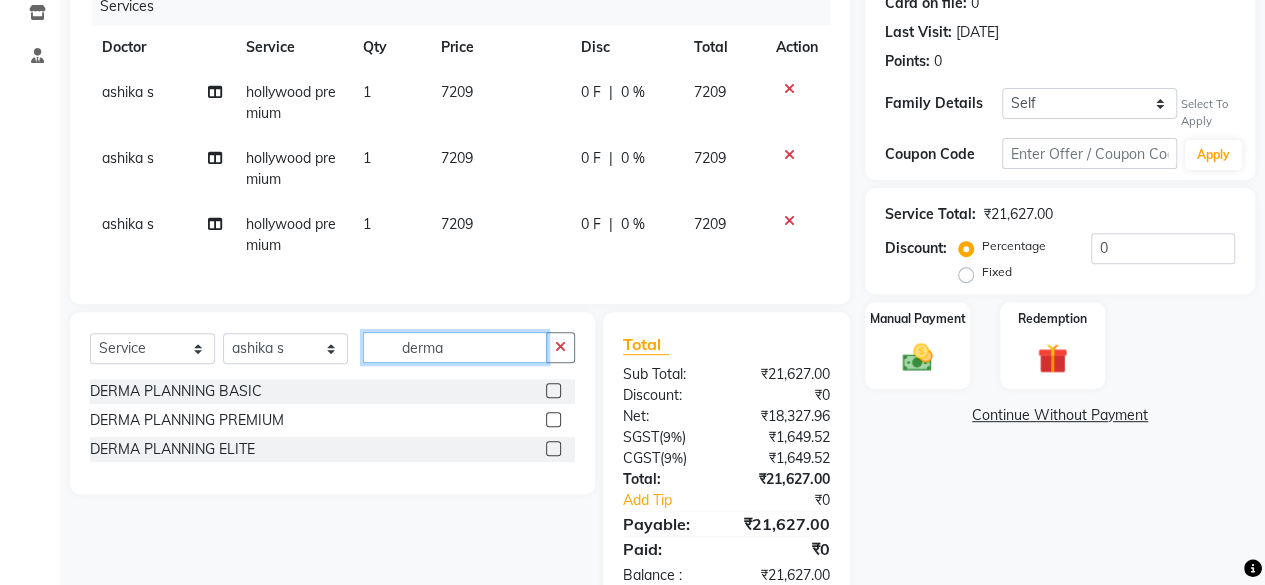 type on "derma" 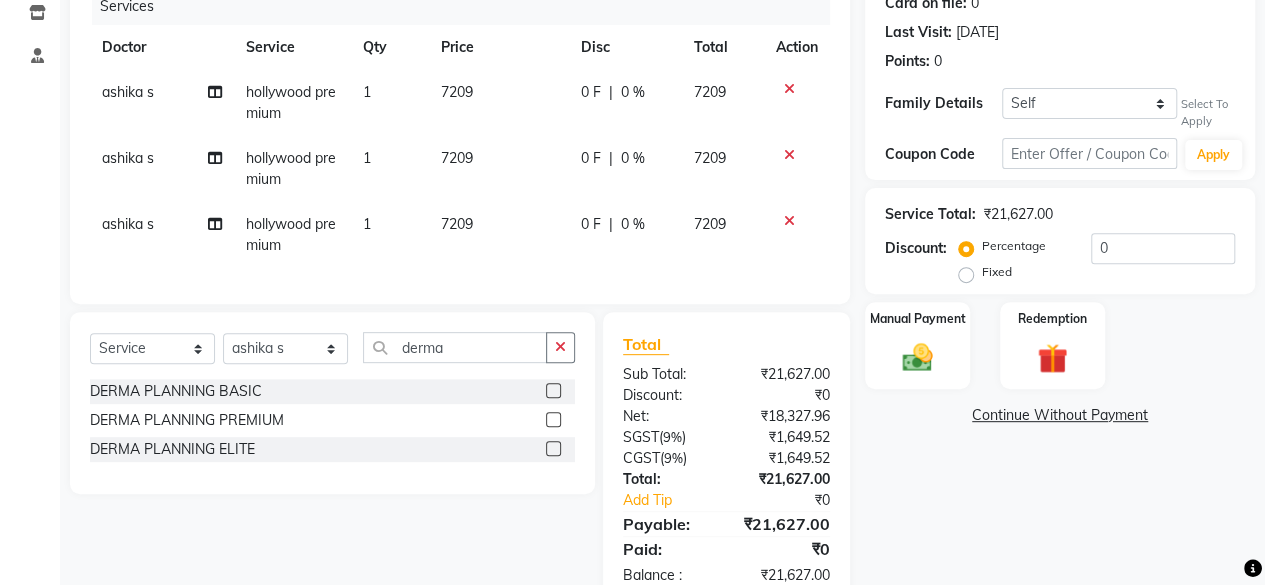 click 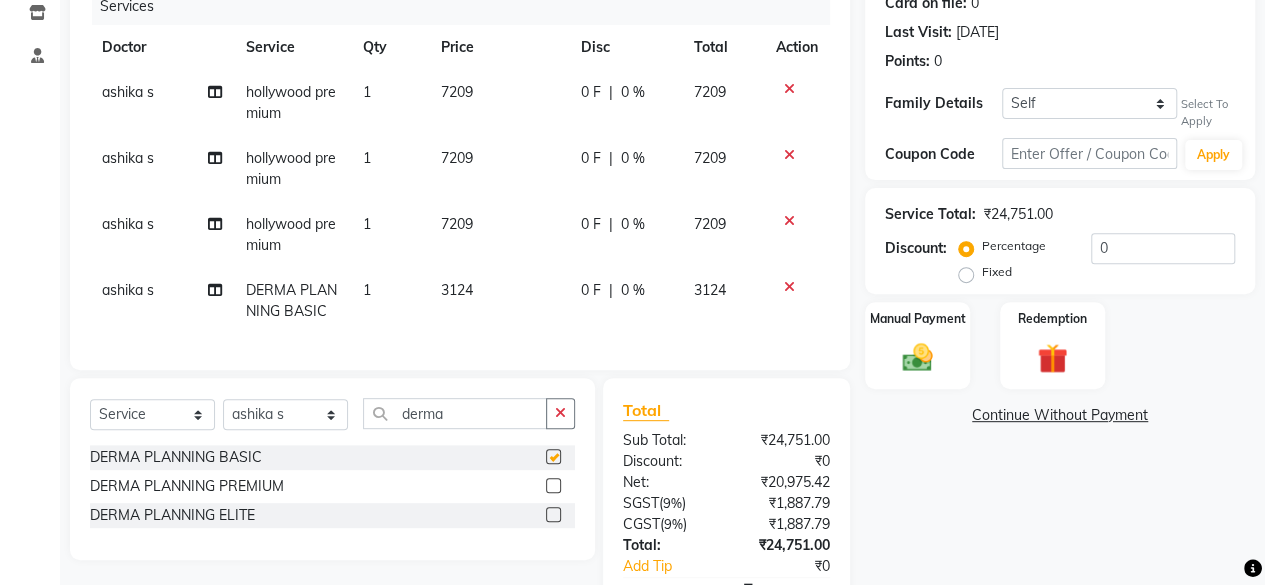 checkbox on "false" 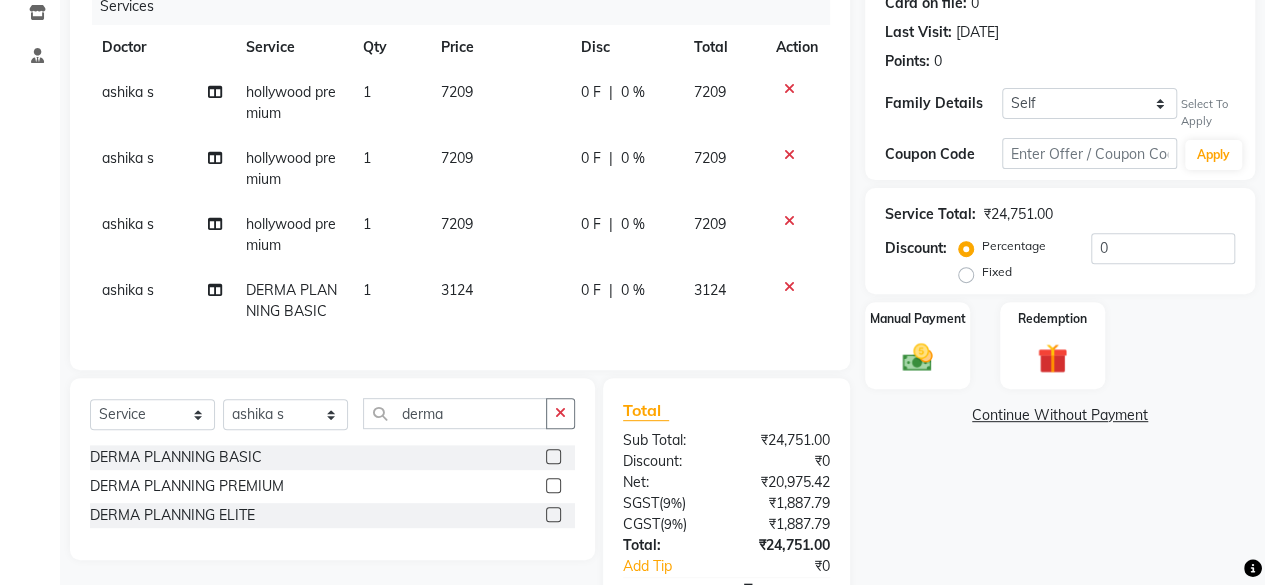 click on "3124" 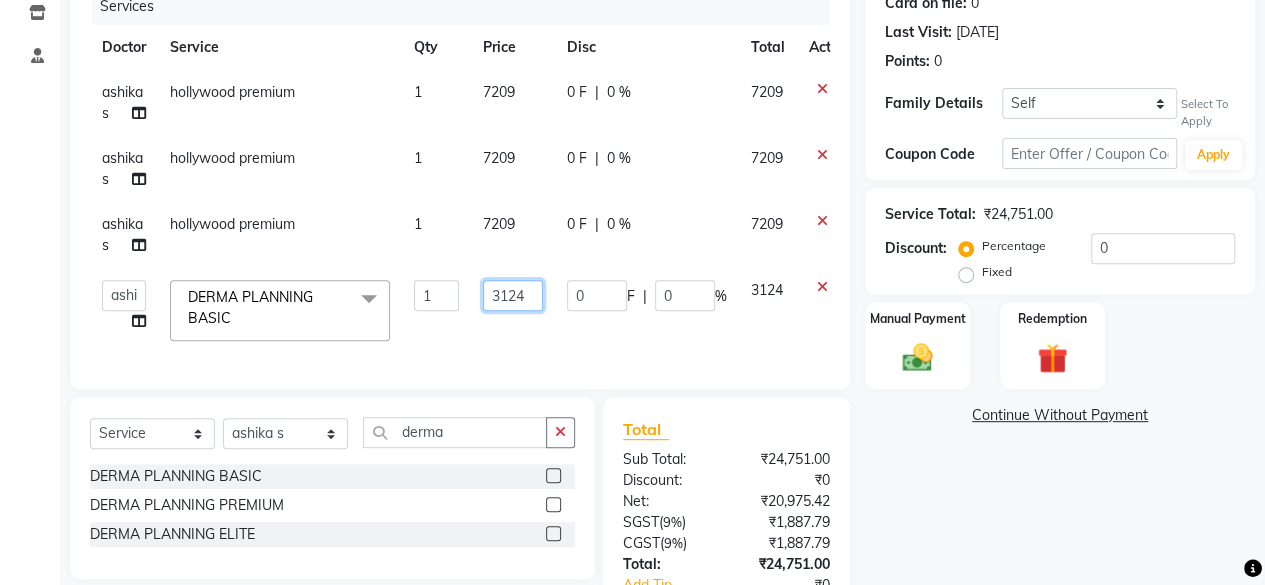 click on "3124" 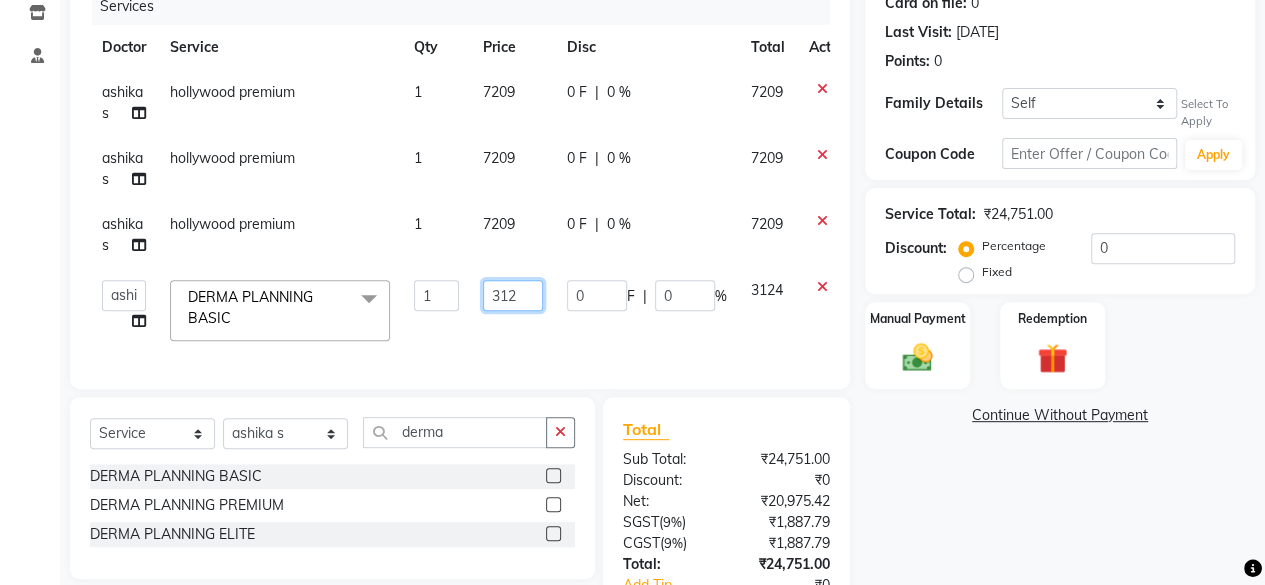 type on "3129" 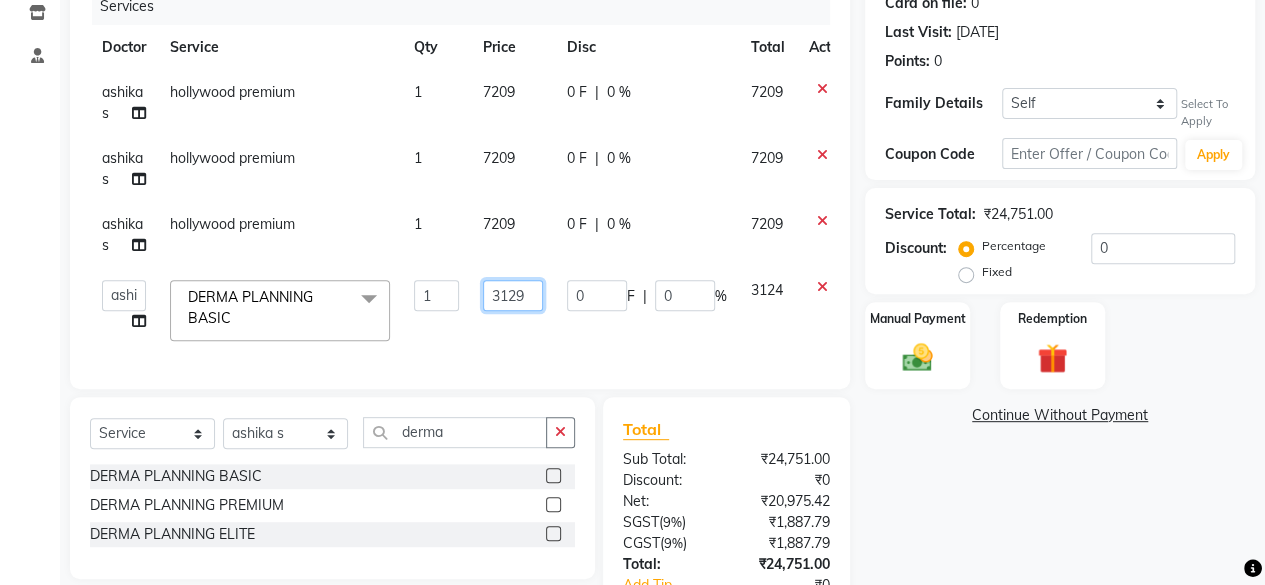 scroll, scrollTop: 408, scrollLeft: 0, axis: vertical 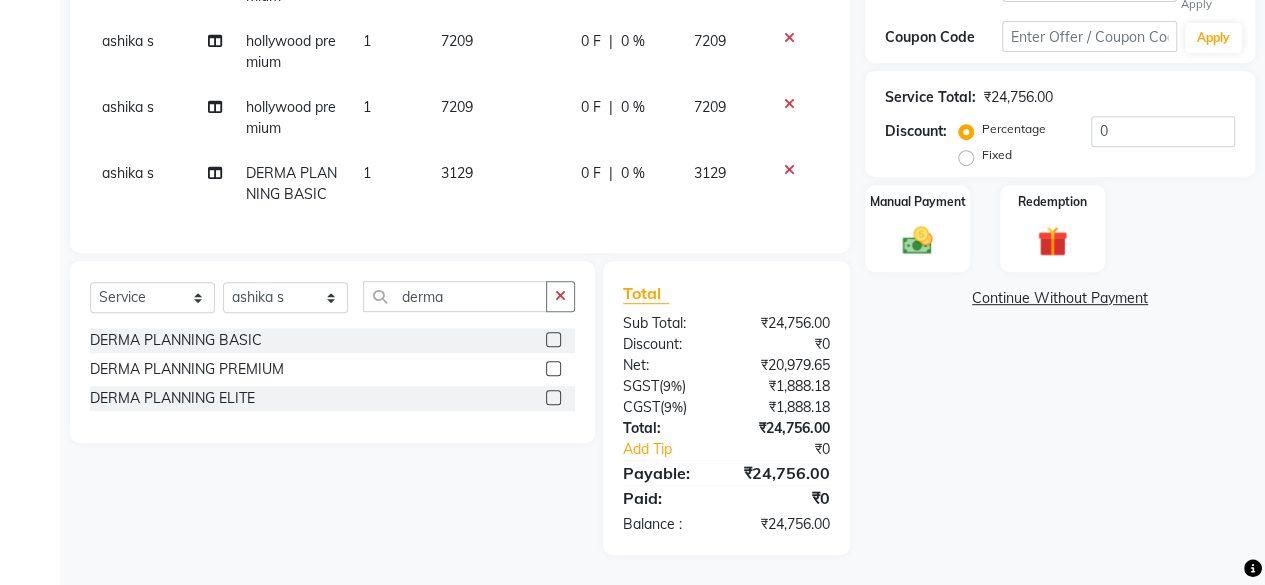 click on "0 F | 0 %" 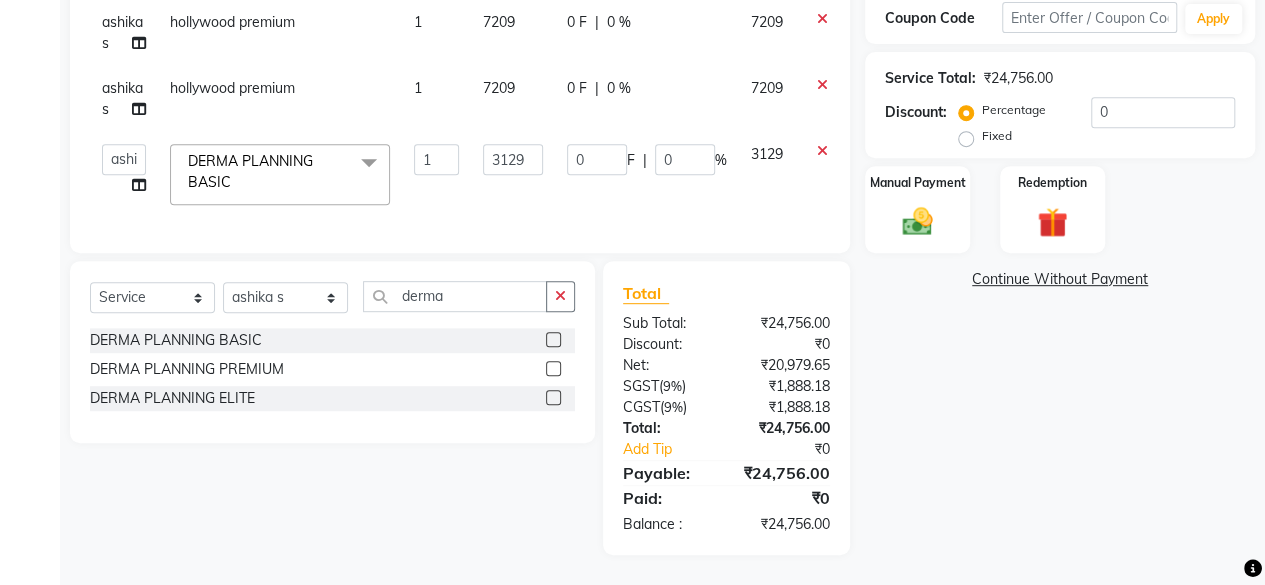 click on "3129" 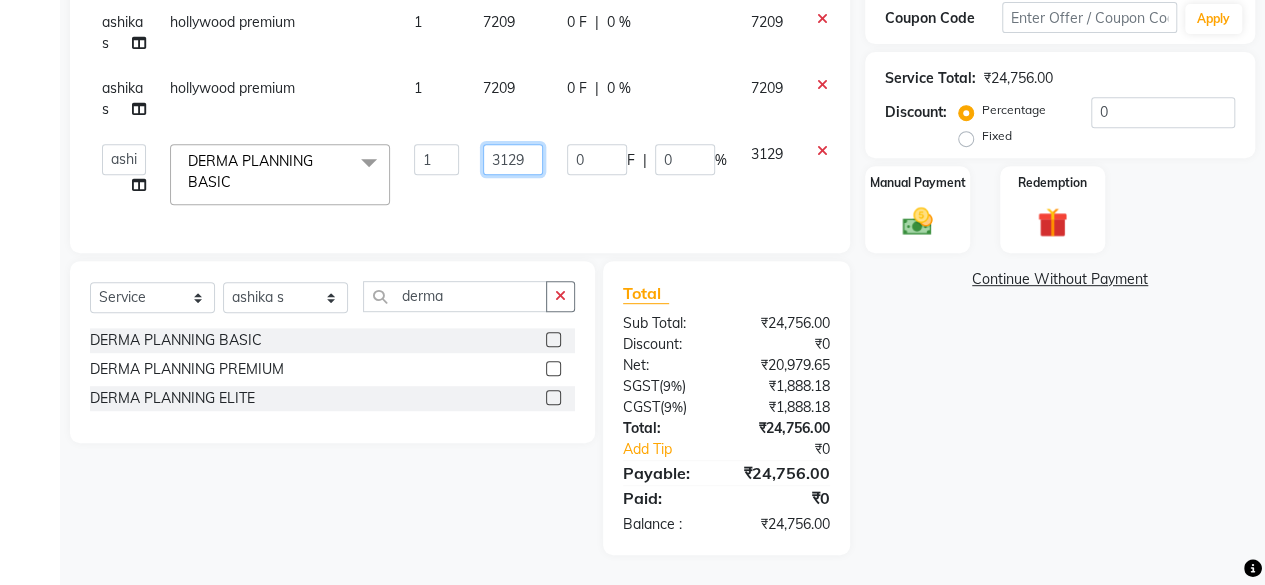 click on "3129" 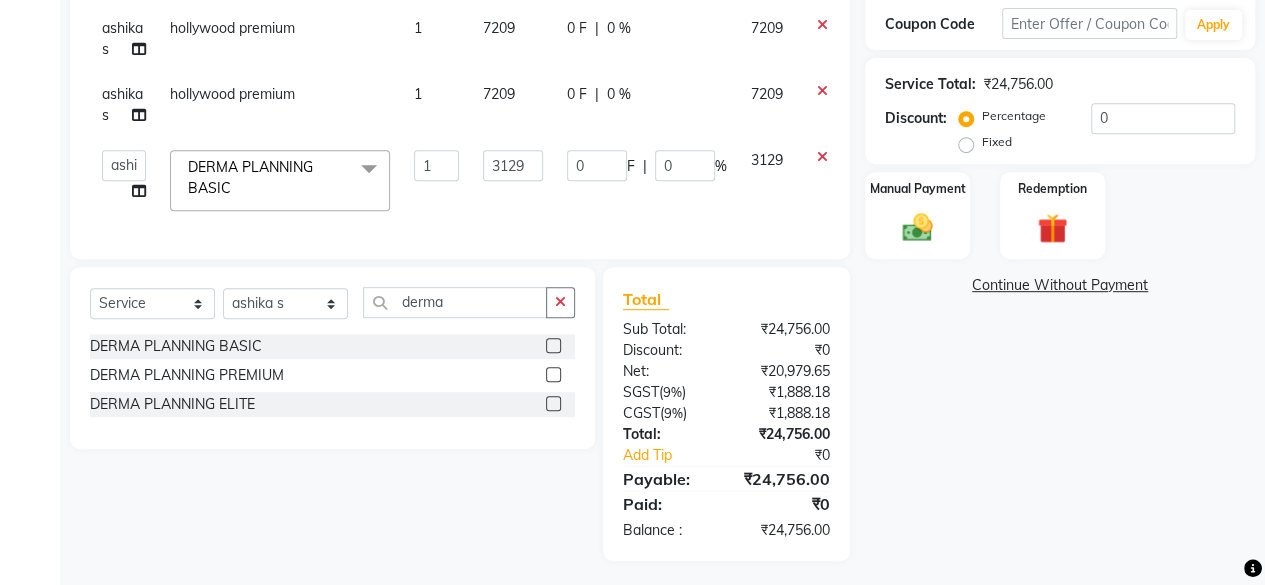 click on "3129" 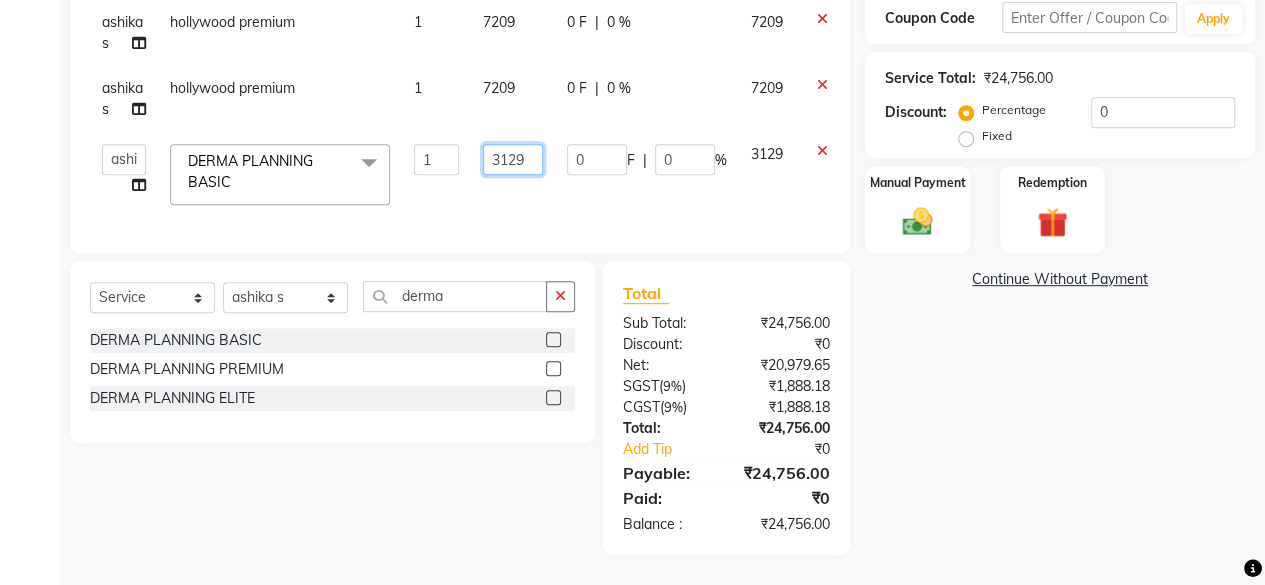 click on "3129" 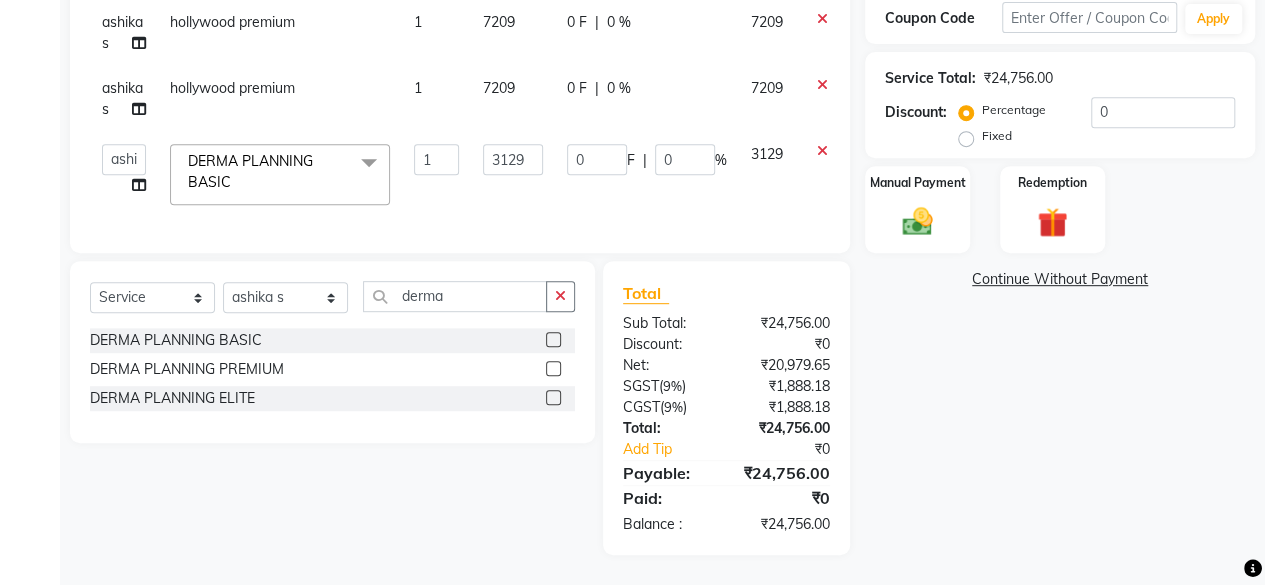 scroll, scrollTop: 390, scrollLeft: 0, axis: vertical 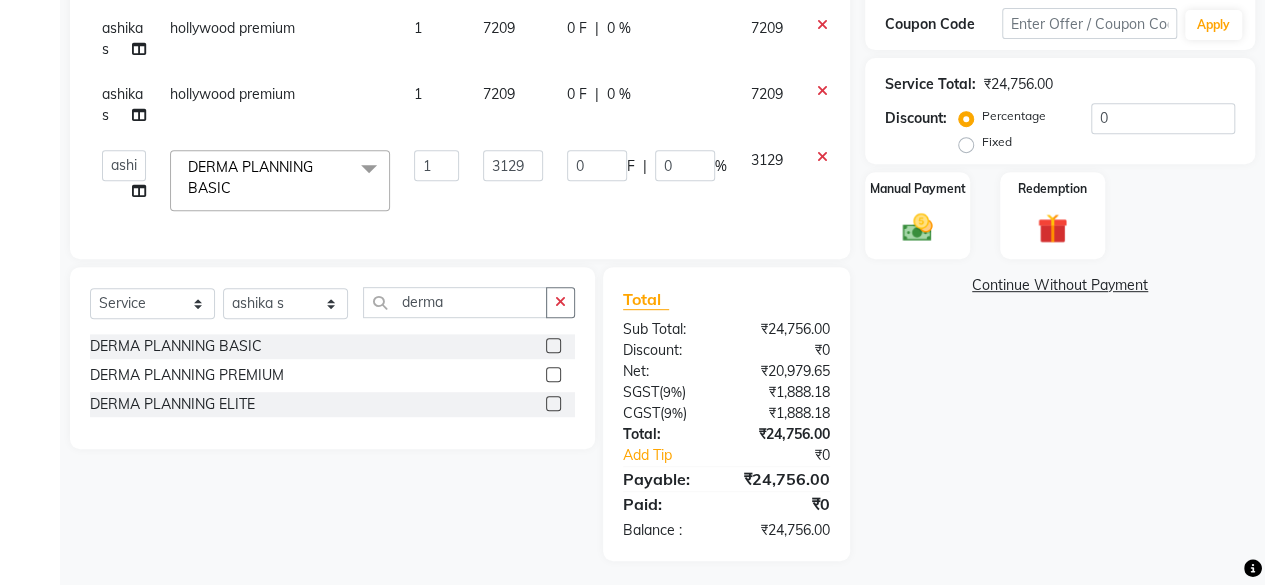 click on "ashika s   Dr. Asha Queen   saranya k   skin therapist yinmi  DERMA PLANNING BASIC   x Consultation with dr Asha queen IV therapy detox - Basic IV Therapy Detox - Premium IV Therapy Detox - Elite IV skin lightening treatment - Basic IV skin lightening treatment - Premium IV skin lightening treatment - Elite hydra facial basic  hydra facial premium  hydra facial elite pumkin facial basic  pumkin facial premium pumkin  facial elite bu1 get 1 brightening facials semipermanent lip basic  semipermanent lip premium  semipermanent lip elite vitiligo lip basic  vitigo lip premium  vitiligo lip elite  semipermanent basic eyebrows double chin fat injection silver double chin fat injection gold double chin fat injection diamond botox silver  Botox gold botox diamond fillers basic fillers premium  fillers elite  fillers silver fillers gold fillers diamond short threads basic short threads silver velvet basic  velvet premium  velvet elite  Hollywood basic  hollywood premium hollywood elite scalp detox silver 1 3129 0 F" 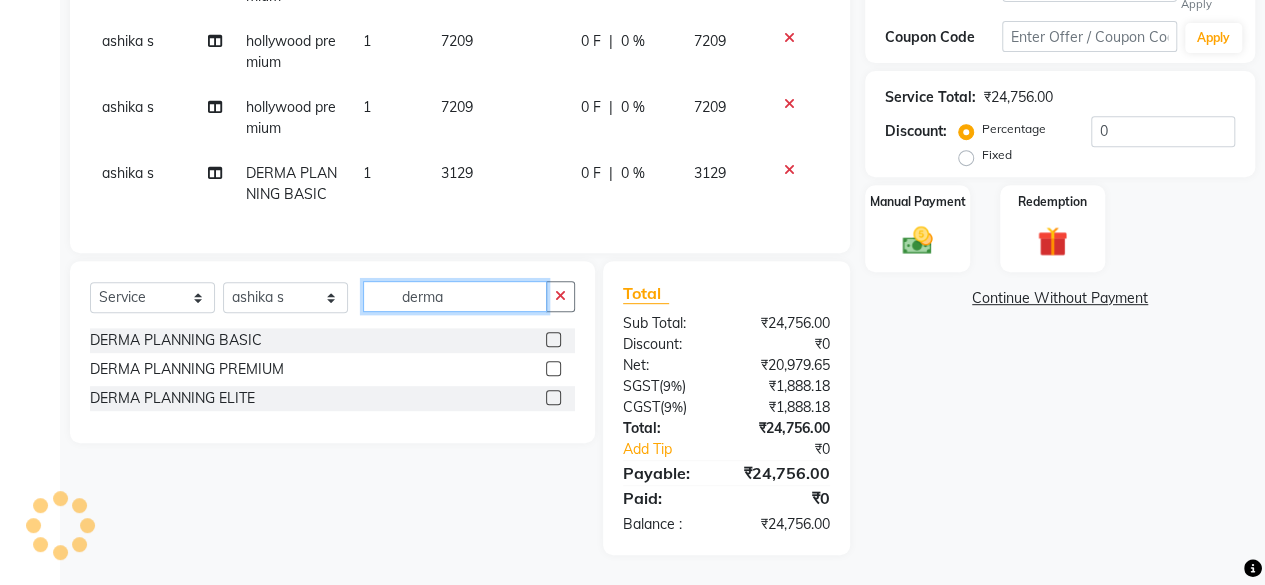 click on "derma" 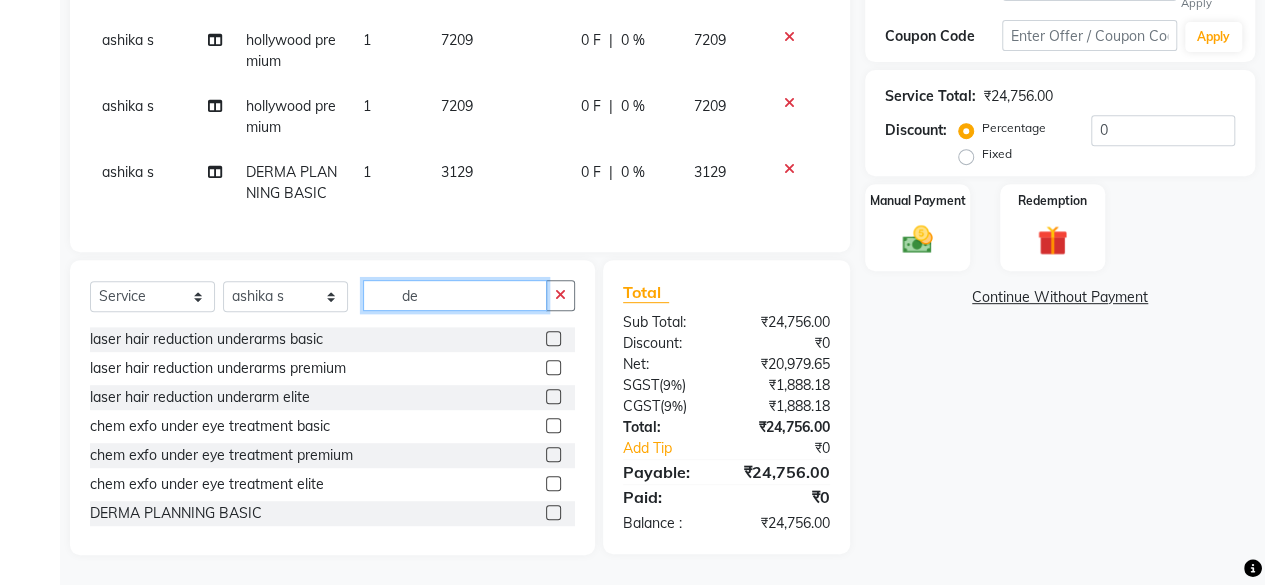 type on "d" 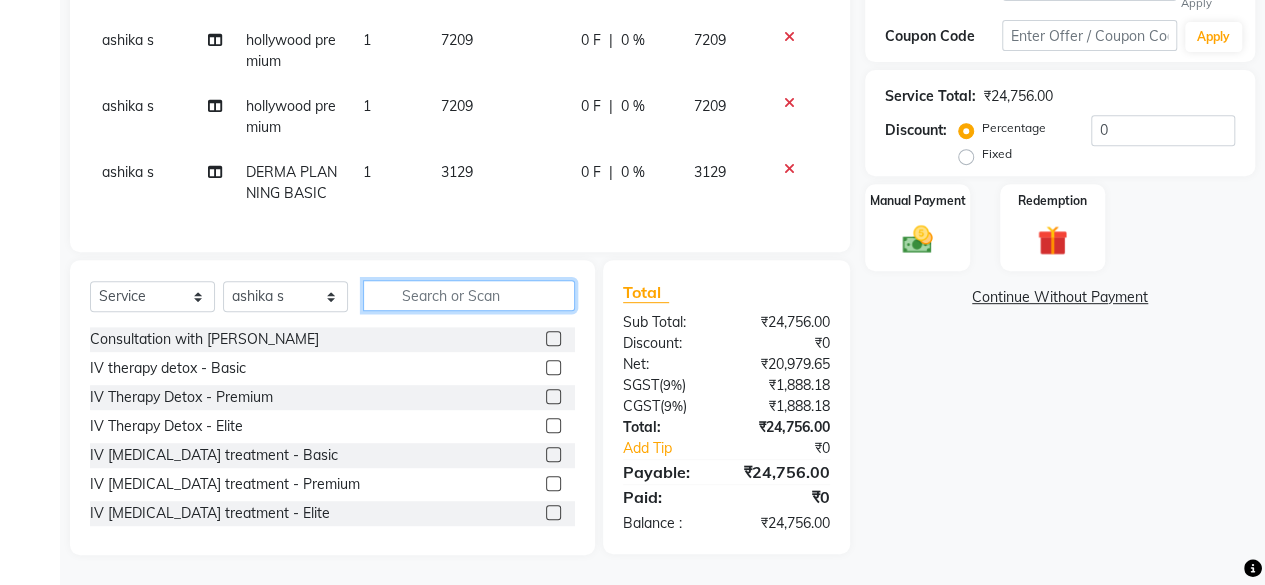 type 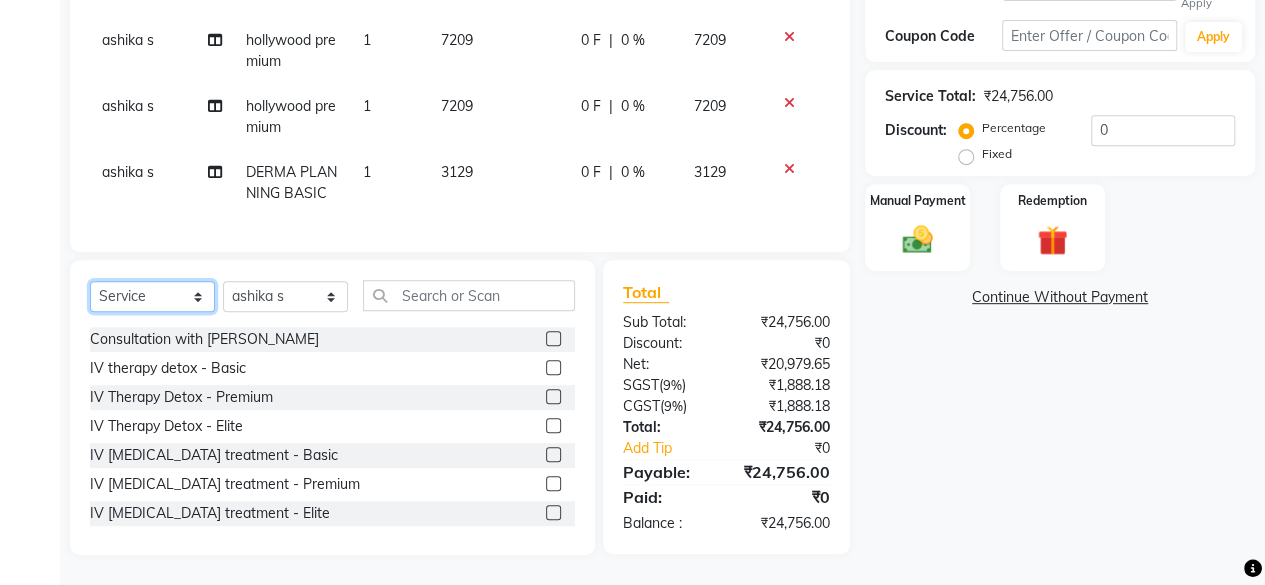 click on "Select  Service  Product  Membership  Package Voucher Prepaid Gift Card" 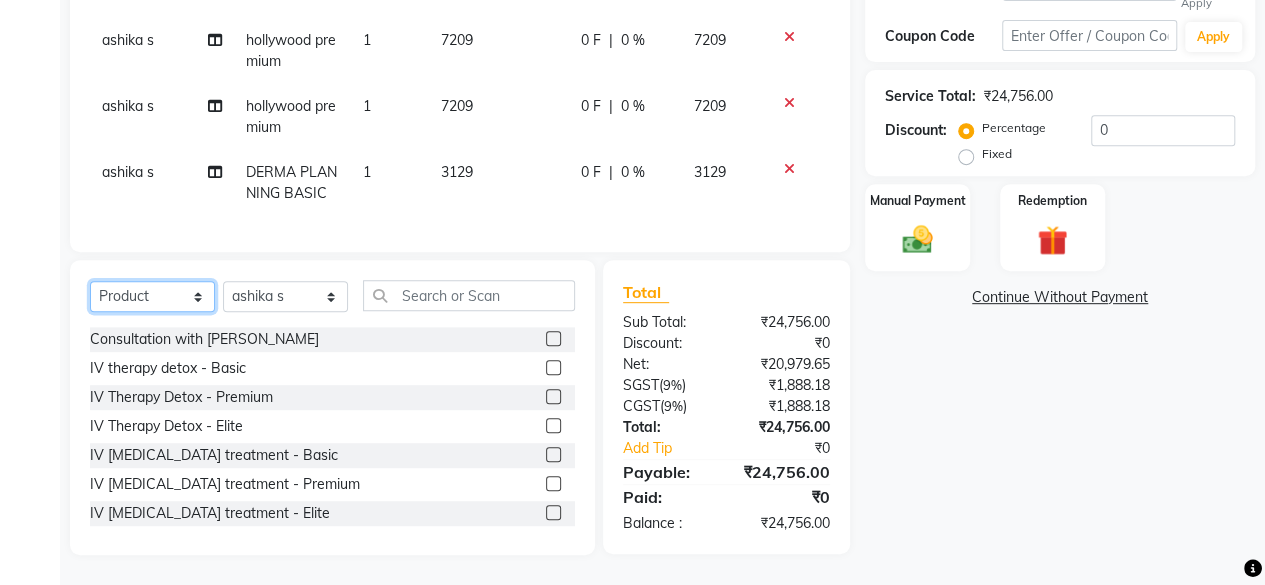 click on "Select  Service  Product  Membership  Package Voucher Prepaid Gift Card" 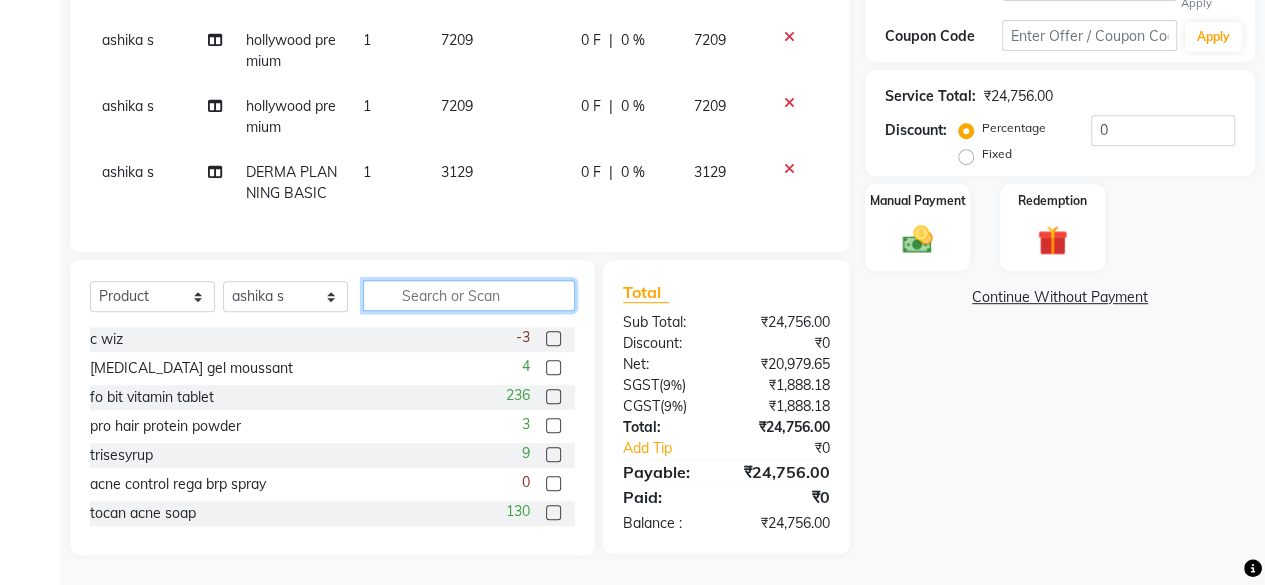 click 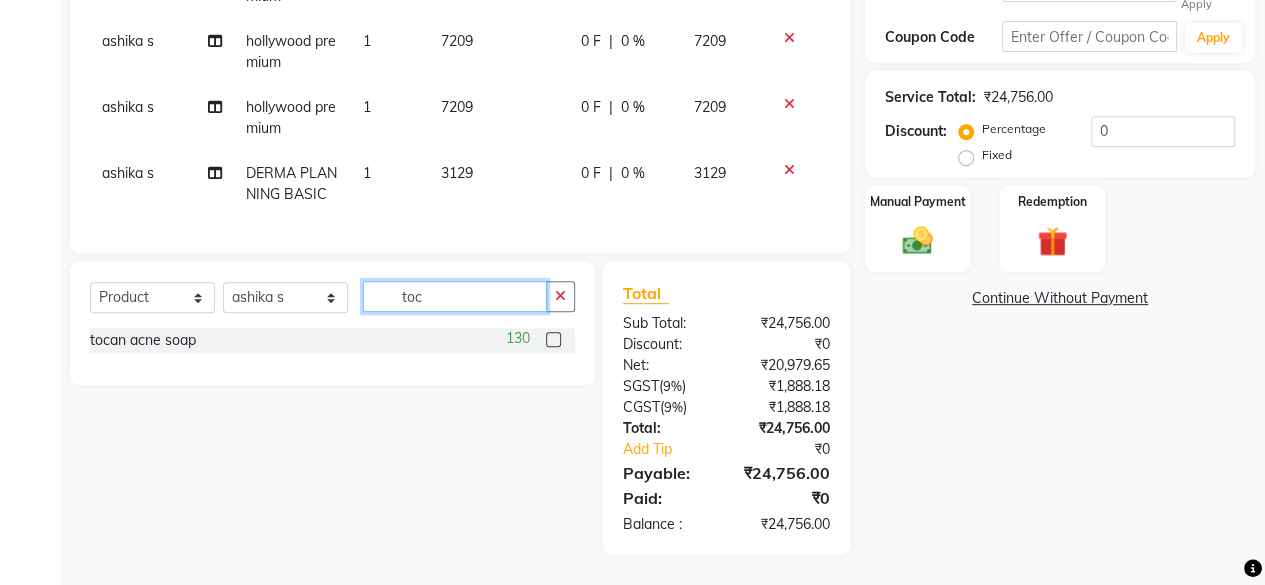 type on "toc" 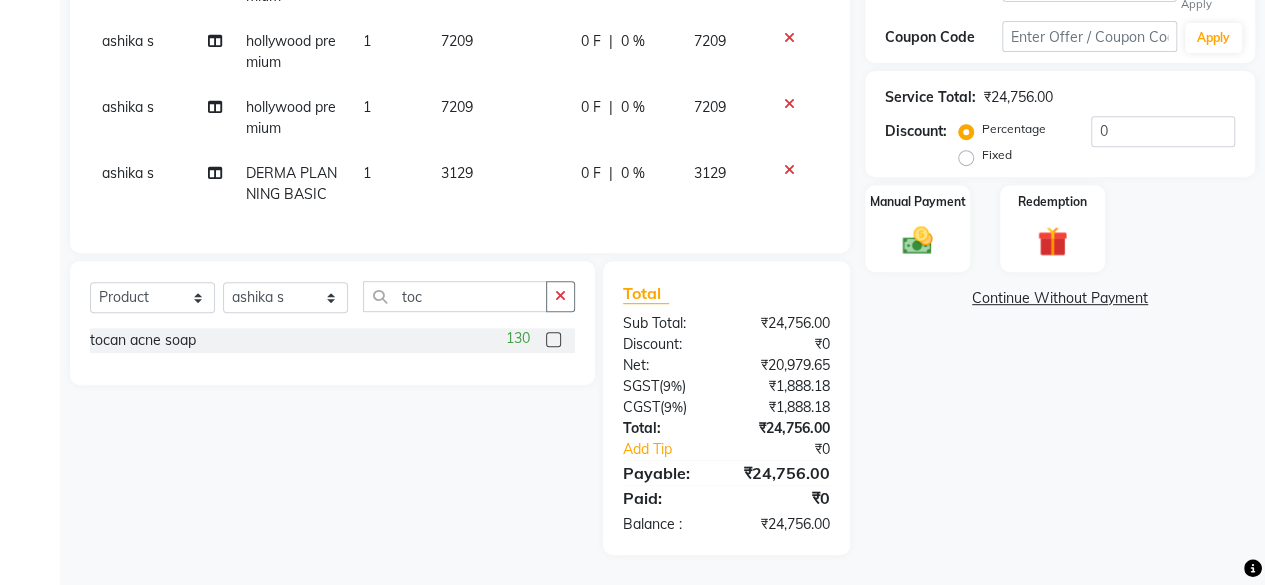 click 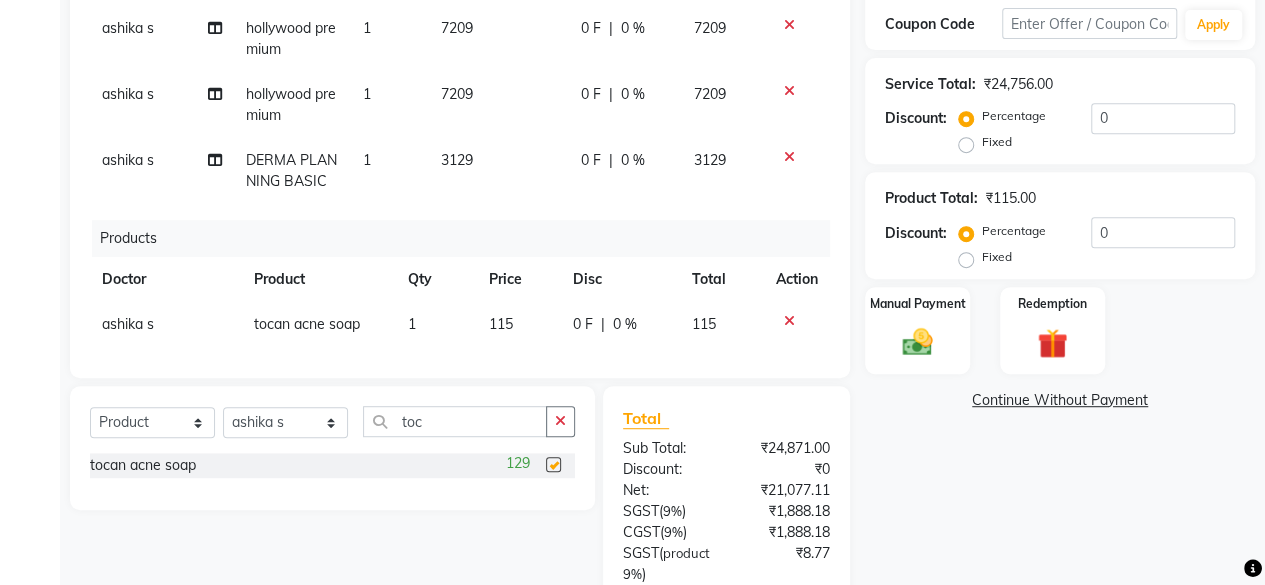 checkbox on "false" 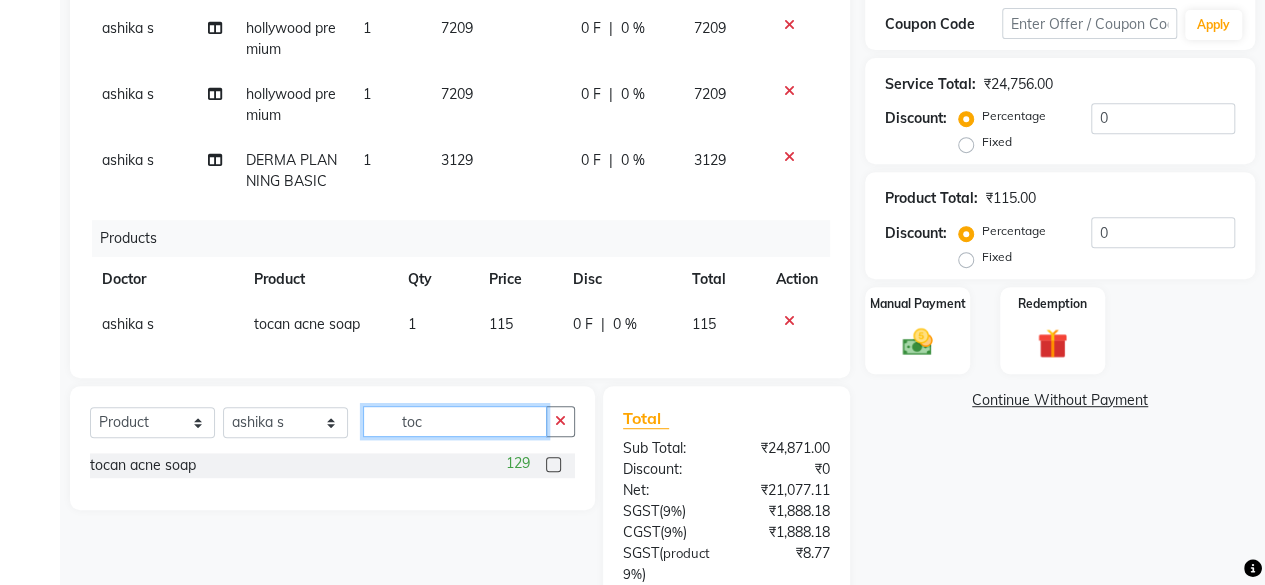 click on "toc" 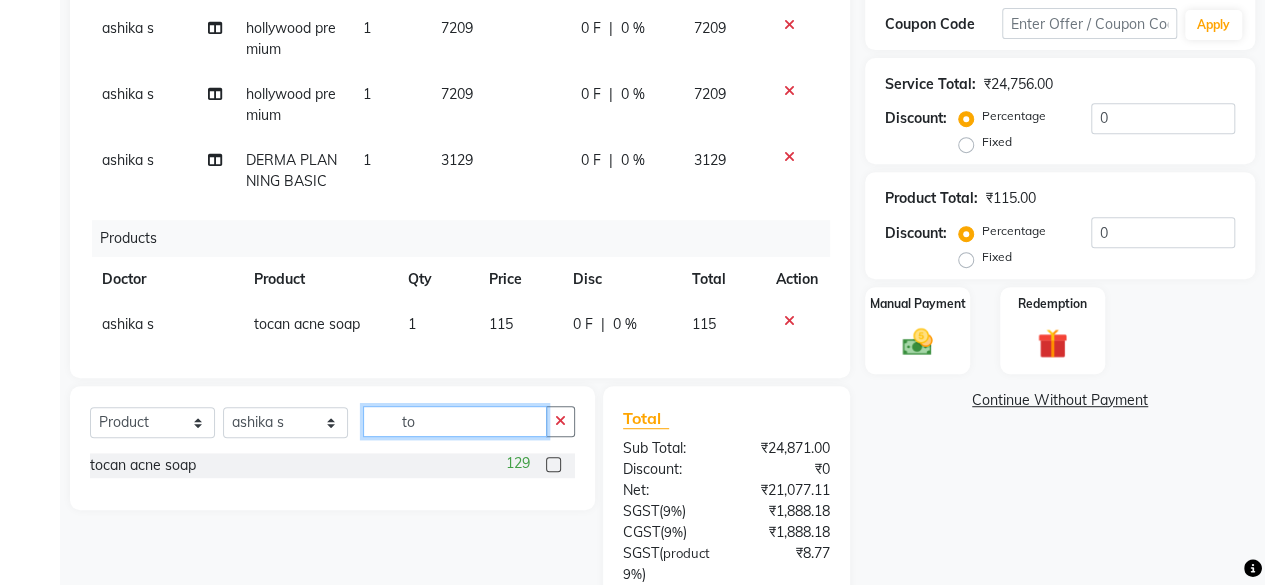 type on "t" 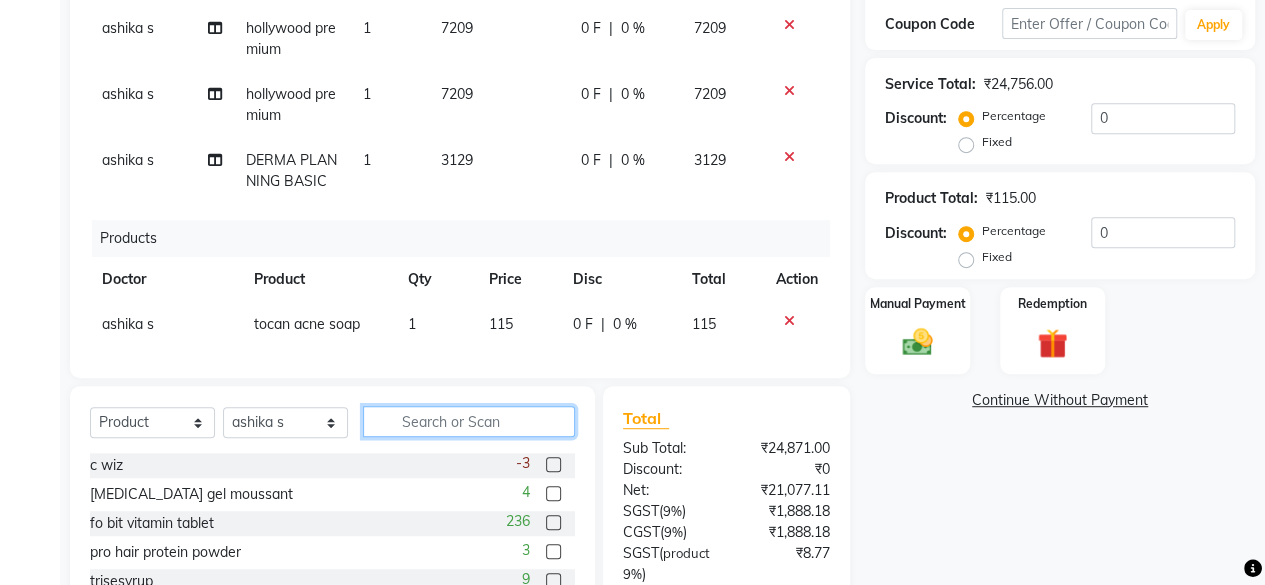 scroll, scrollTop: 20, scrollLeft: 0, axis: vertical 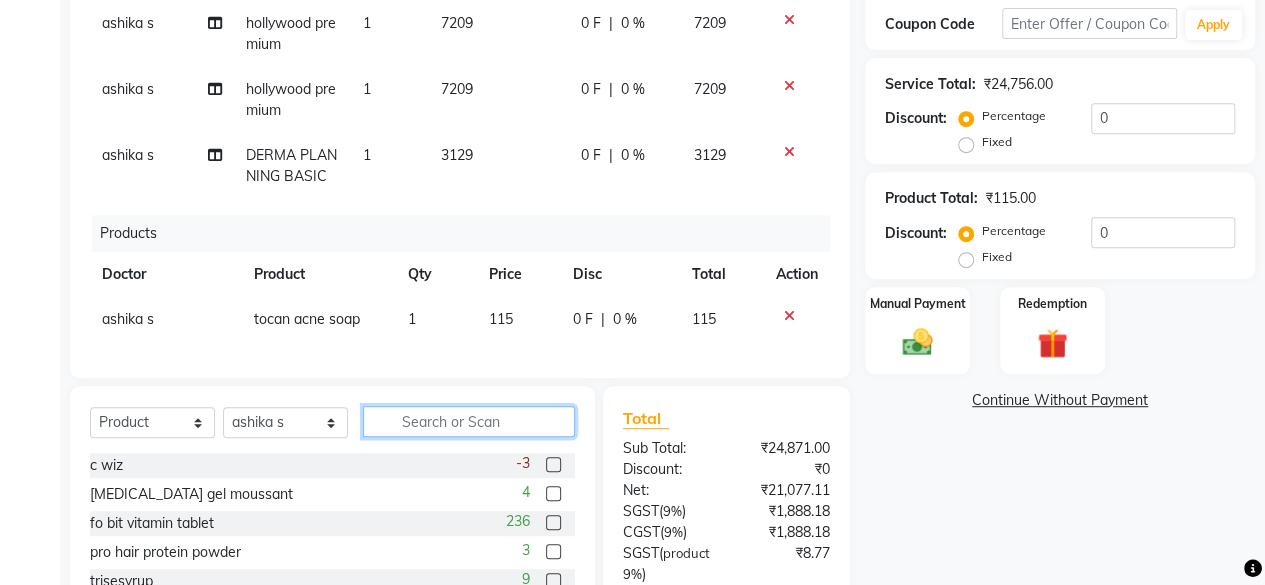 type 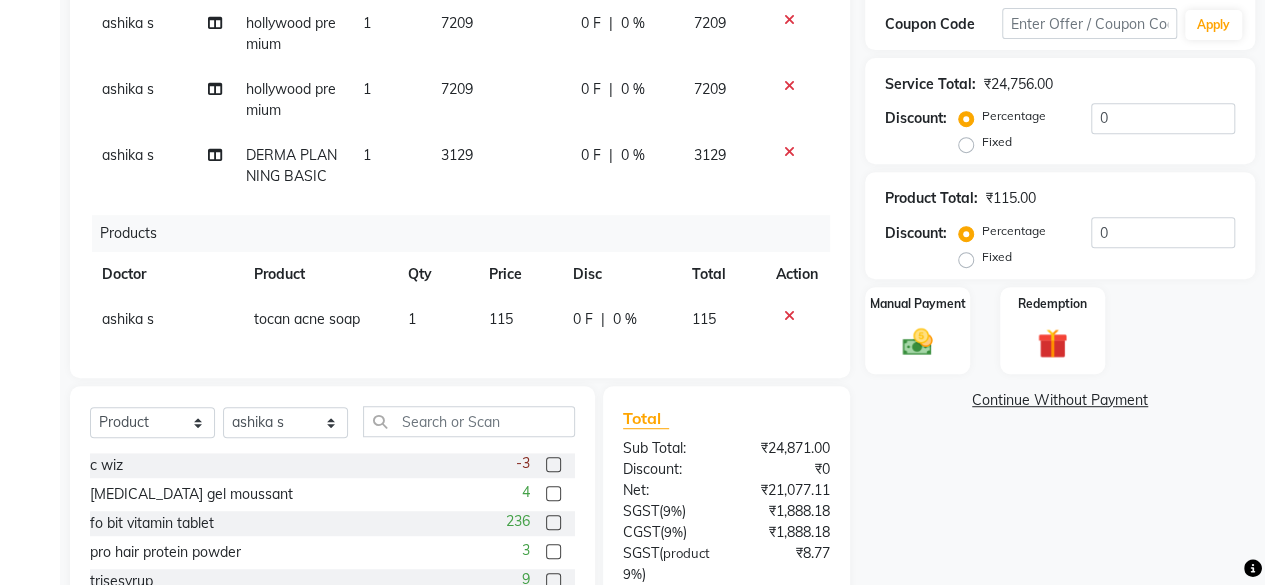 click on "1" 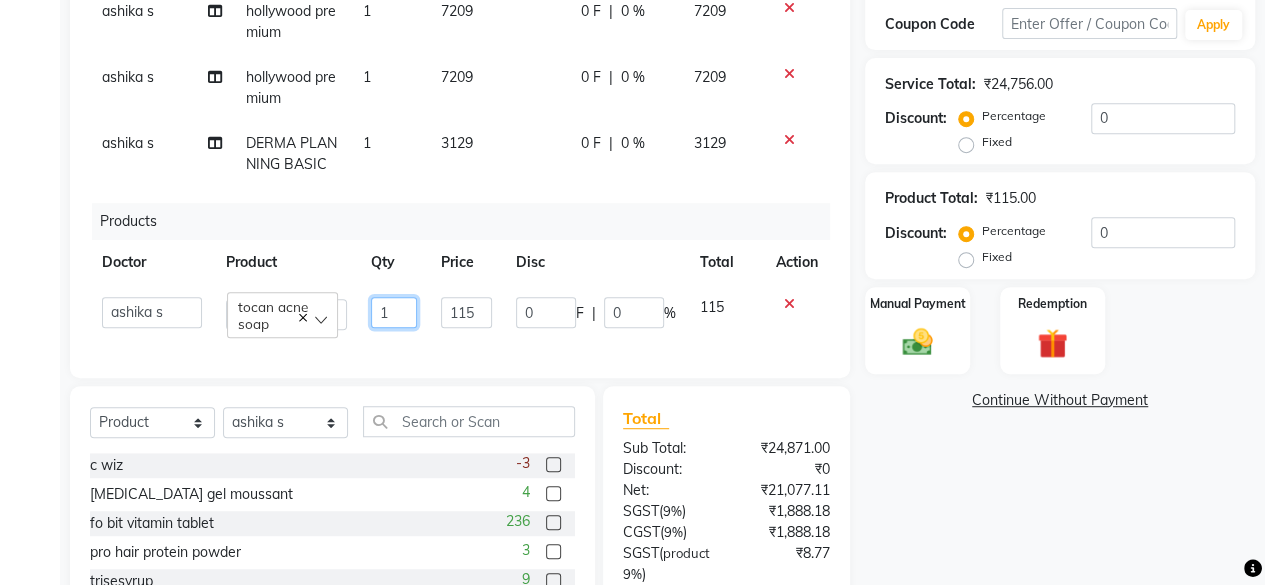 click on "1" 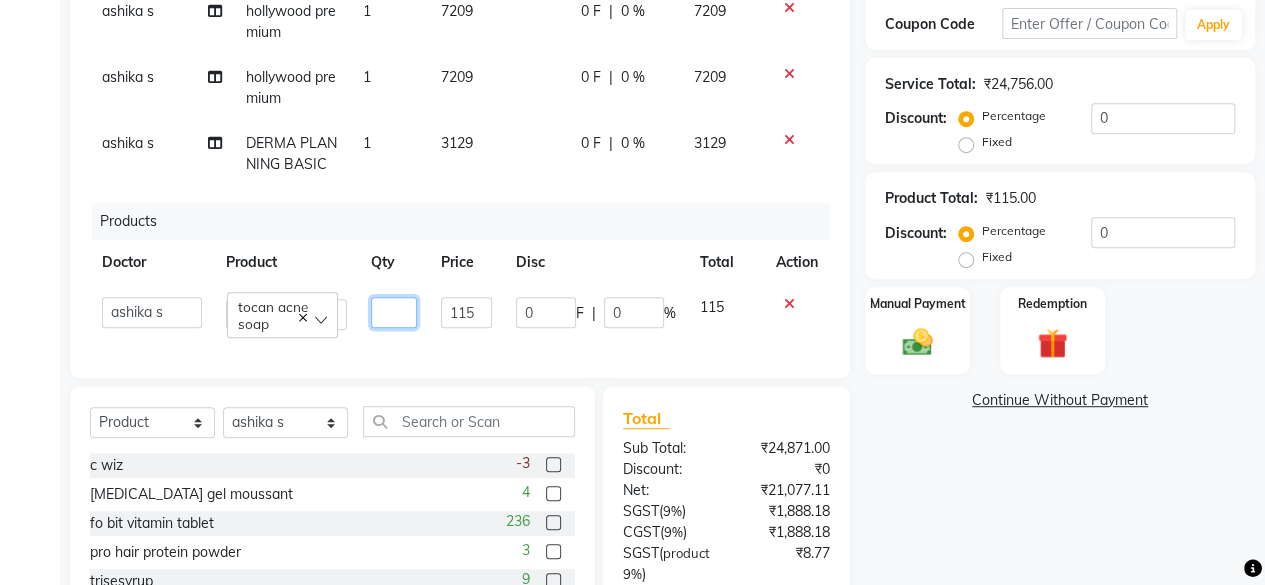 type on "4" 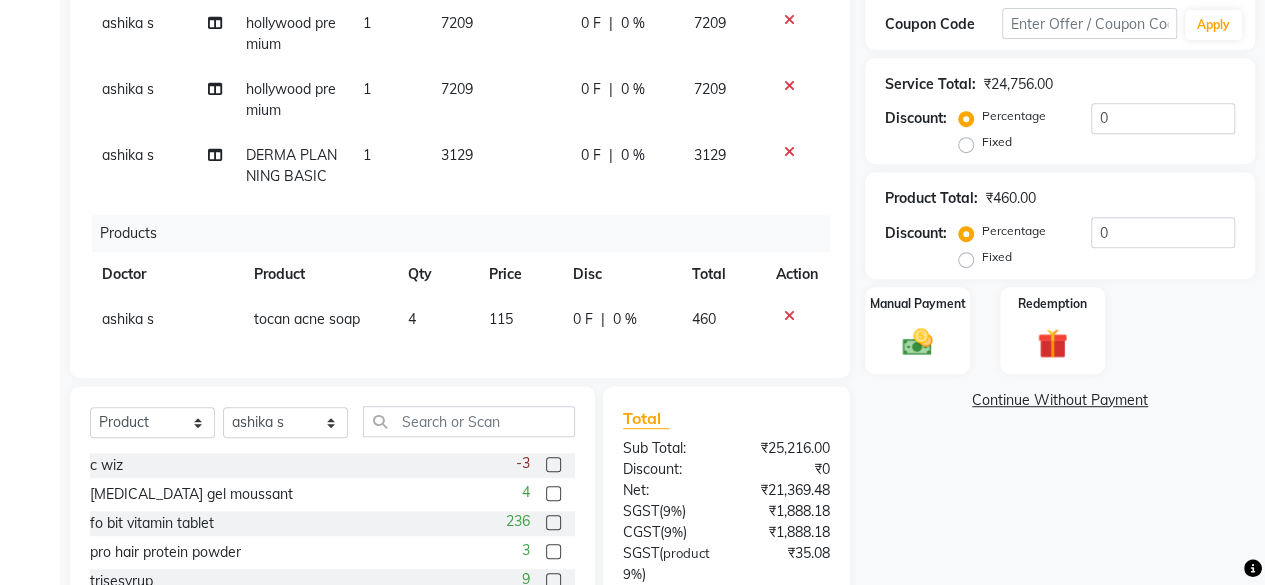 click on "Services Doctor Service Qty Price Disc Total Action ashika s hollywood premium 1 7209 0 F | 0 % 7209 ashika s hollywood premium 1 7209 0 F | 0 % 7209 ashika s hollywood premium 1 7209 0 F | 0 % 7209 ashika s DERMA PLANNING BASIC  1 3129 0 F | 0 % 3129 Products Doctor Product Qty Price Disc Total Action ashika s tocan acne soap 4 115 0 F | 0 % 460" 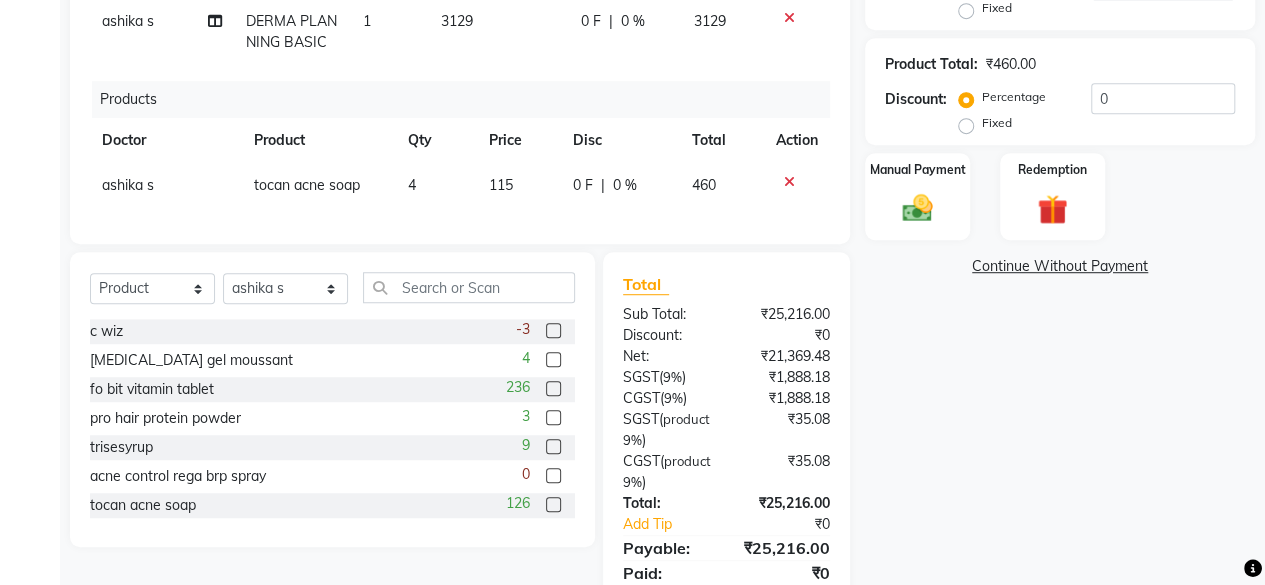 scroll, scrollTop: 529, scrollLeft: 0, axis: vertical 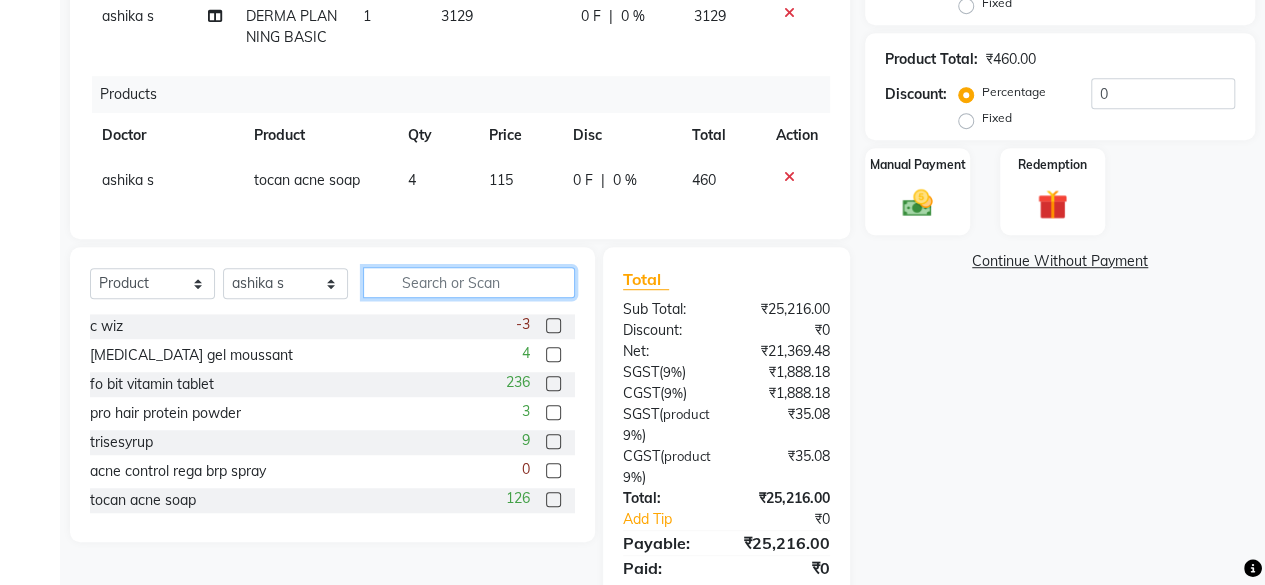 click 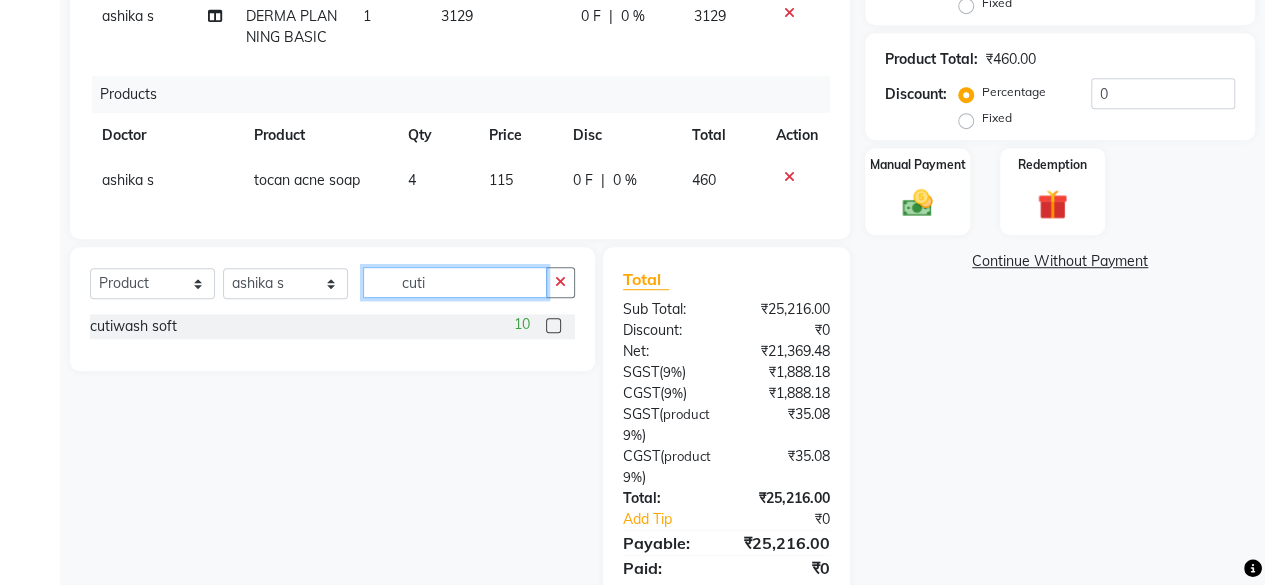 type on "cuti" 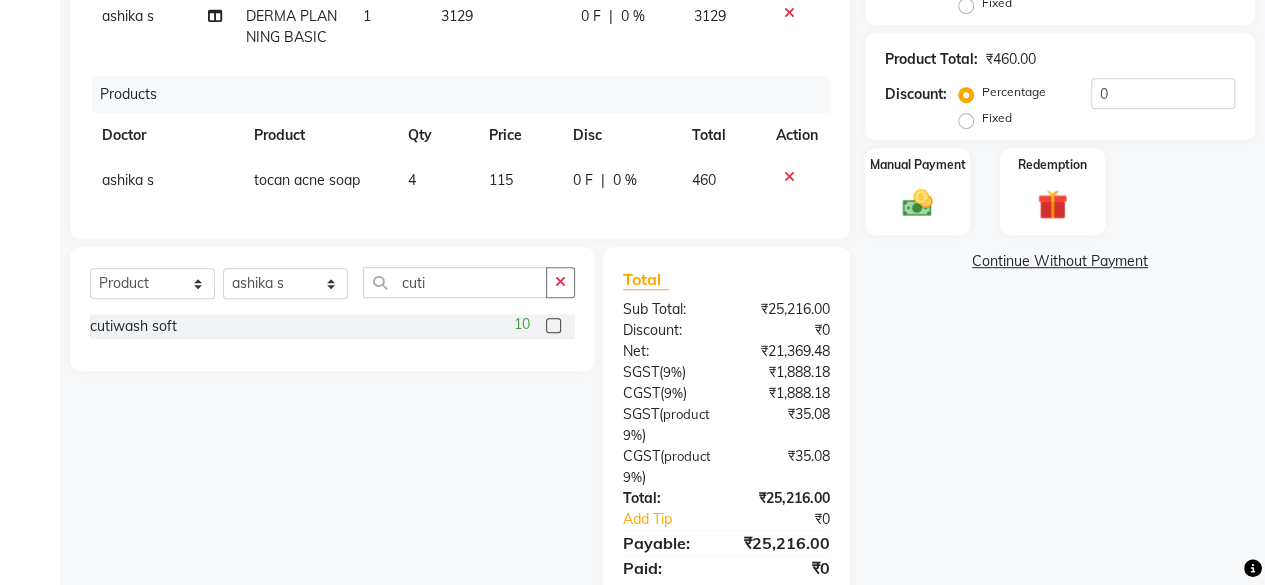 click 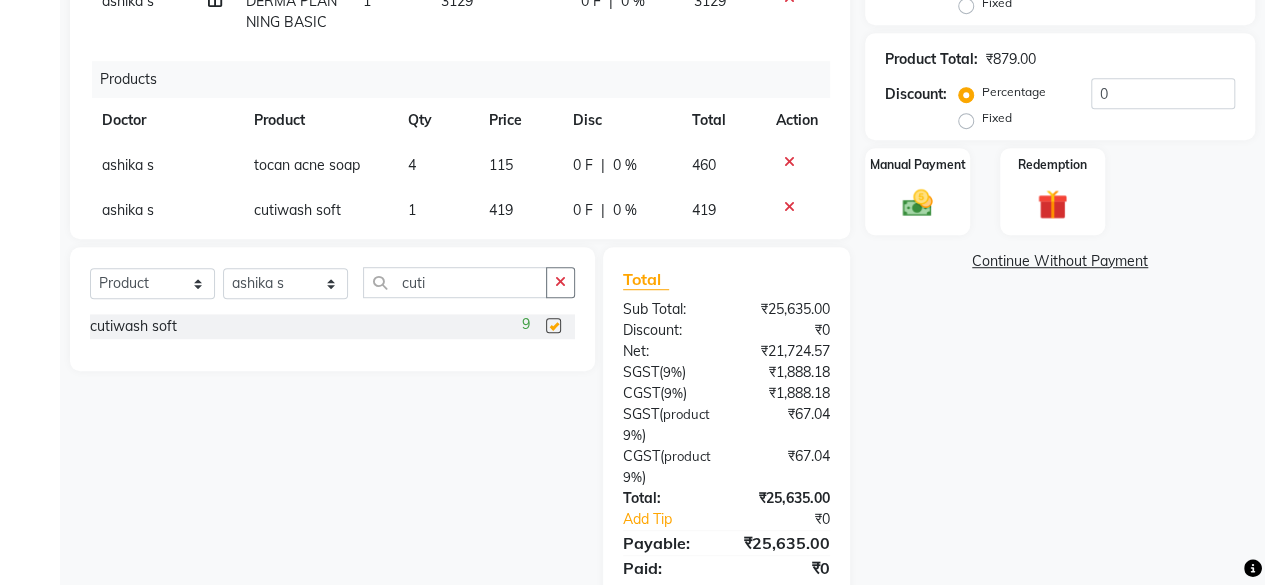 checkbox on "false" 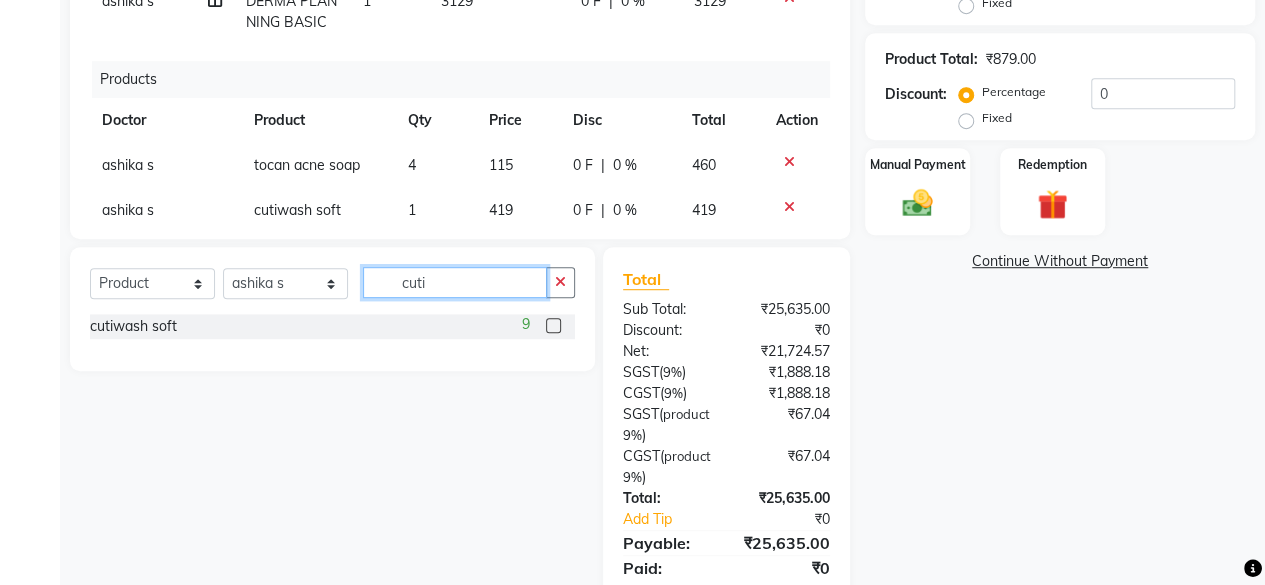 click on "cuti" 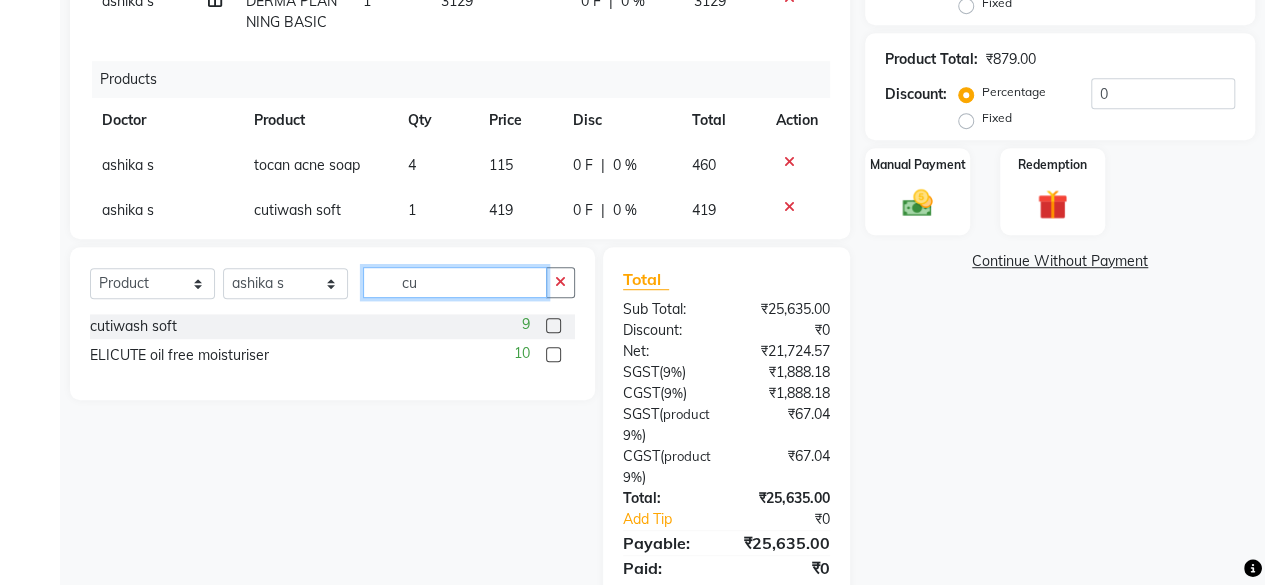 type on "c" 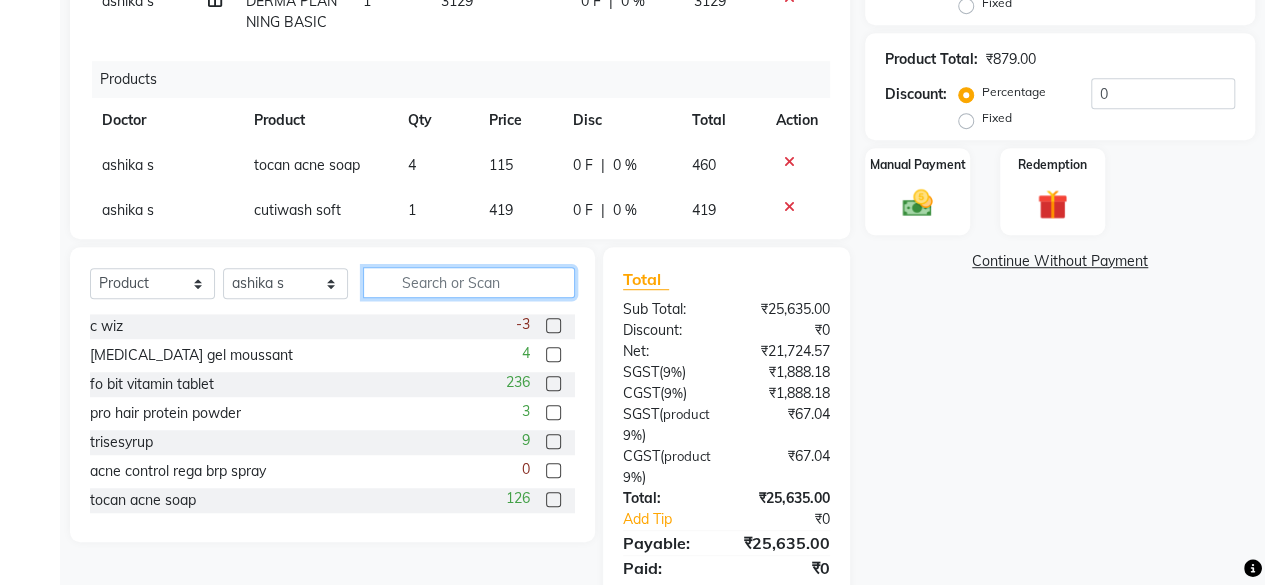 scroll, scrollTop: 65, scrollLeft: 0, axis: vertical 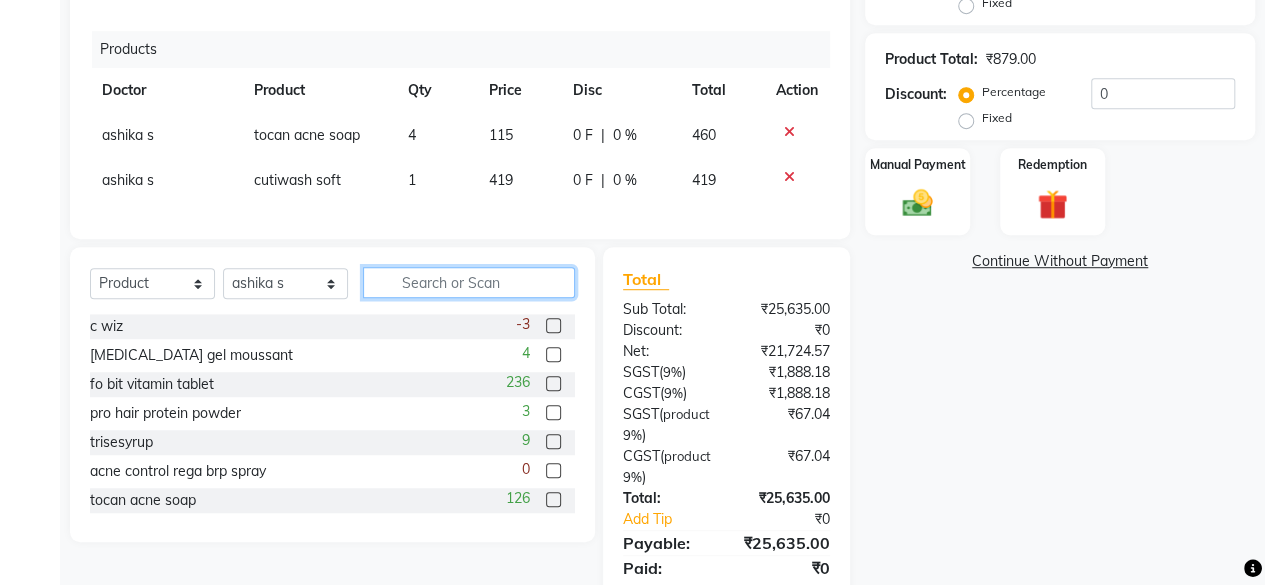 click 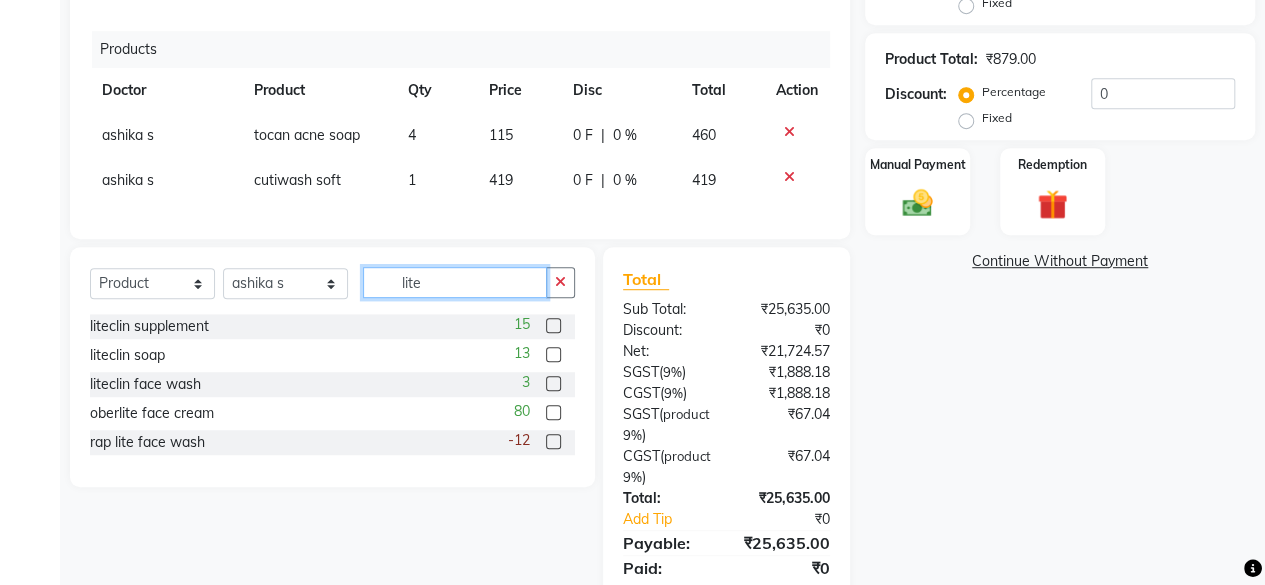 type on "lite" 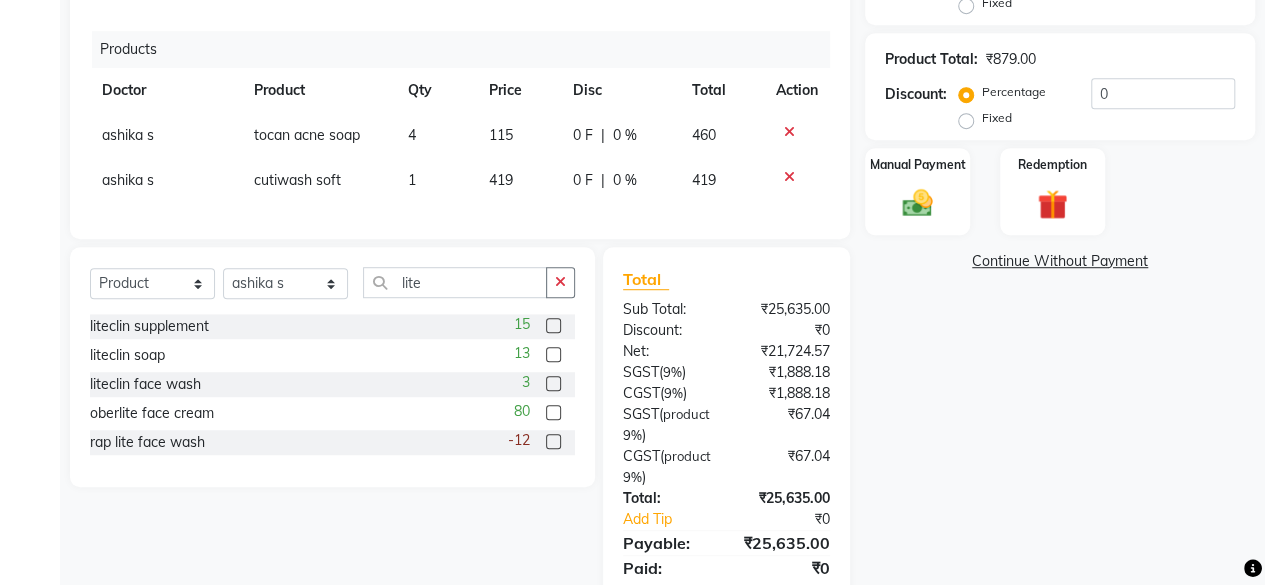 click 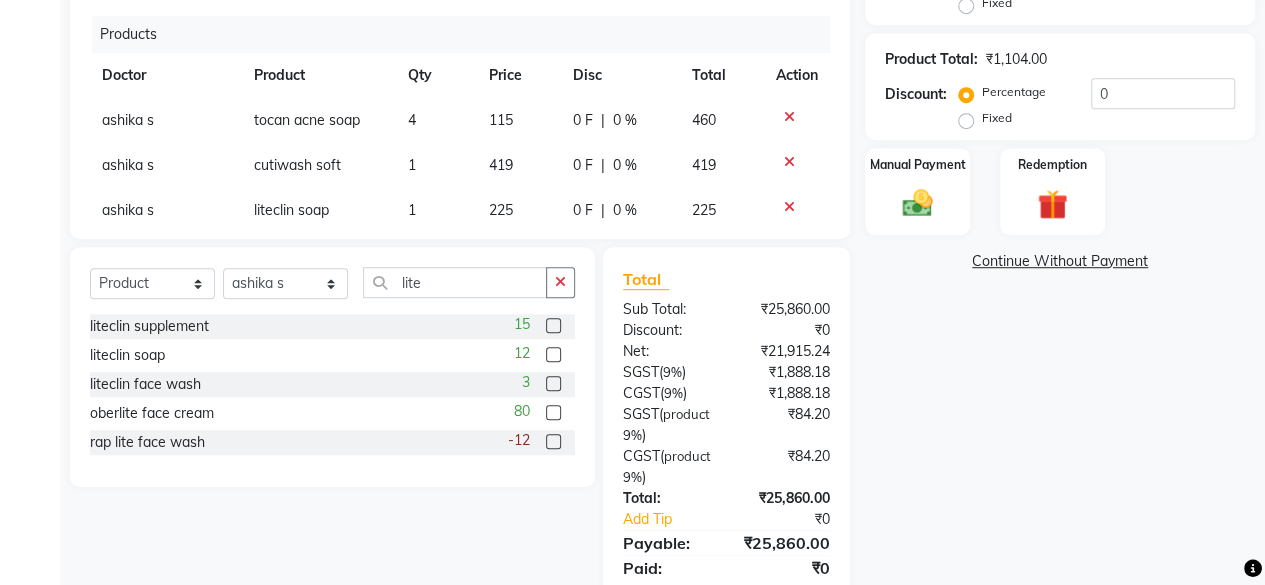 click 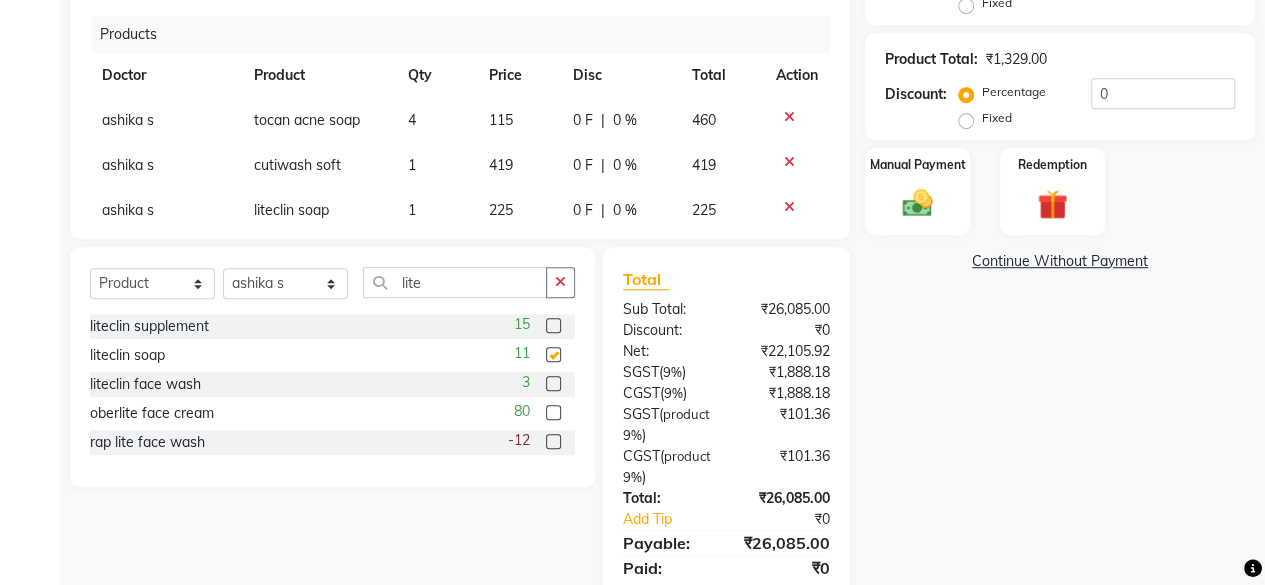 checkbox on "false" 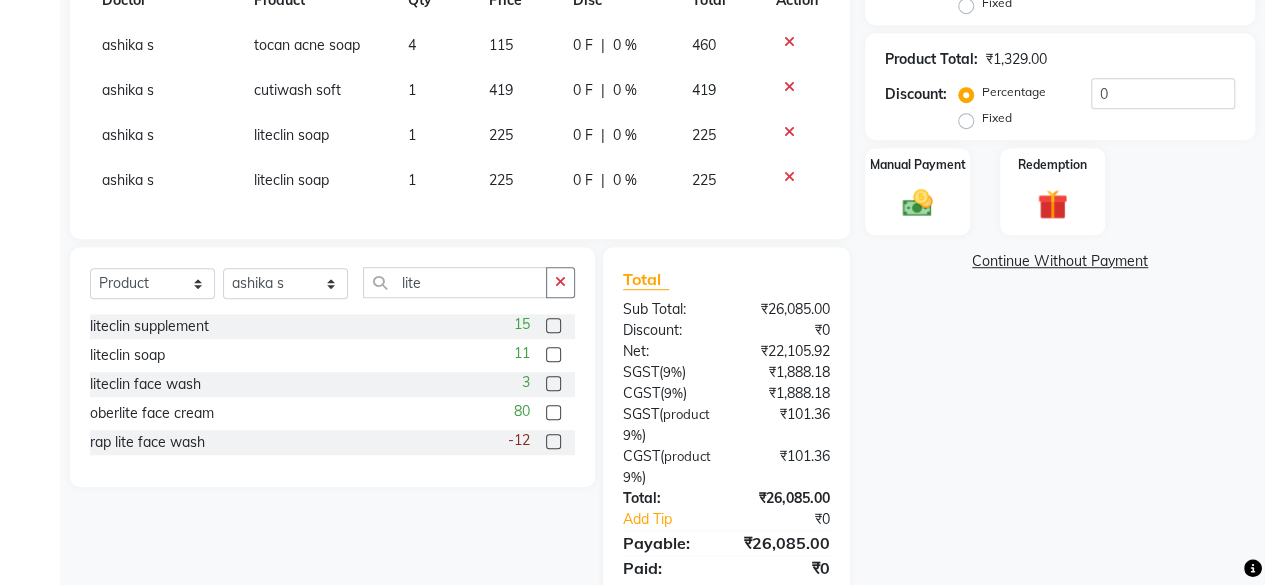 scroll, scrollTop: 155, scrollLeft: 0, axis: vertical 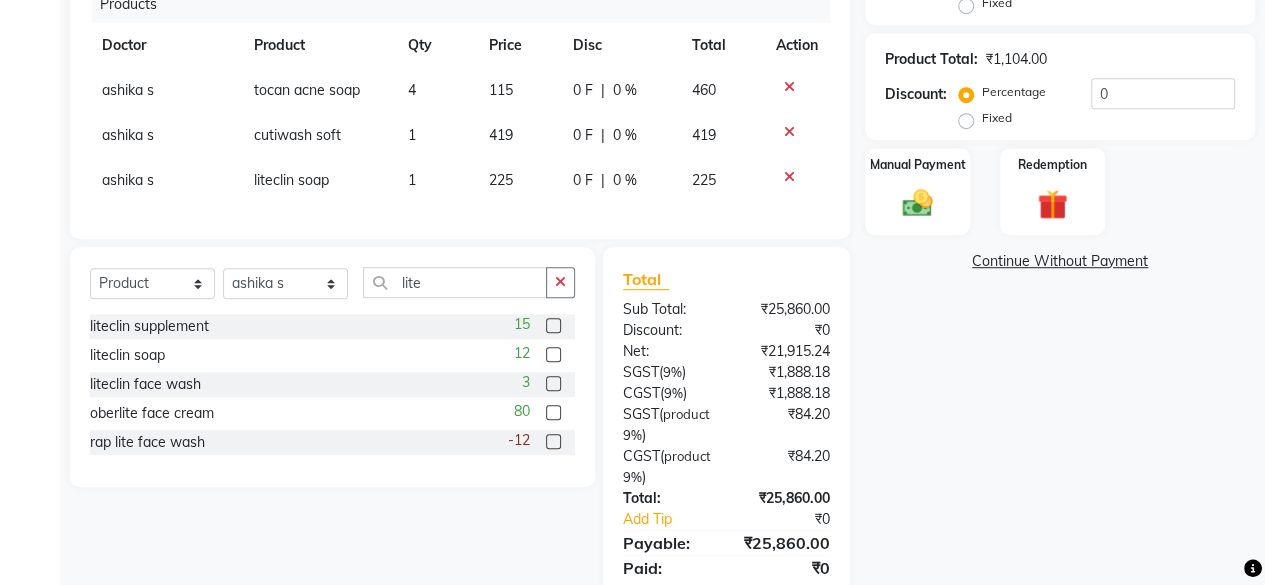 click on "1" 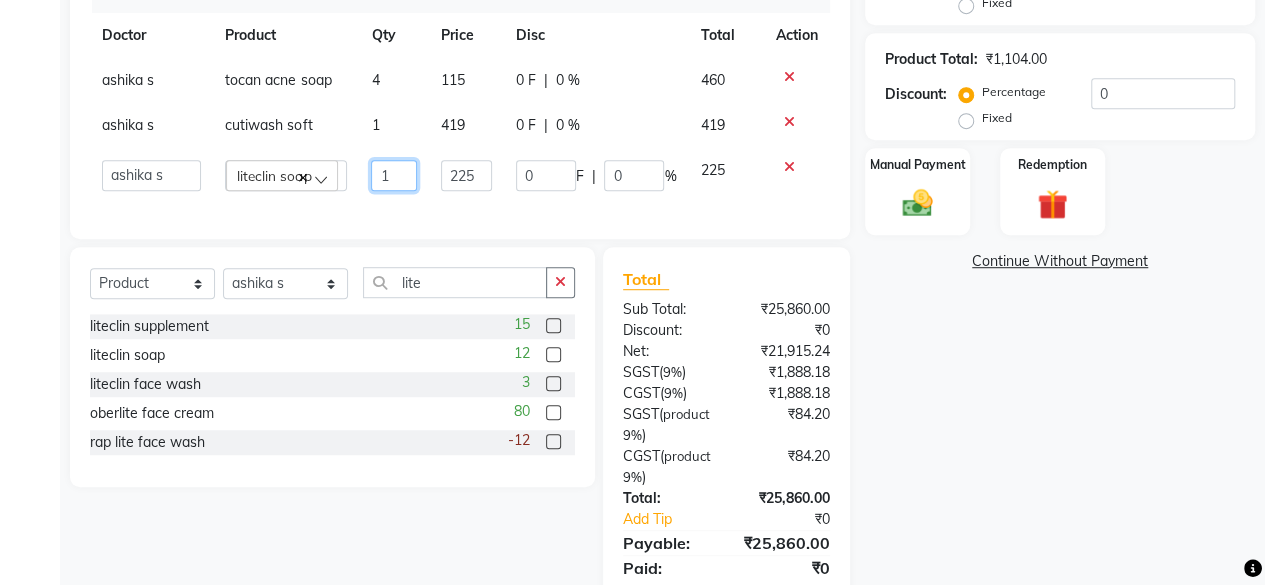 click on "1" 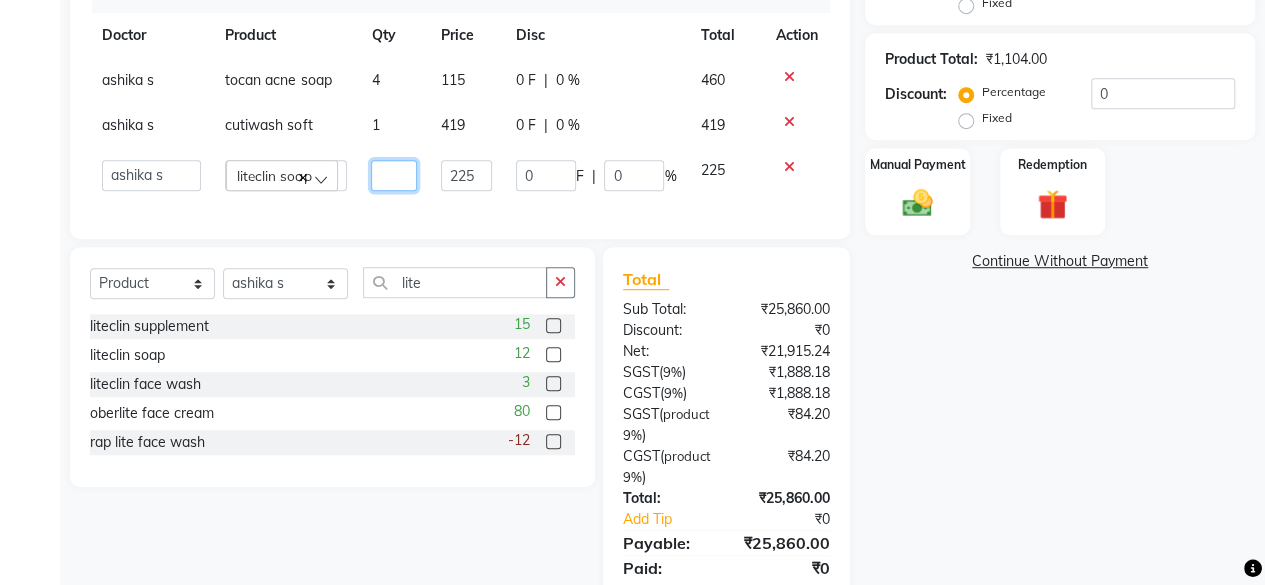 type on "3" 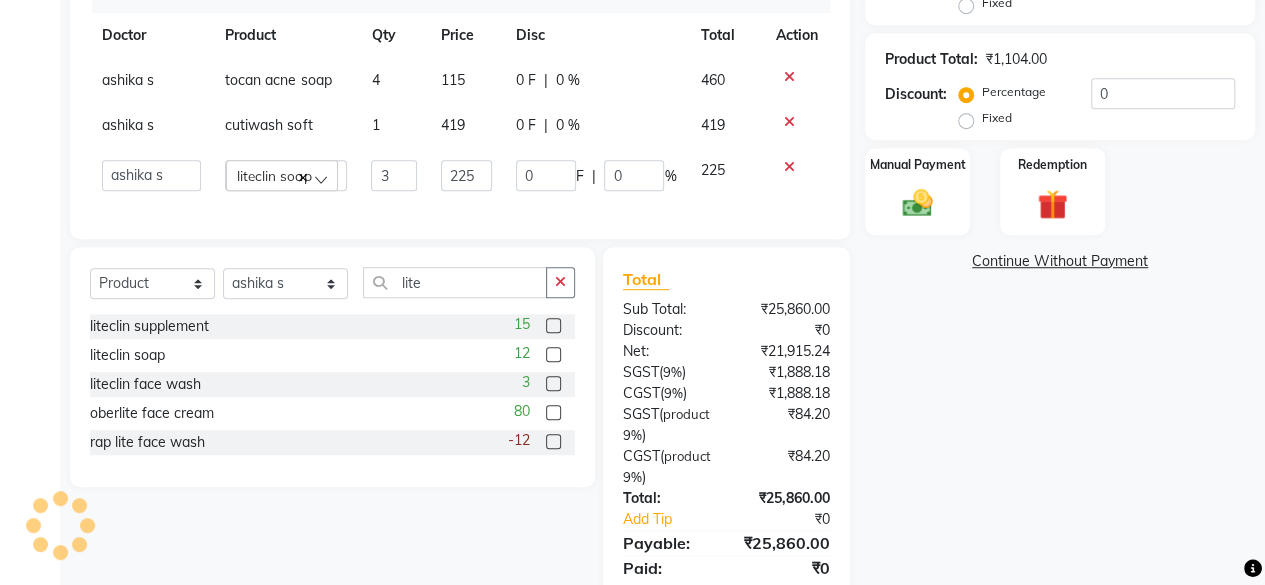 scroll, scrollTop: 110, scrollLeft: 0, axis: vertical 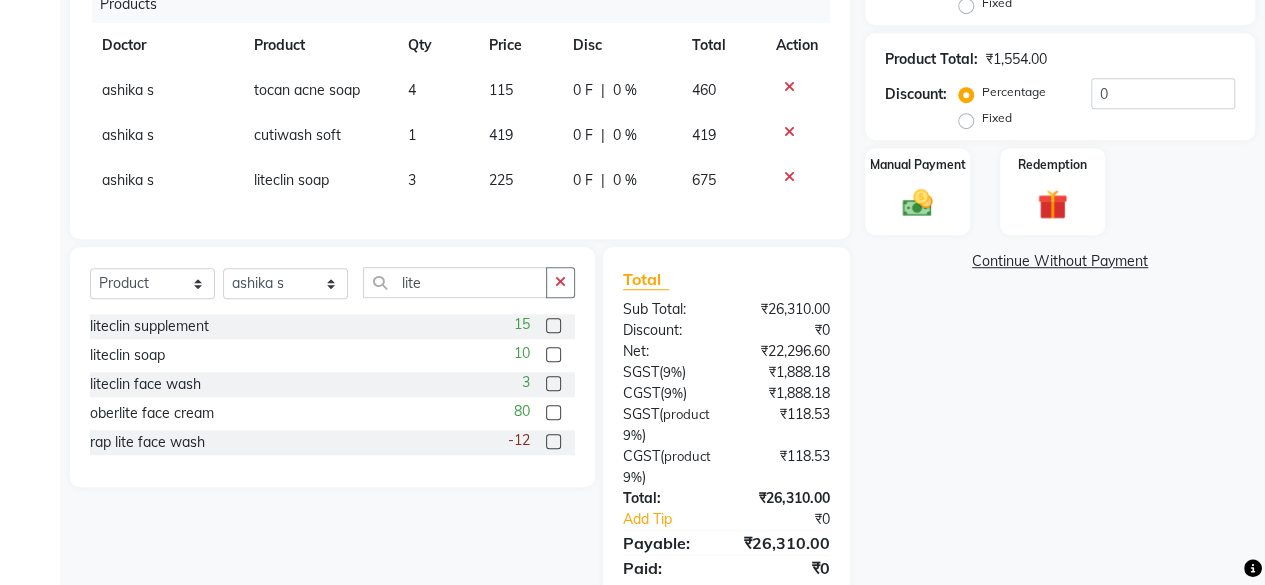 click on "ashika s liteclin soap 3 225 0 F | 0 % 675" 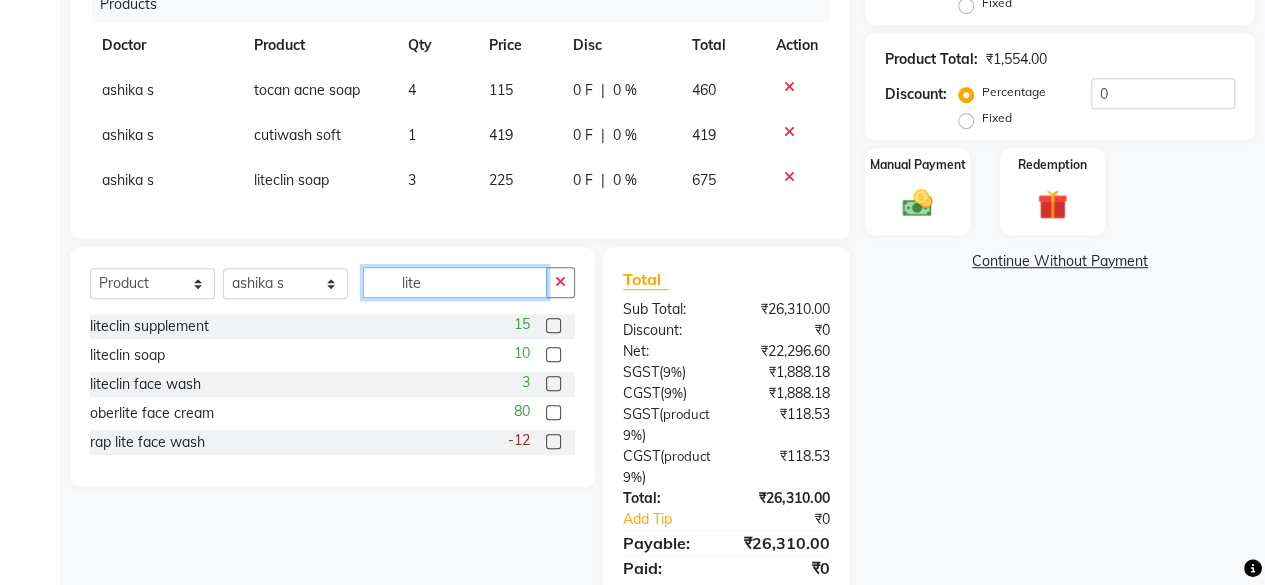 click on "lite" 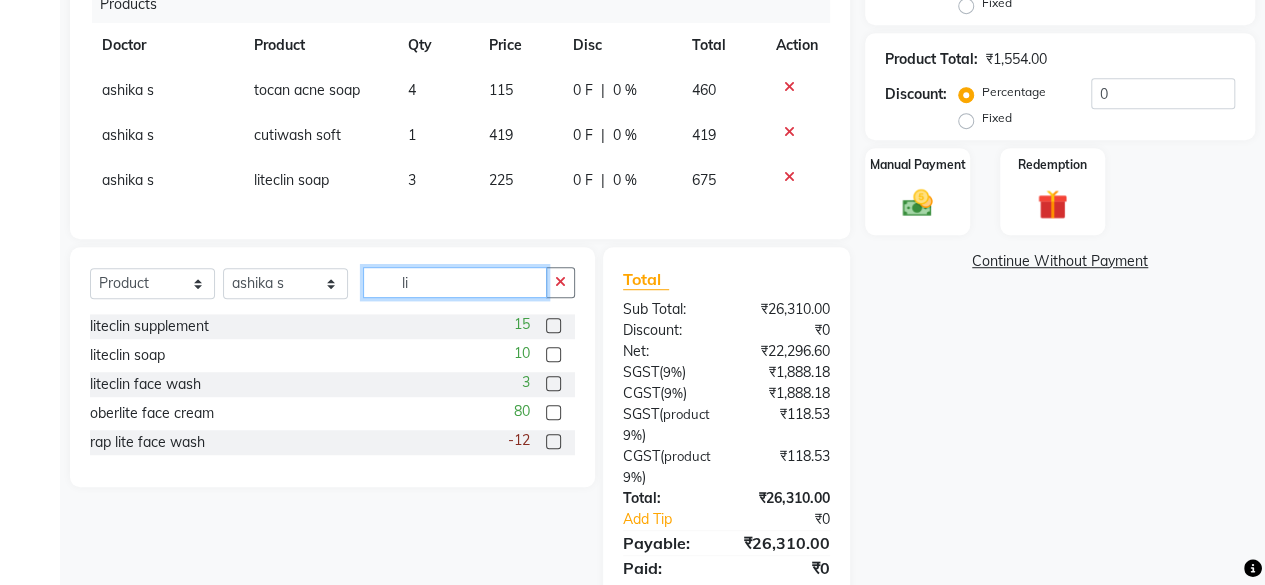 type on "l" 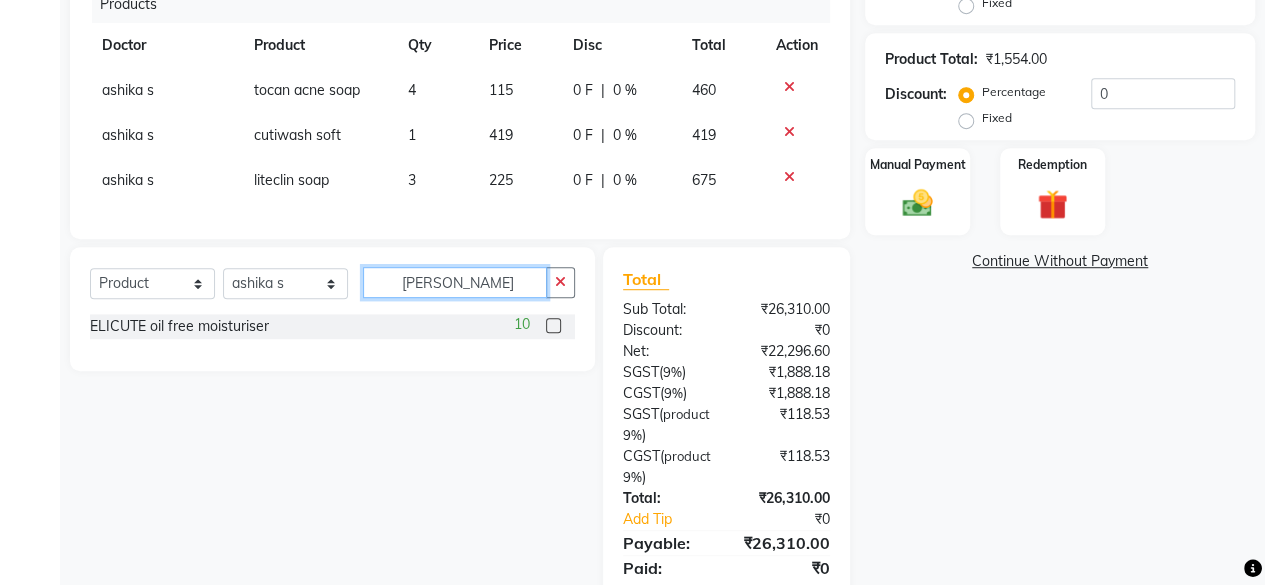 type on "eli" 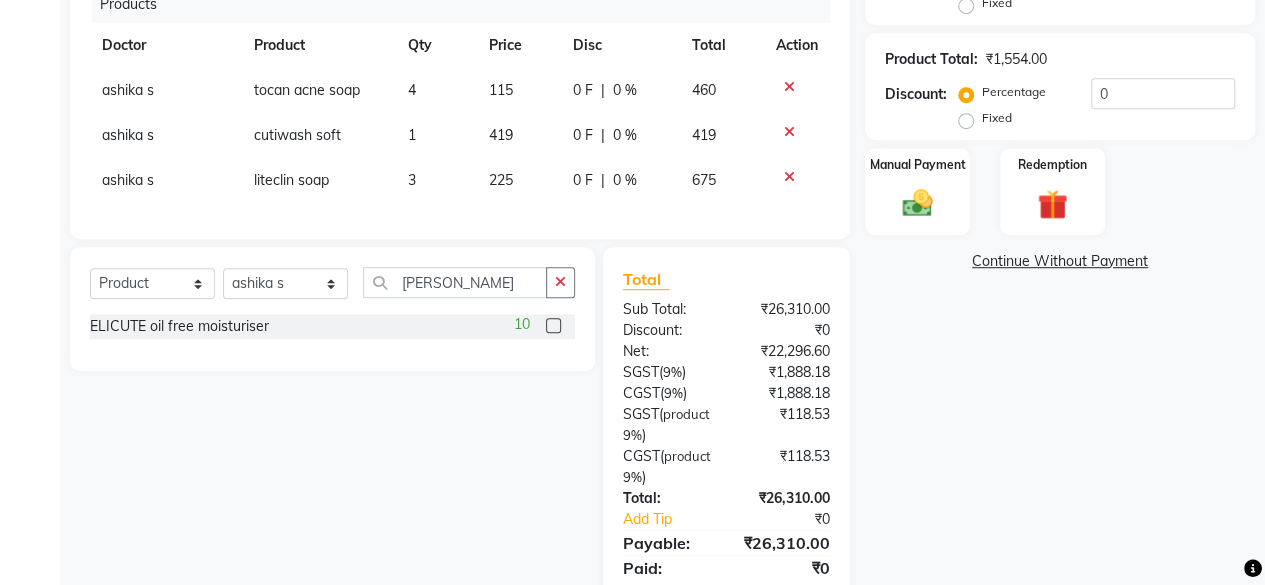 click 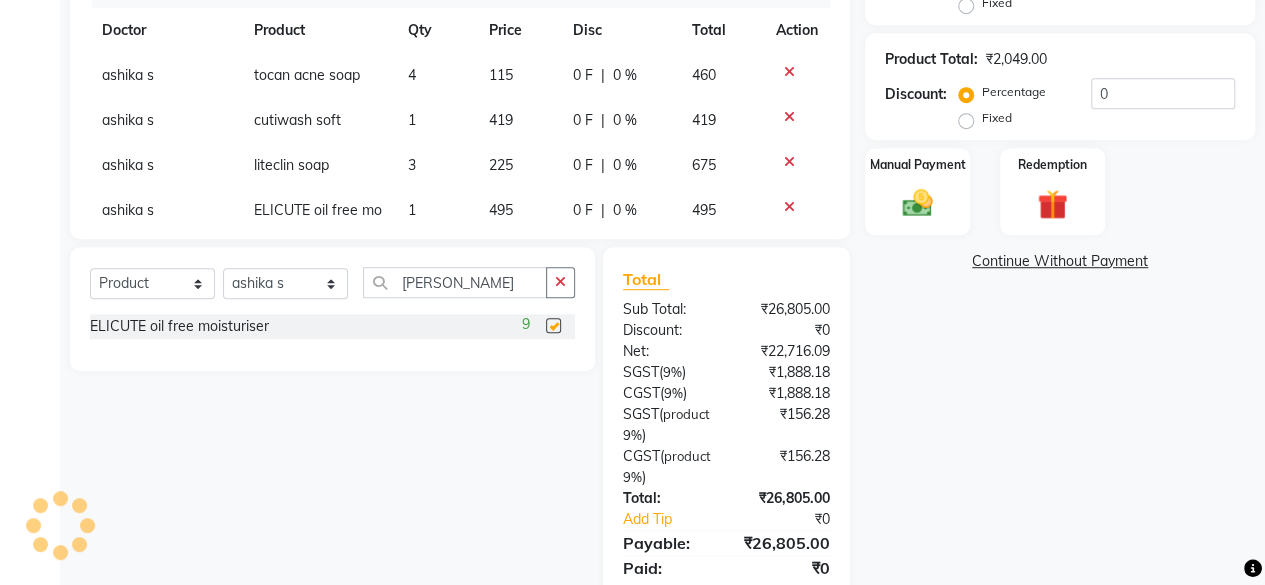 scroll, scrollTop: 120, scrollLeft: 0, axis: vertical 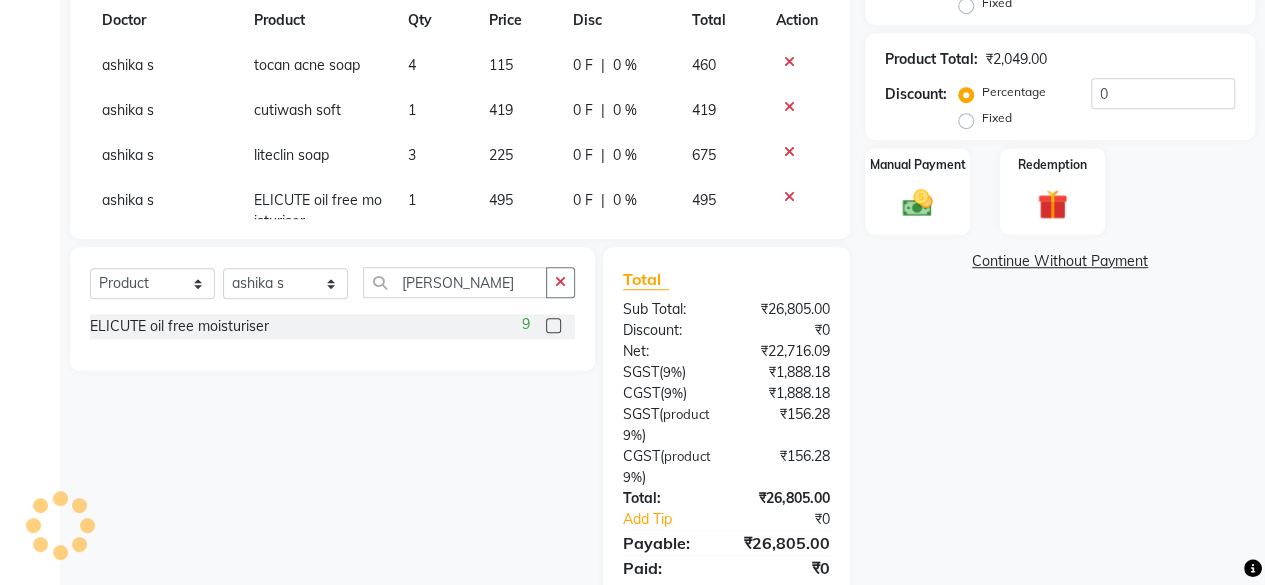 checkbox on "false" 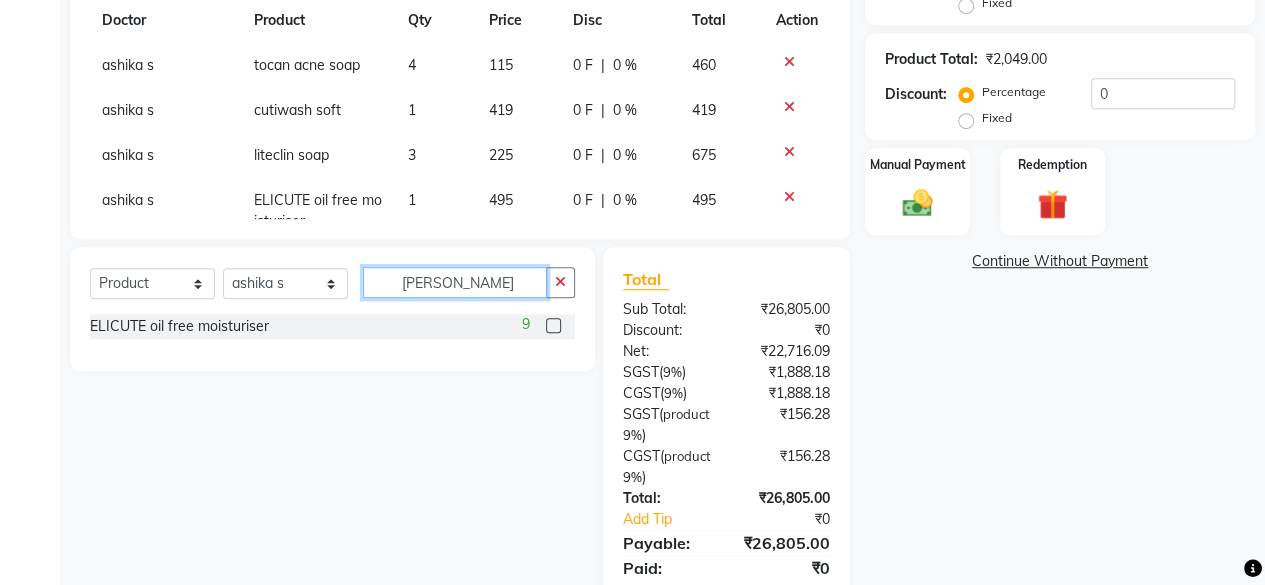 click on "eli" 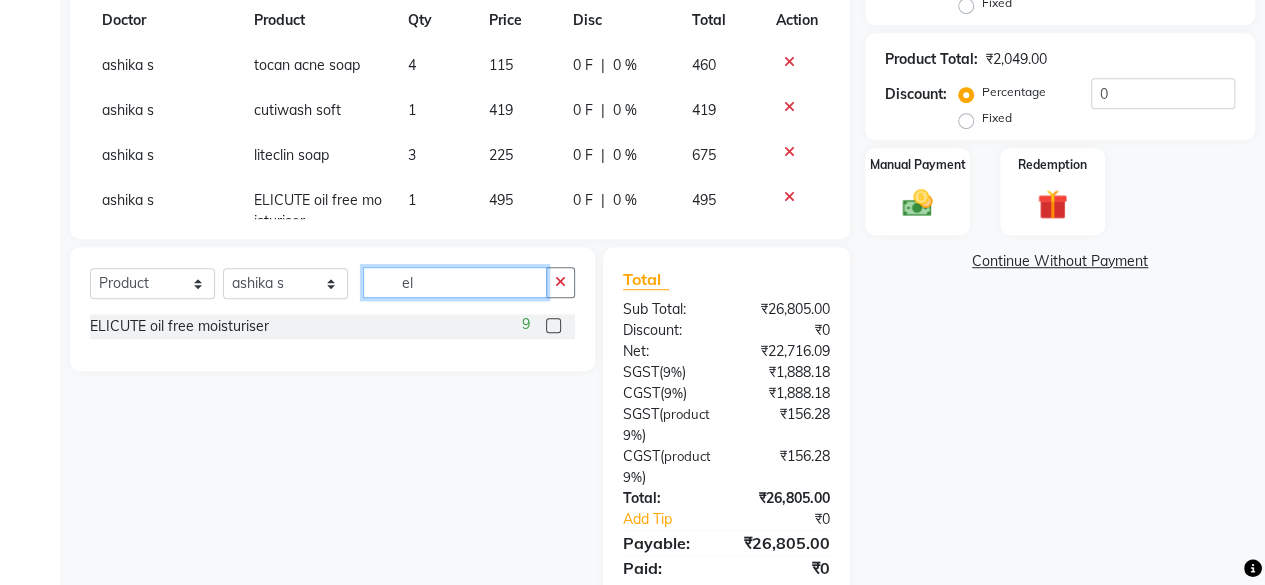 type on "e" 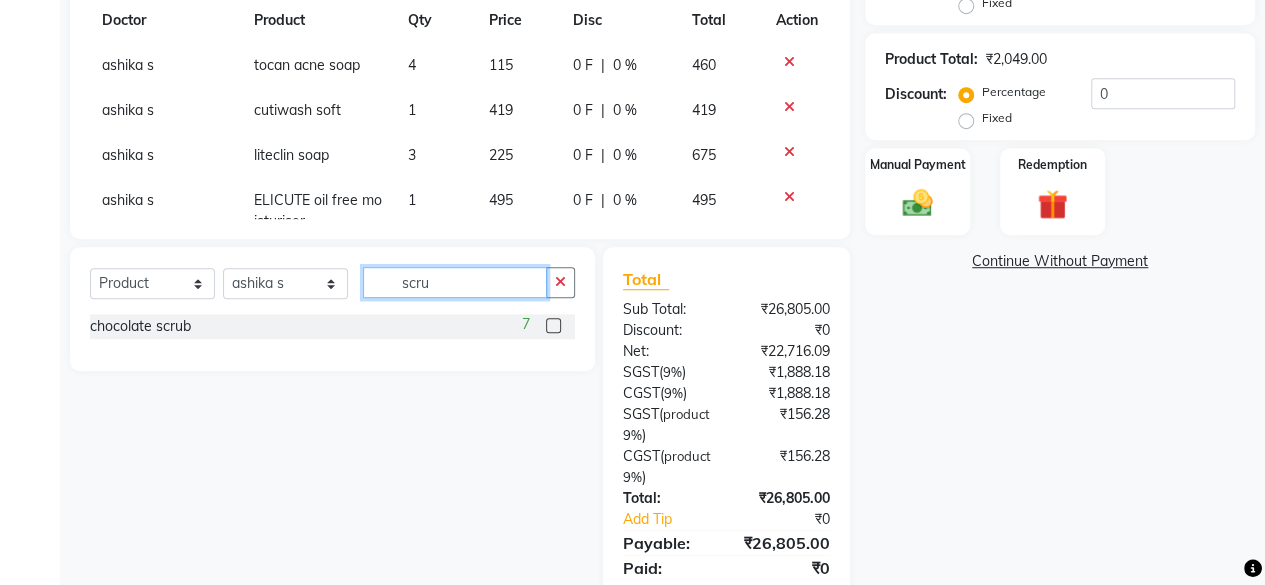 type on "scru" 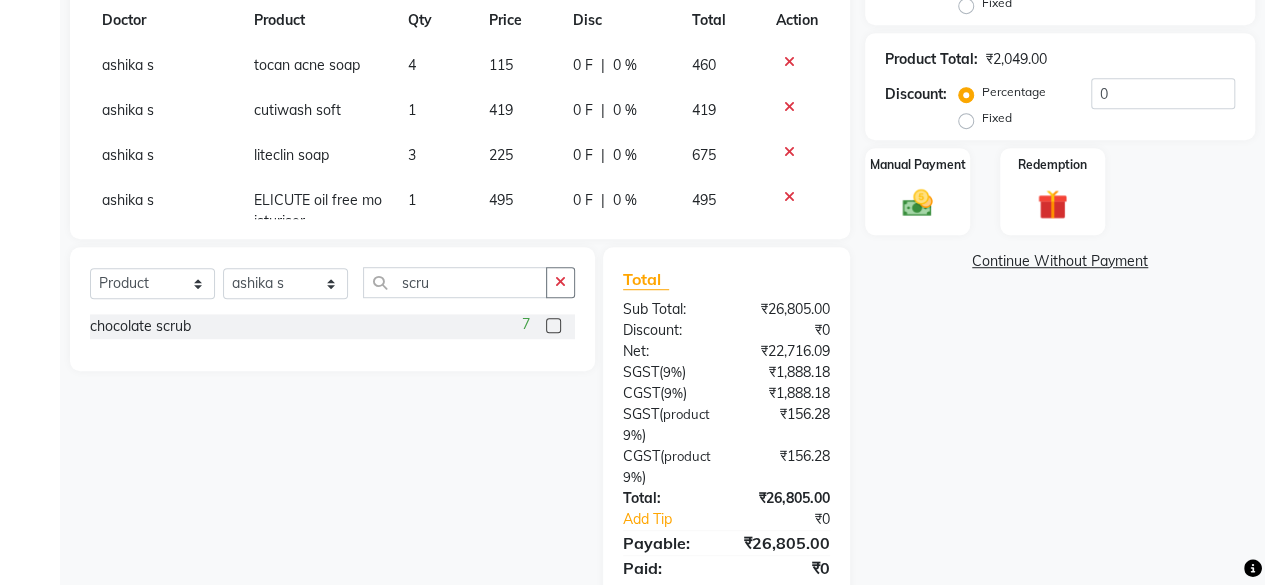 click 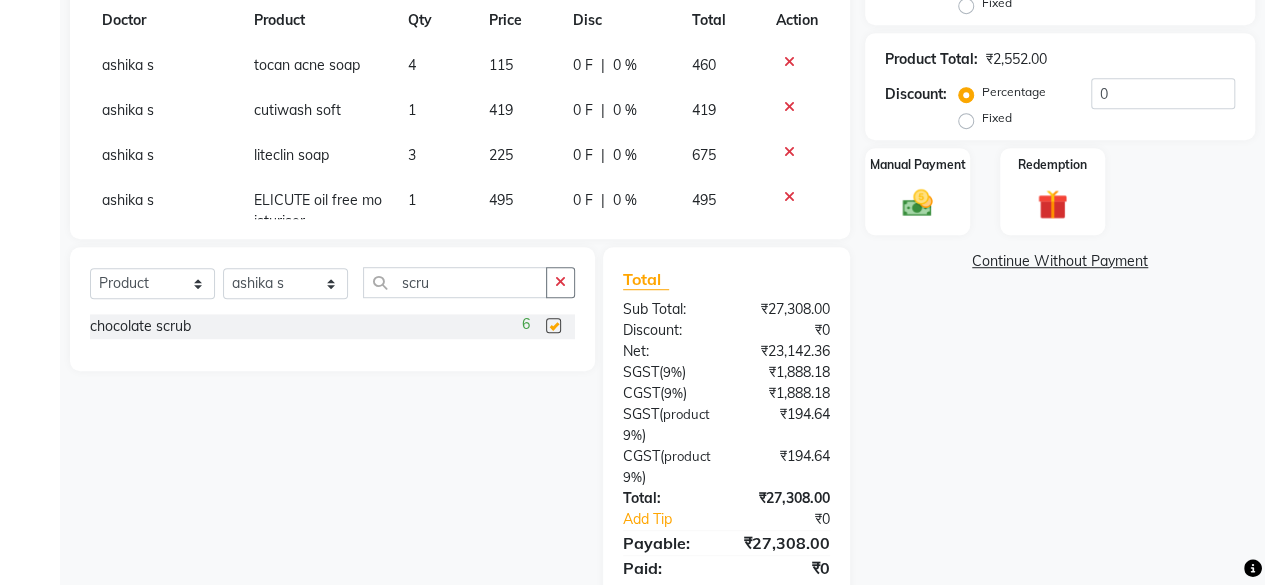 checkbox on "false" 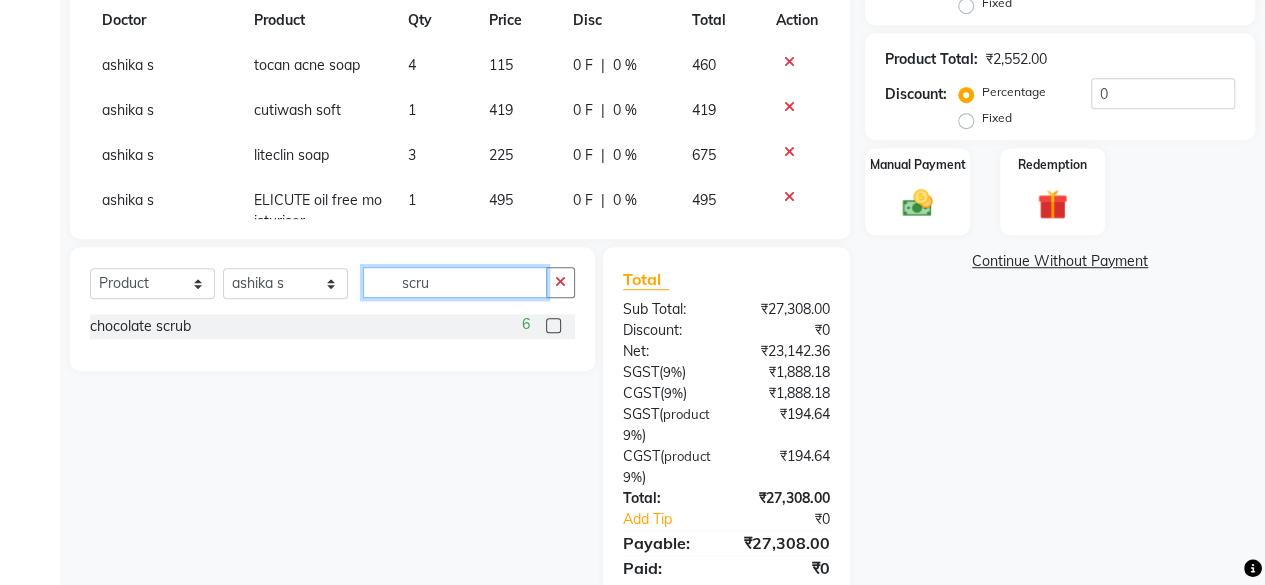 click on "scru" 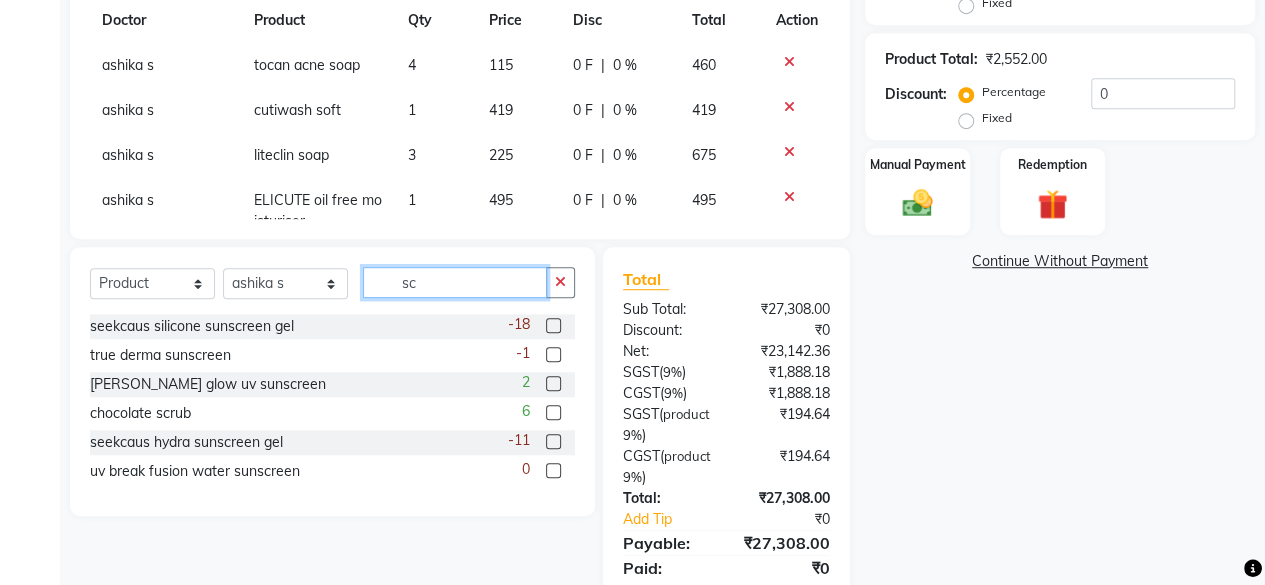 type on "s" 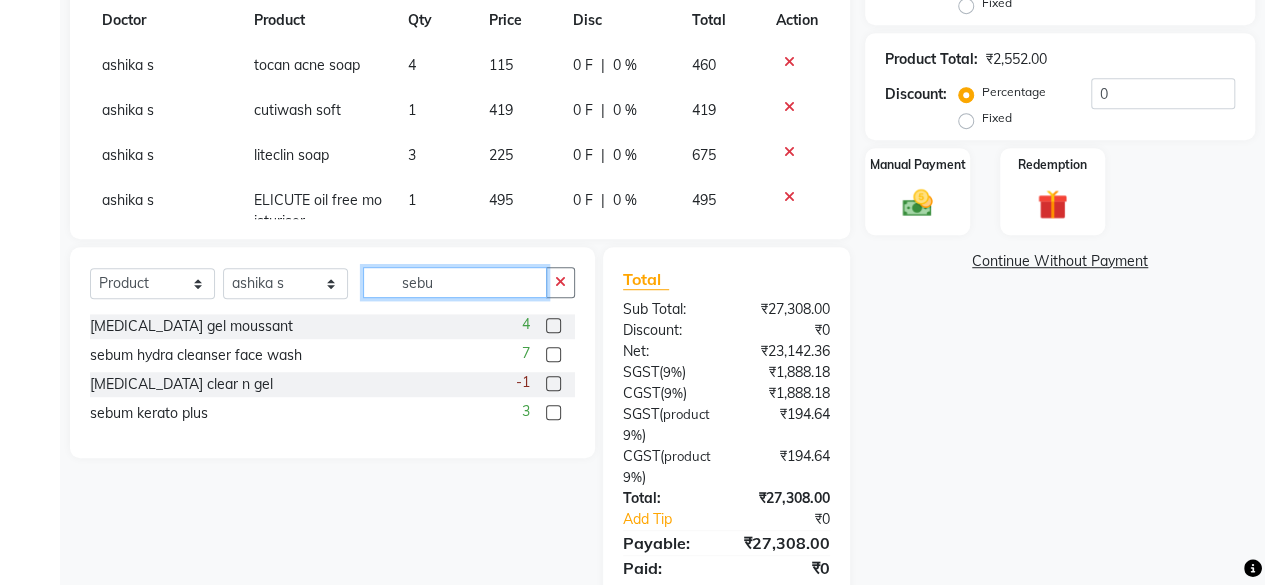 type on "sebu" 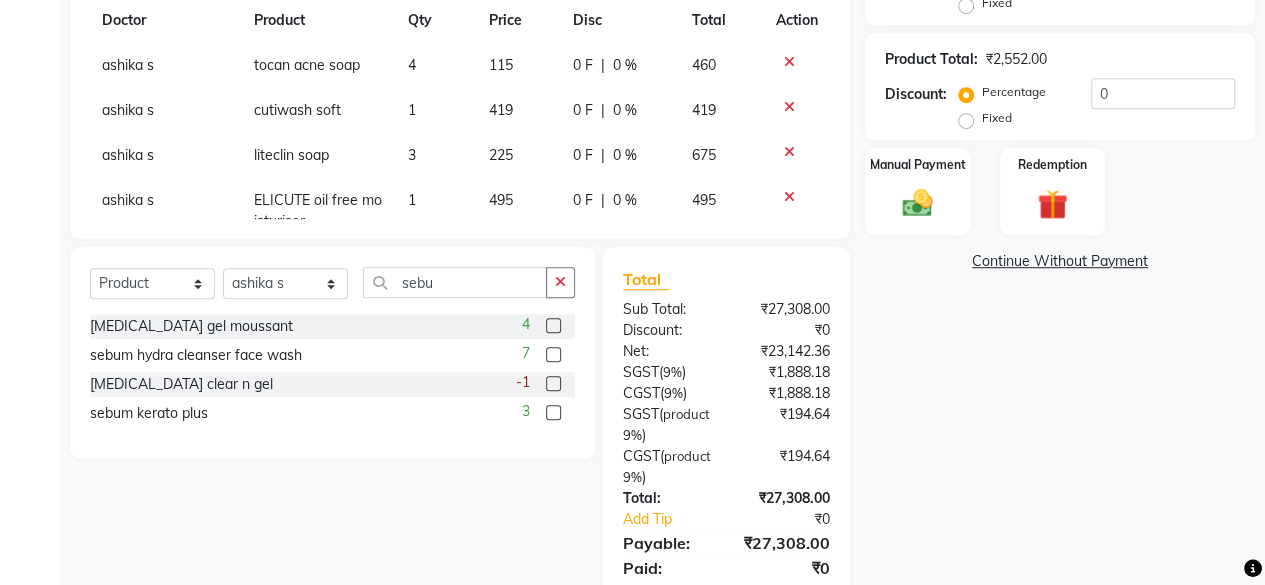 click 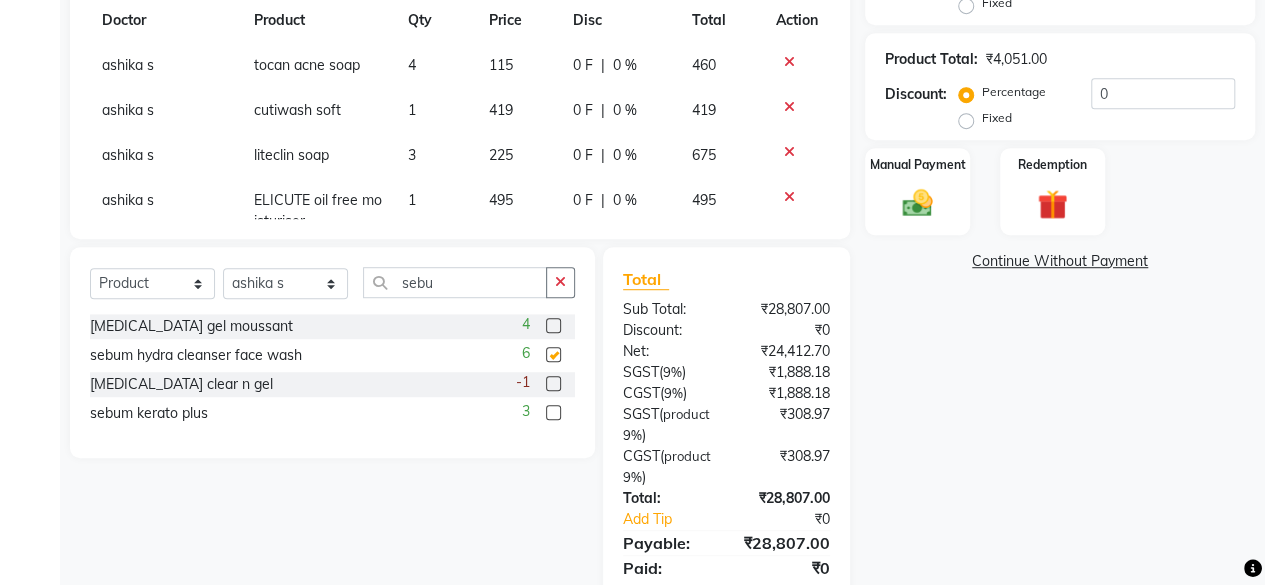 checkbox on "false" 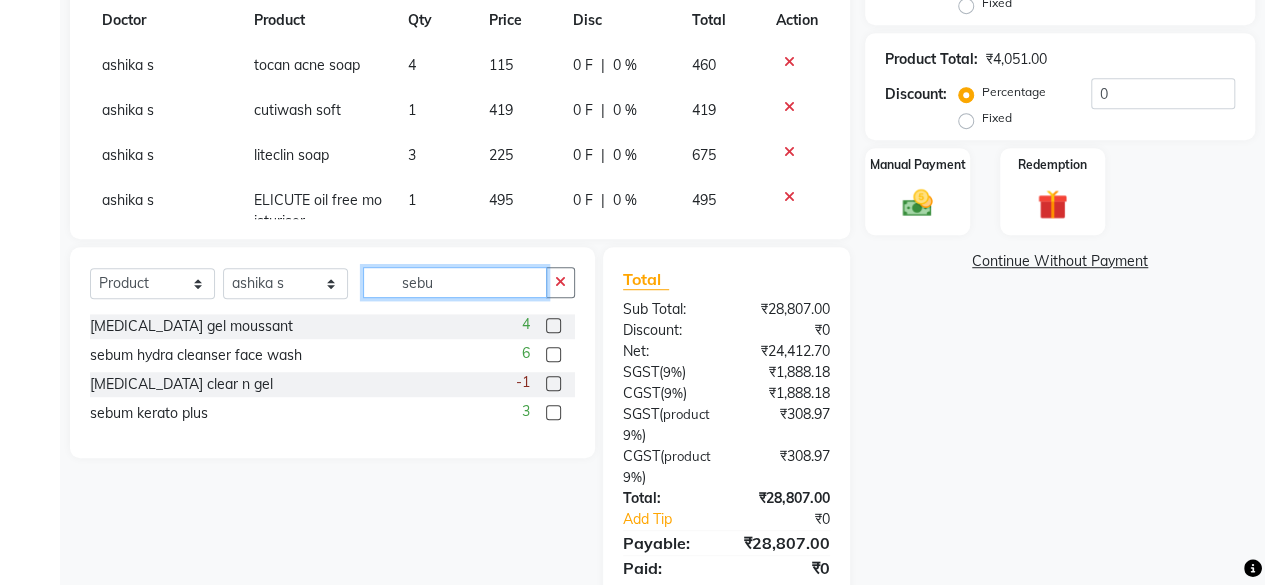 click on "sebu" 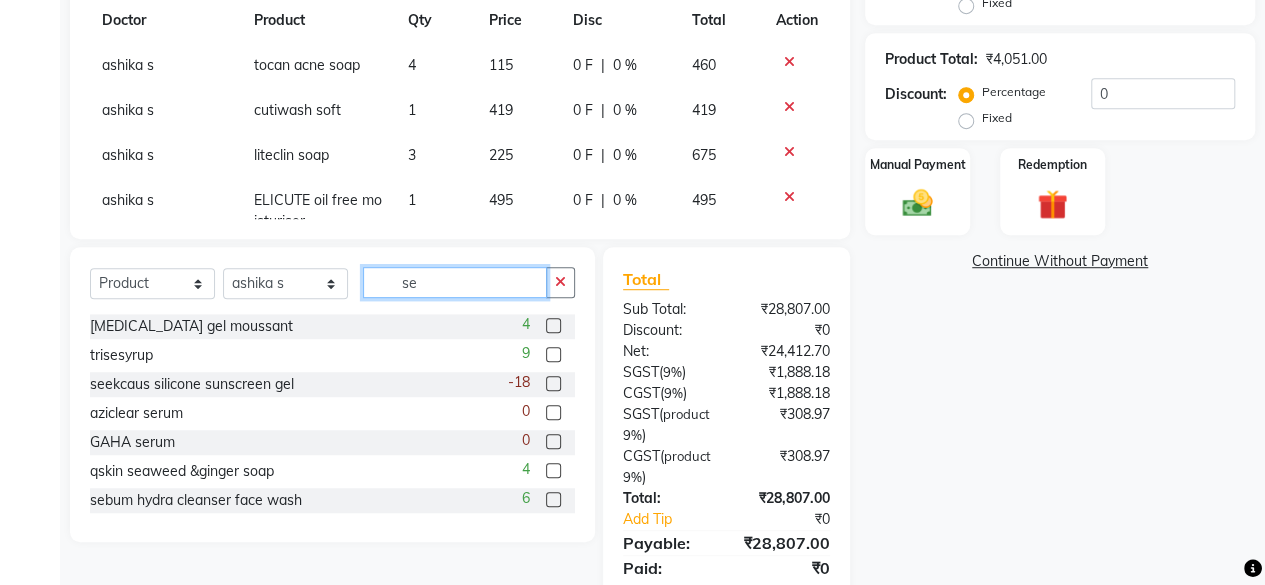 type on "s" 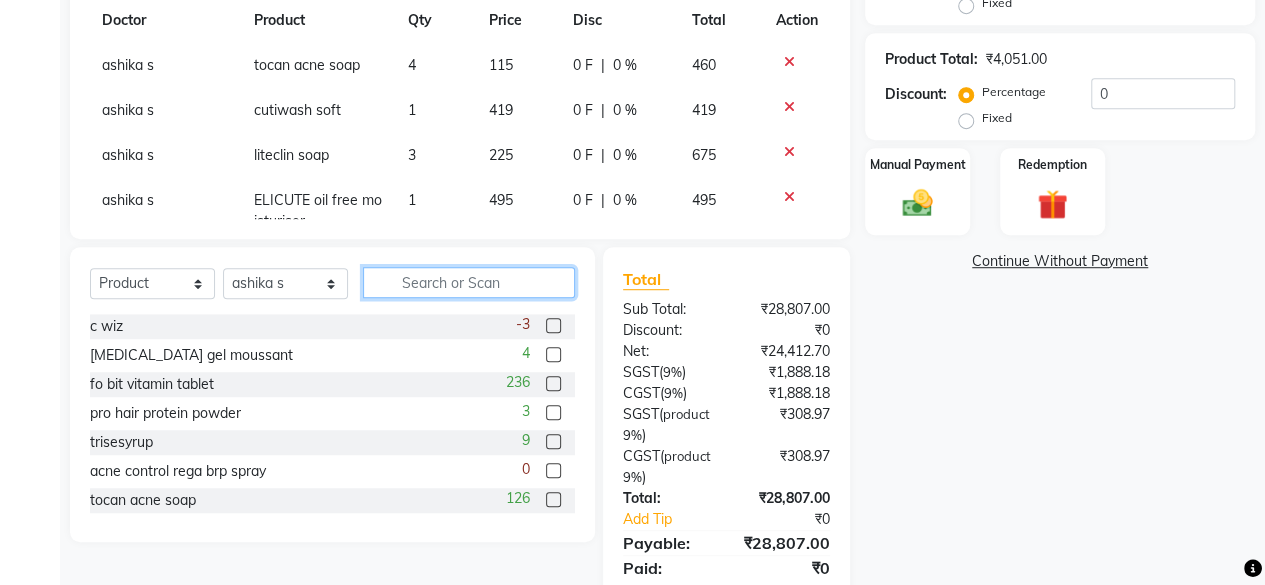scroll, scrollTop: 390, scrollLeft: 0, axis: vertical 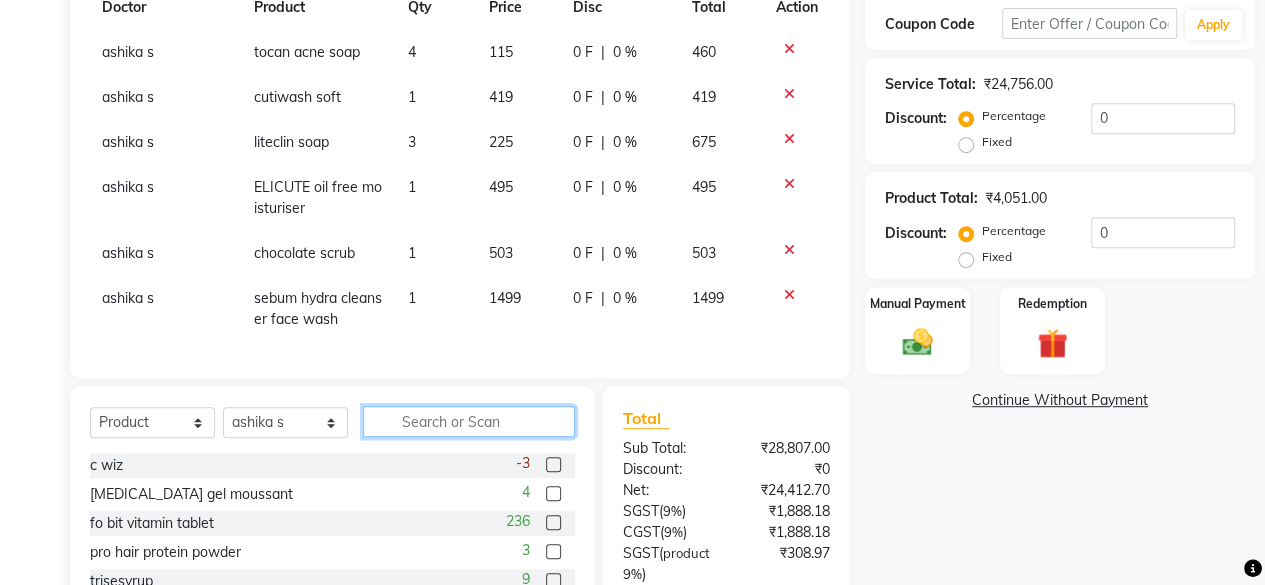 type 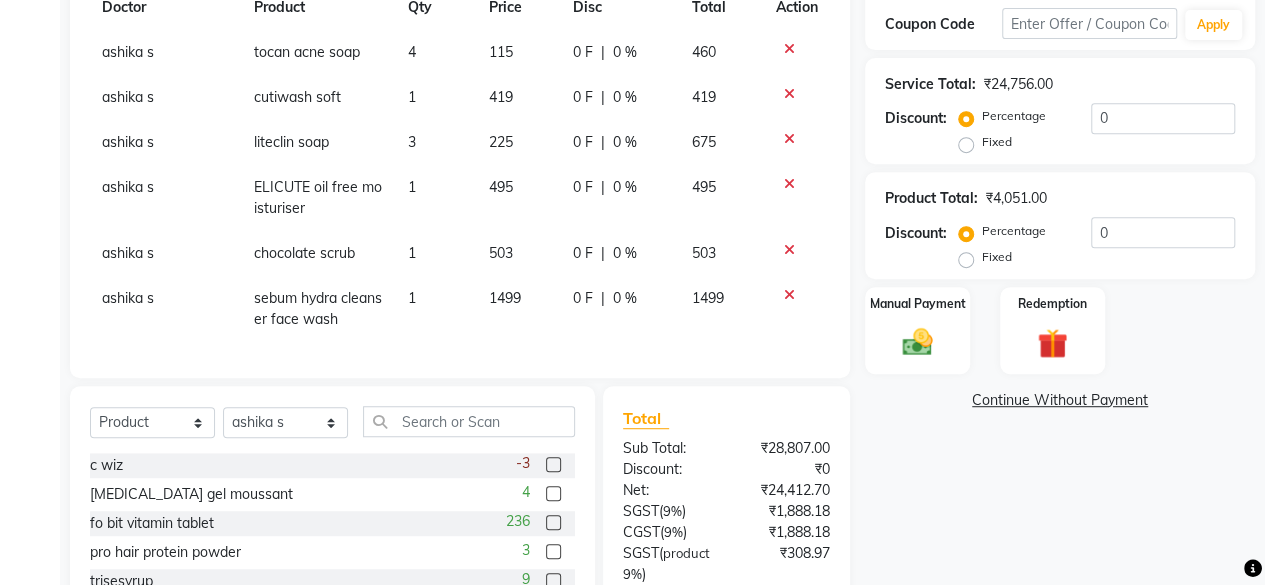 click on "503" 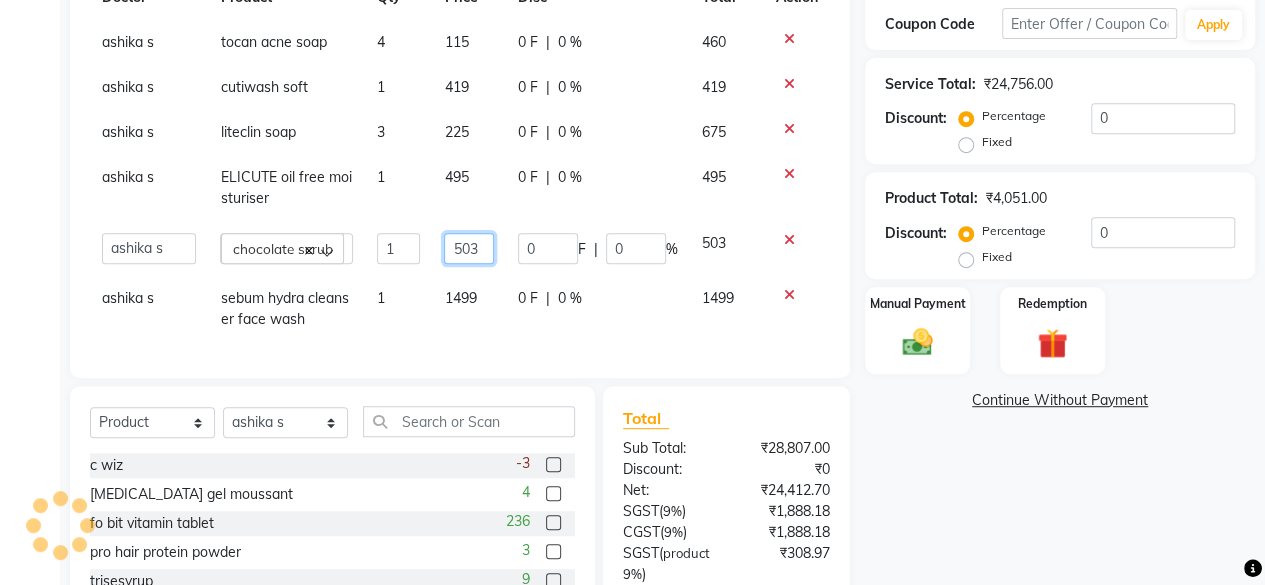 click on "503" 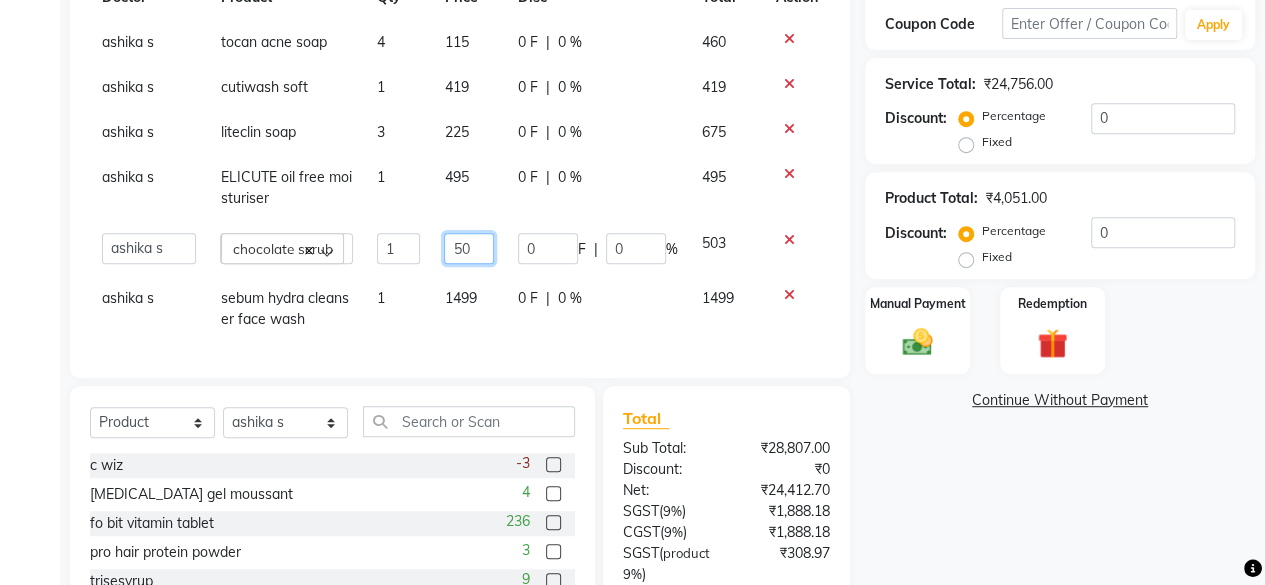type on "5" 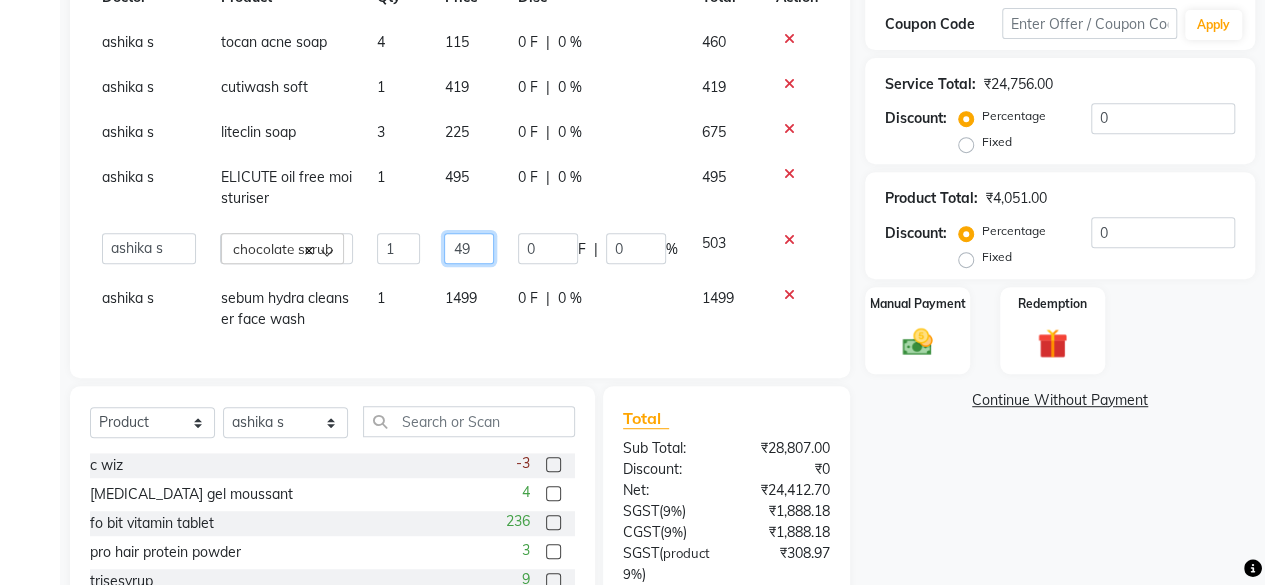 type on "499" 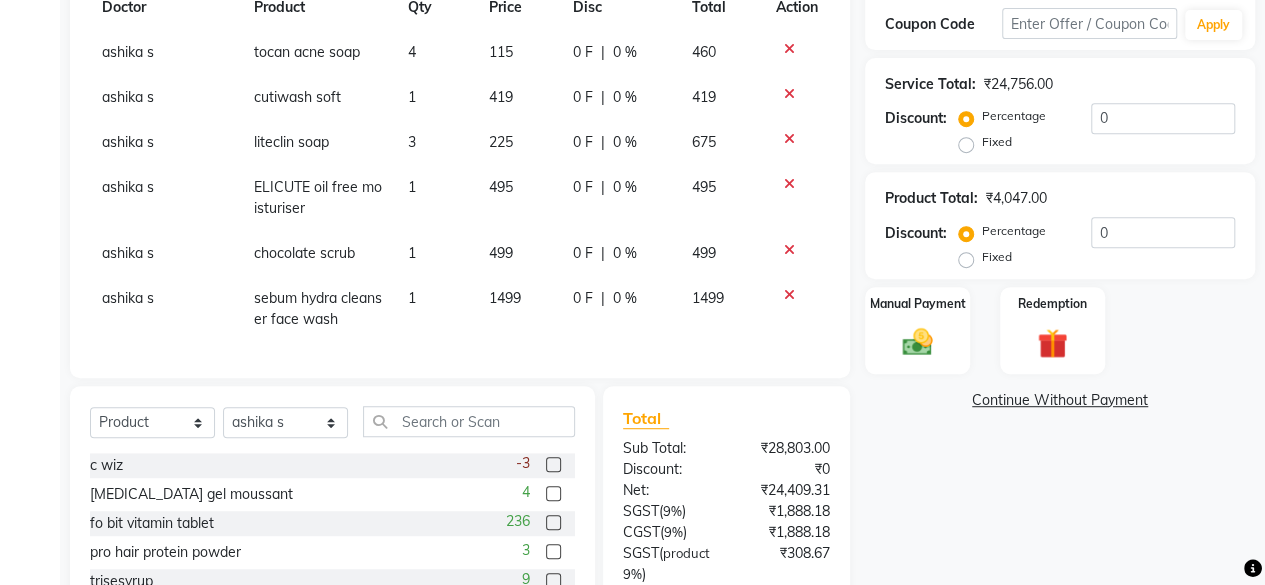 click on "0 F | 0 %" 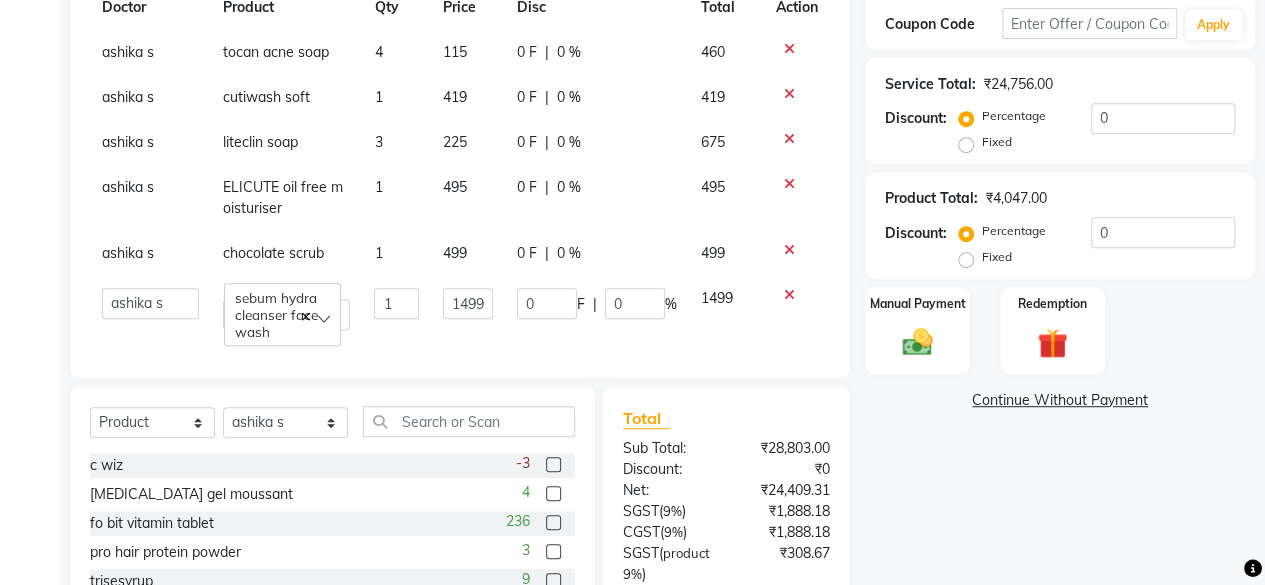 scroll, scrollTop: 288, scrollLeft: 0, axis: vertical 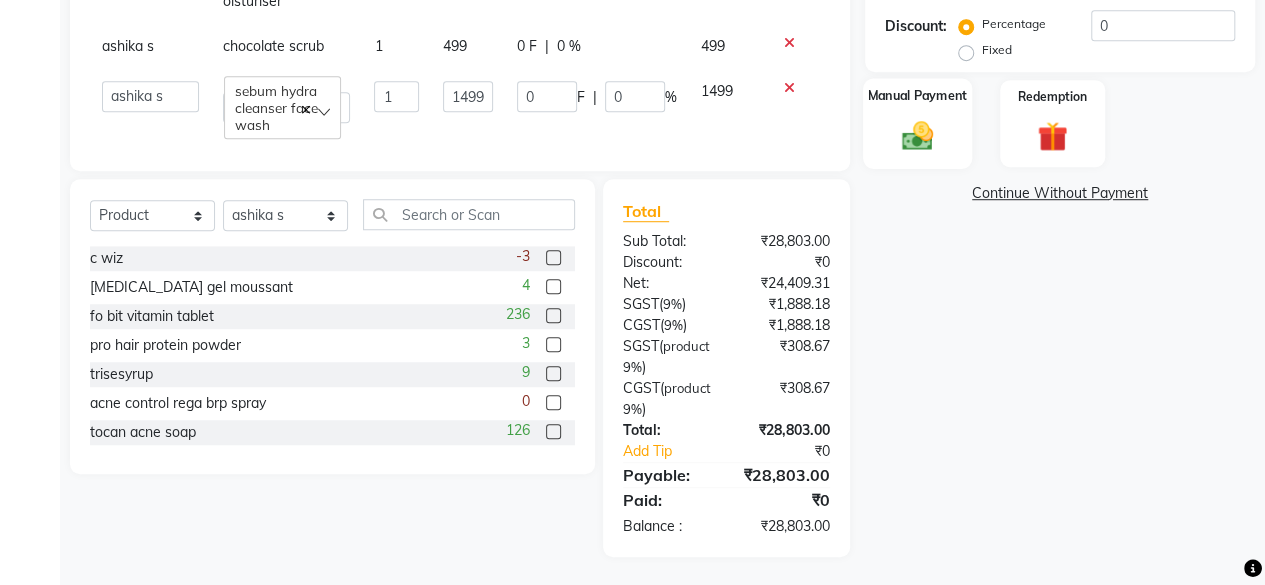 click on "Manual Payment" 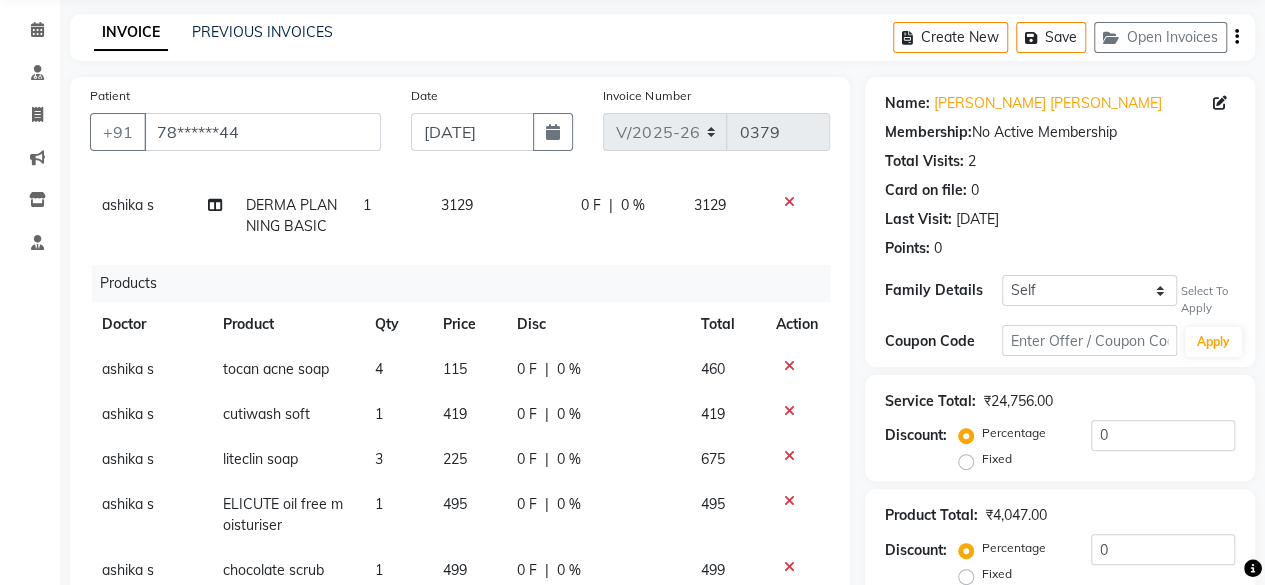 scroll, scrollTop: 380, scrollLeft: 0, axis: vertical 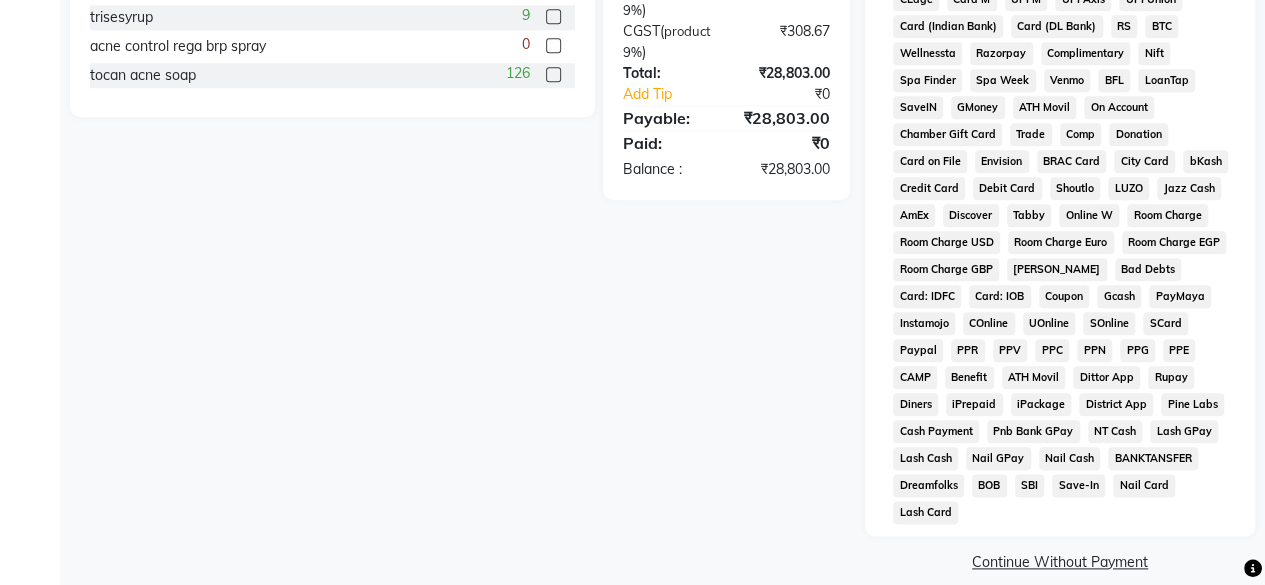 click on "Name: Syad Ali Fathima Membership:  No Active Membership  Total Visits:  2 Card on file:  0 Last Visit:   25-02-2025 Points:   0  Family Details Self M.Asleen Sulthana Select To Apply Coupon Code Apply Service Total:  ₹24,756.00  Discount:  Percentage   Fixed  0 Product Total:  ₹4,047.00  Discount:  Percentage   Fixed  0 Manual Payment Redemption Payment Methods  CASH   CARD   ONLINE   CUSTOM   GPay   PayTM   PhonePe   UPI   NearBuy   Loan   BharatPay   Cheque   MosamBee   MI Voucher   Bank   Family   Visa Card   Master Card   BharatPay Card   UPI BharatPay   Other Cards   Juice by MCB   MyT Money   MariDeal   DefiDeal   Deal.mu   THD   TCL   CEdge   Card M   UPI M   UPI Axis   UPI Union   Card (Indian Bank)   Card (DL Bank)   RS   BTC   Wellnessta   Razorpay   Complimentary   Nift   Spa Finder   Spa Week   Venmo   BFL   LoanTap   SaveIN   GMoney   ATH Movil   On Account   Chamber Gift Card   Trade   Comp   Donation   Card on File   Envision   BRAC Card   City Card   bKash   Credit Card   Debit Card" 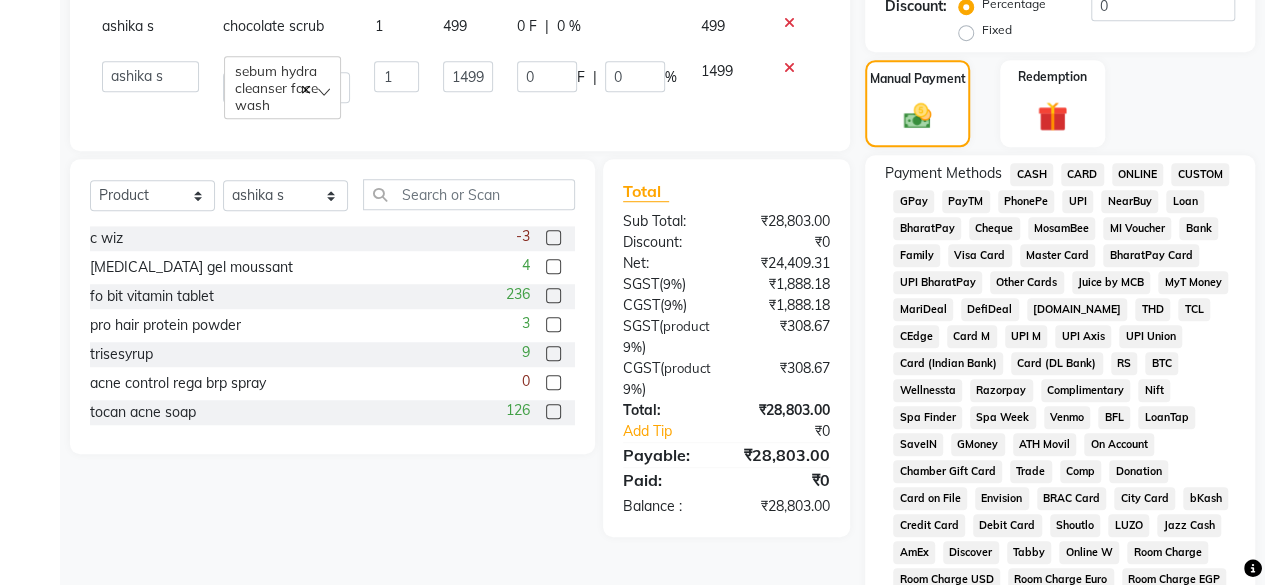scroll, scrollTop: 677, scrollLeft: 0, axis: vertical 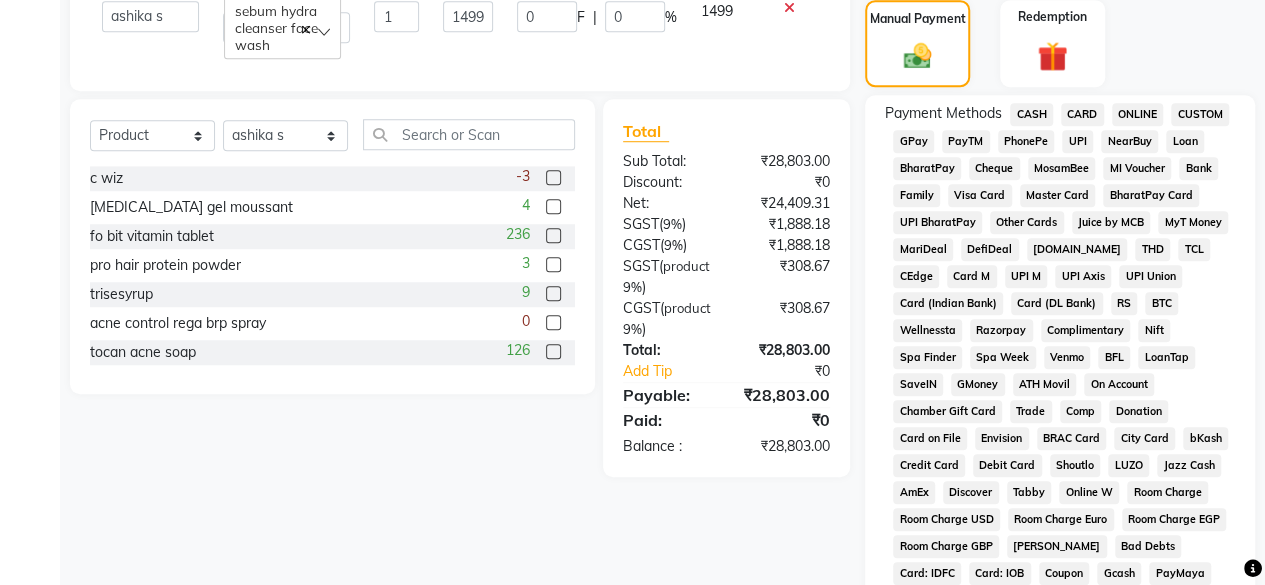 click on "CASH" 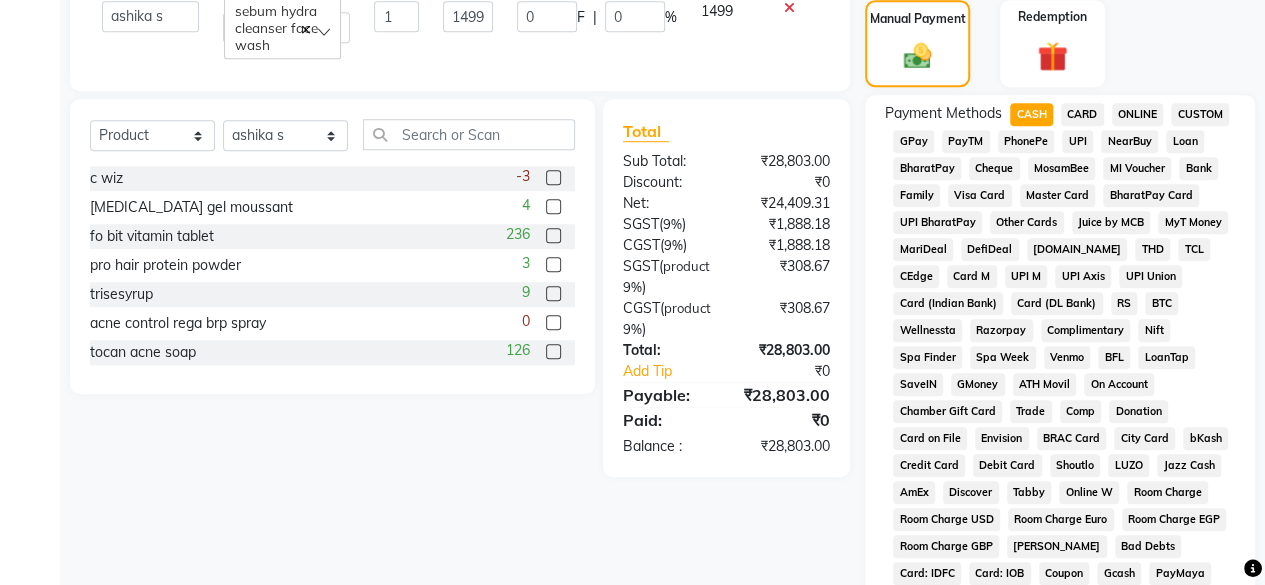 scroll, scrollTop: 1060, scrollLeft: 0, axis: vertical 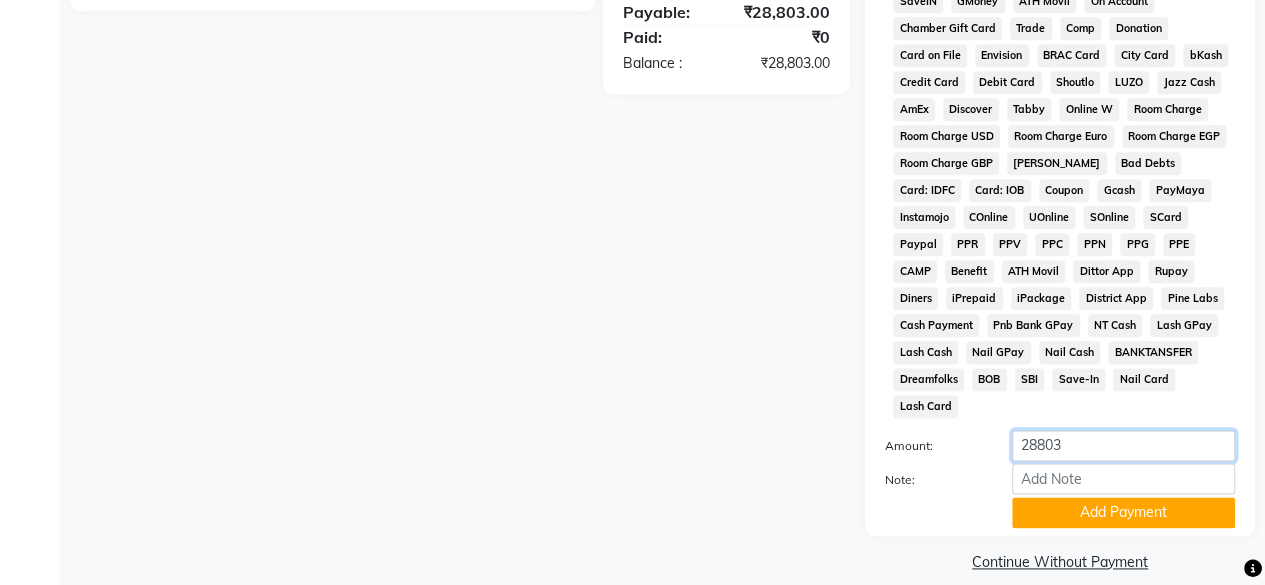 click on "28803" 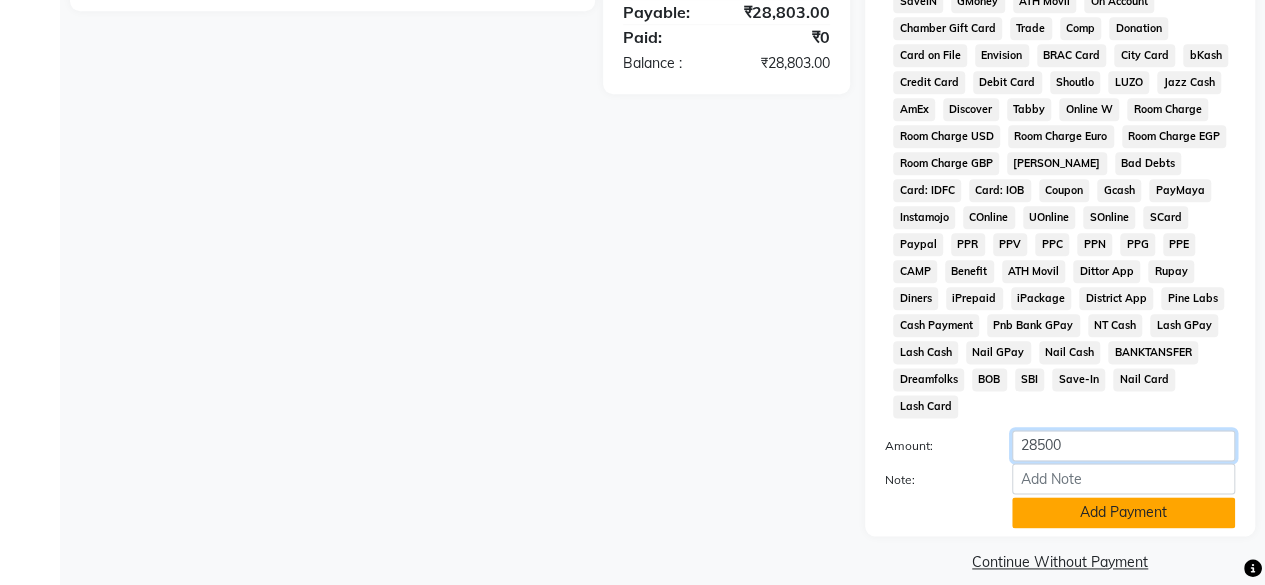 type on "28500" 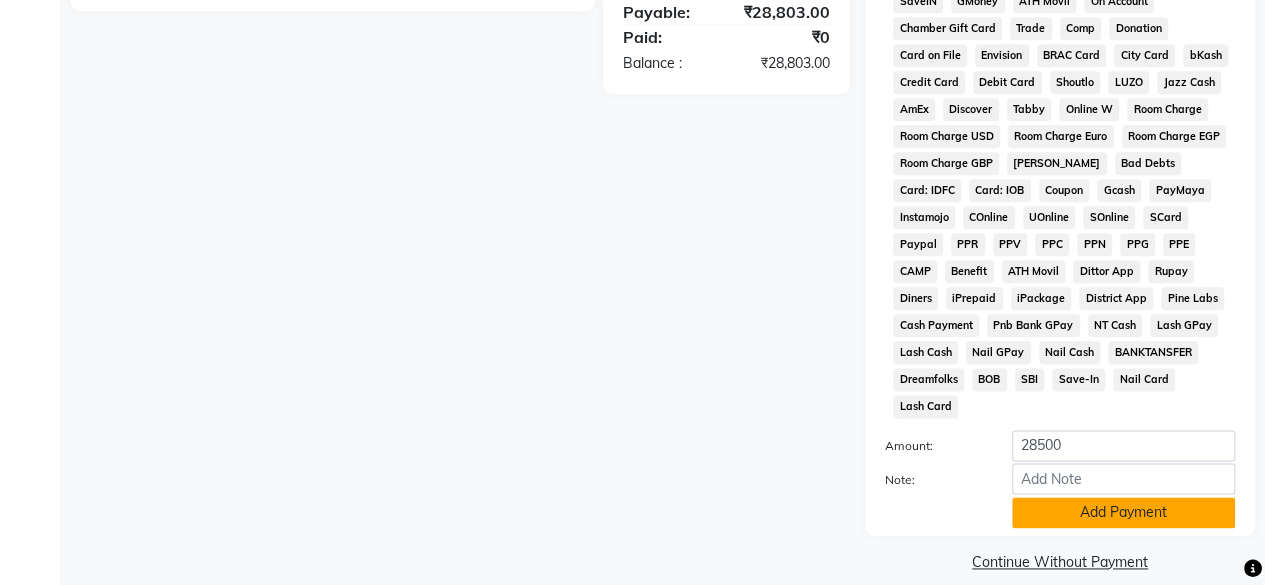 click on "Add Payment" 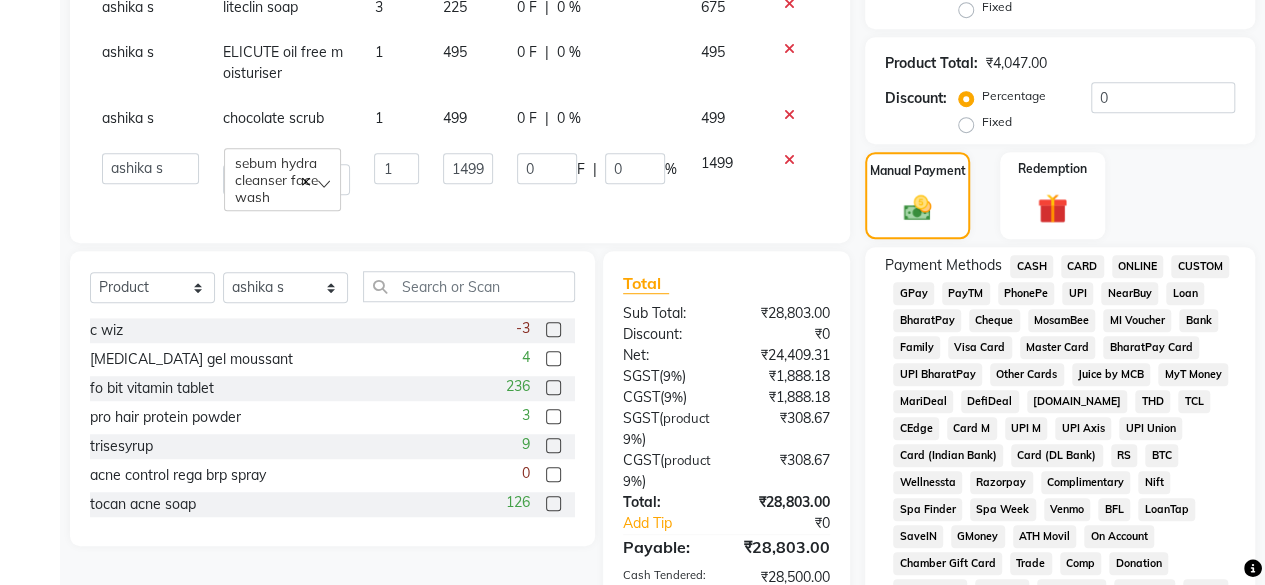 scroll, scrollTop: 568, scrollLeft: 0, axis: vertical 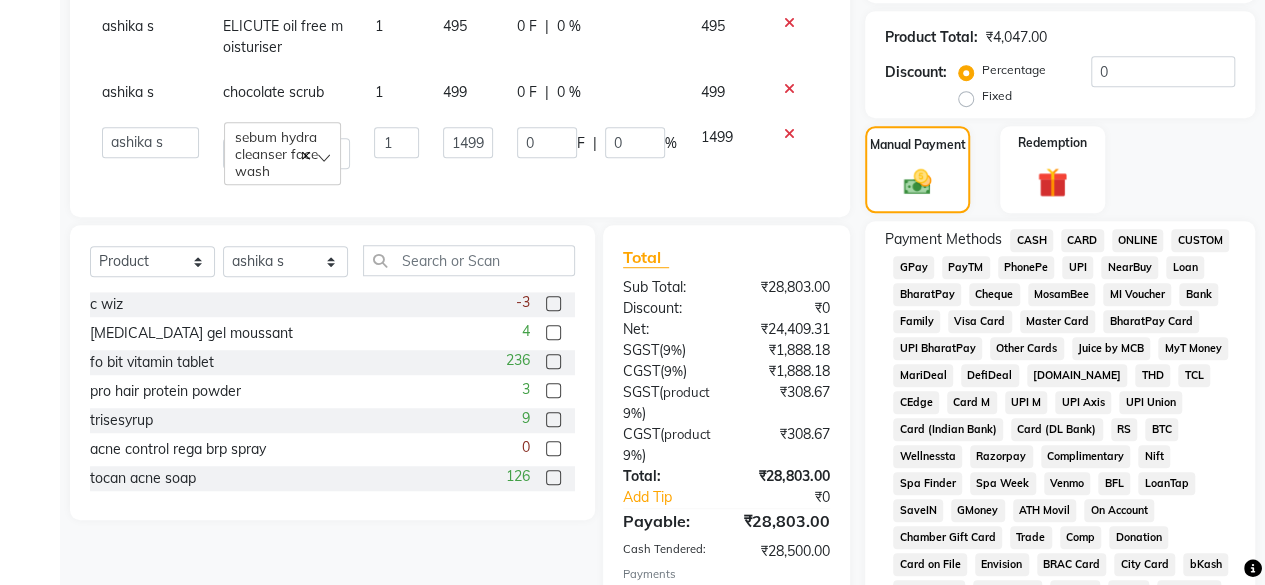 click on "CASH" 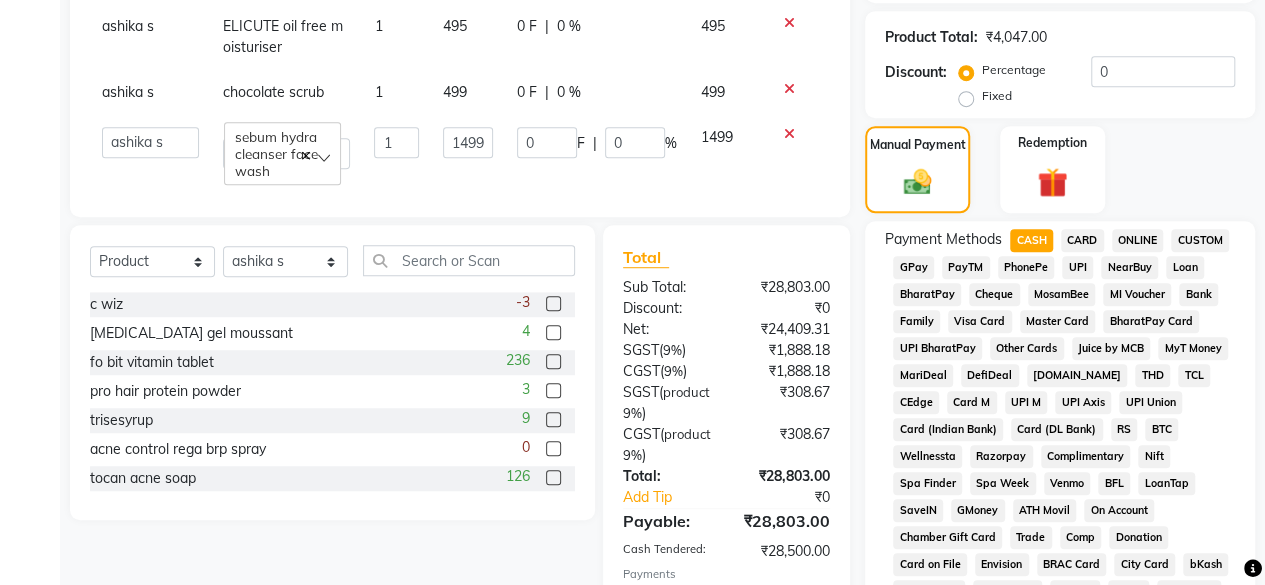 scroll, scrollTop: 542, scrollLeft: 0, axis: vertical 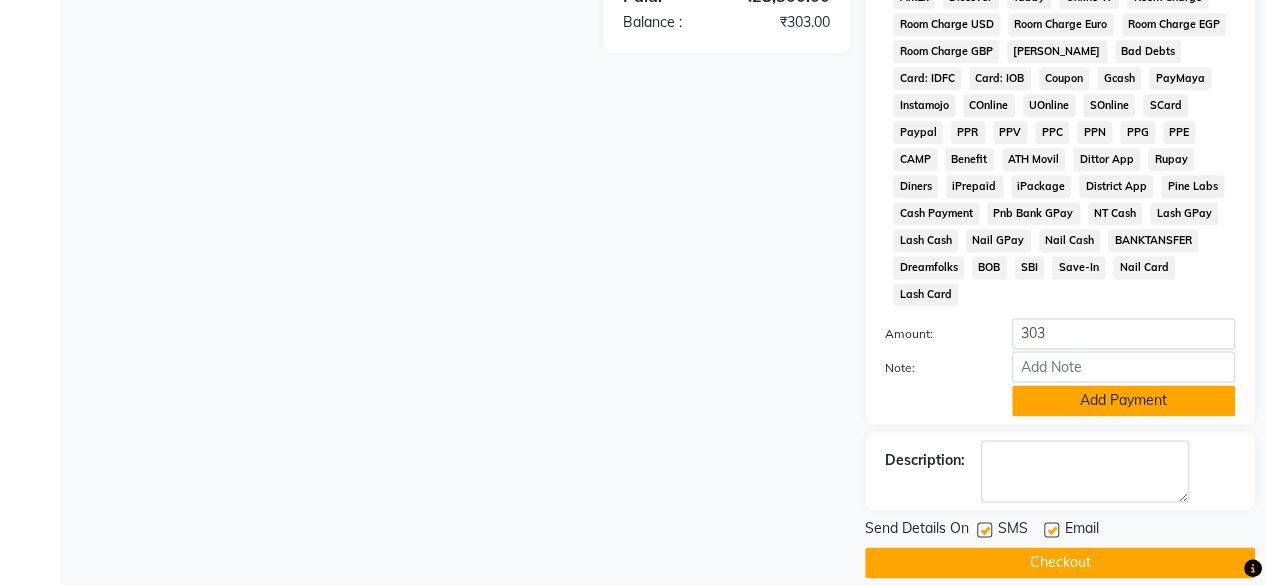 click on "Add Payment" 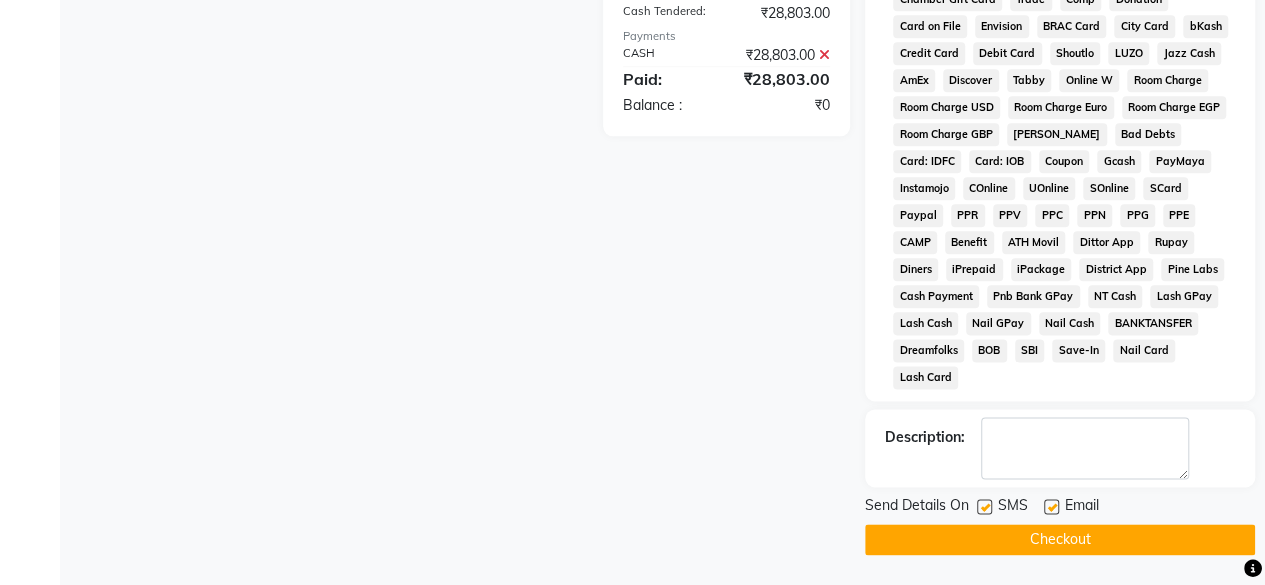scroll, scrollTop: 1066, scrollLeft: 0, axis: vertical 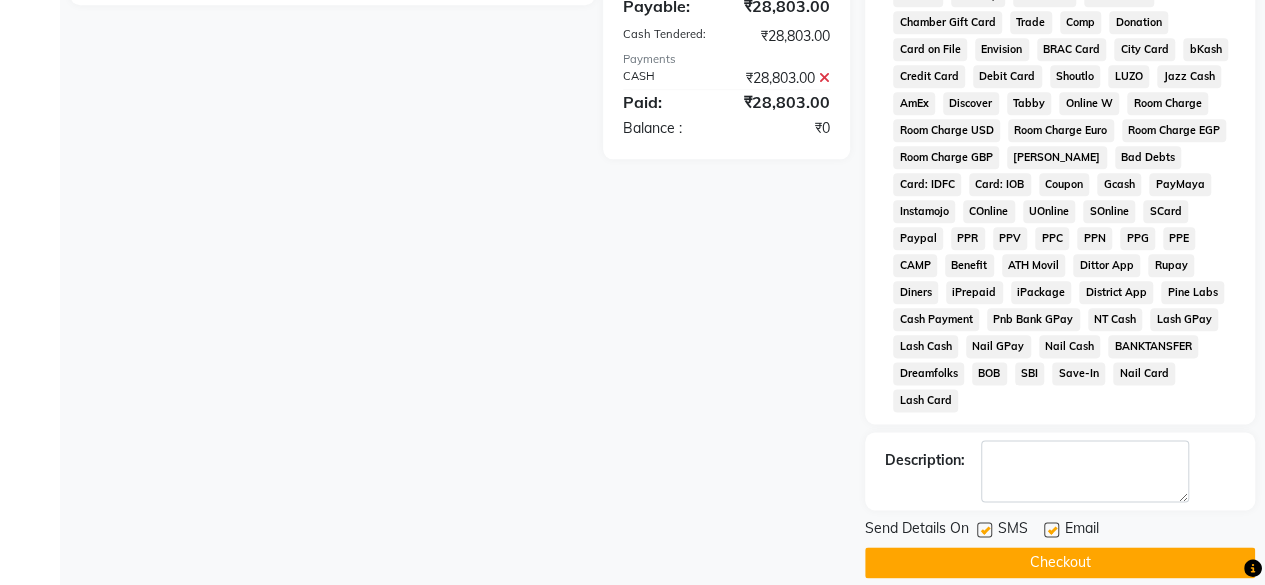 click on "Checkout" 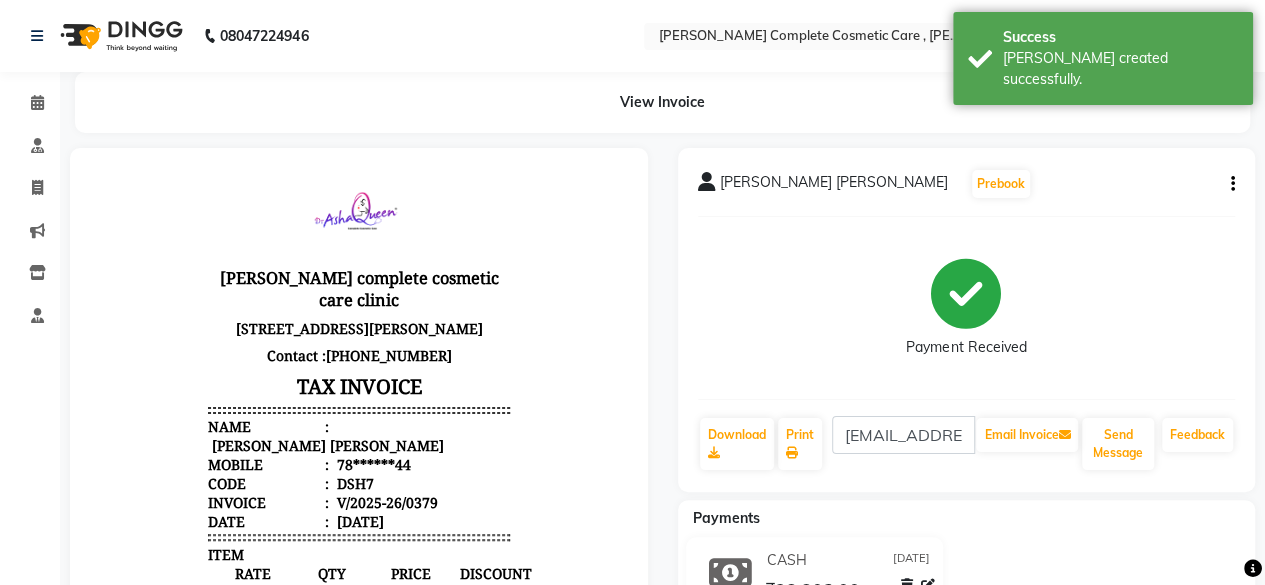 scroll, scrollTop: 0, scrollLeft: 0, axis: both 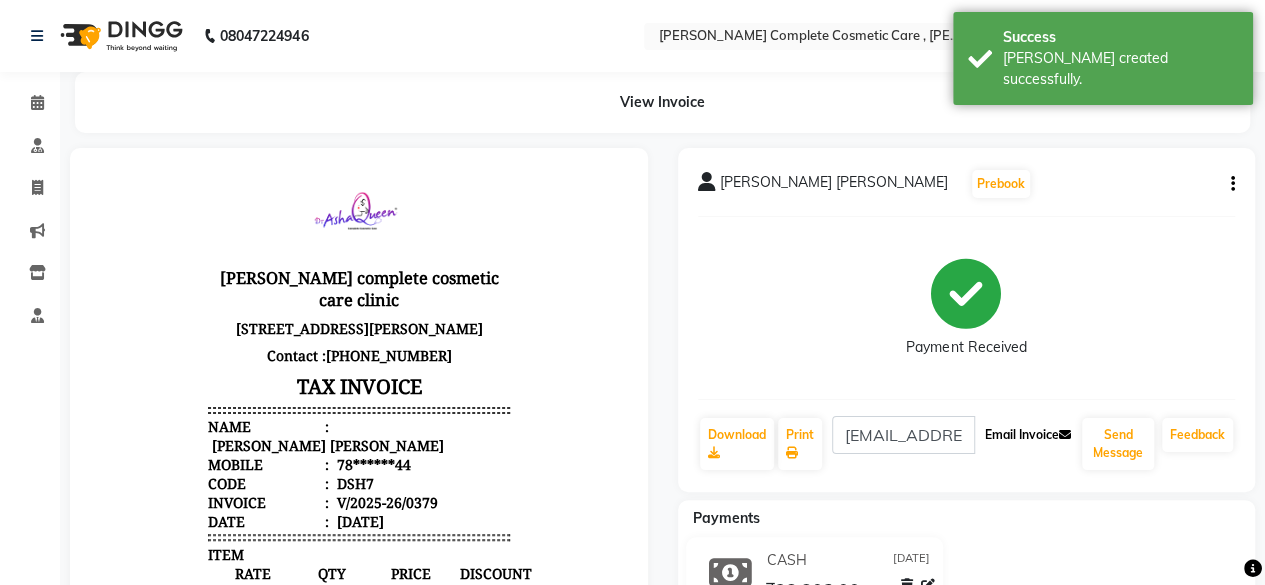 click on "Email Invoice" 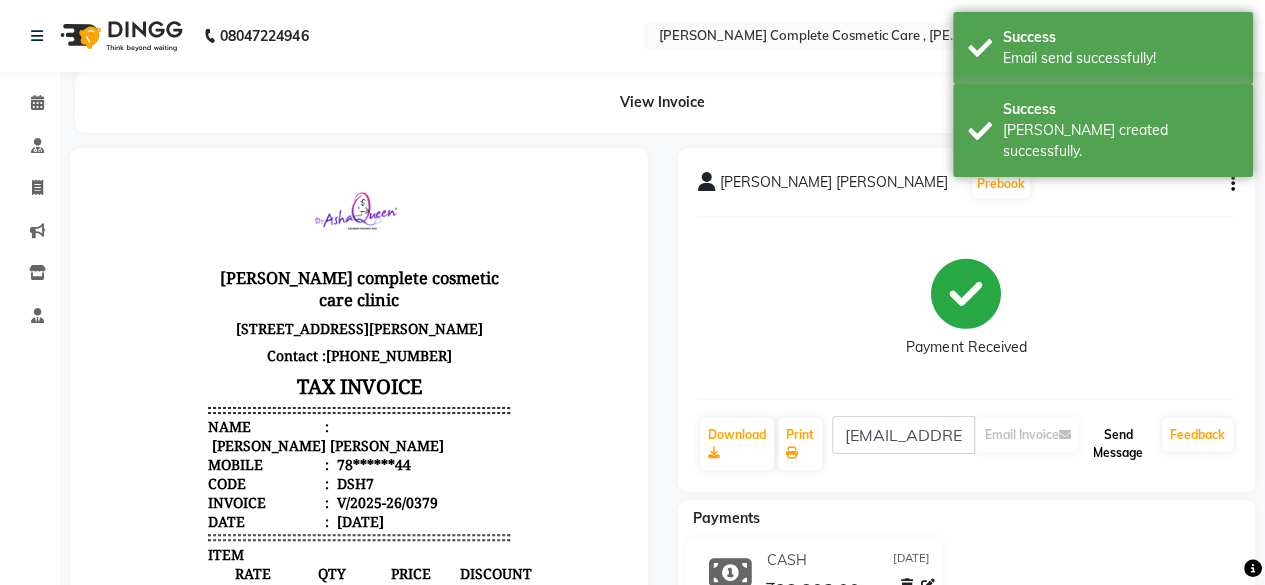 click on "Send Message" 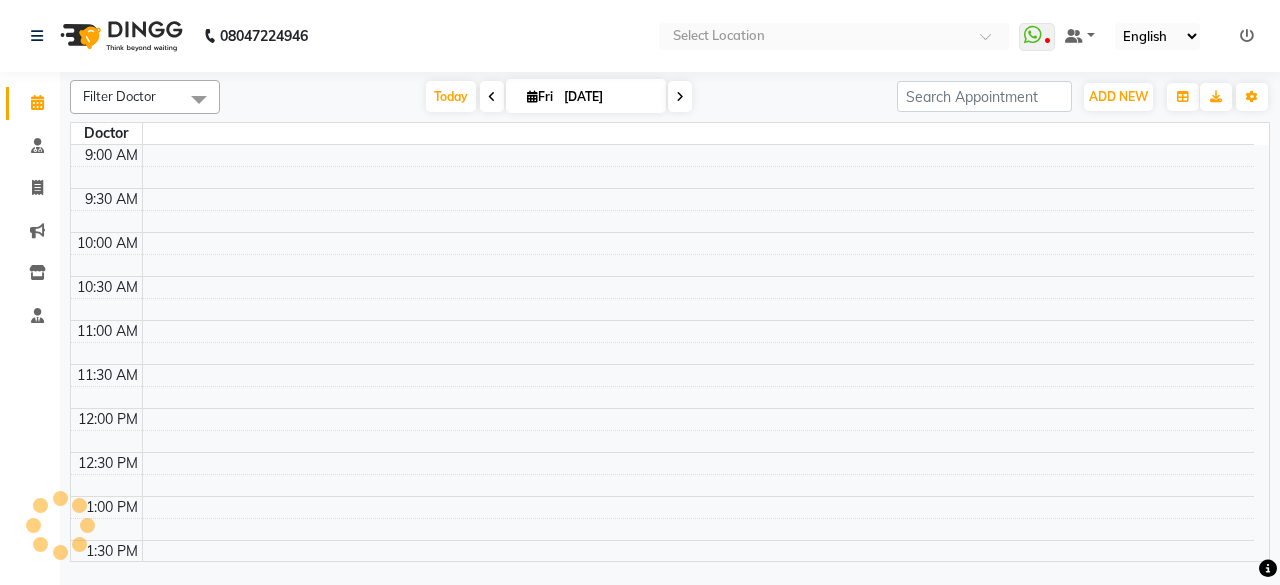 scroll, scrollTop: 0, scrollLeft: 0, axis: both 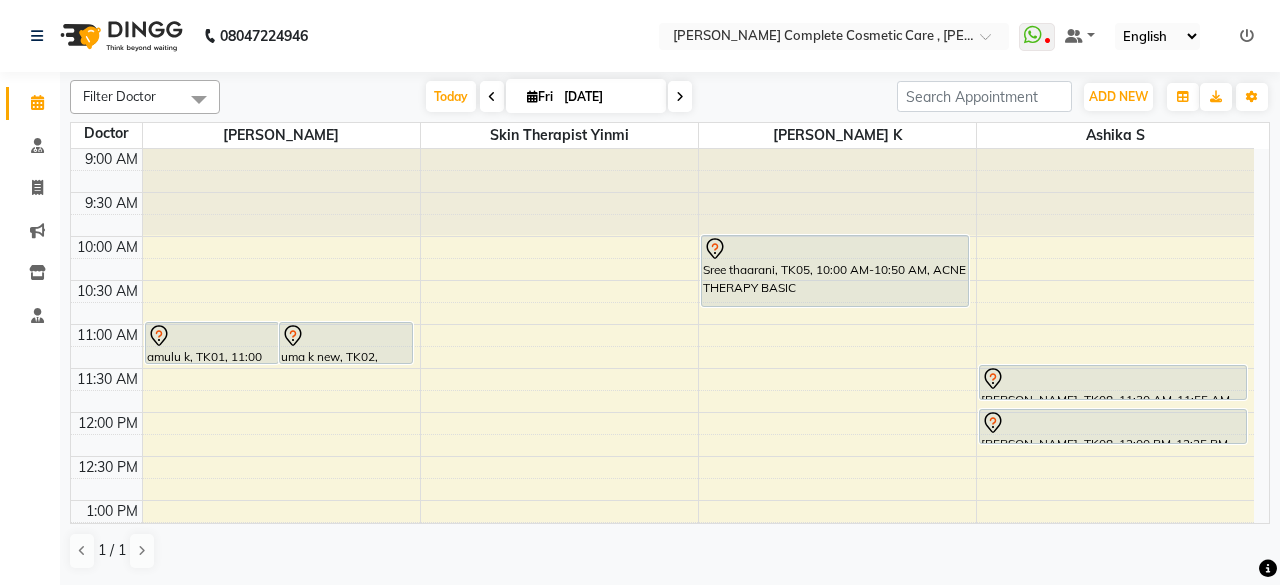 click at bounding box center (680, 97) 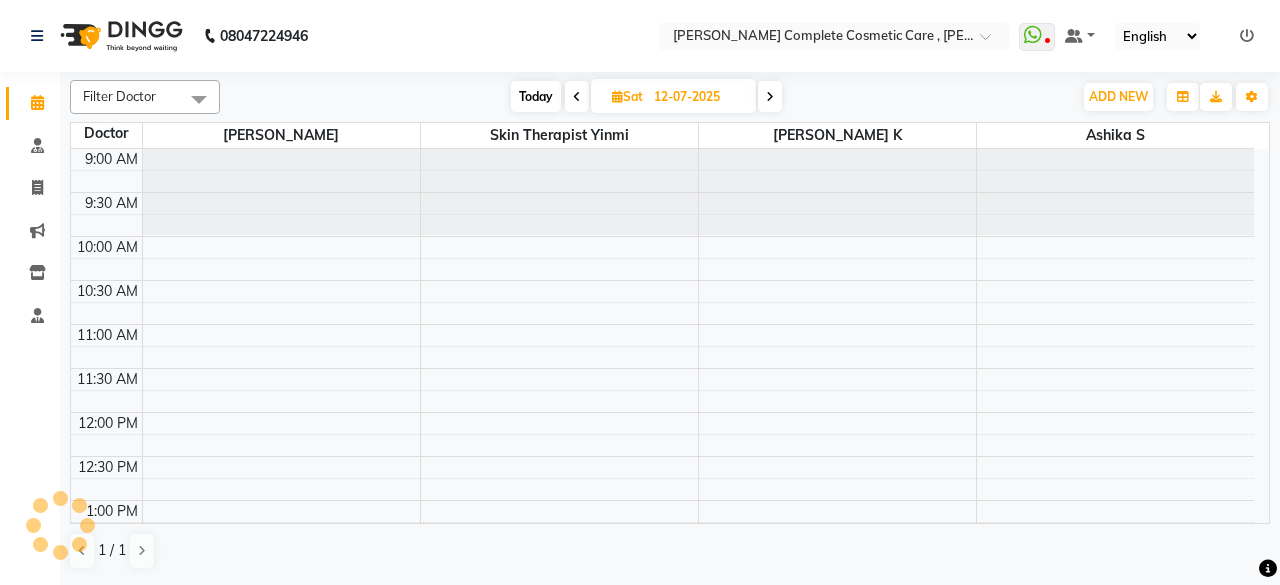 scroll, scrollTop: 664, scrollLeft: 0, axis: vertical 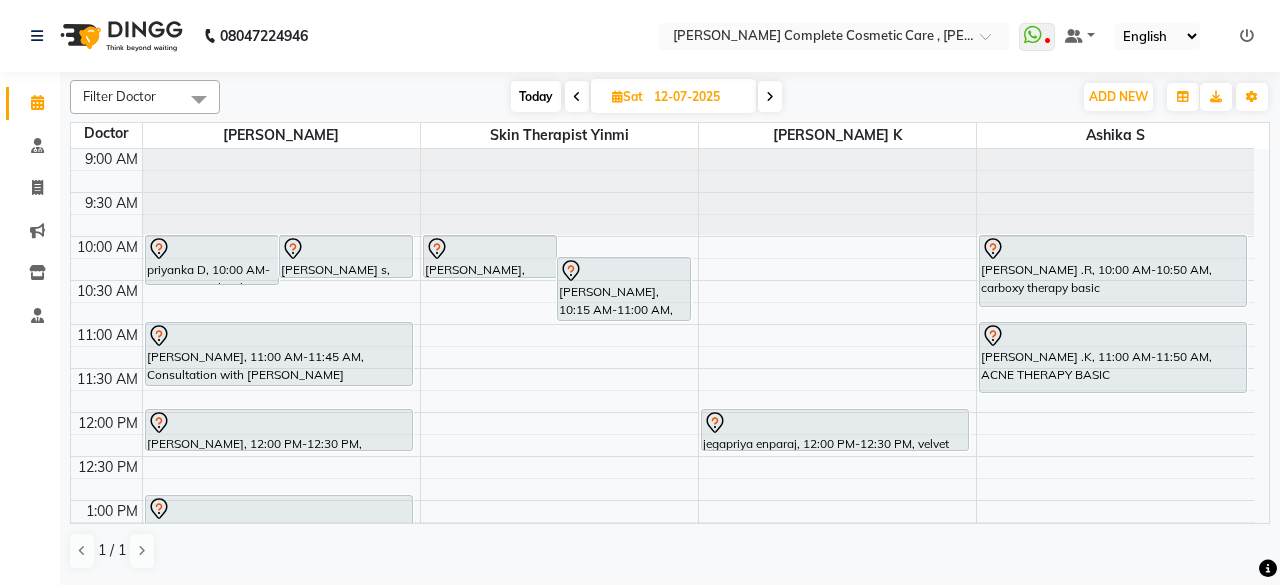click at bounding box center (770, 97) 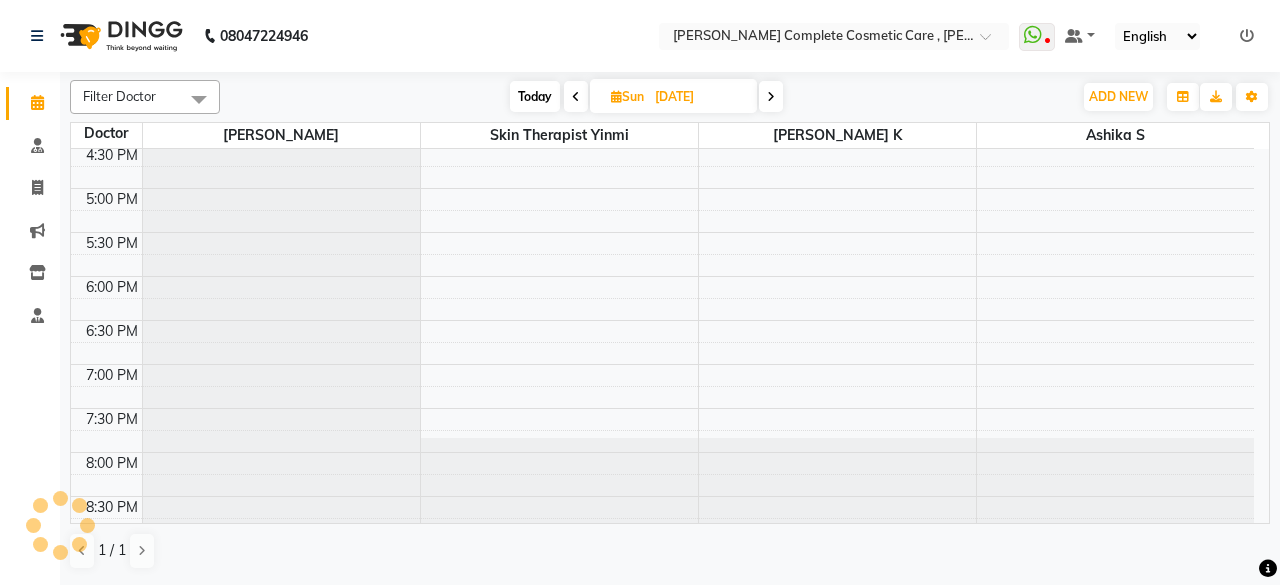 click at bounding box center [771, 97] 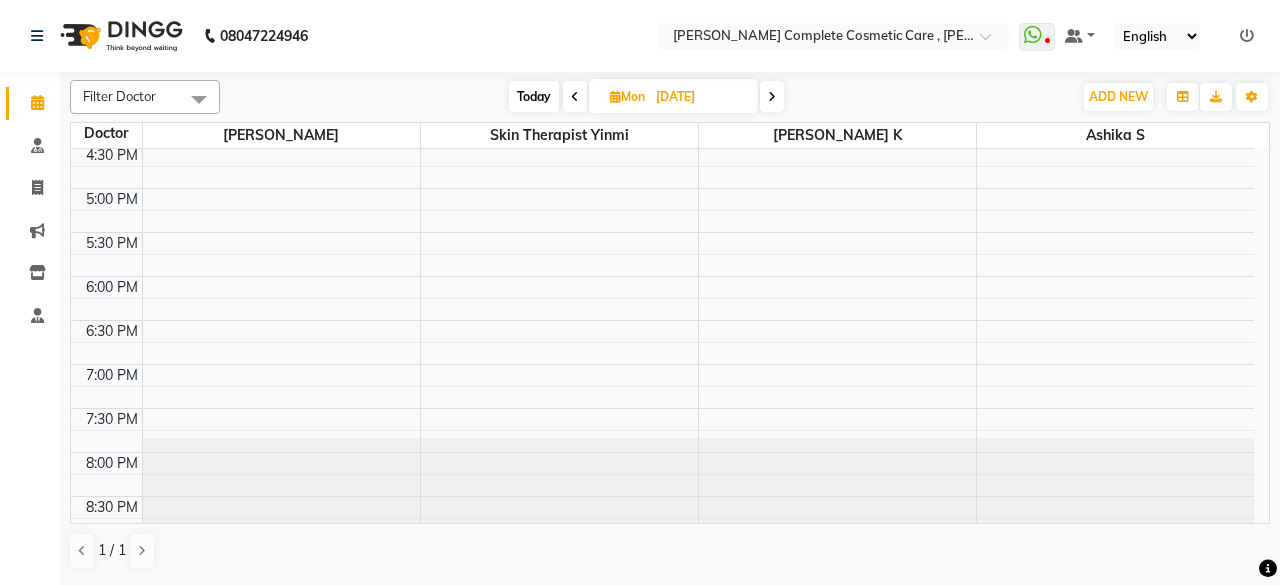click at bounding box center [772, 97] 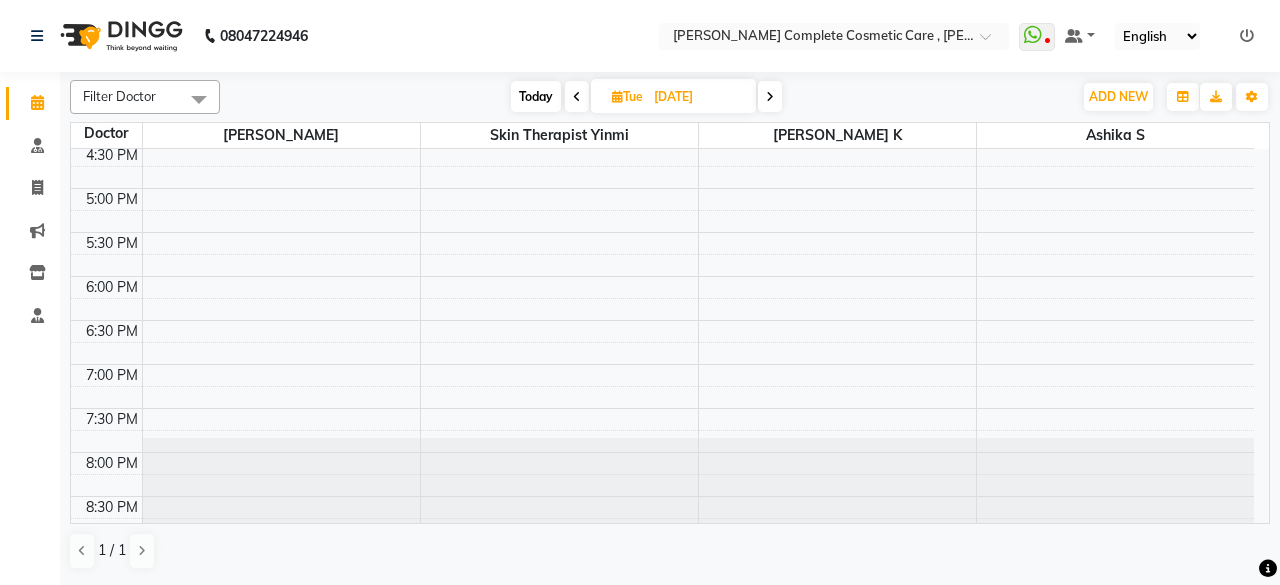 click at bounding box center (770, 97) 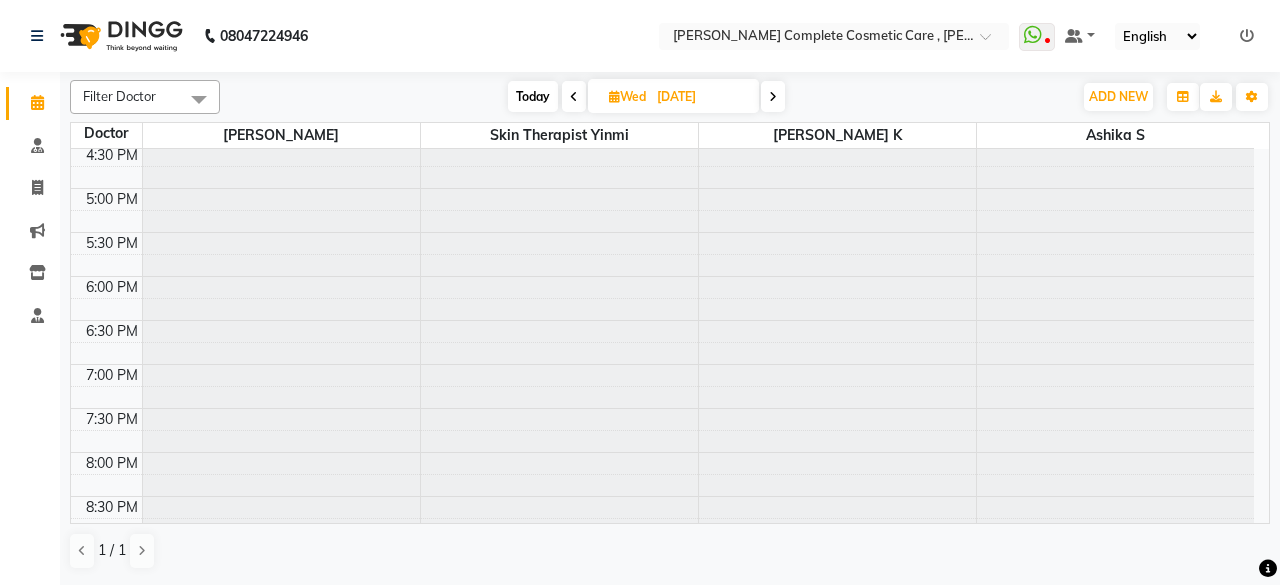 scroll, scrollTop: 664, scrollLeft: 0, axis: vertical 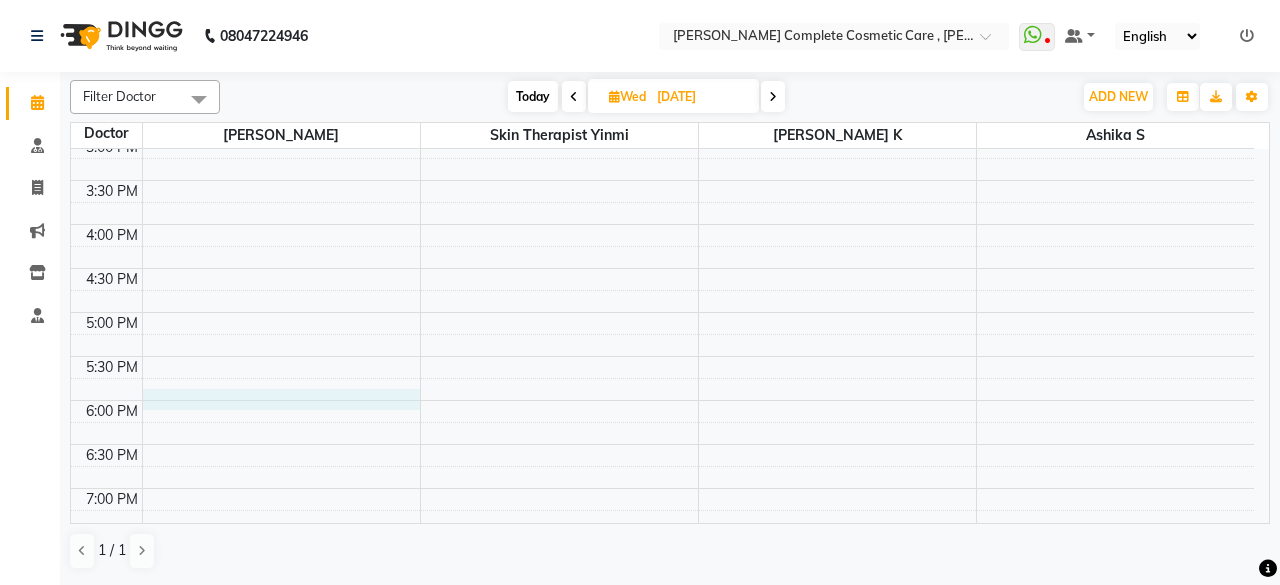 click on "9:00 AM 9:30 AM 10:00 AM 10:30 AM 11:00 AM 11:30 AM 12:00 PM 12:30 PM 1:00 PM 1:30 PM 2:00 PM 2:30 PM 3:00 PM 3:30 PM 4:00 PM 4:30 PM 5:00 PM 5:30 PM 6:00 PM 6:30 PM 7:00 PM 7:30 PM 8:00 PM 8:30 PM" at bounding box center [662, 136] 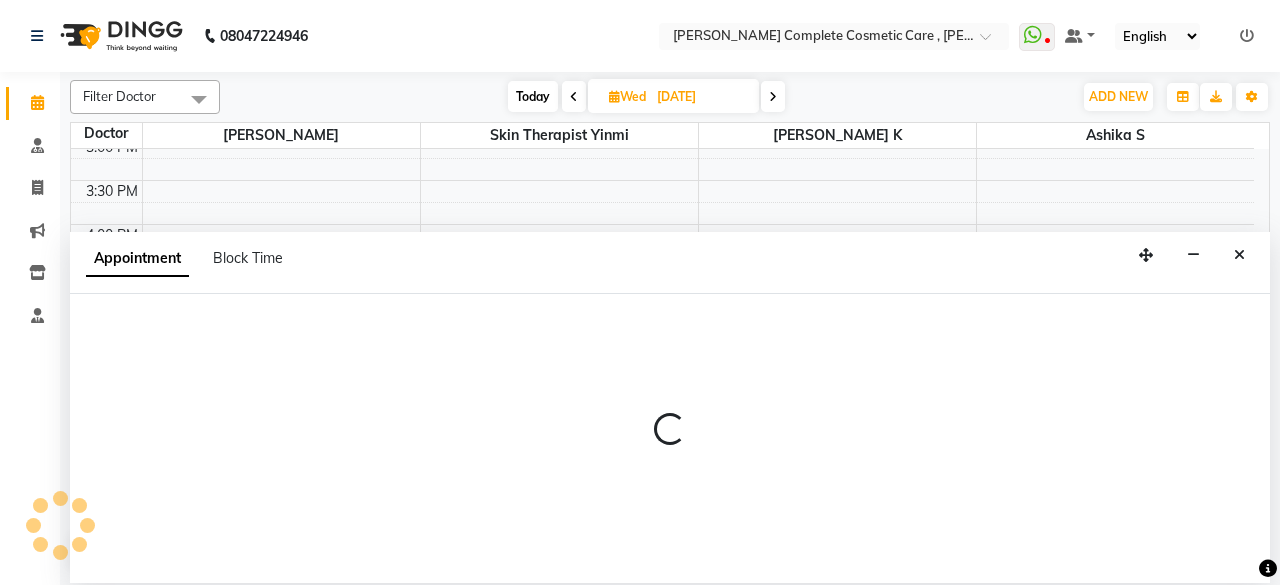 select on "67035" 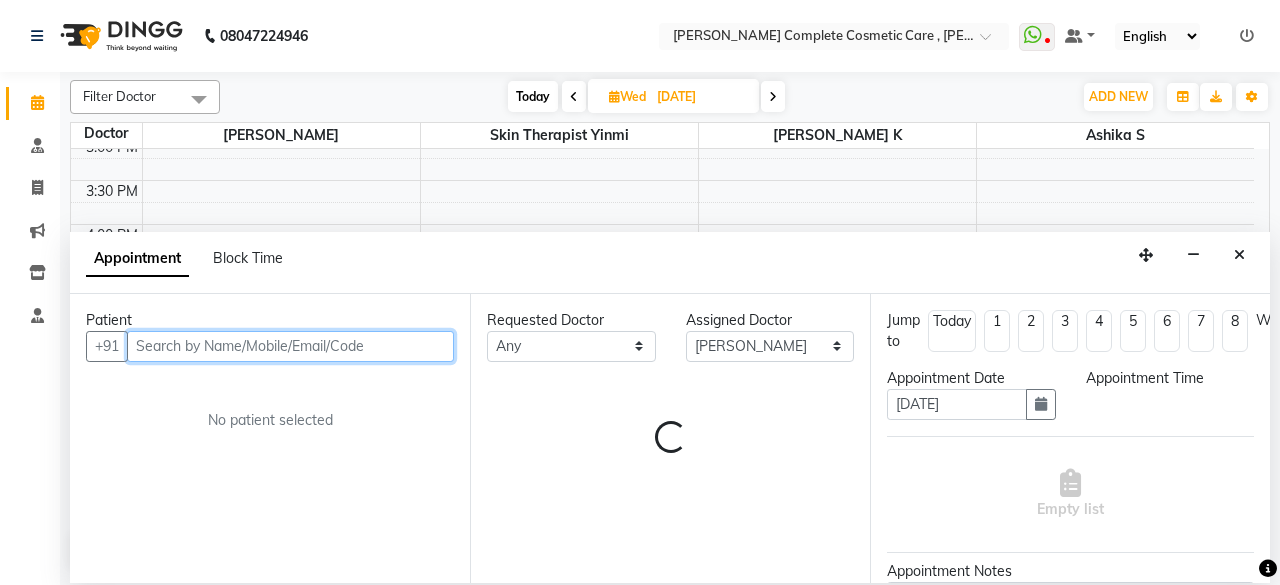select on "1080" 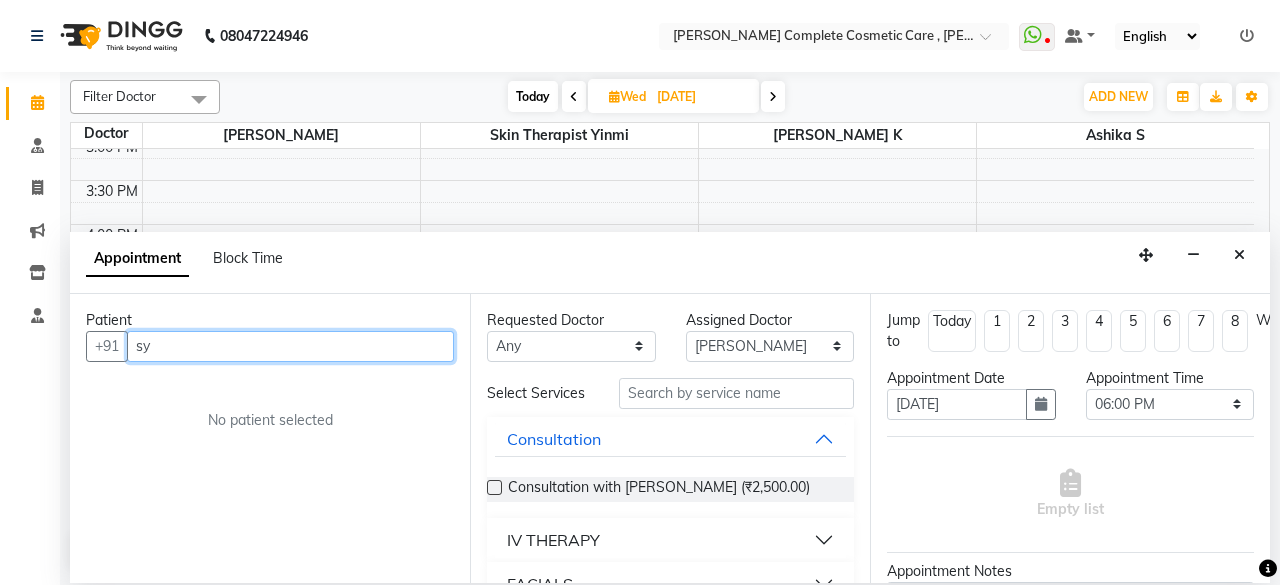 type on "s" 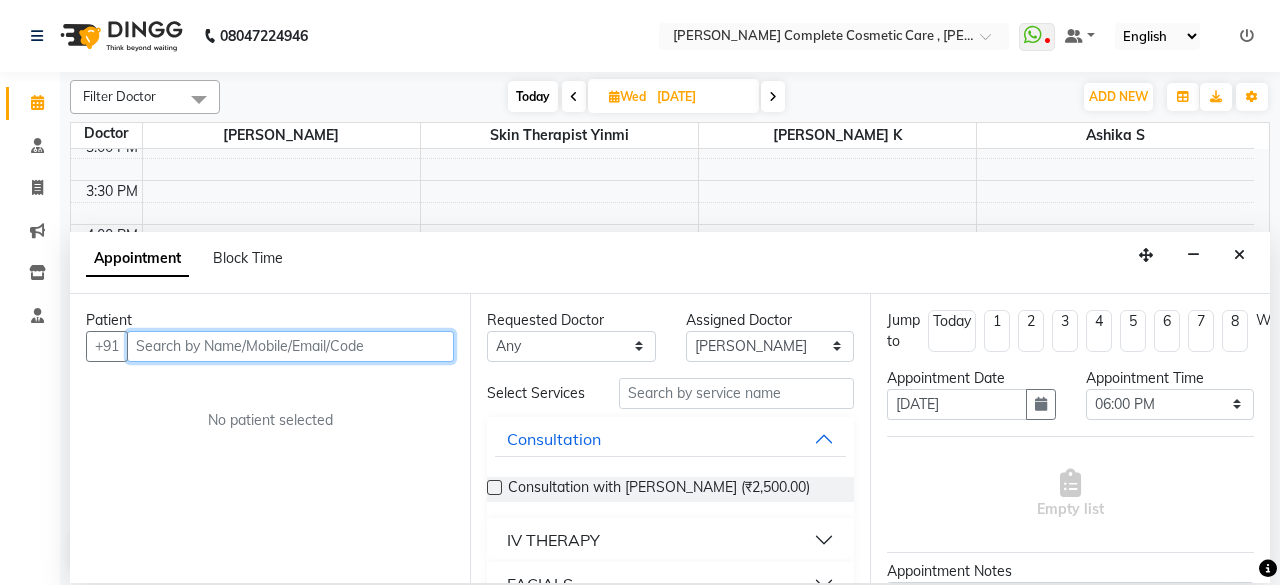 click at bounding box center (290, 346) 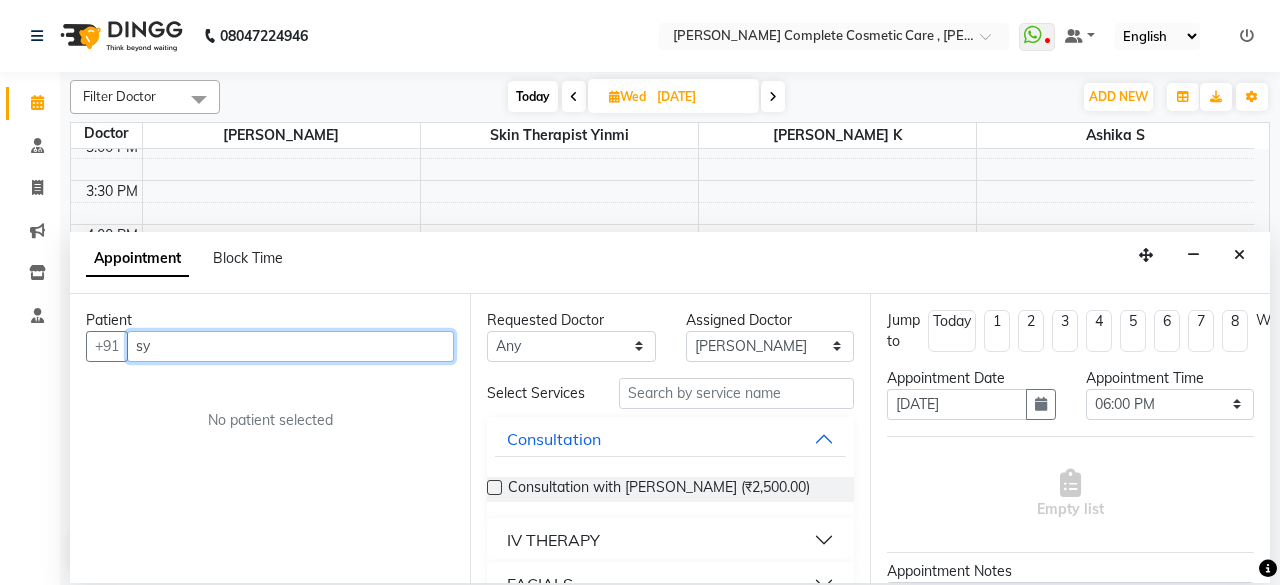 click on "sy" at bounding box center (290, 346) 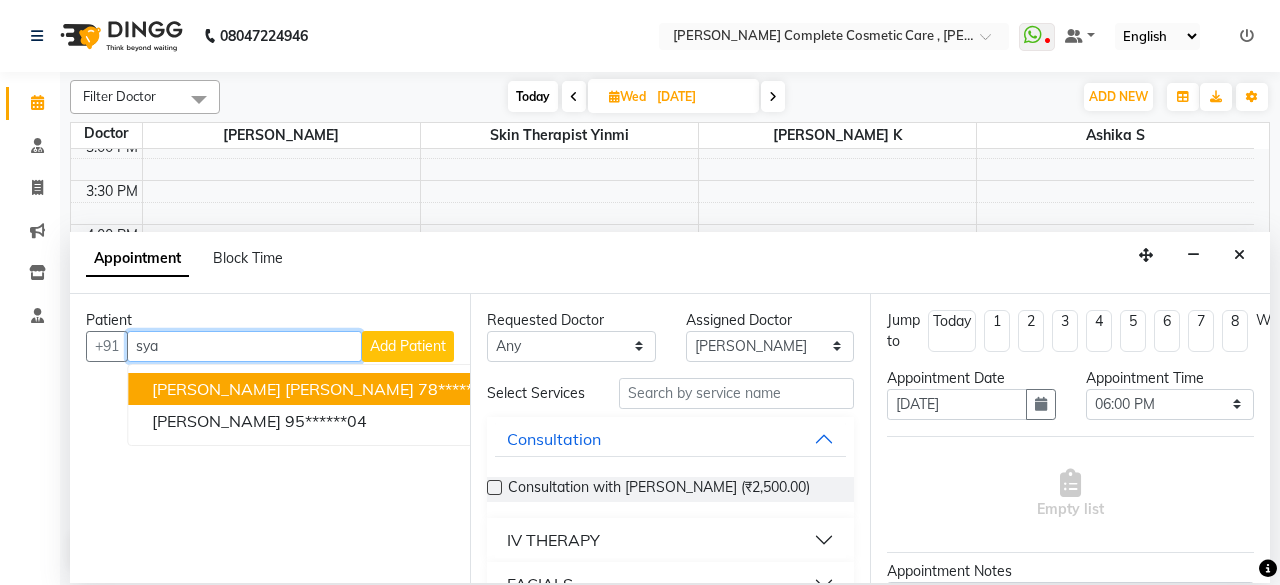 click on "78******44" at bounding box center (459, 389) 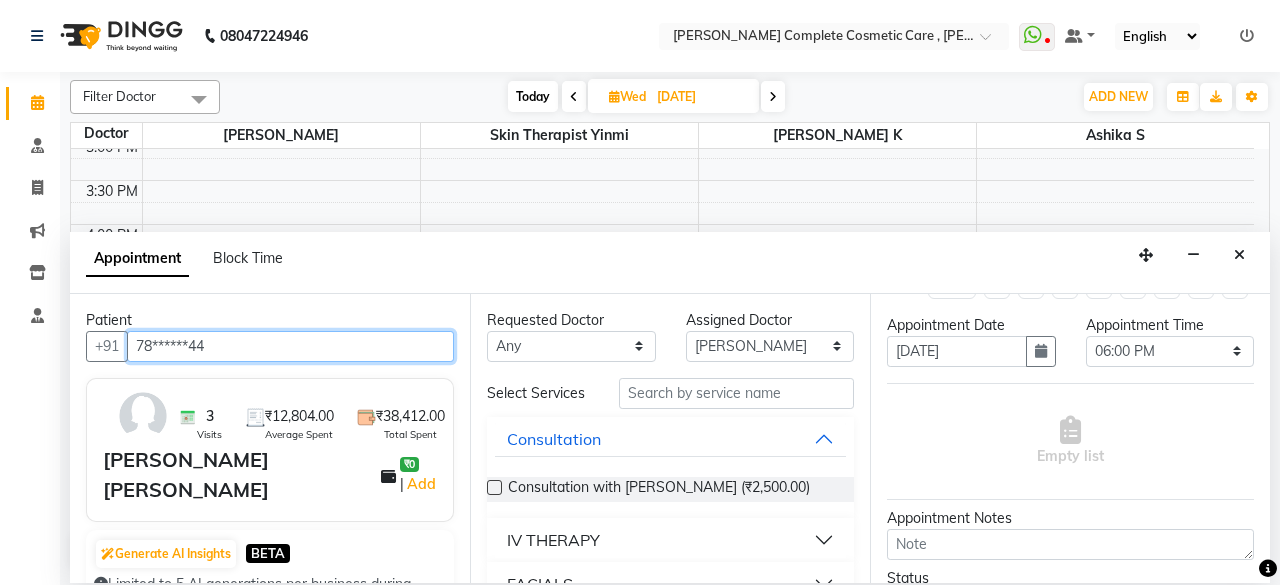 scroll, scrollTop: 0, scrollLeft: 0, axis: both 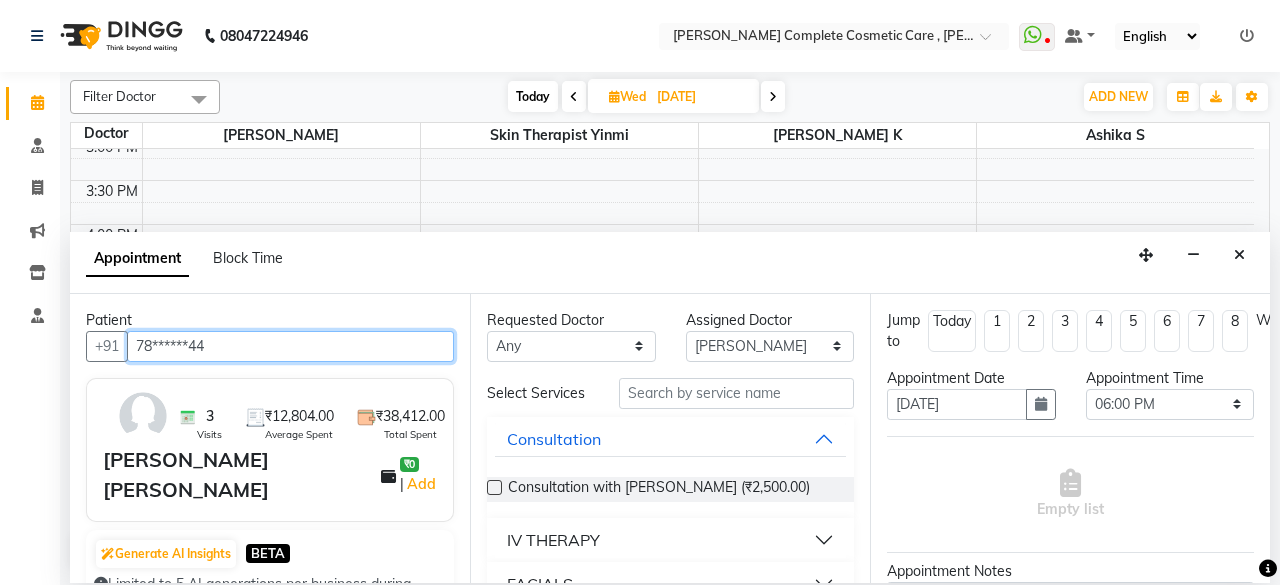 type on "78******44" 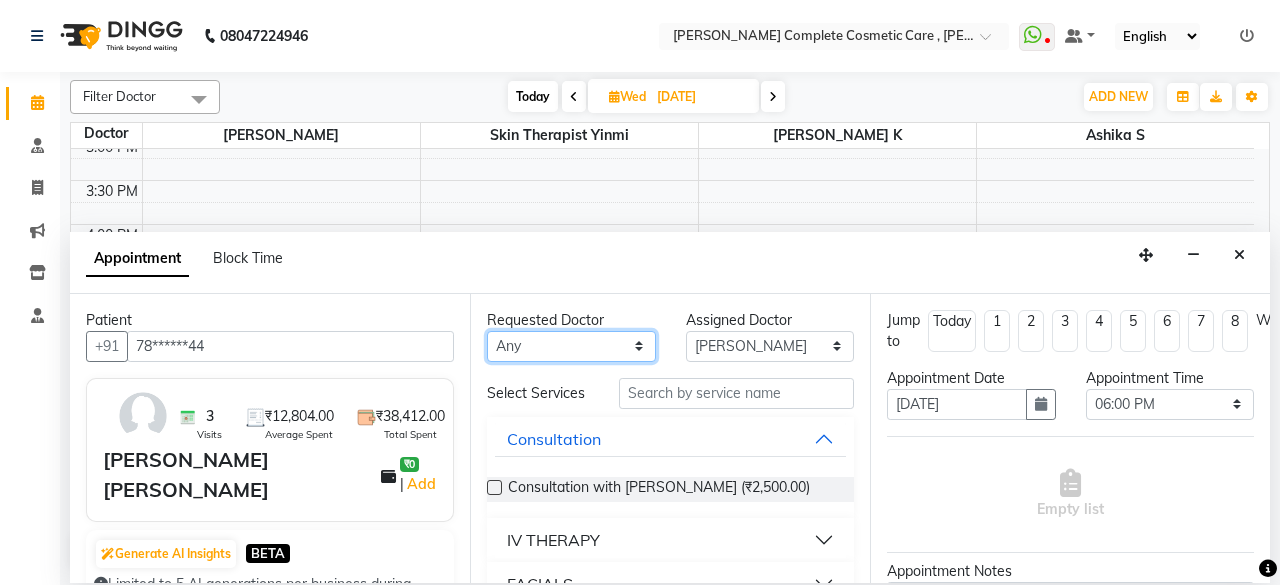 click on "Any ashika s Dr. Asha Queen saranya k skin therapist yinmi" at bounding box center [571, 346] 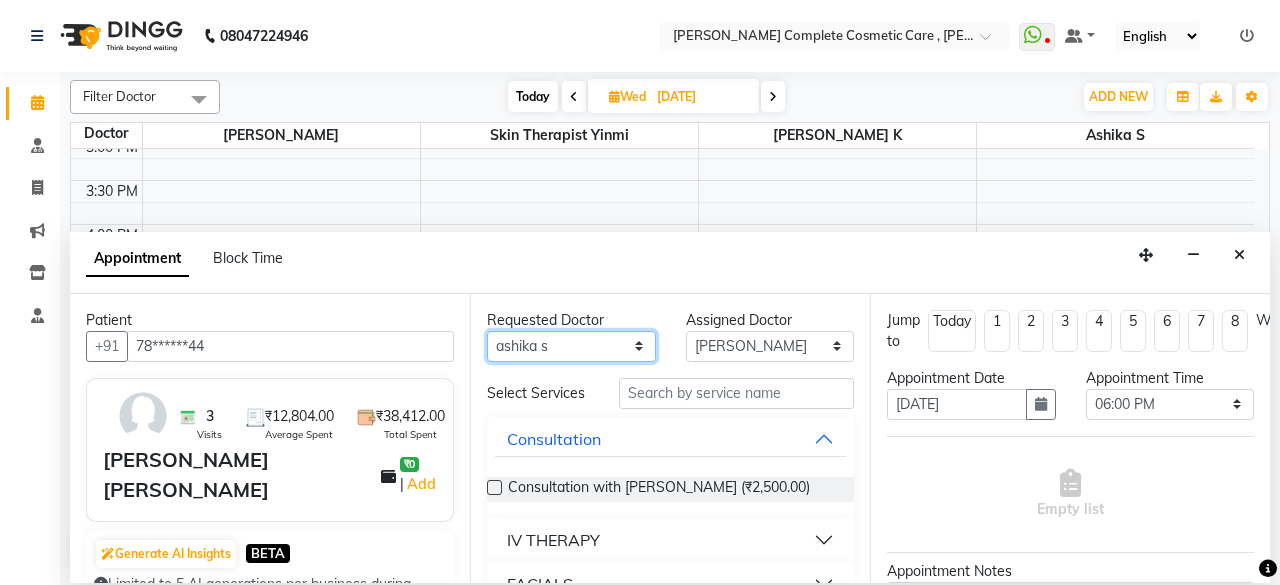 click on "Any ashika s Dr. Asha Queen saranya k skin therapist yinmi" at bounding box center [571, 346] 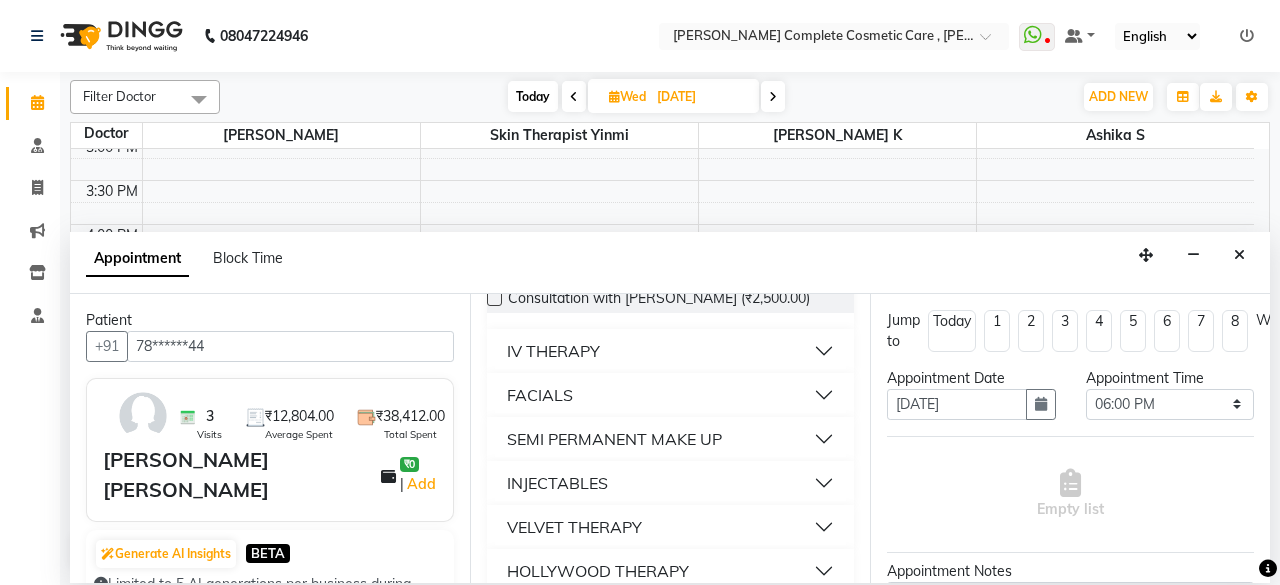 scroll, scrollTop: 182, scrollLeft: 0, axis: vertical 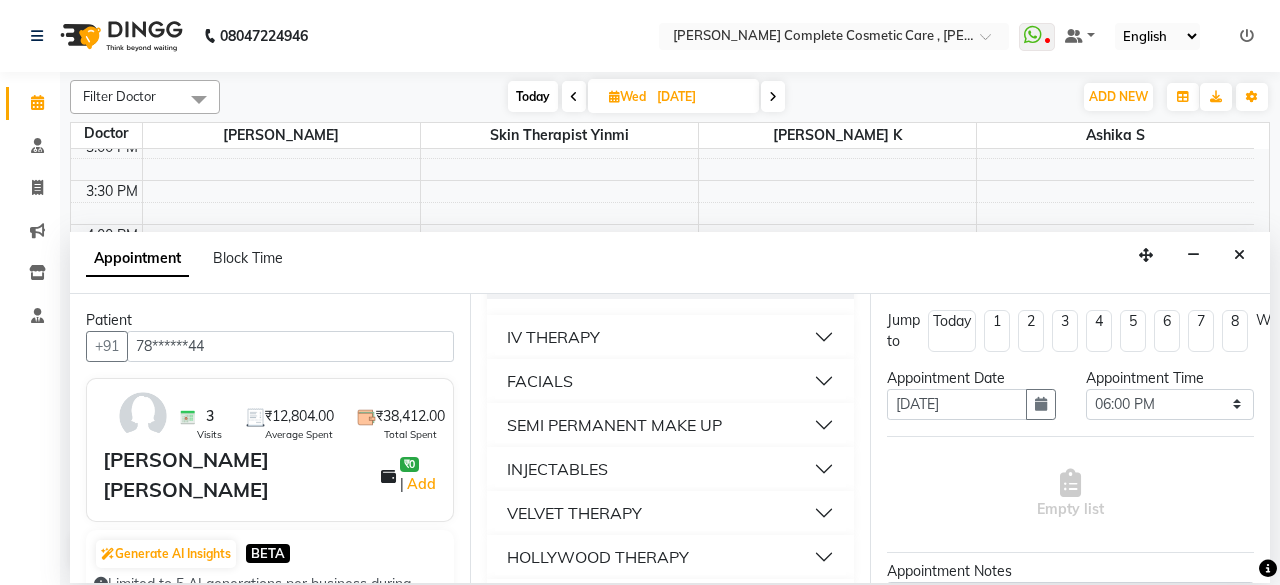 click on "HOLLYWOOD THERAPY" at bounding box center (670, 557) 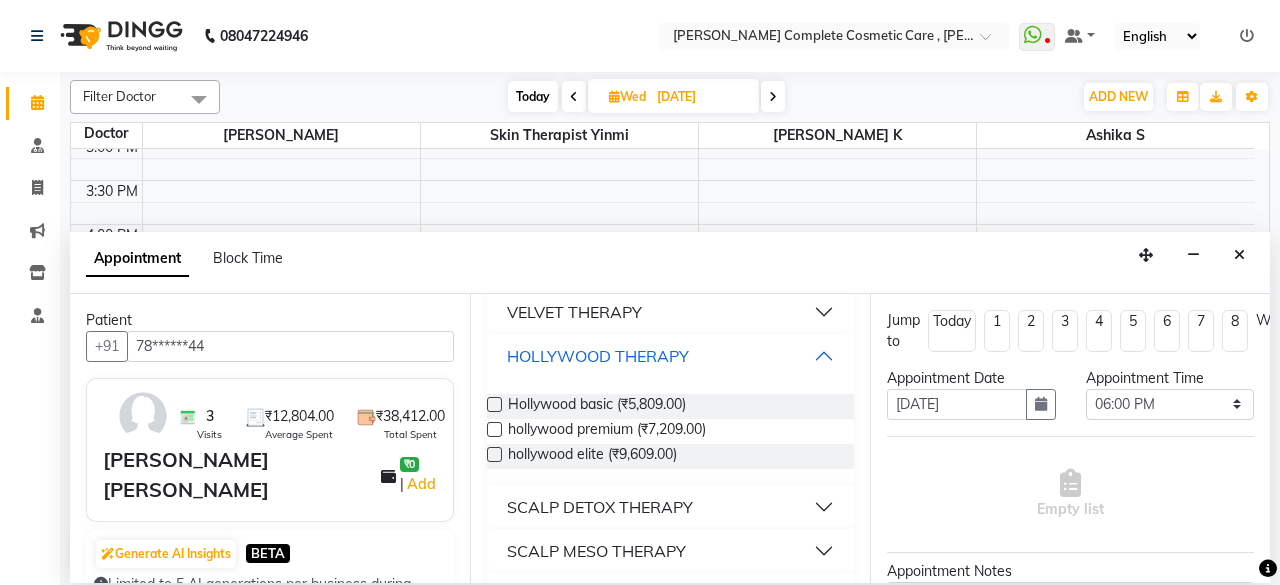 scroll, scrollTop: 407, scrollLeft: 0, axis: vertical 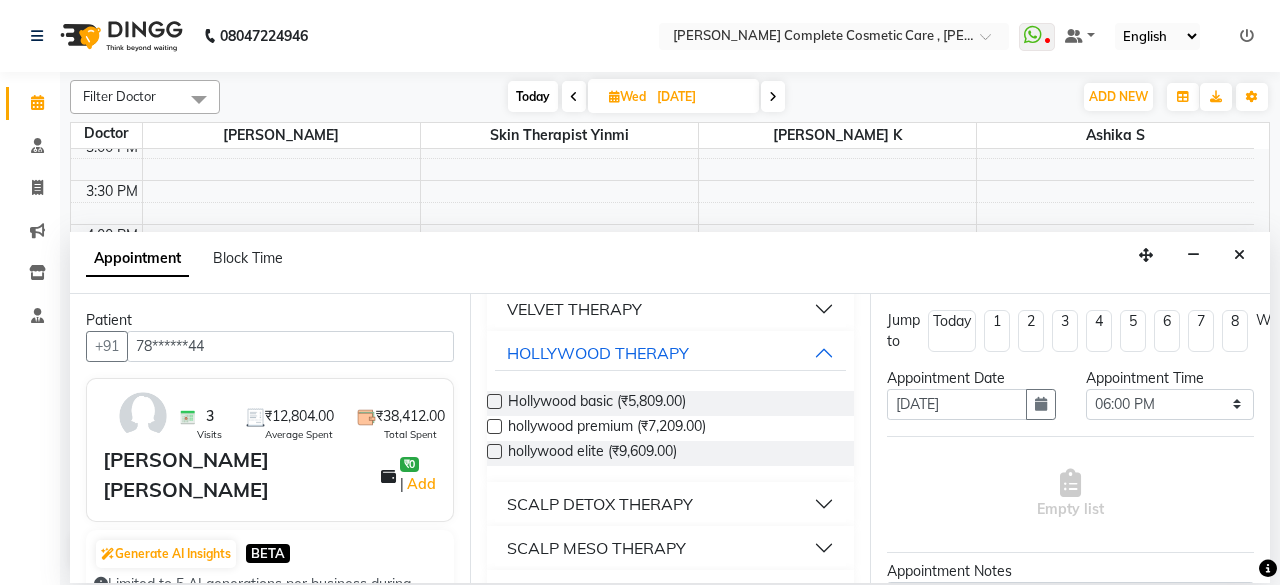 click at bounding box center (494, 426) 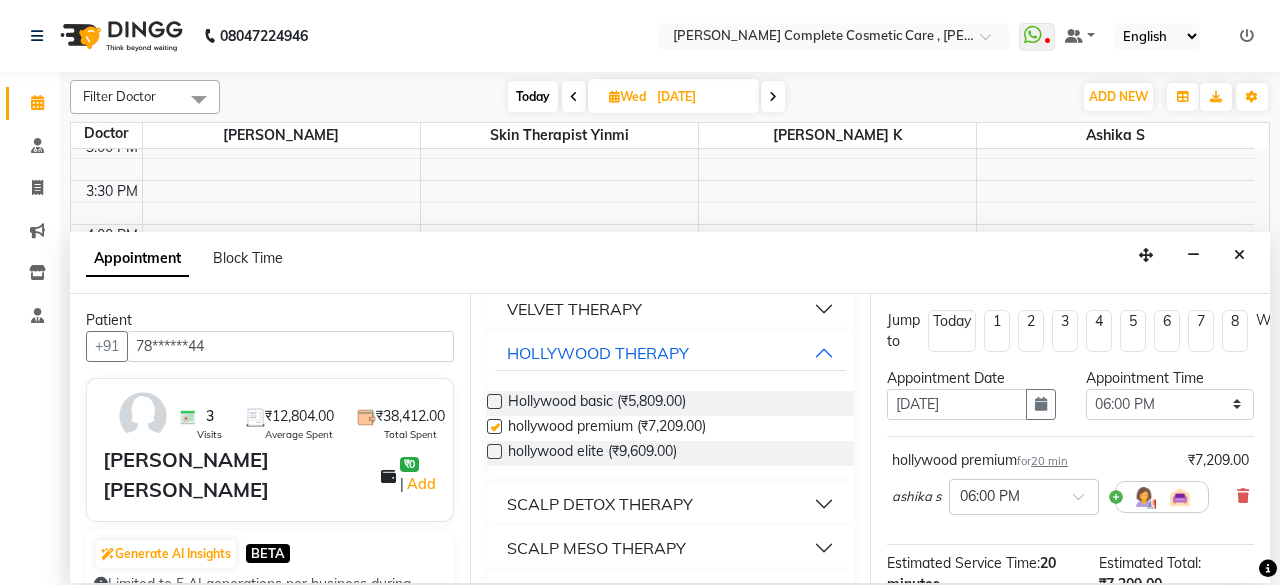 checkbox on "false" 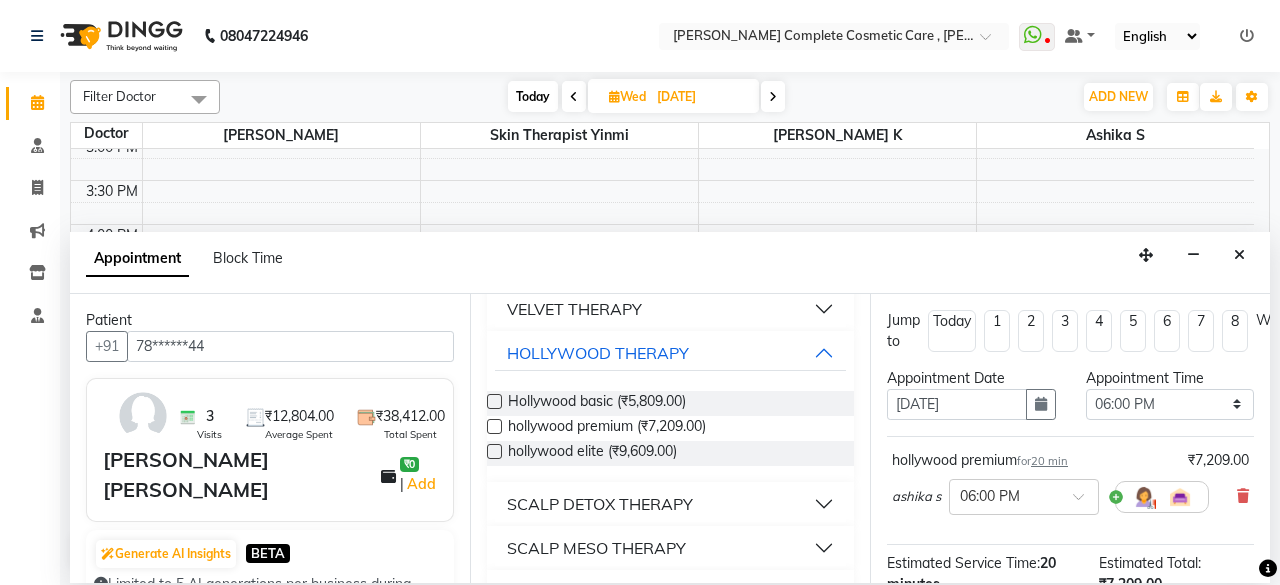 scroll, scrollTop: 272, scrollLeft: 0, axis: vertical 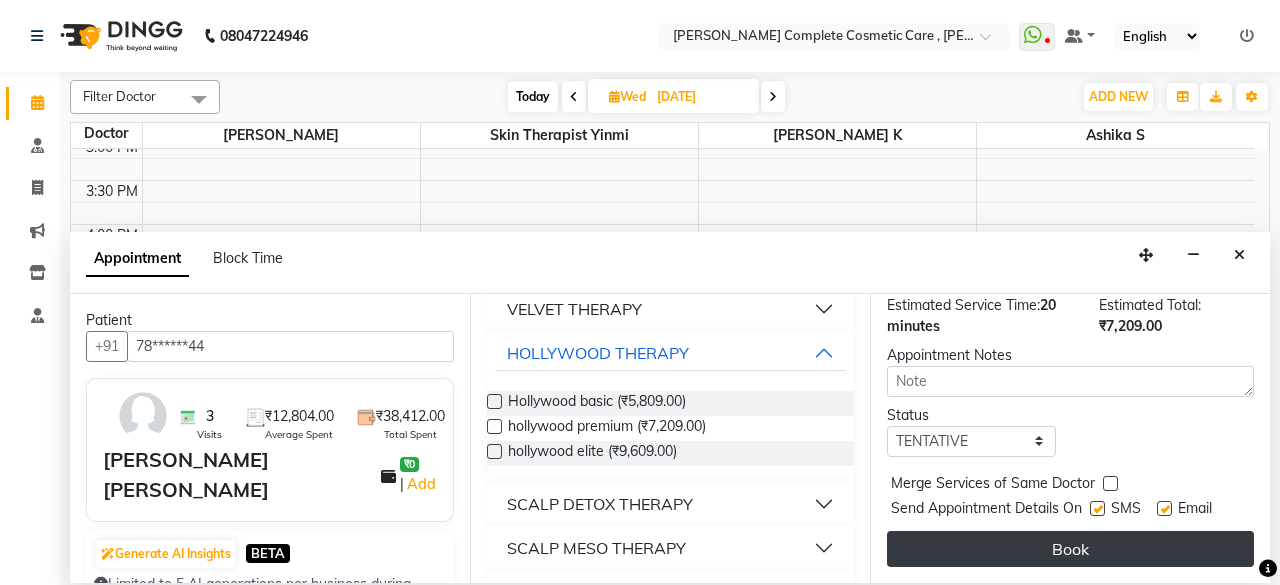 click on "Book" at bounding box center (1070, 549) 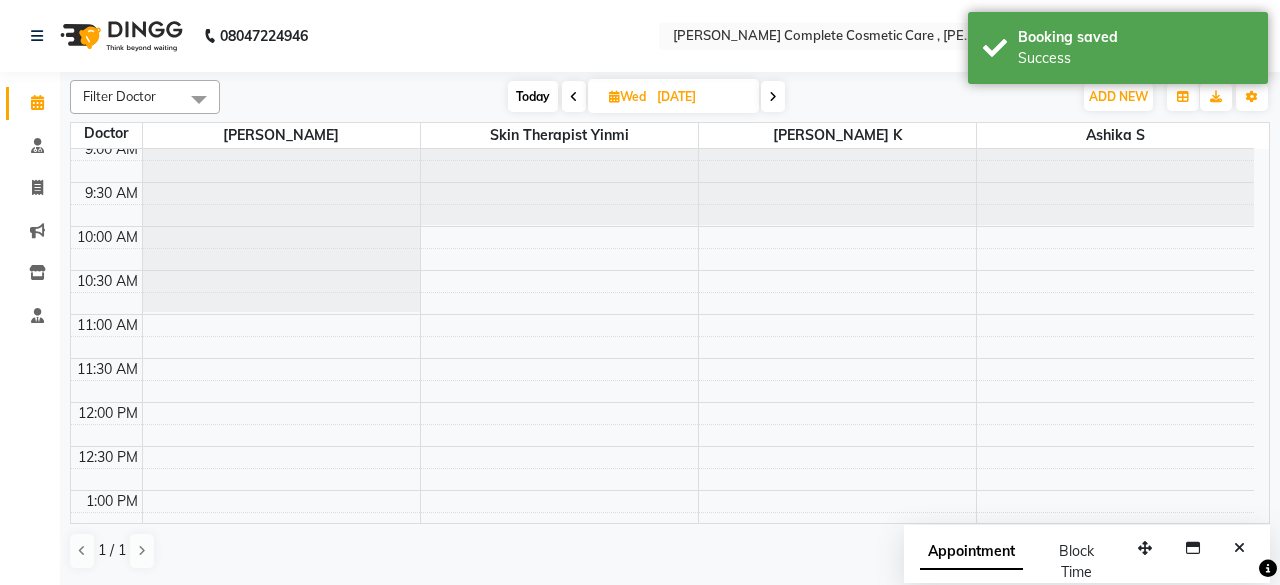 scroll, scrollTop: 0, scrollLeft: 0, axis: both 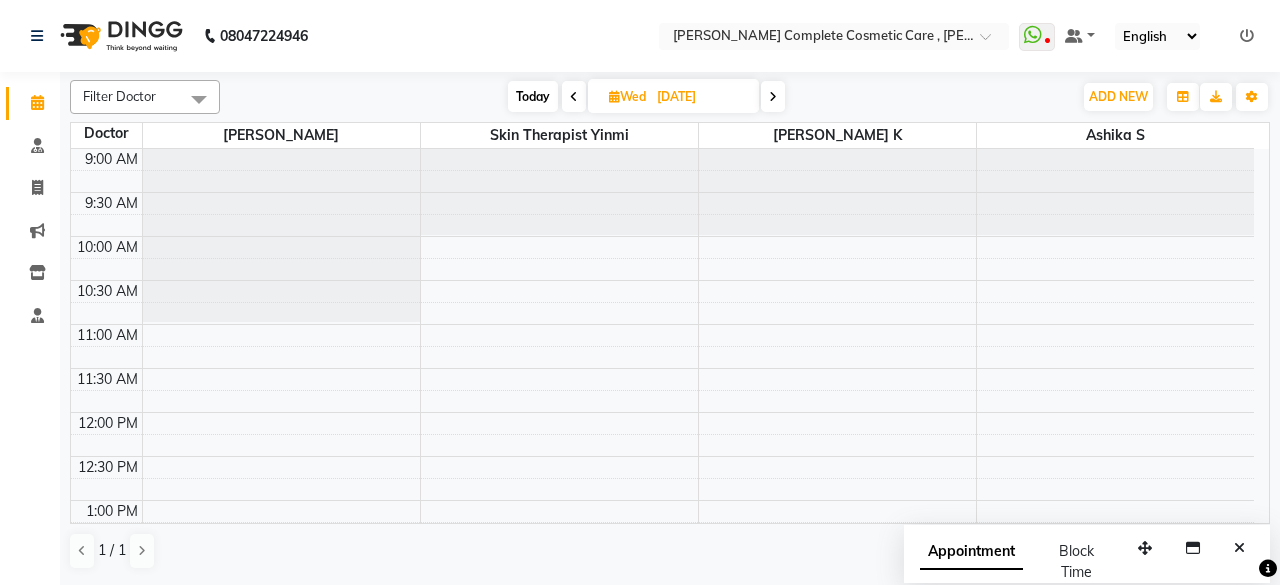 click on "Today" at bounding box center (533, 96) 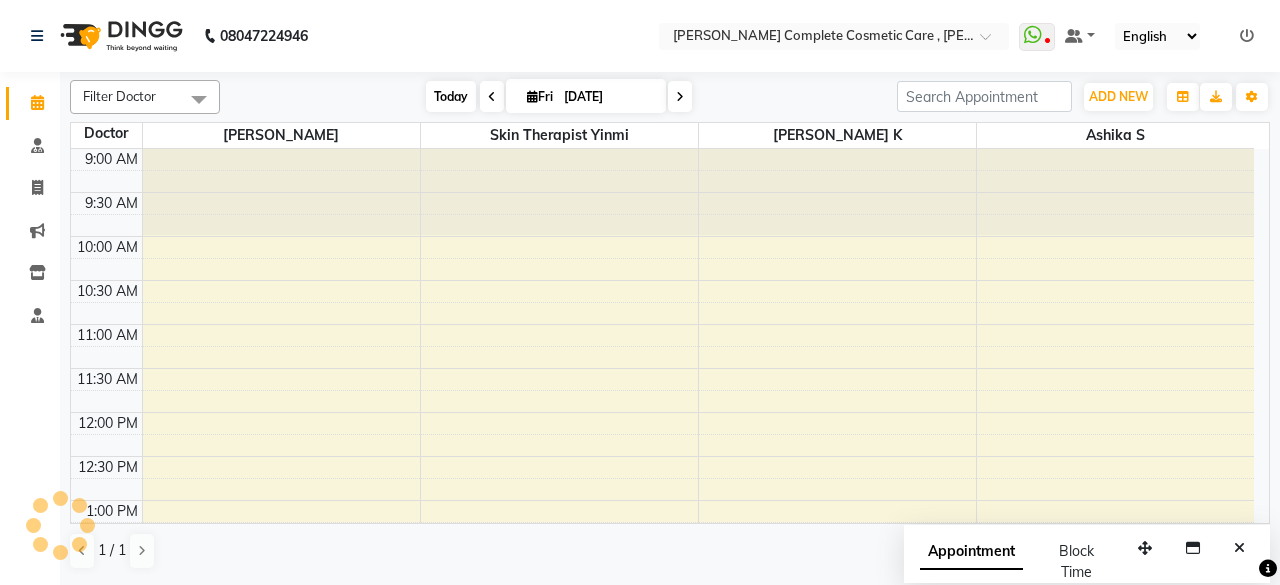 scroll, scrollTop: 664, scrollLeft: 0, axis: vertical 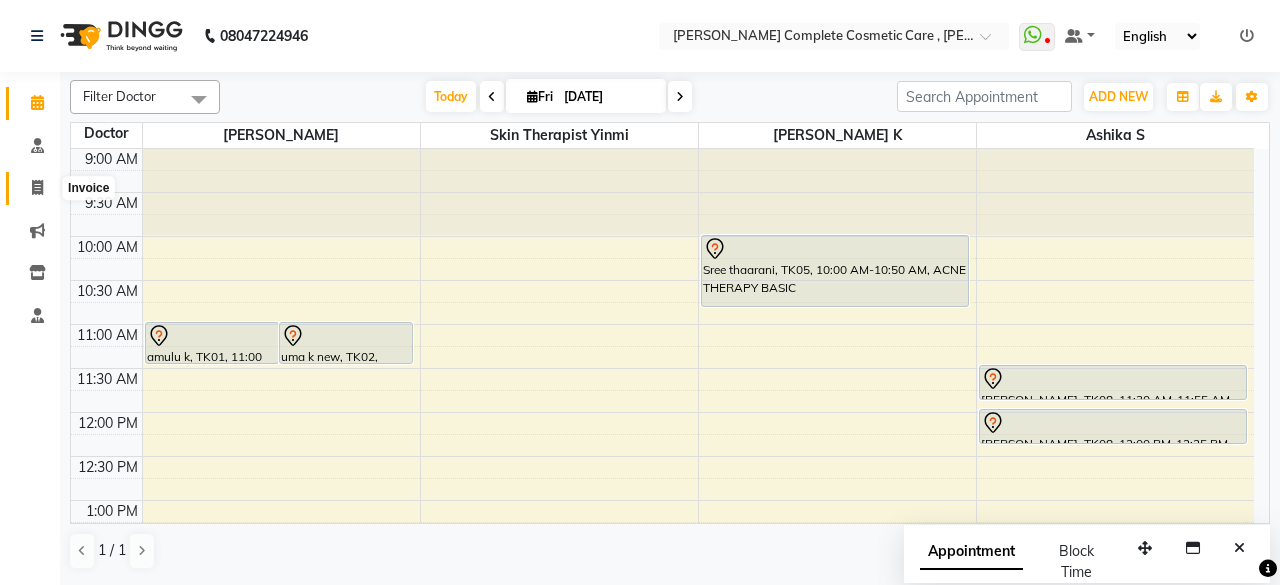 click 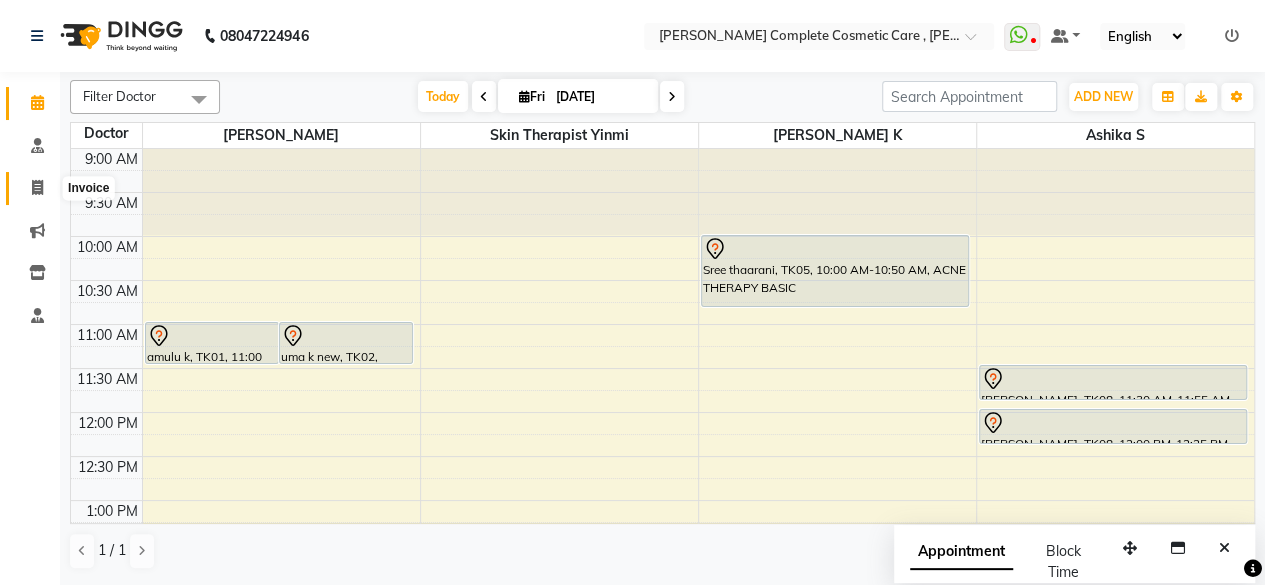 select on "service" 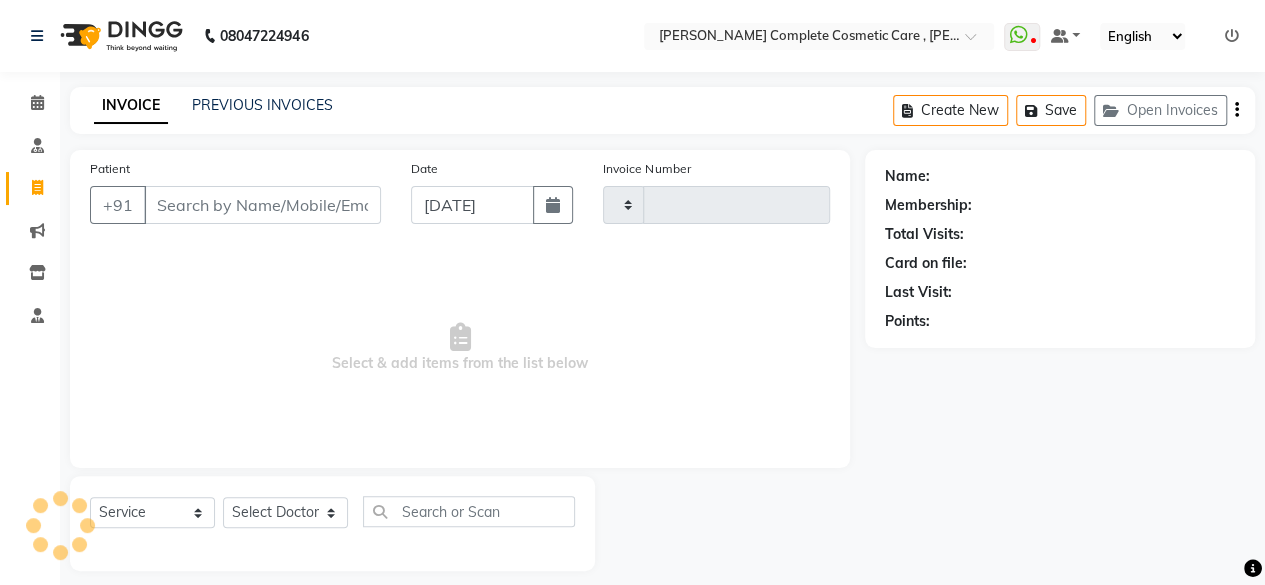 type on "0380" 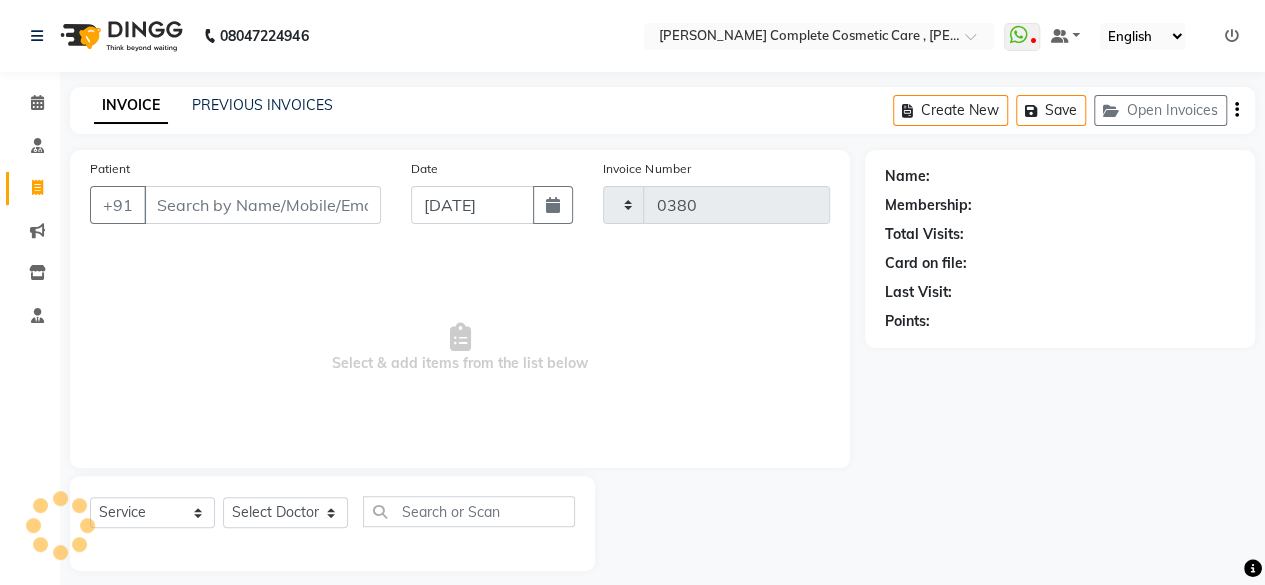 select on "7560" 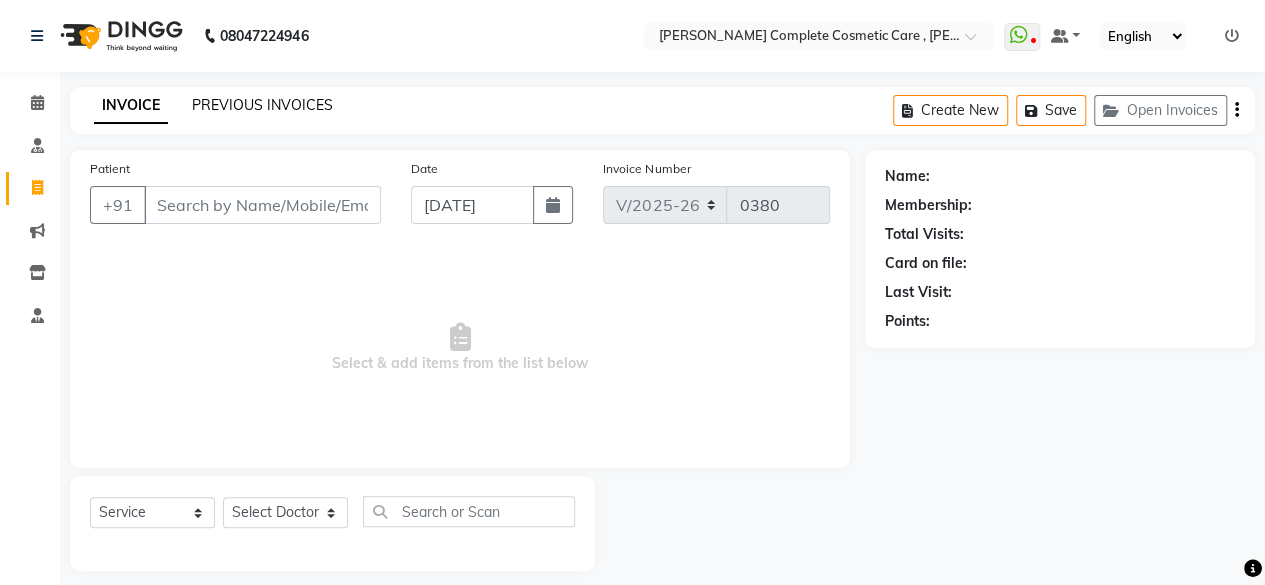 click on "PREVIOUS INVOICES" 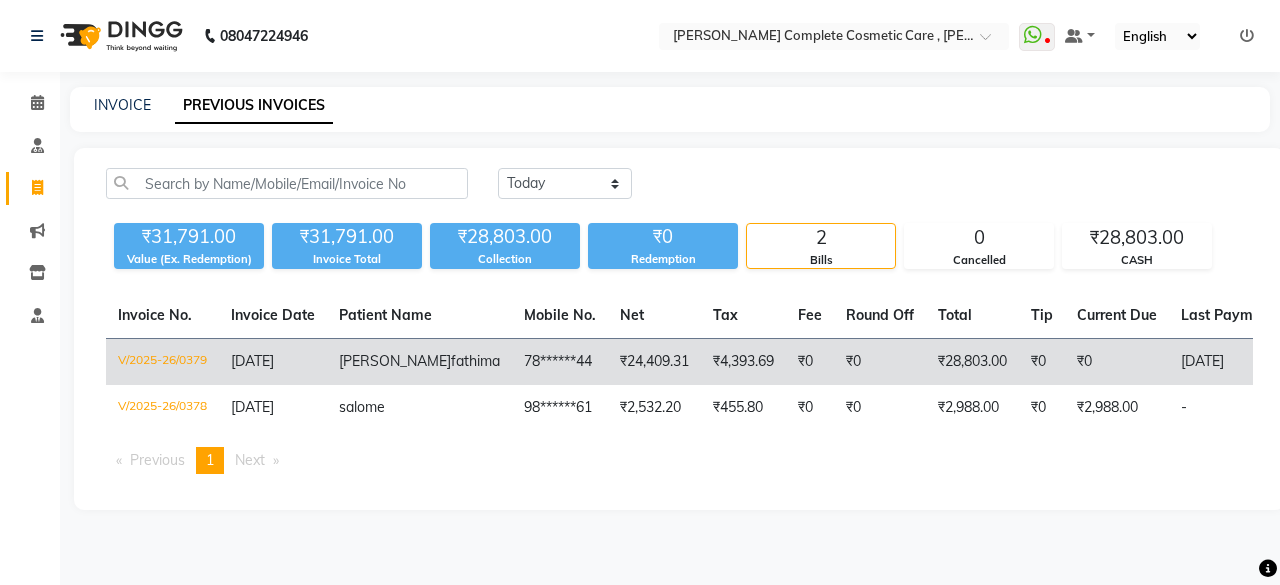 click on "fathima" 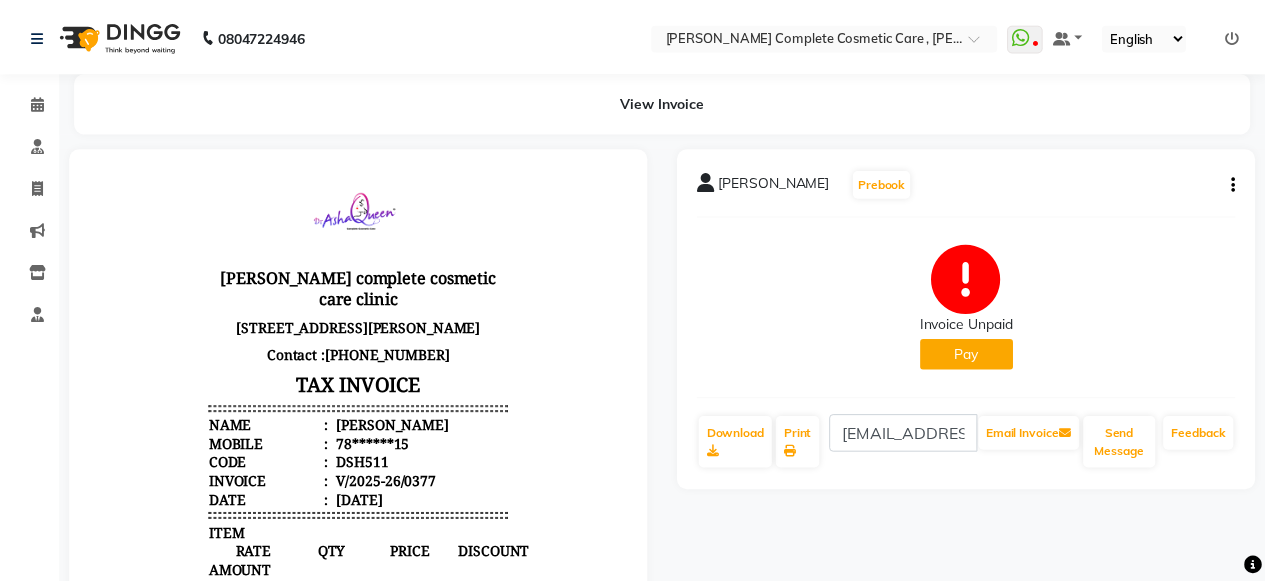 scroll, scrollTop: 0, scrollLeft: 0, axis: both 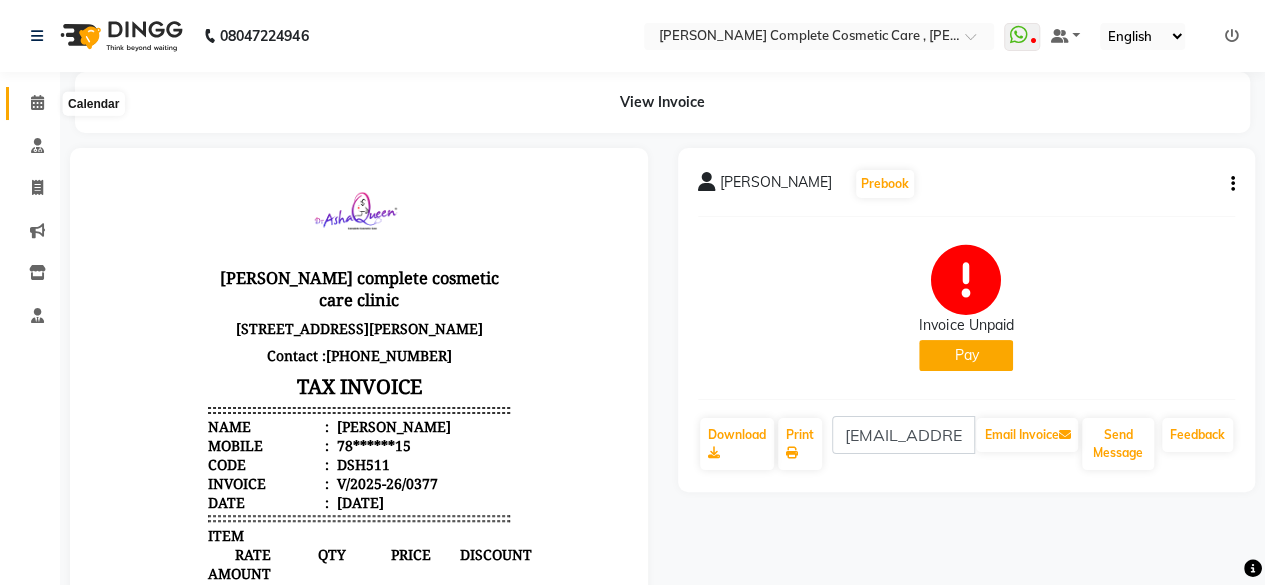 click 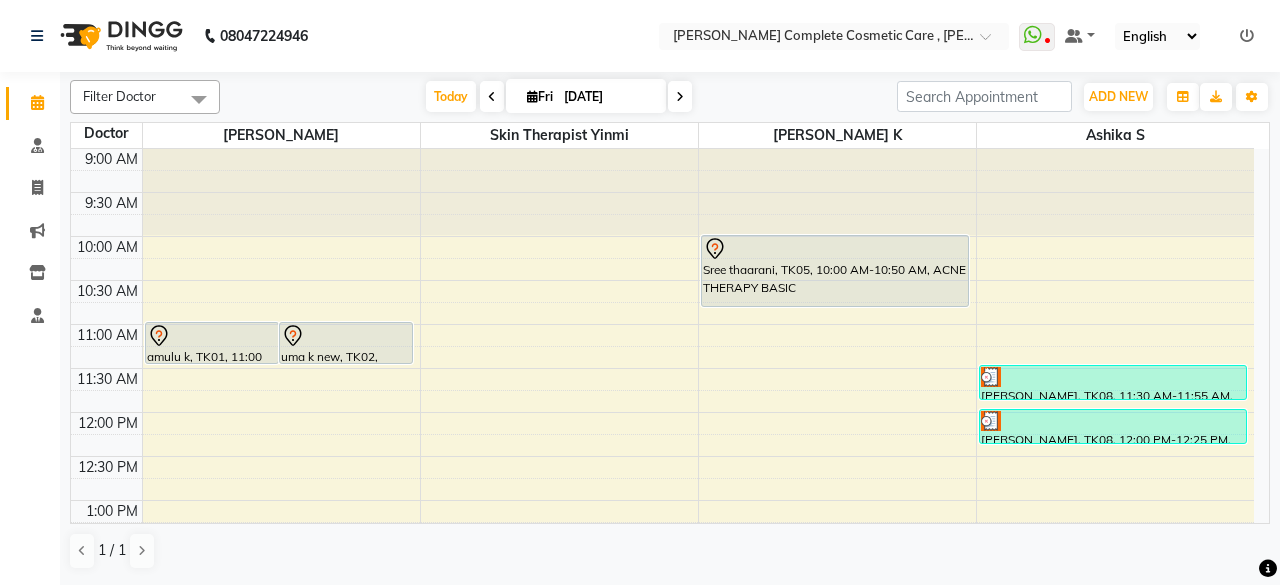 click at bounding box center [680, 97] 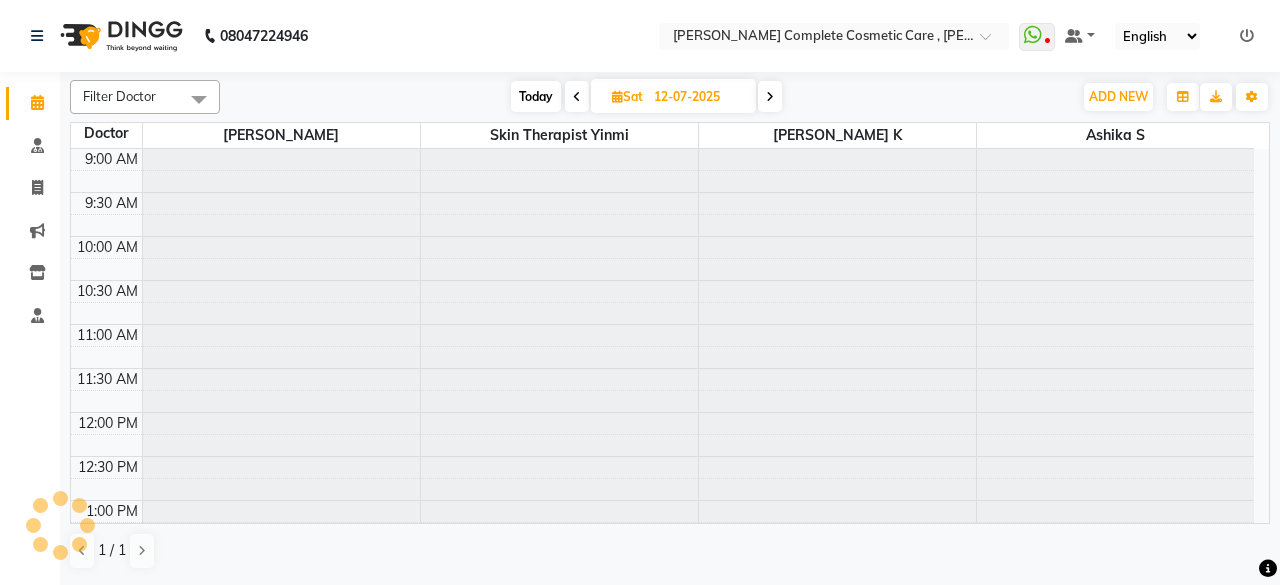 scroll, scrollTop: 664, scrollLeft: 0, axis: vertical 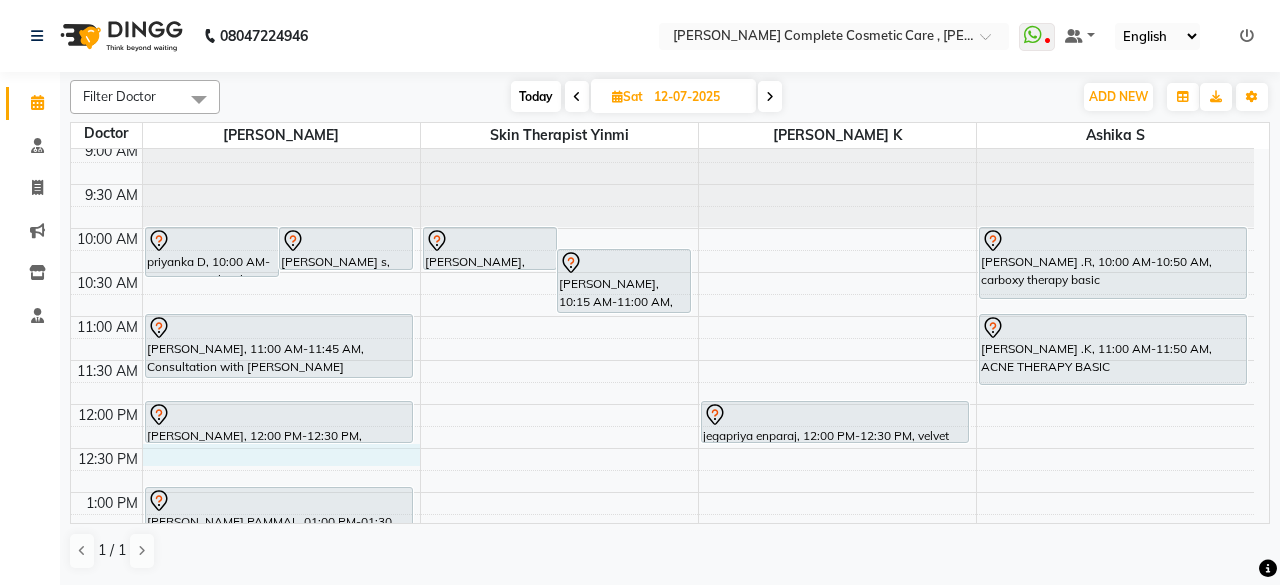 click on "9:00 AM 9:30 AM 10:00 AM 10:30 AM 11:00 AM 11:30 AM 12:00 PM 12:30 PM 1:00 PM 1:30 PM 2:00 PM 2:30 PM 3:00 PM 3:30 PM 4:00 PM 4:30 PM 5:00 PM 5:30 PM 6:00 PM 6:30 PM 7:00 PM 7:30 PM 8:00 PM 8:30 PM             priyanka D, 10:00 AM-10:35 AM, velvet basic              nandita varshini s, 10:00 AM-10:30 AM, follow up discussion             Karthiga Madhuravoyal, 11:00 AM-11:45 AM, Consultation with dr Asha queen             poornima, 12:00 PM-12:30 PM, semipermanent lip elite             M. VARSHITHA PAMMAL, 01:00 PM-01:30 PM, follow up discussion             AASHMI.R.M PONNERI, 04:00 PM-04:45 PM, Consultation with dr Asha queen             aronsha nagercoil, 10:00 AM-10:30 AM, Hollywood basic              aronsha nagercoil, 10:15 AM-11:00 AM, vitiligo lip basic              raja ias mam, 03:00 PM-03:30 PM, scalp detox gold             jegapriya enparaj, 12:00 PM-12:30 PM, velvet elite              keerthana .R, 10:00 AM-10:50 AM, carboxy therapy basic" at bounding box center (662, 668) 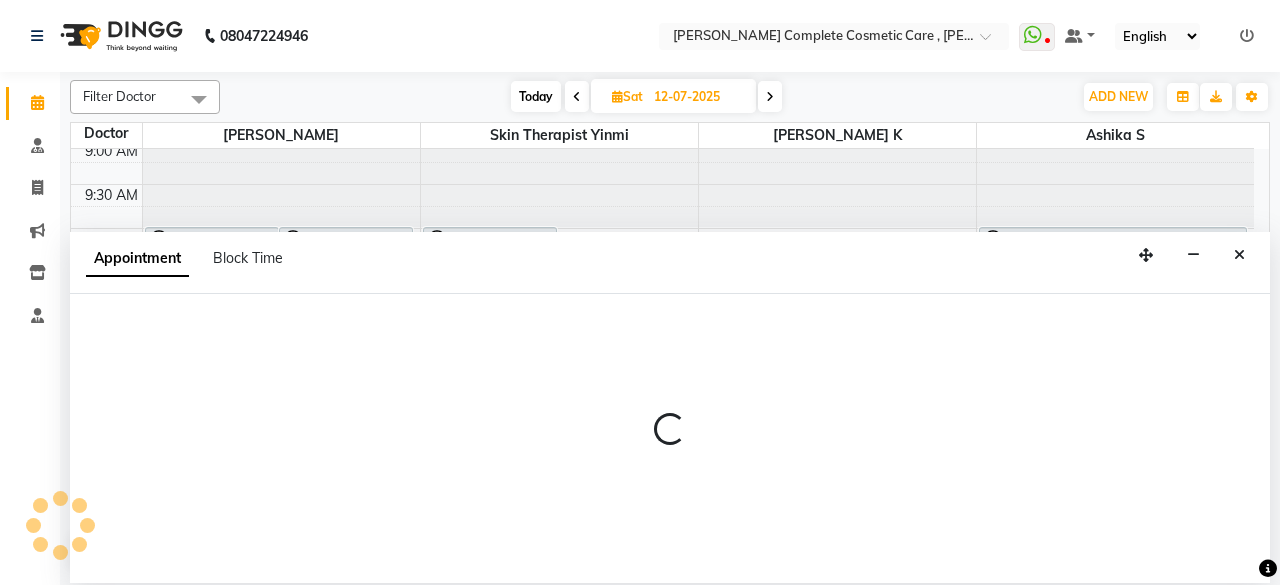 select on "67035" 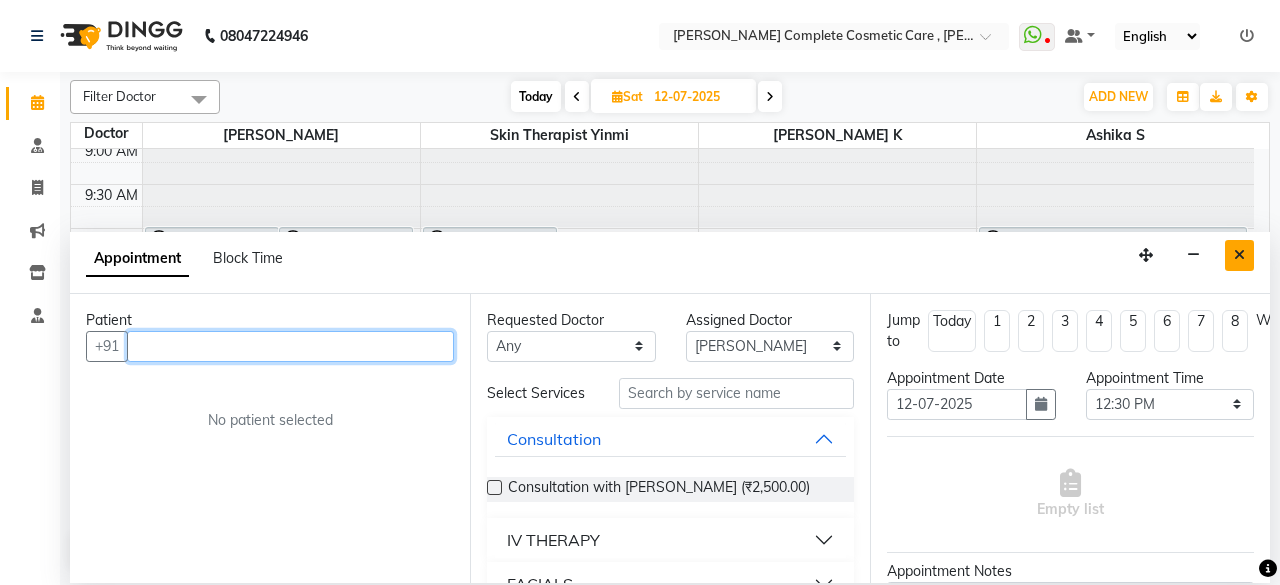 type 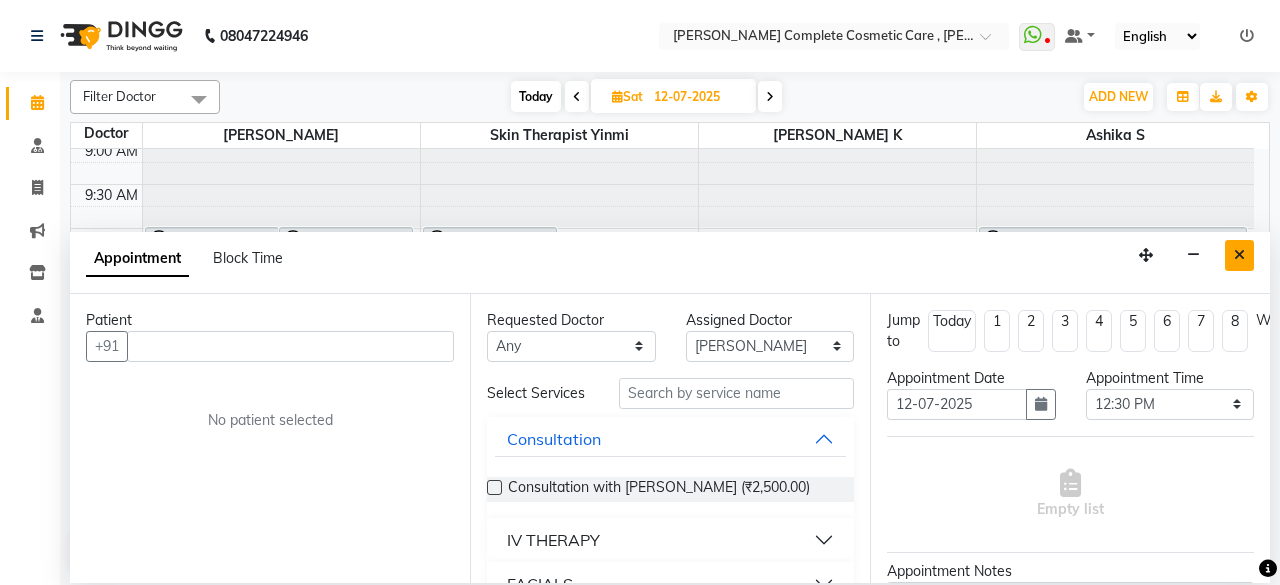 click at bounding box center [1239, 255] 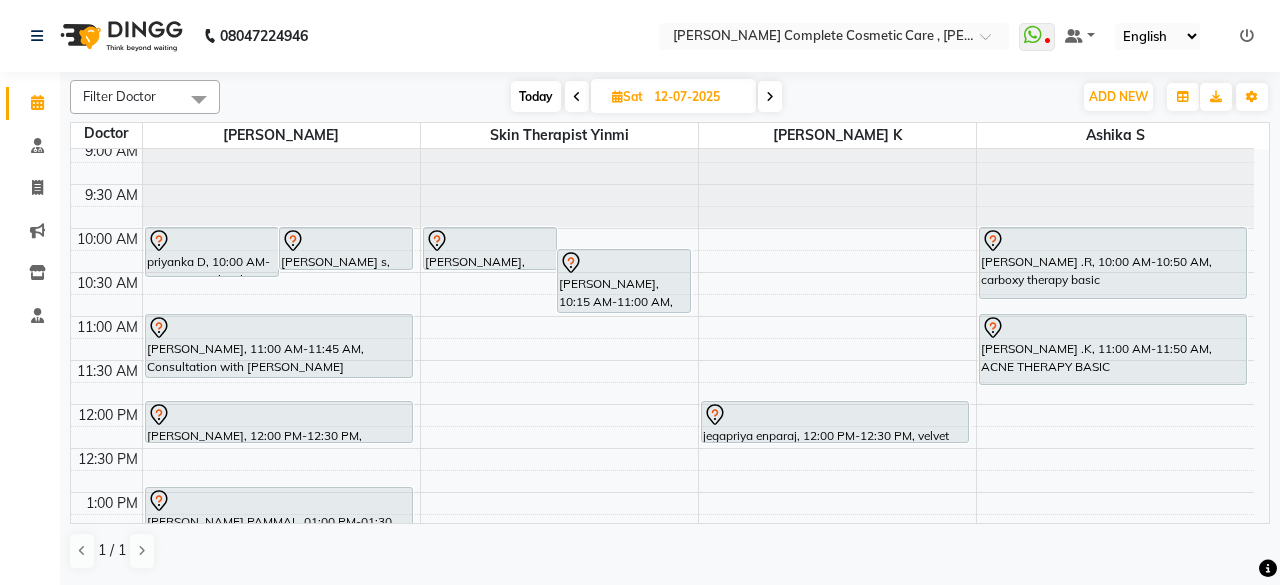 click on "Today" at bounding box center (536, 96) 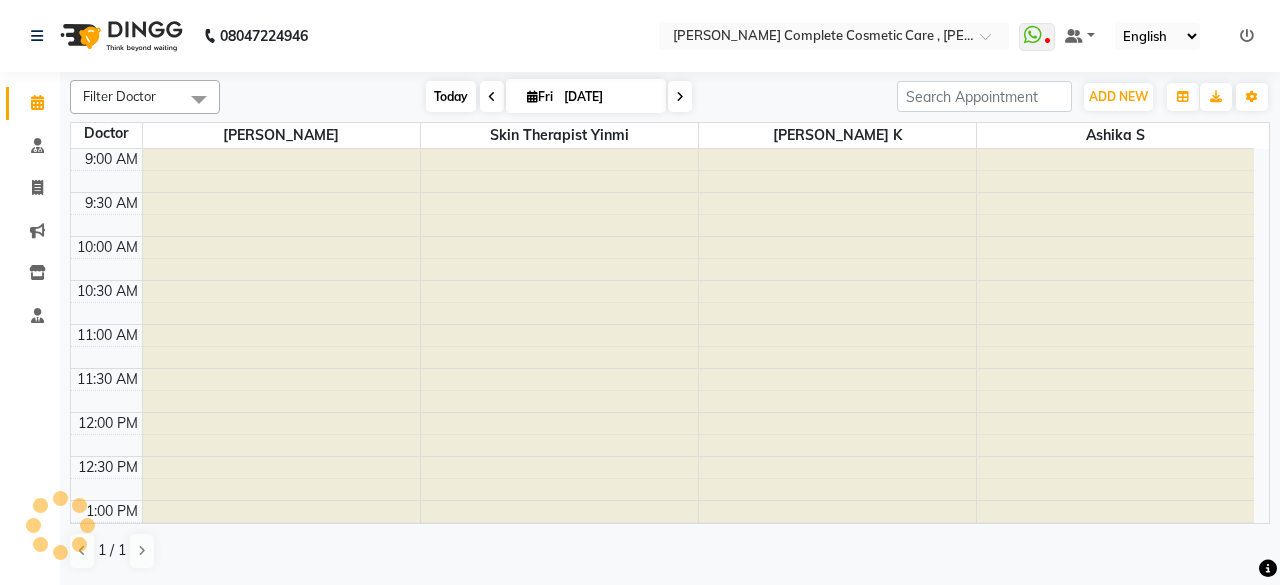 scroll, scrollTop: 664, scrollLeft: 0, axis: vertical 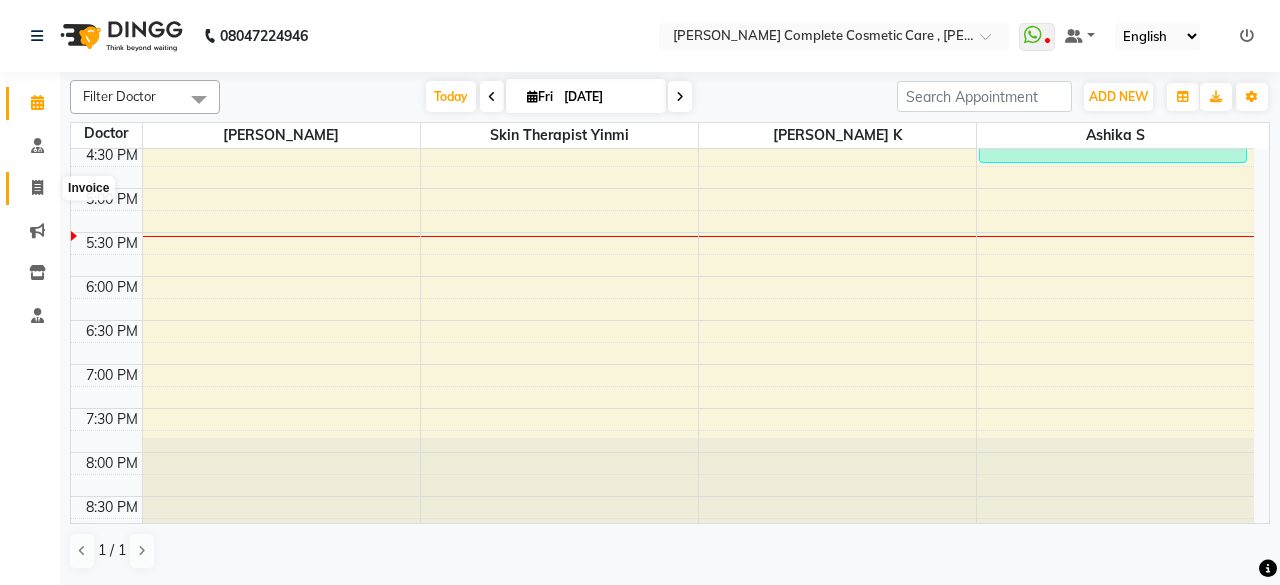 click 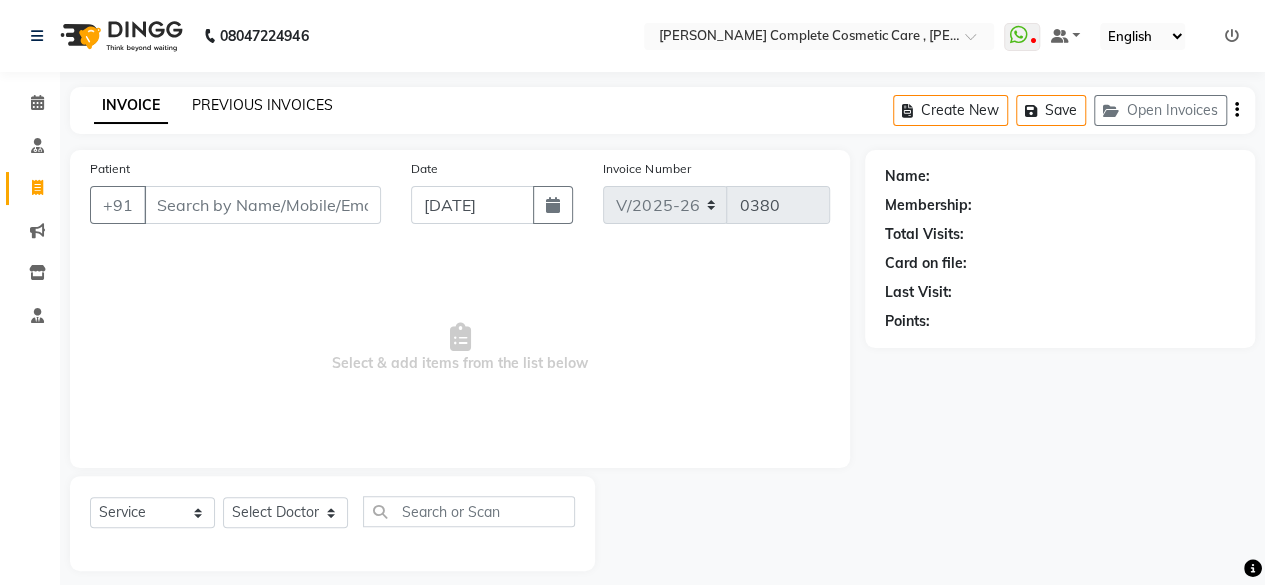 click on "PREVIOUS INVOICES" 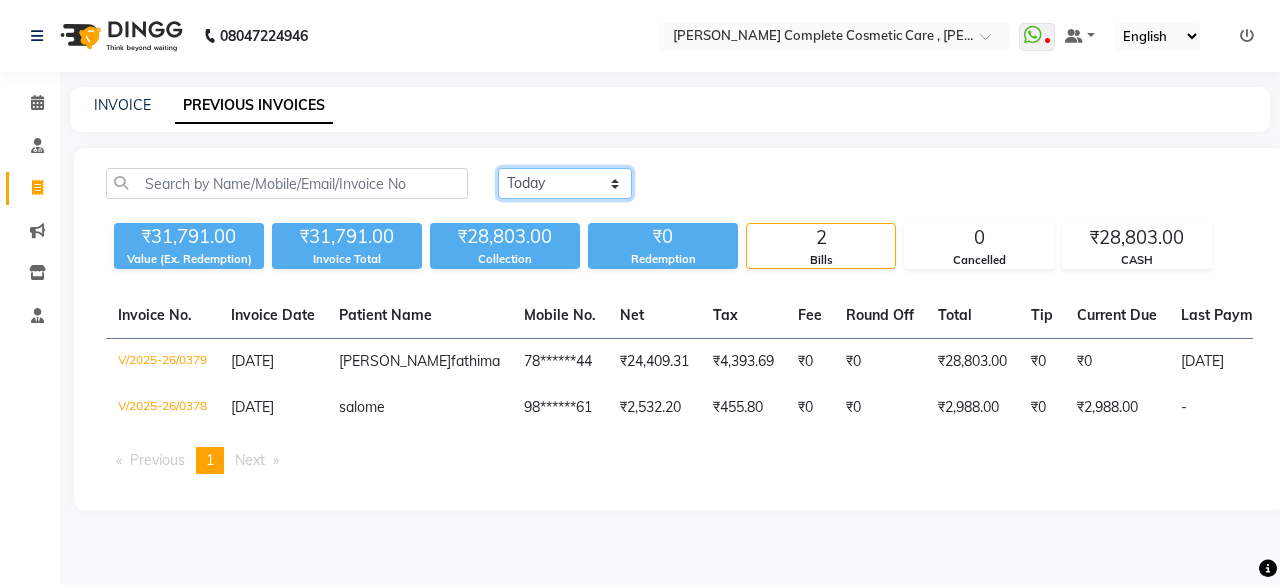 click on "Today Yesterday Custom Range" 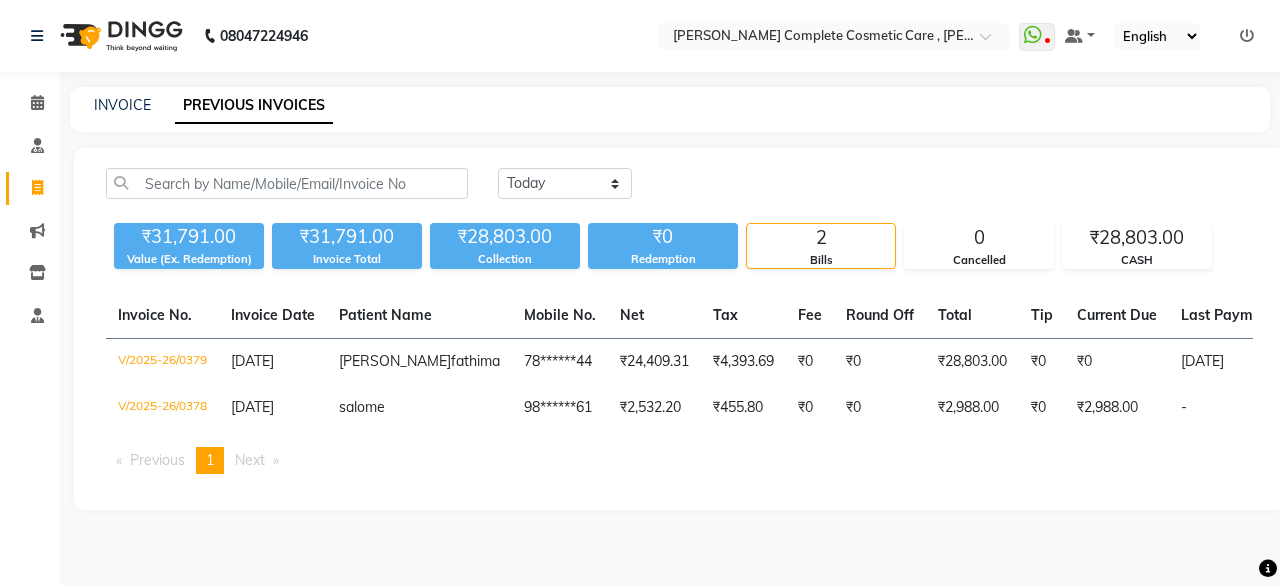 click on "Today Yesterday Custom Range" 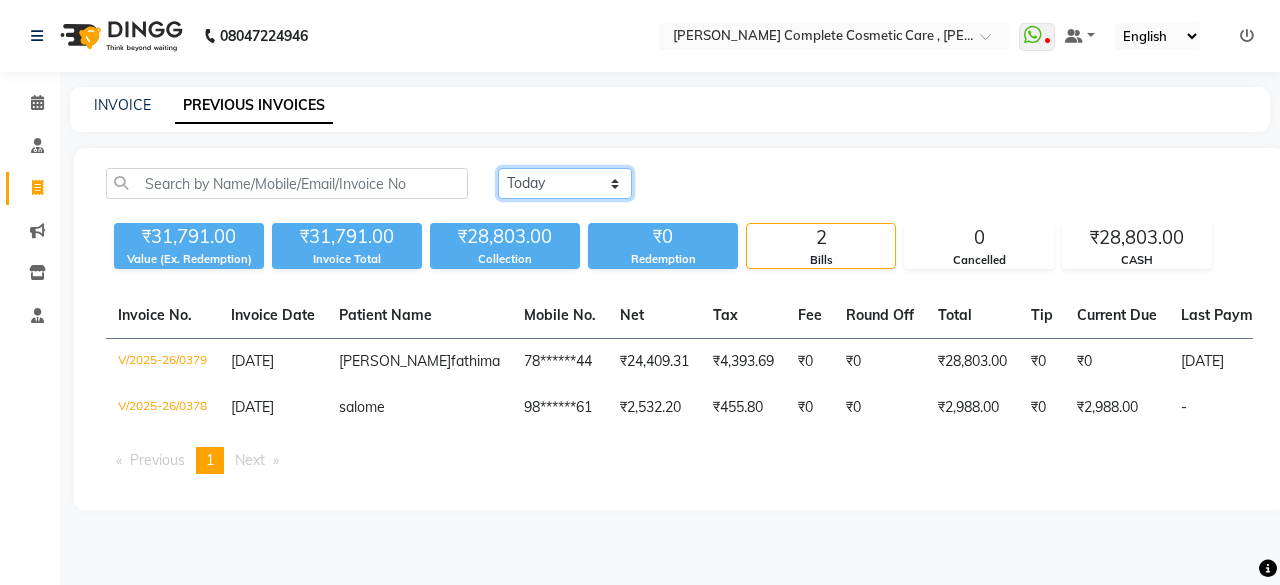 drag, startPoint x: 614, startPoint y: 183, endPoint x: 560, endPoint y: 259, distance: 93.230896 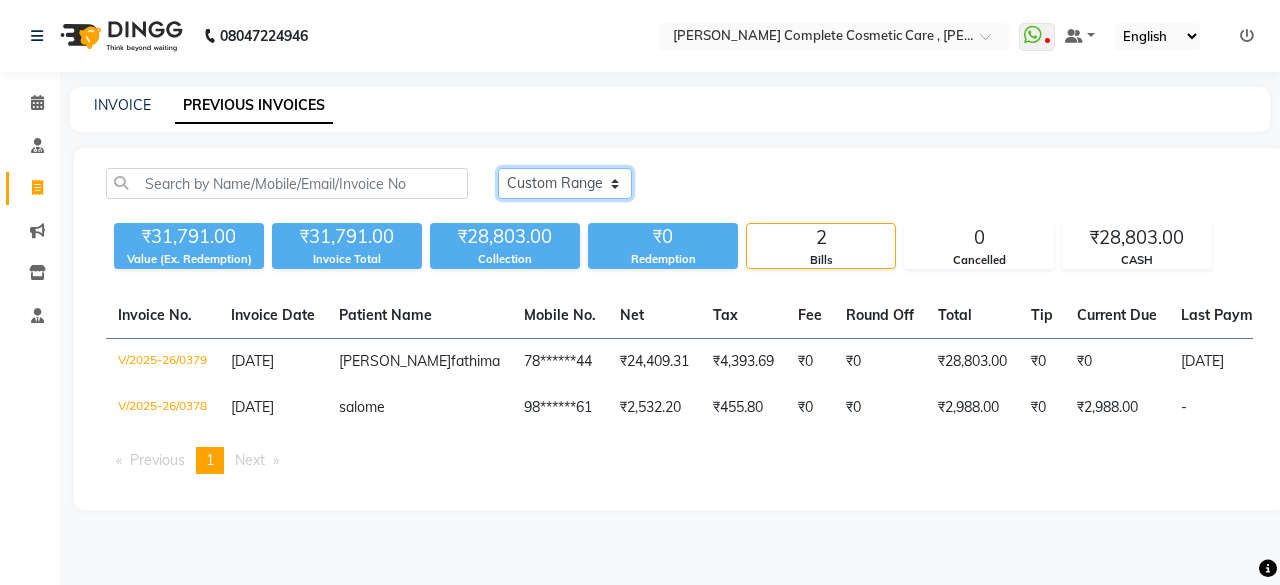 click on "Today Yesterday Custom Range" 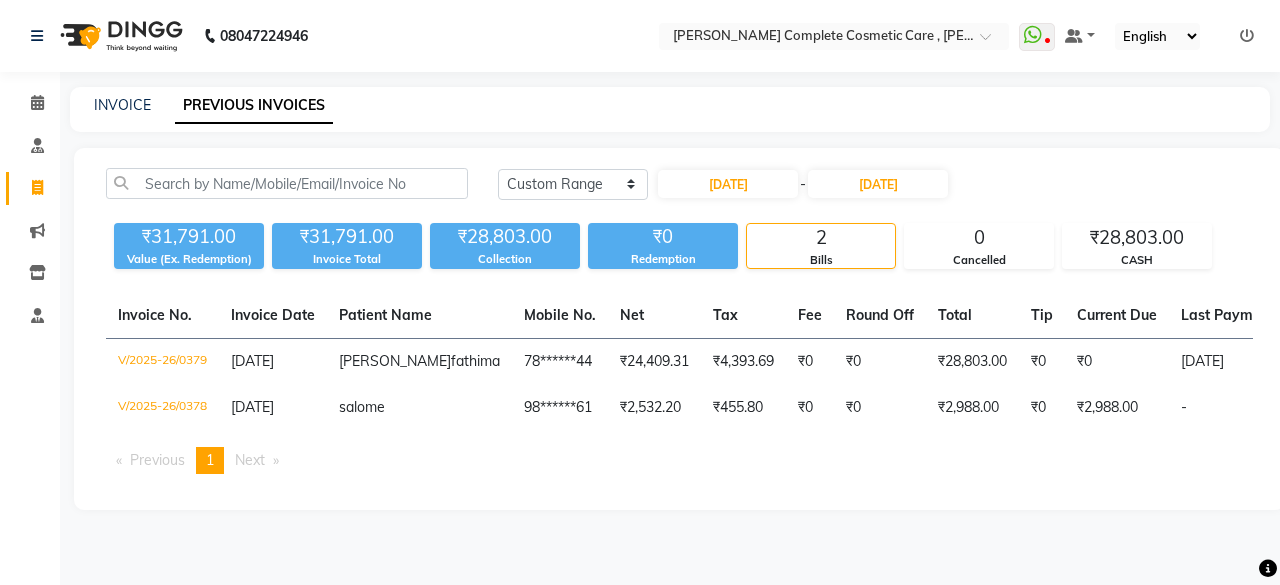 click on "-" 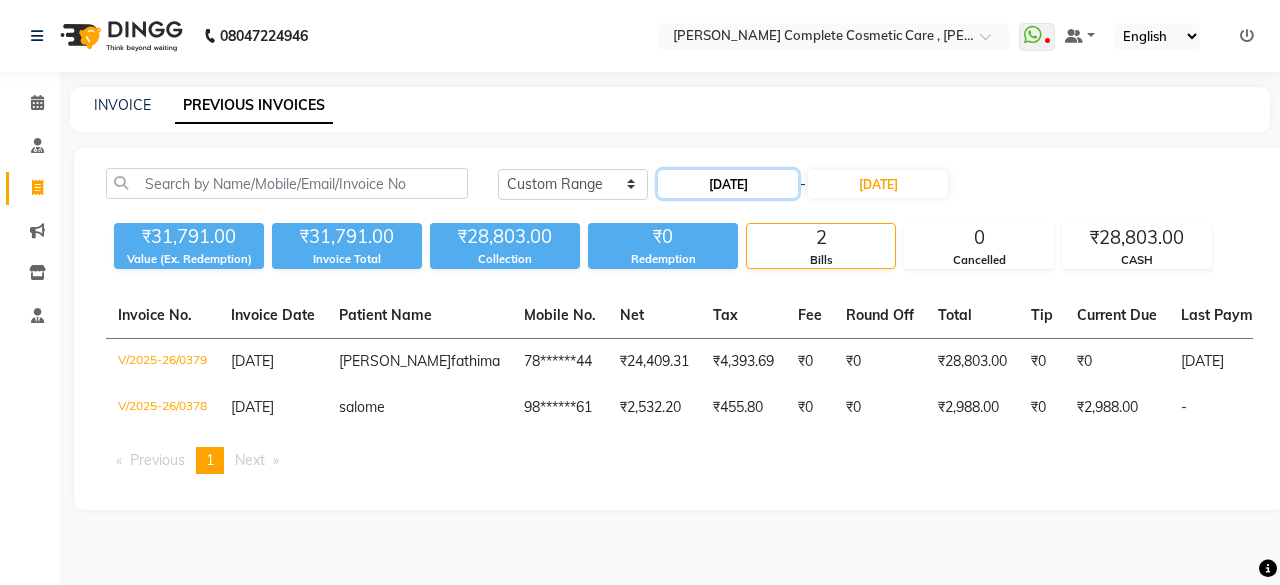 click on "[DATE]" 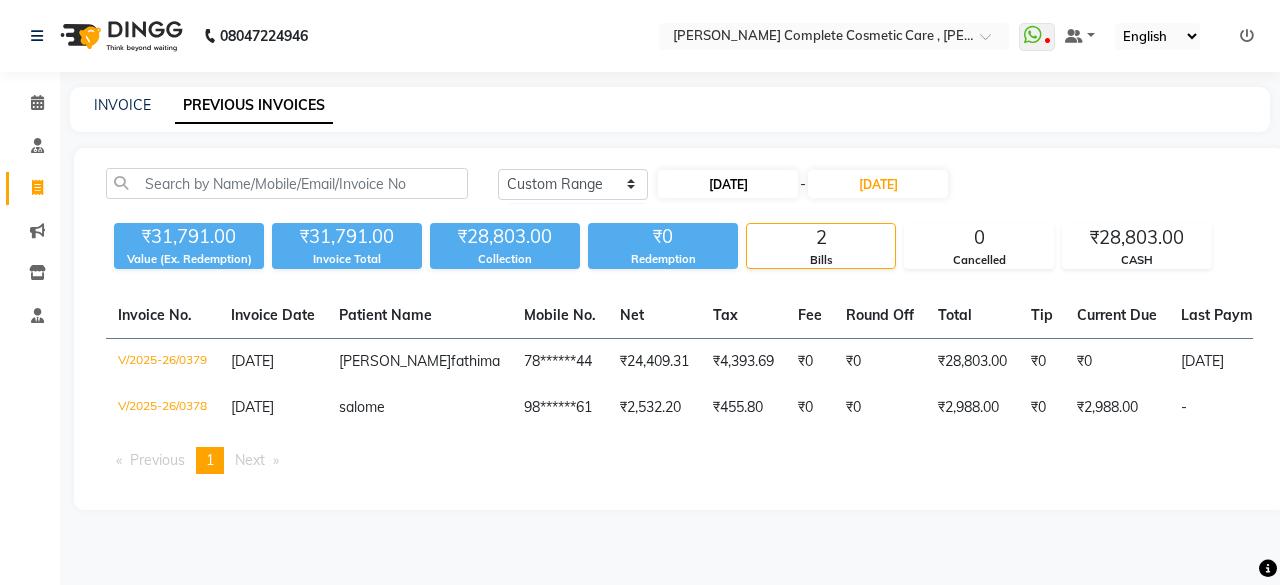 select on "7" 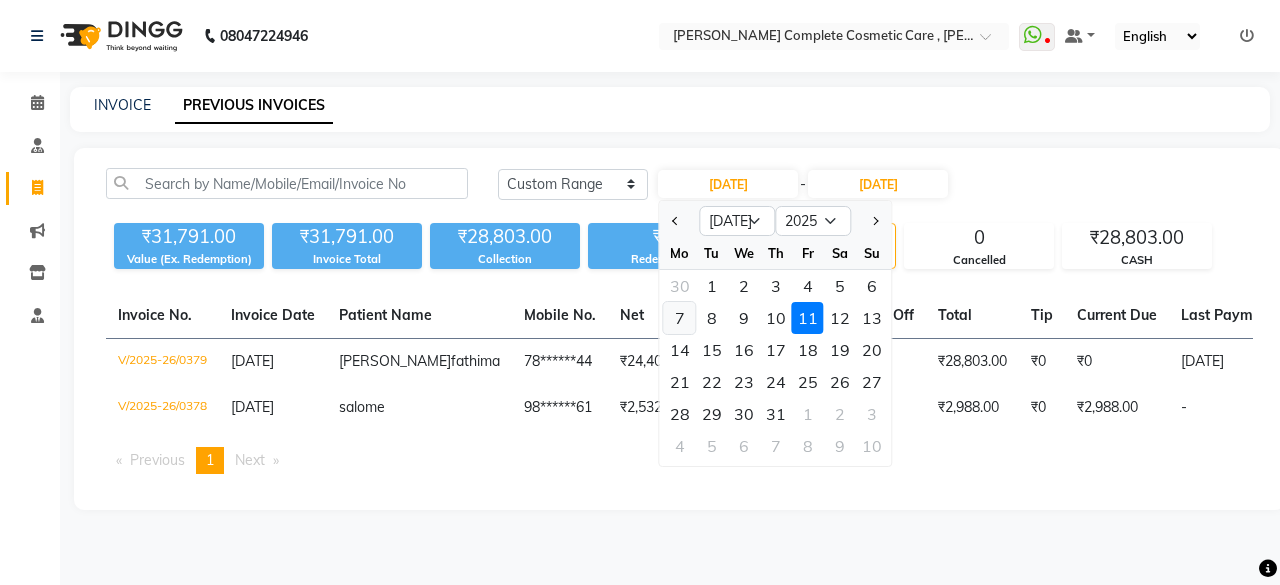click on "7" 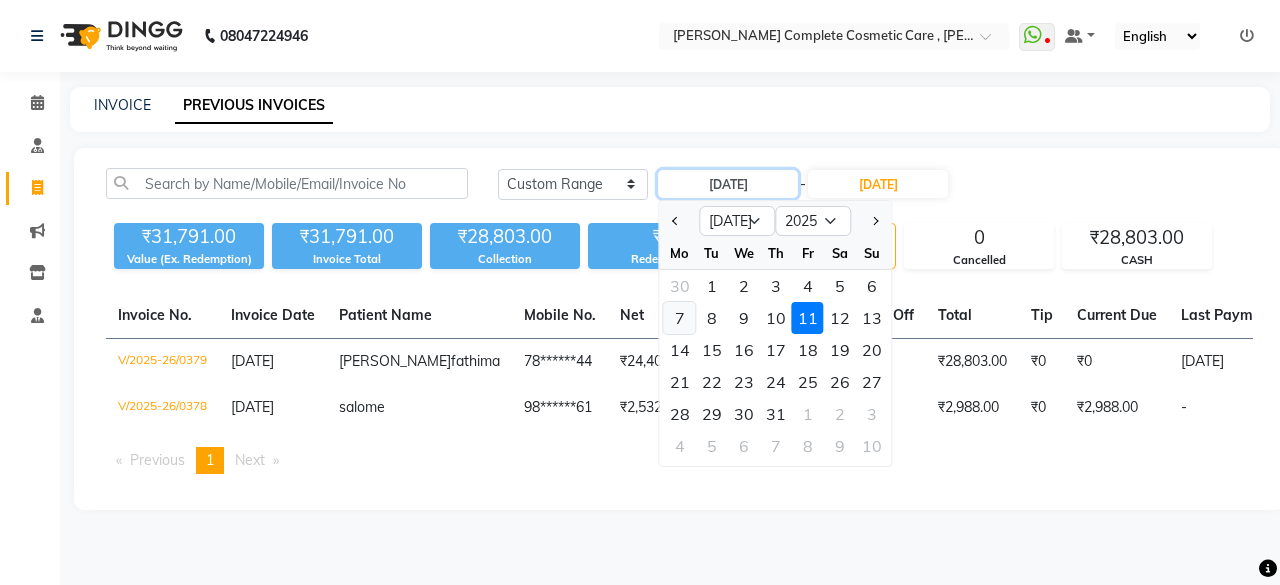 type on "07-07-2025" 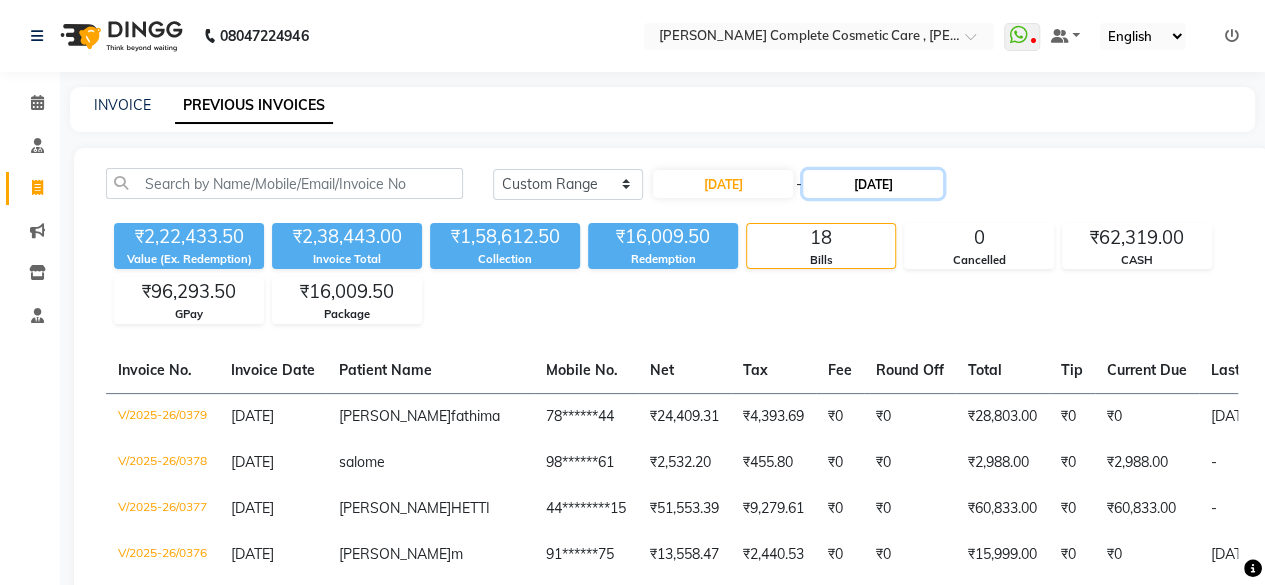 click on "[DATE]" 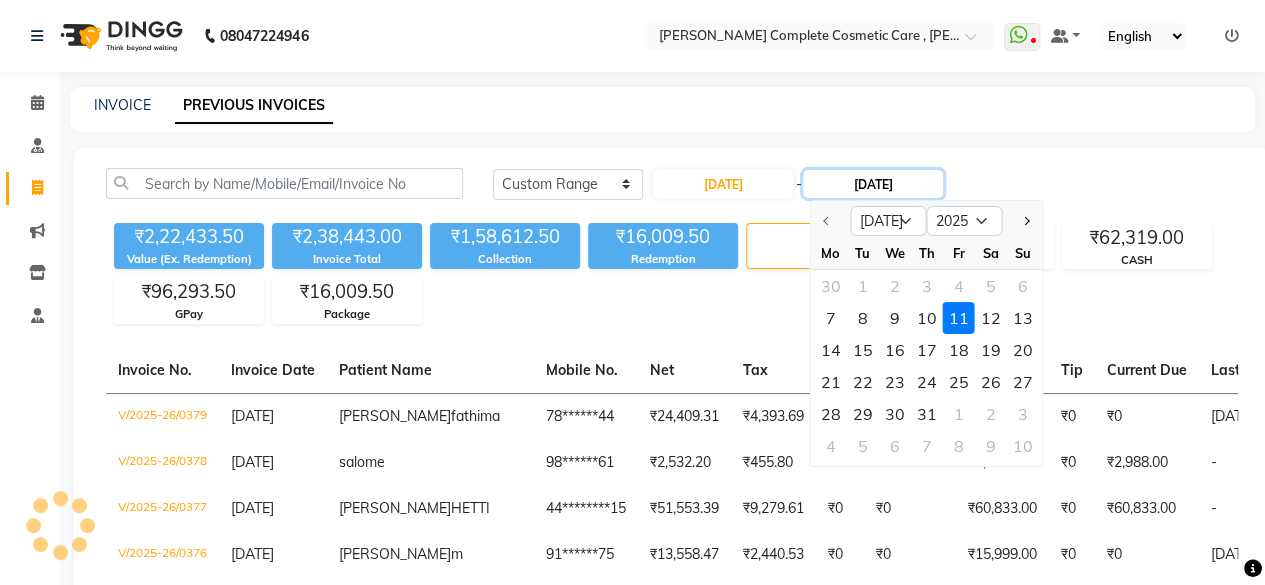 click on "[DATE]" 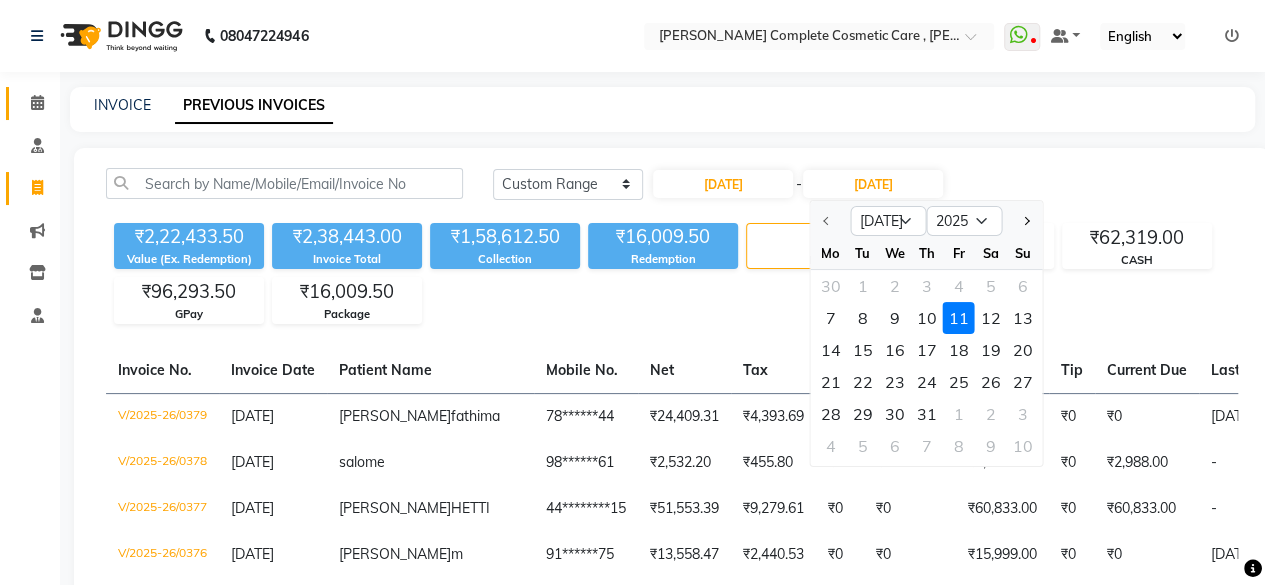 click on "Calendar" 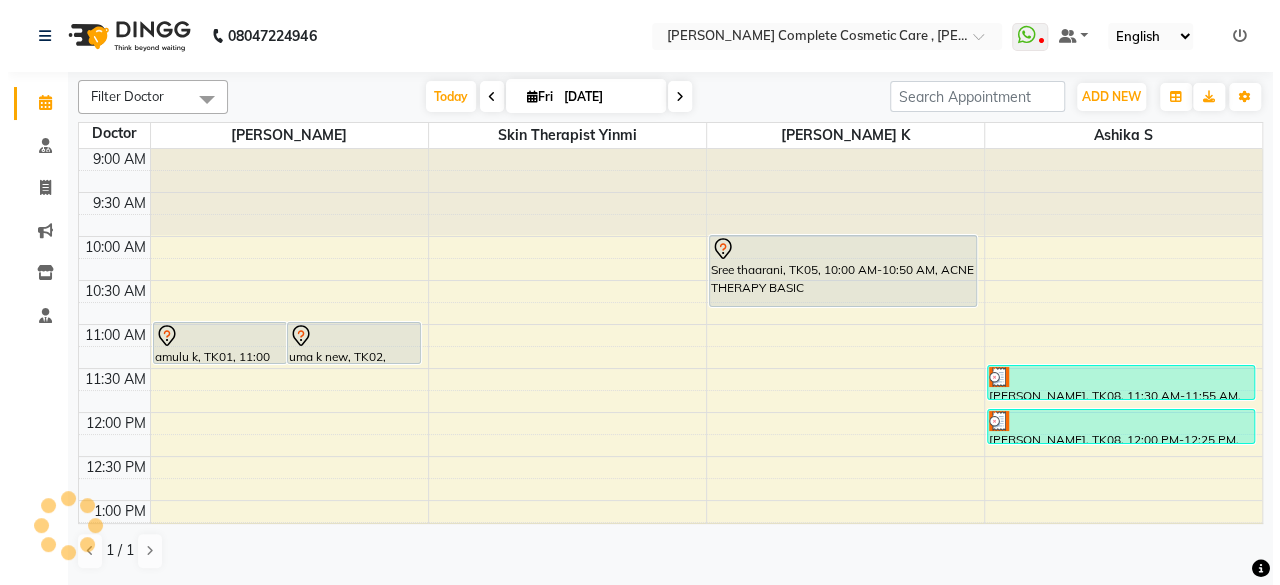 scroll, scrollTop: 0, scrollLeft: 0, axis: both 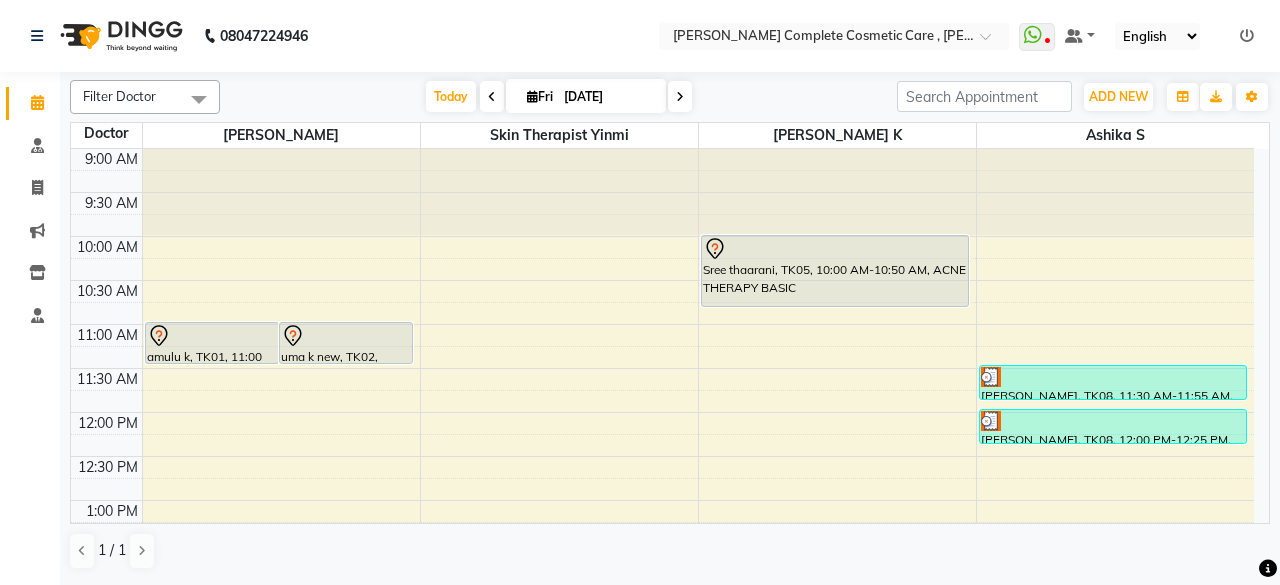 click on "[DATE]" at bounding box center (608, 97) 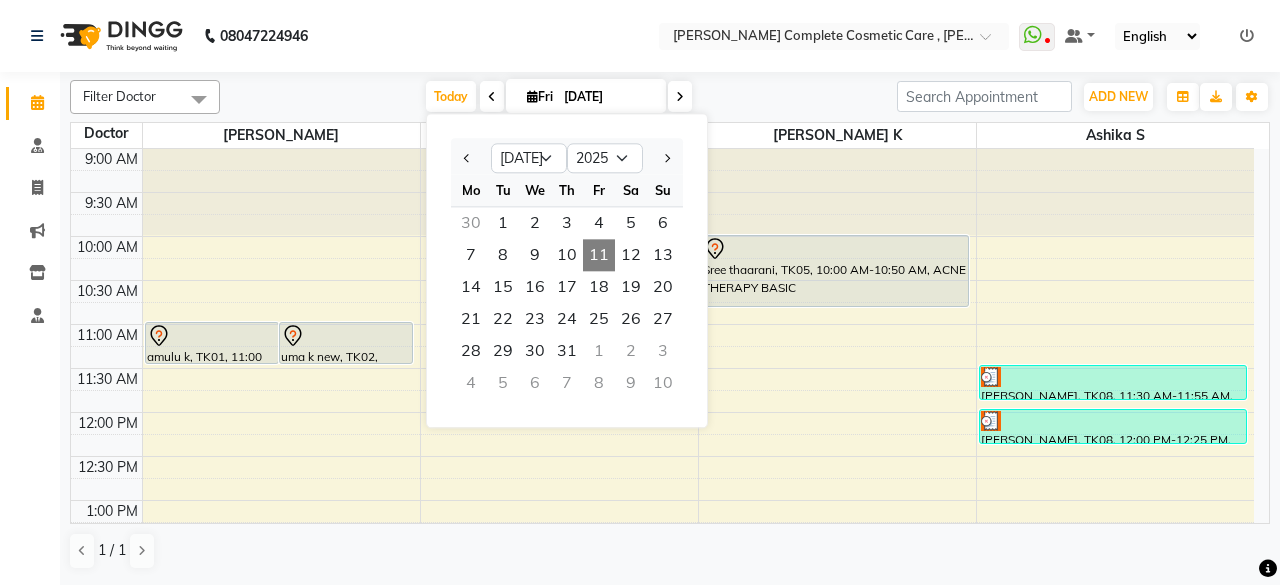 click on "[DATE]" at bounding box center [608, 97] 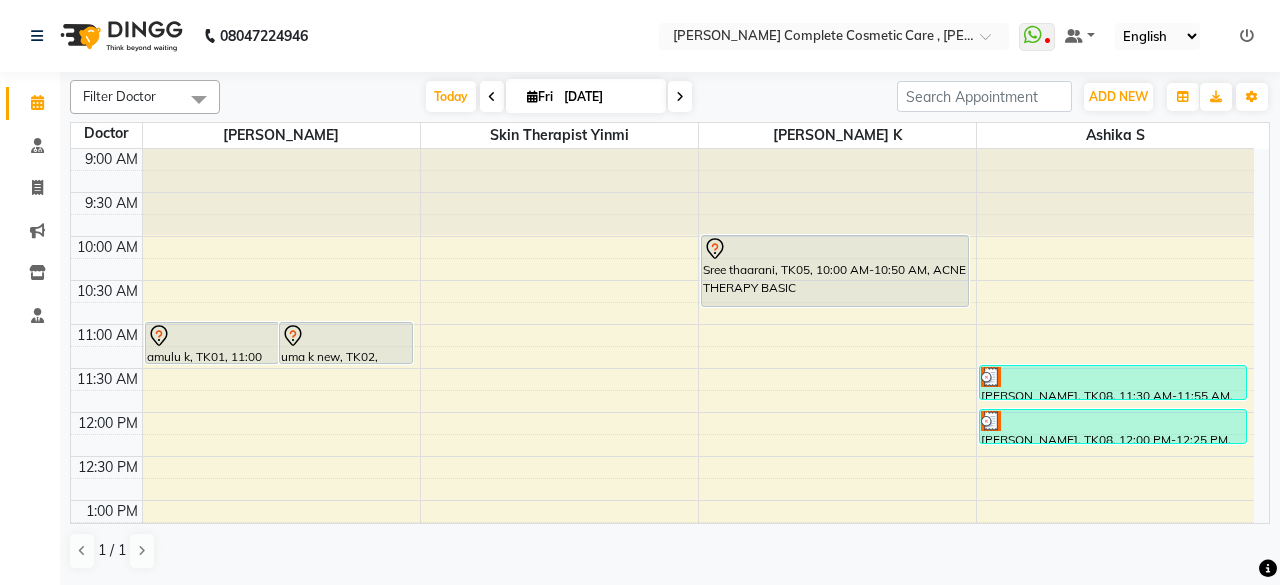 click on "[DATE]" at bounding box center (608, 97) 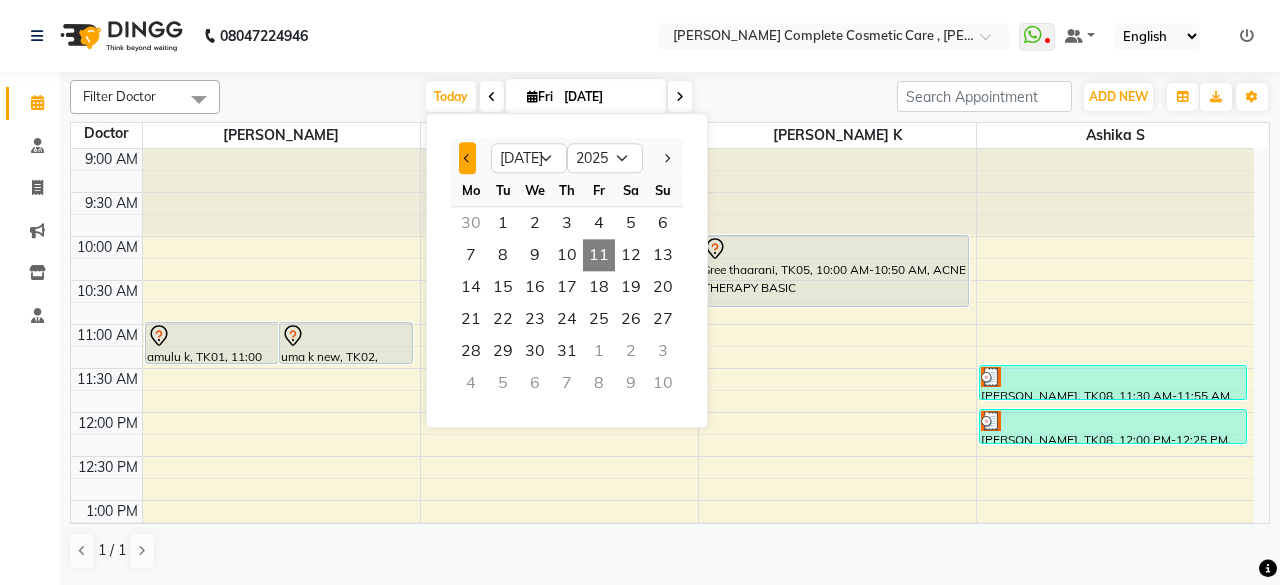 click at bounding box center (467, 158) 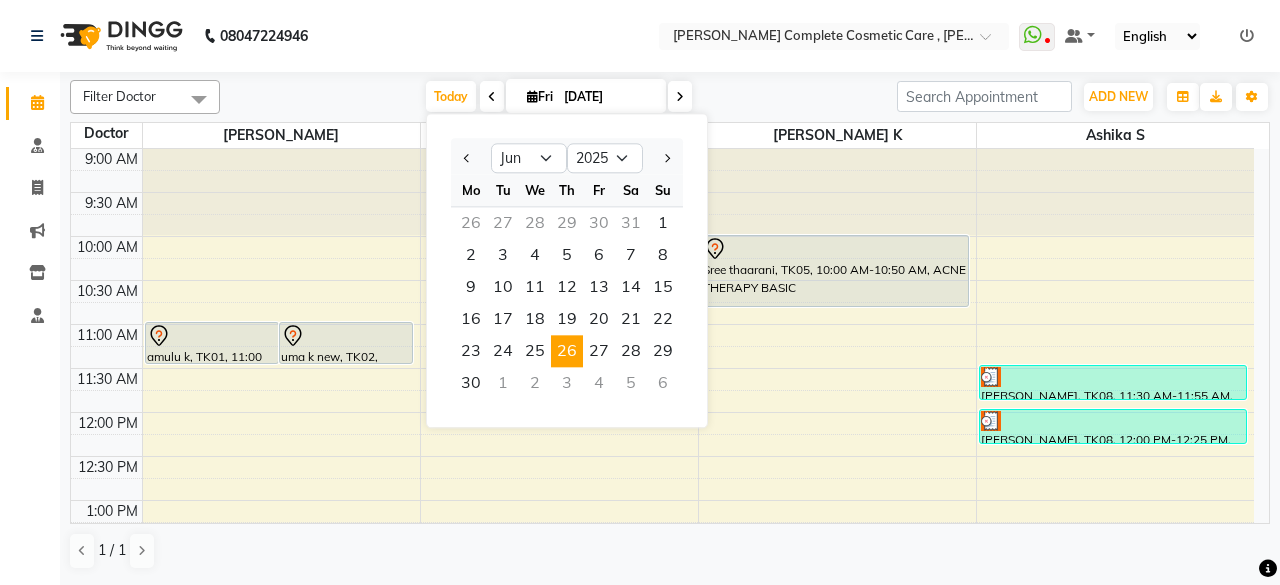 click on "26" at bounding box center (567, 351) 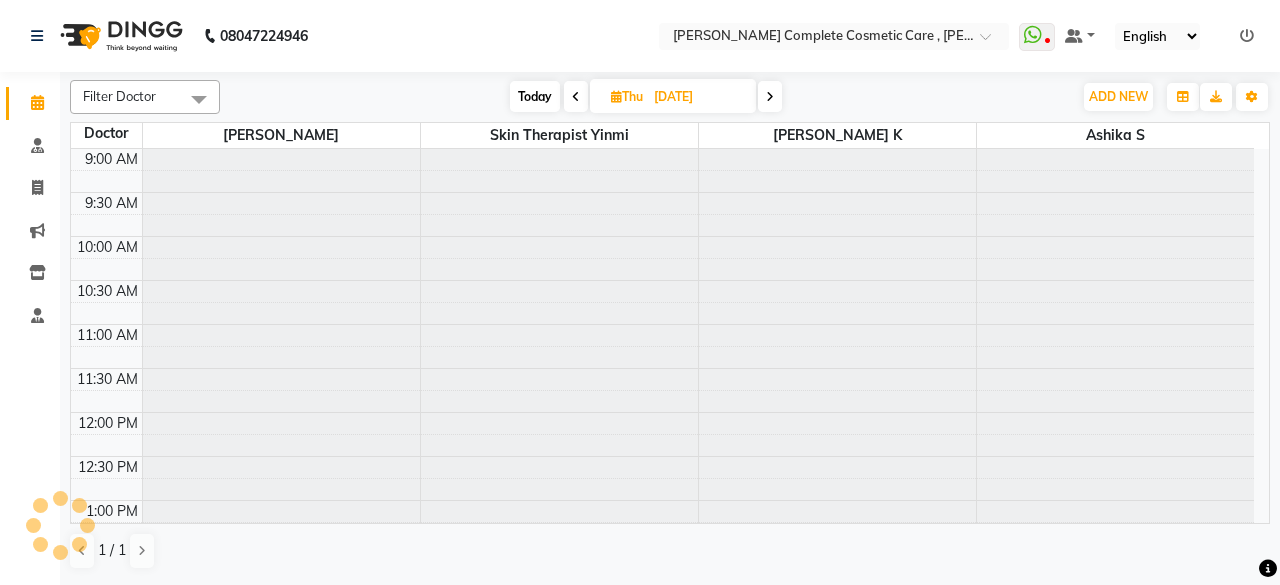 scroll, scrollTop: 664, scrollLeft: 0, axis: vertical 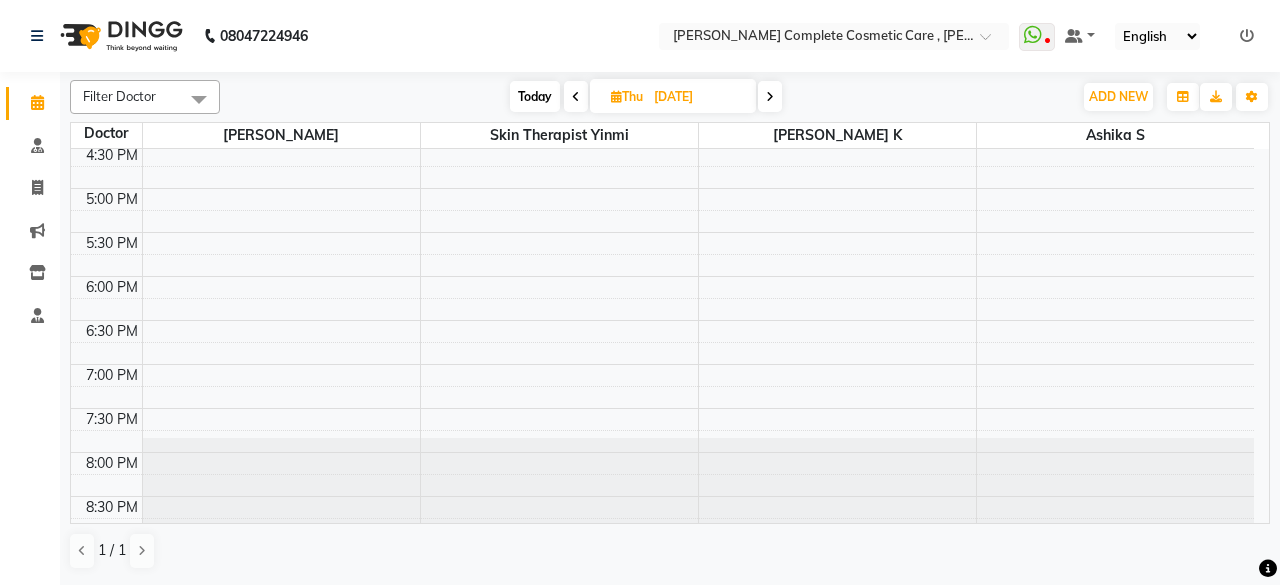click on "26-06-2025" at bounding box center [698, 97] 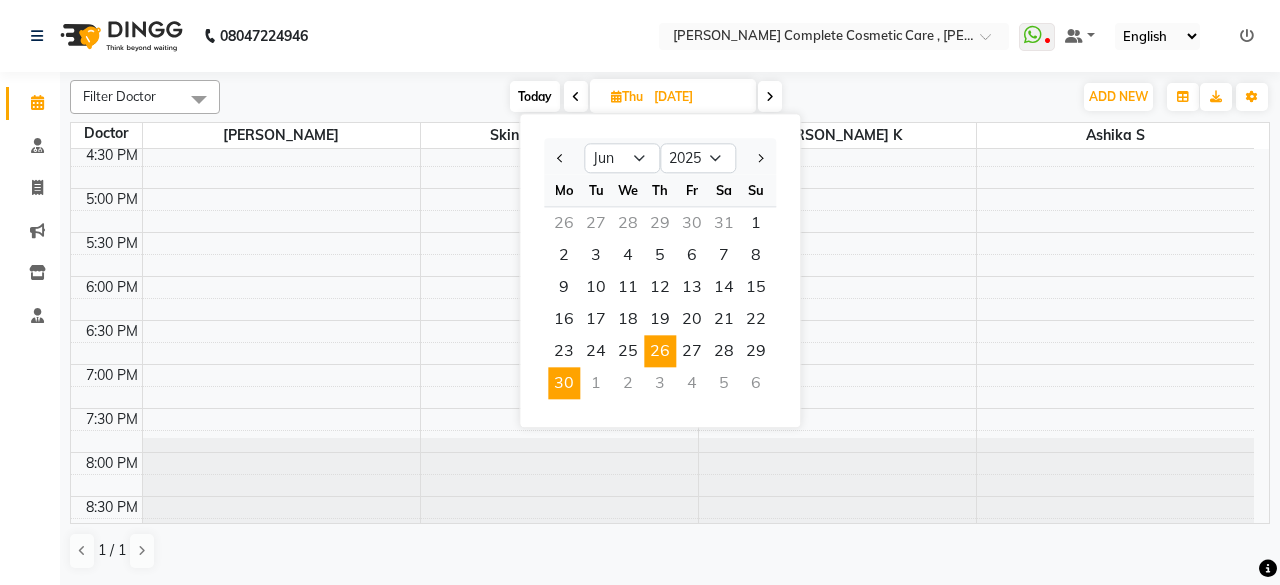 click on "30" at bounding box center [564, 383] 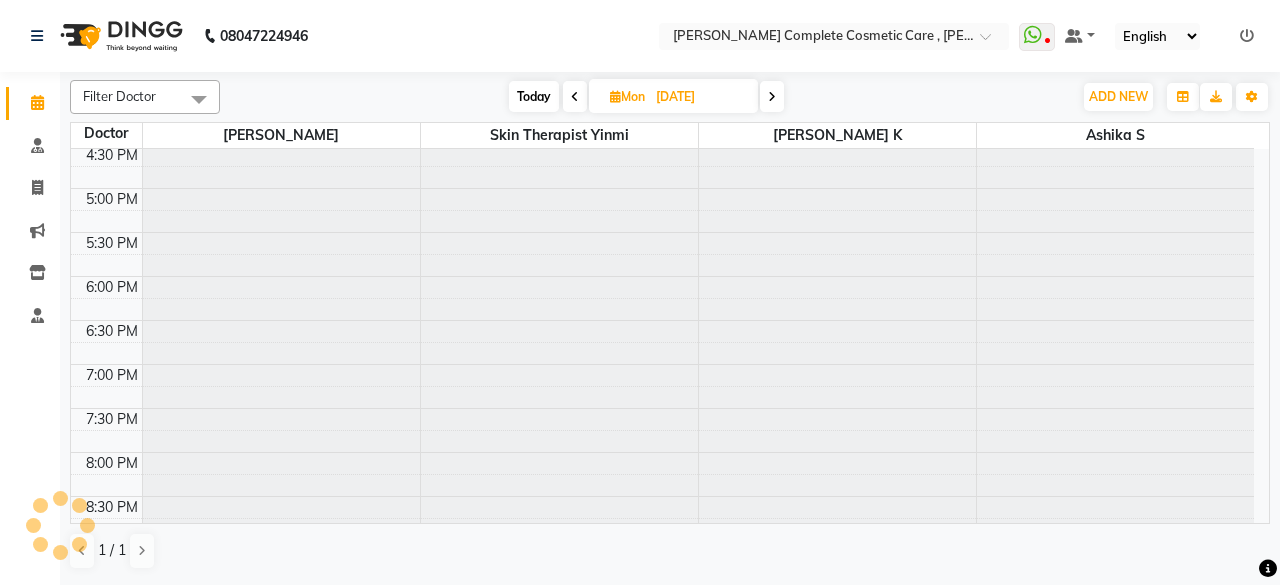 scroll, scrollTop: 664, scrollLeft: 0, axis: vertical 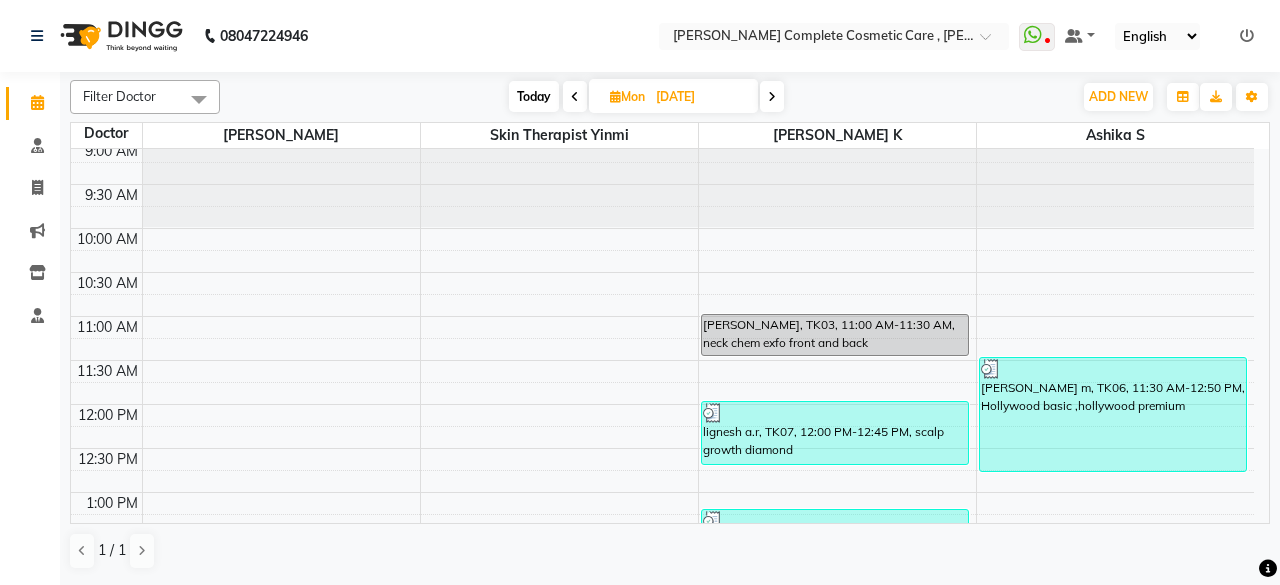 click on "9:00 AM 9:30 AM 10:00 AM 10:30 AM 11:00 AM 11:30 AM 12:00 PM 12:30 PM 1:00 PM 1:30 PM 2:00 PM 2:30 PM 3:00 PM 3:30 PM 4:00 PM 4:30 PM 5:00 PM 5:30 PM 6:00 PM 6:30 PM 7:00 PM 7:30 PM 8:00 PM 8:30 PM    varsha, TK03, 11:00 AM-11:30 AM, neck chem exfo front and back      lignesh a.r, TK07, 12:00 PM-12:45 PM, scalp growth diamond     logesh log, TK05, 01:15 PM-02:45 PM, IV skin lightening treatment - Elite     saranya m, TK06, 11:30 AM-12:50 PM, Hollywood basic ,hollywood premium" at bounding box center [670, 336] 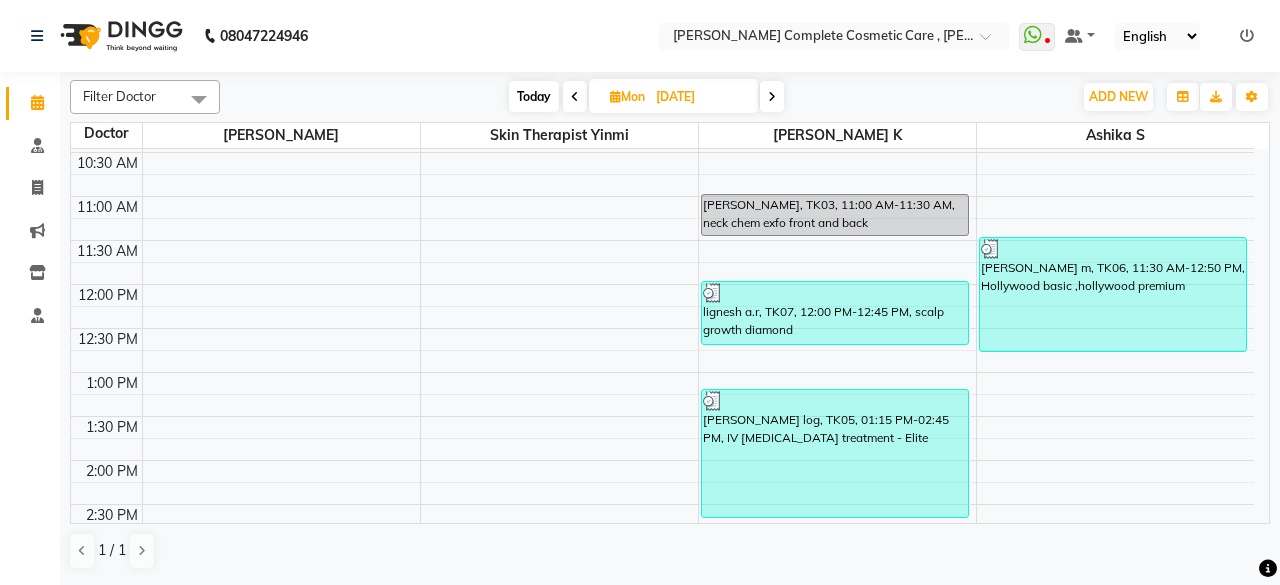 scroll, scrollTop: 456, scrollLeft: 0, axis: vertical 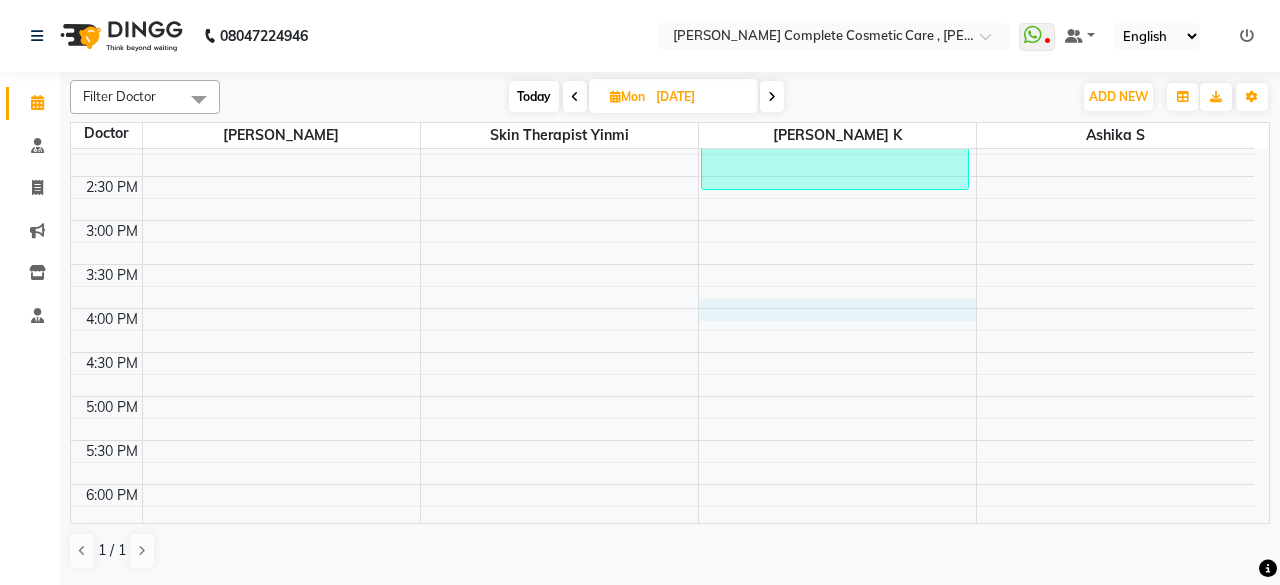 click on "9:00 AM 9:30 AM 10:00 AM 10:30 AM 11:00 AM 11:30 AM 12:00 PM 12:30 PM 1:00 PM 1:30 PM 2:00 PM 2:30 PM 3:00 PM 3:30 PM 4:00 PM 4:30 PM 5:00 PM 5:30 PM 6:00 PM 6:30 PM 7:00 PM 7:30 PM 8:00 PM 8:30 PM    varsha, TK03, 11:00 AM-11:30 AM, neck chem exfo front and back      lignesh a.r, TK07, 12:00 PM-12:45 PM, scalp growth diamond     logesh log, TK05, 01:15 PM-02:45 PM, IV skin lightening treatment - Elite     saranya m, TK06, 11:30 AM-12:50 PM, Hollywood basic ,hollywood premium" at bounding box center (662, 220) 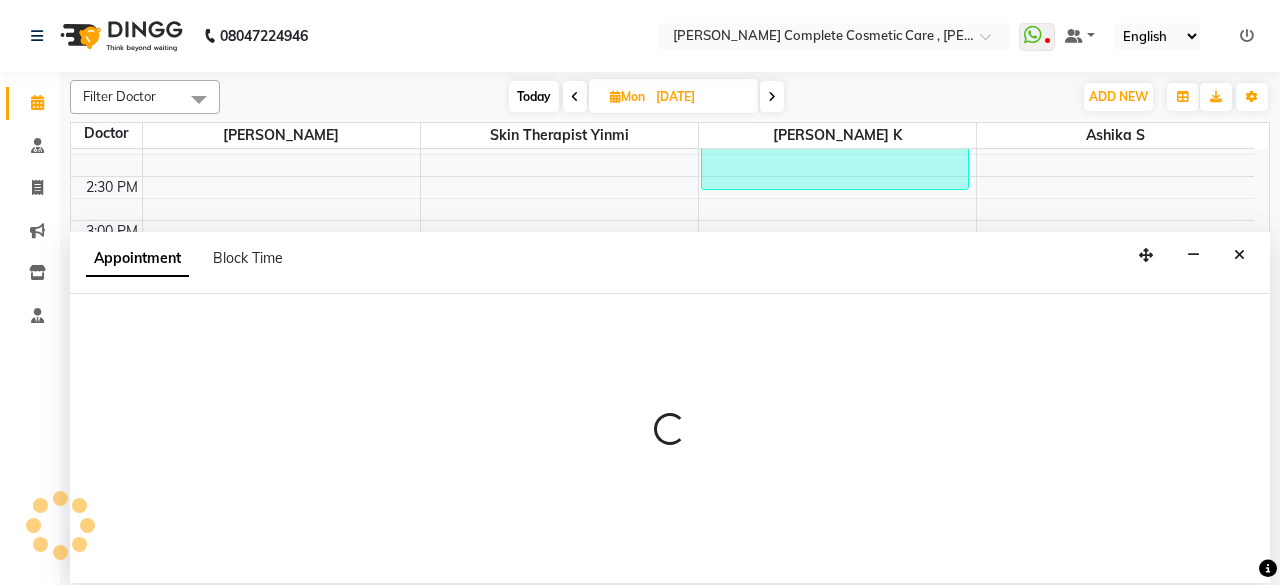 select on "83348" 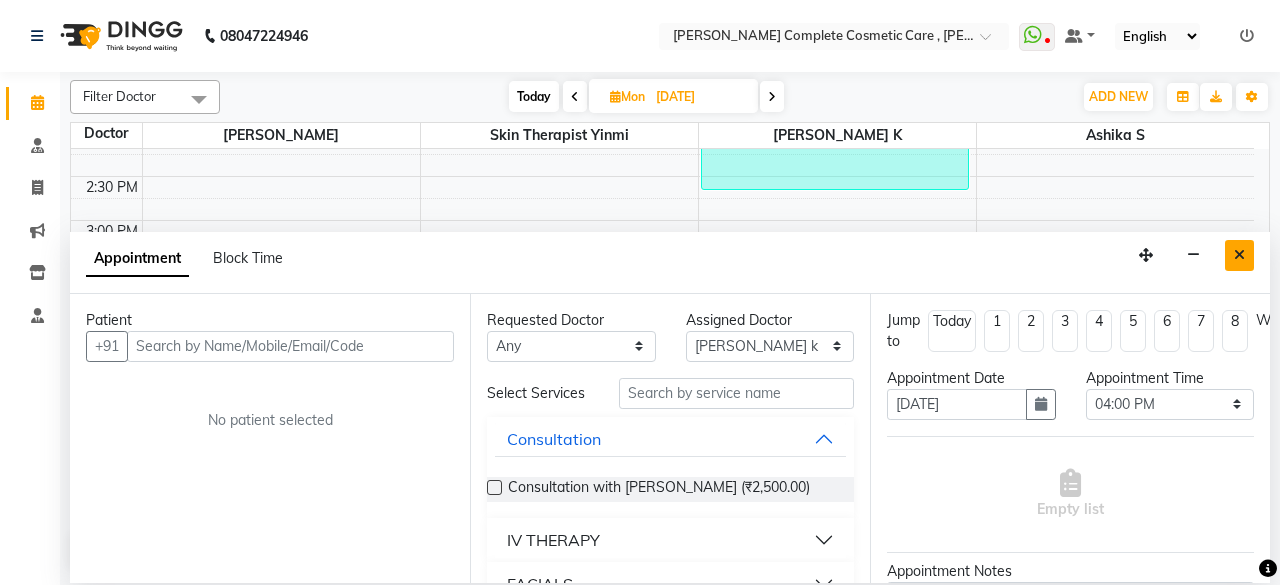 click at bounding box center [1239, 255] 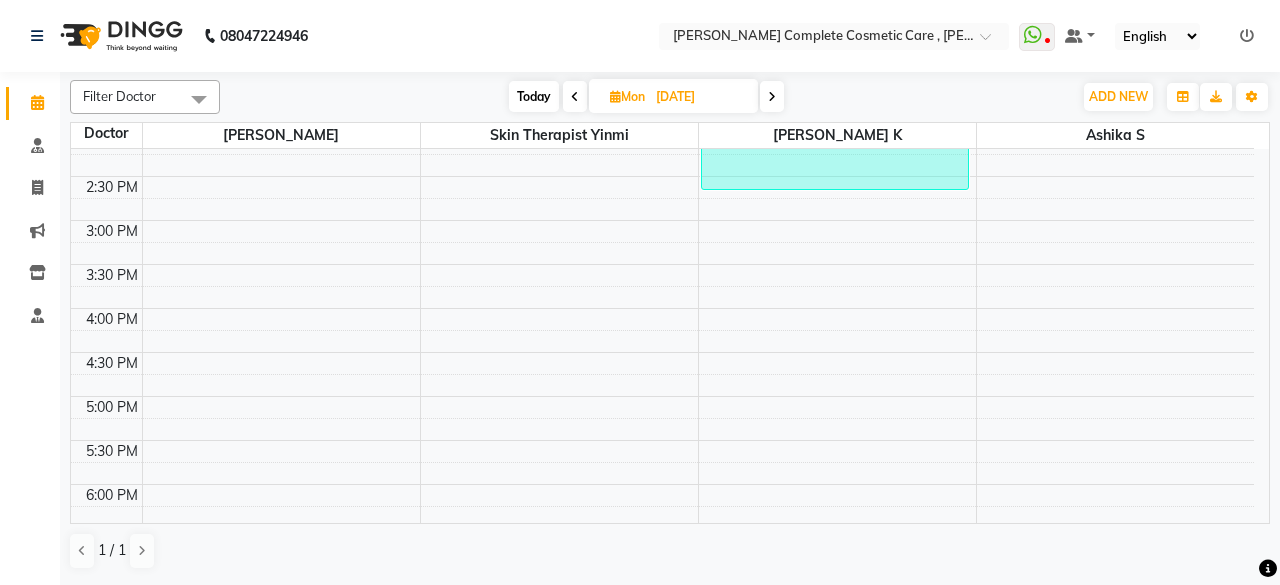 click on "Filter Doctor Select All ashika s Dr. Asha Queen saranya k skin therapist yinmi Today  Mon 30-06-2025 Toggle Dropdown Add Appointment Add Invoice Add Attendance Toggle Dropdown Add Appointment Add Invoice Add Attendance ADD NEW Toggle Dropdown Add Appointment Add Invoice Add Attendance Filter Doctor Select All ashika s Dr. Asha Queen saranya k skin therapist yinmi Group By  Staff View   Room View  View as Vertical  Vertical - Week View  Horizontal  Horizontal - Week View  List  Toggle Dropdown Calendar Settings Manage Tags   Arrange Doctors   Reset Doctors  Appointment Form Zoom 100% Staff/Room Display Count 4 Doctor Dr. Asha Queen skin therapist yinmi saranya k ashika s 9:00 AM 9:30 AM 10:00 AM 10:30 AM 11:00 AM 11:30 AM 12:00 PM 12:30 PM 1:00 PM 1:30 PM 2:00 PM 2:30 PM 3:00 PM 3:30 PM 4:00 PM 4:30 PM 5:00 PM 5:30 PM 6:00 PM 6:30 PM 7:00 PM 7:30 PM 8:00 PM 8:30 PM    varsha, TK03, 11:00 AM-11:30 AM, neck chem exfo front and back      lignesh a.r, TK07, 12:00 PM-12:45 PM, scalp growth diamond         1 / 1" 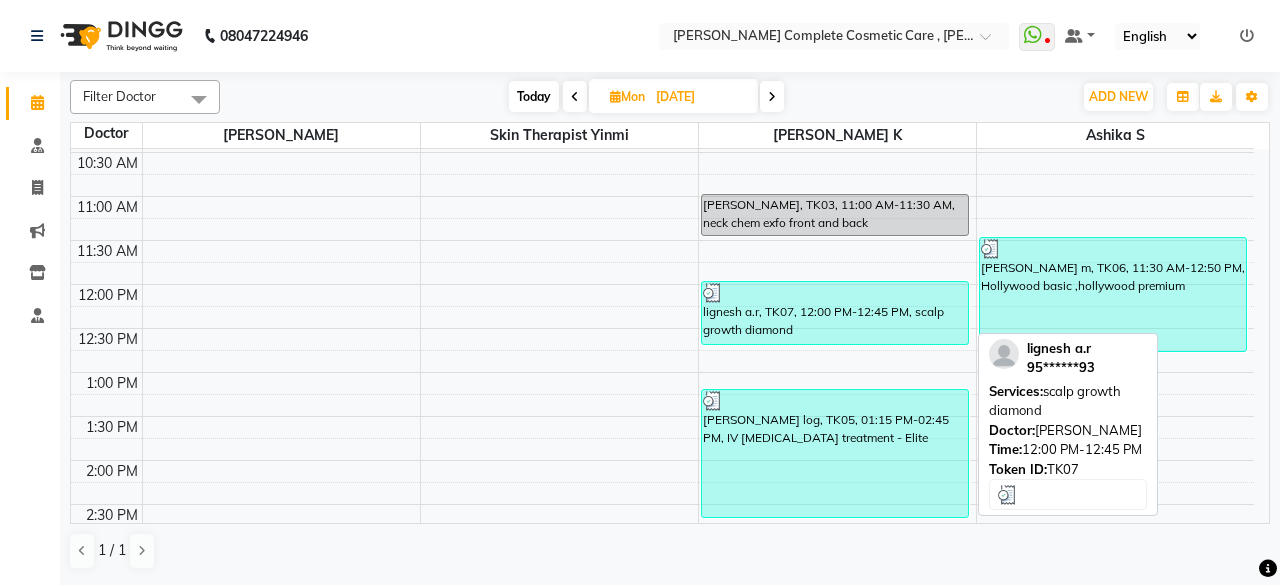 click on "lignesh a.r, TK07, 12:00 PM-12:45 PM, scalp growth diamond" at bounding box center (835, 313) 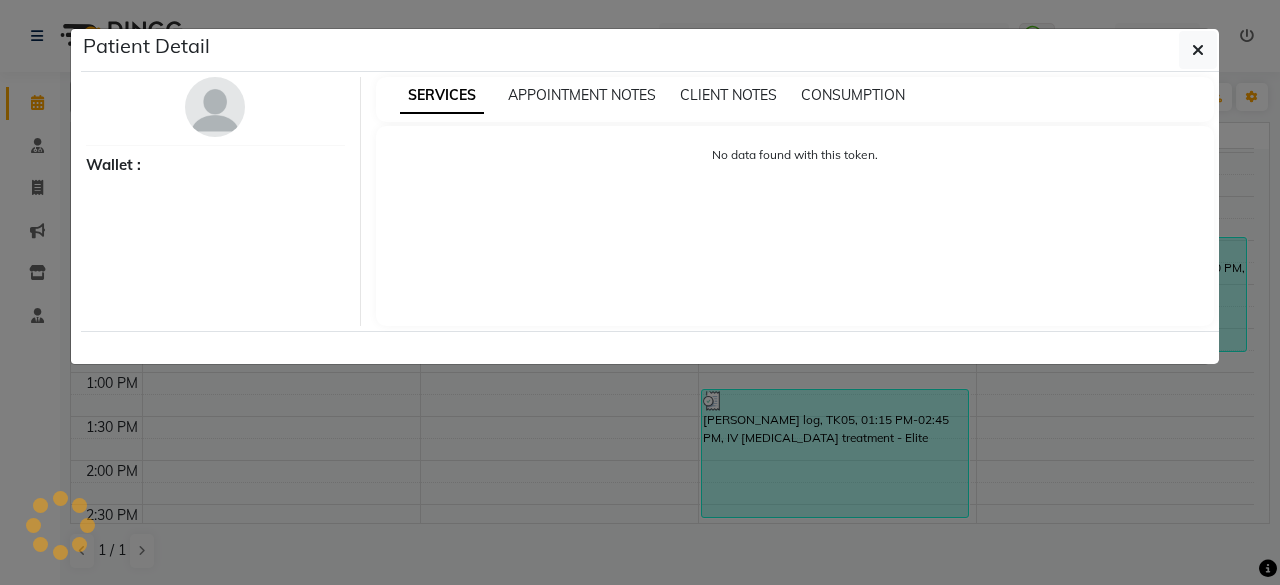 select on "3" 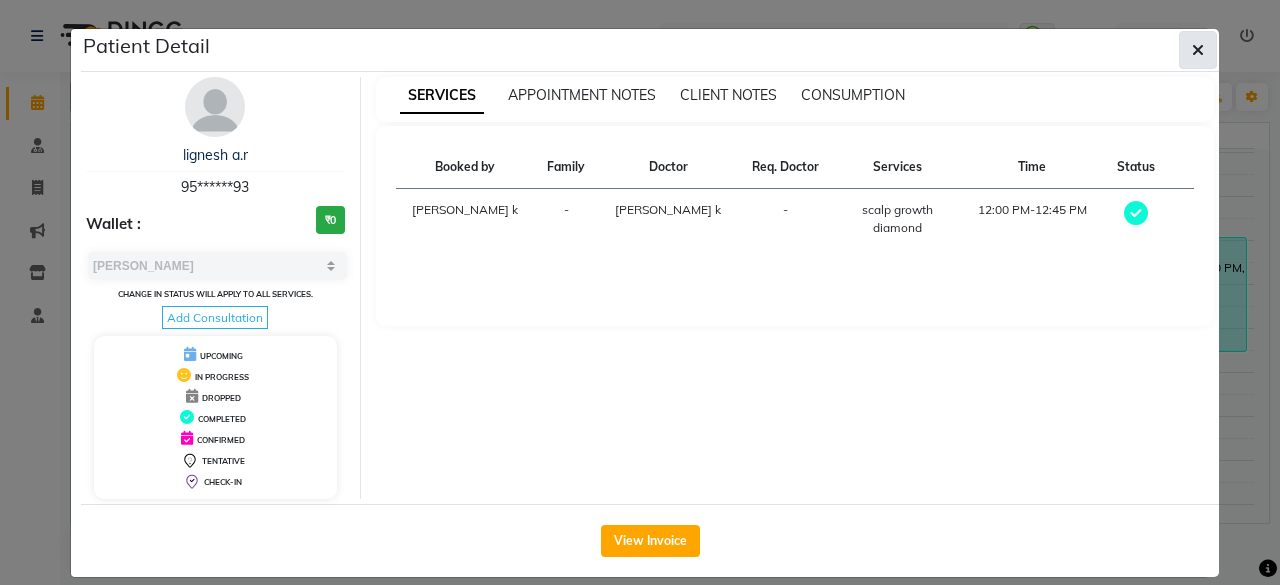 click 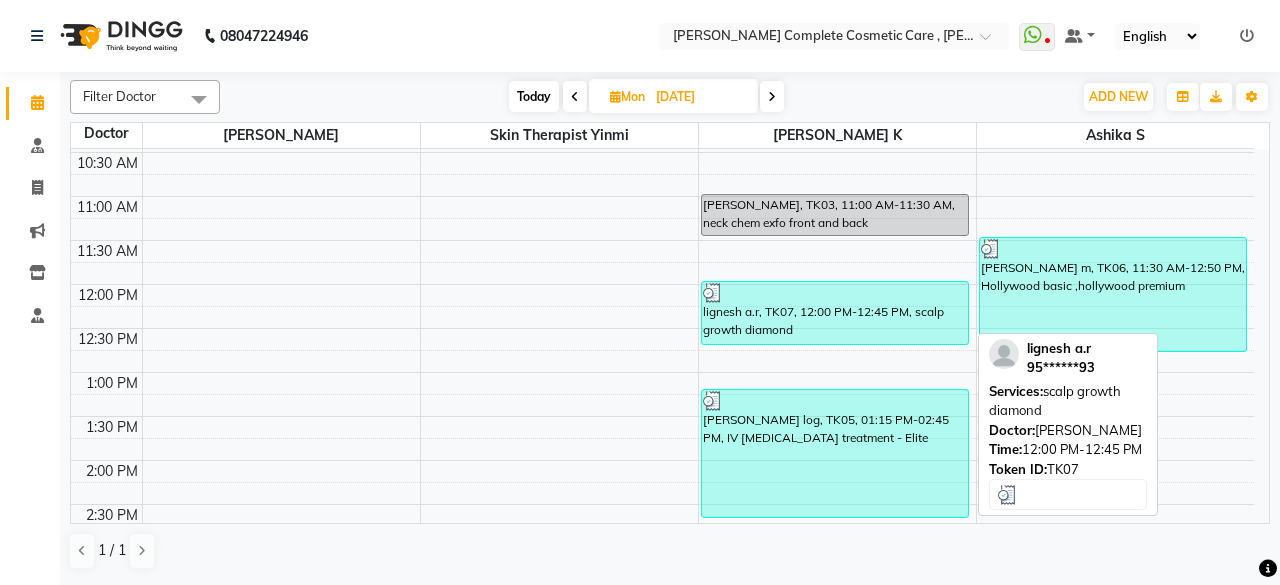 click on "lignesh a.r, TK07, 12:00 PM-12:45 PM, scalp growth diamond" at bounding box center [835, 313] 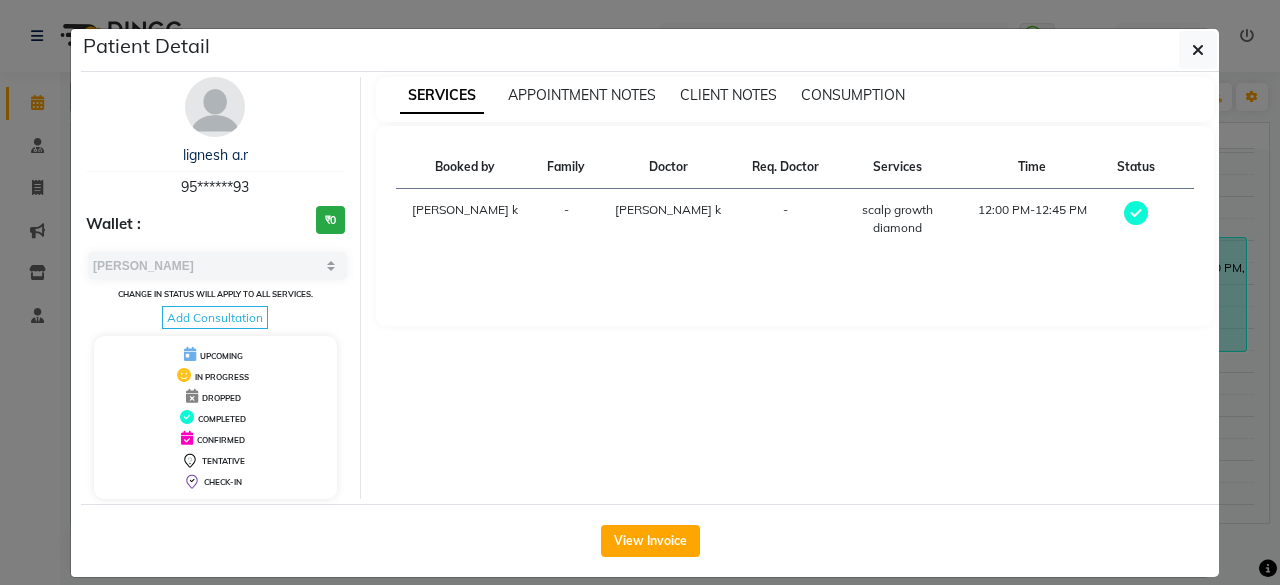 click at bounding box center (215, 107) 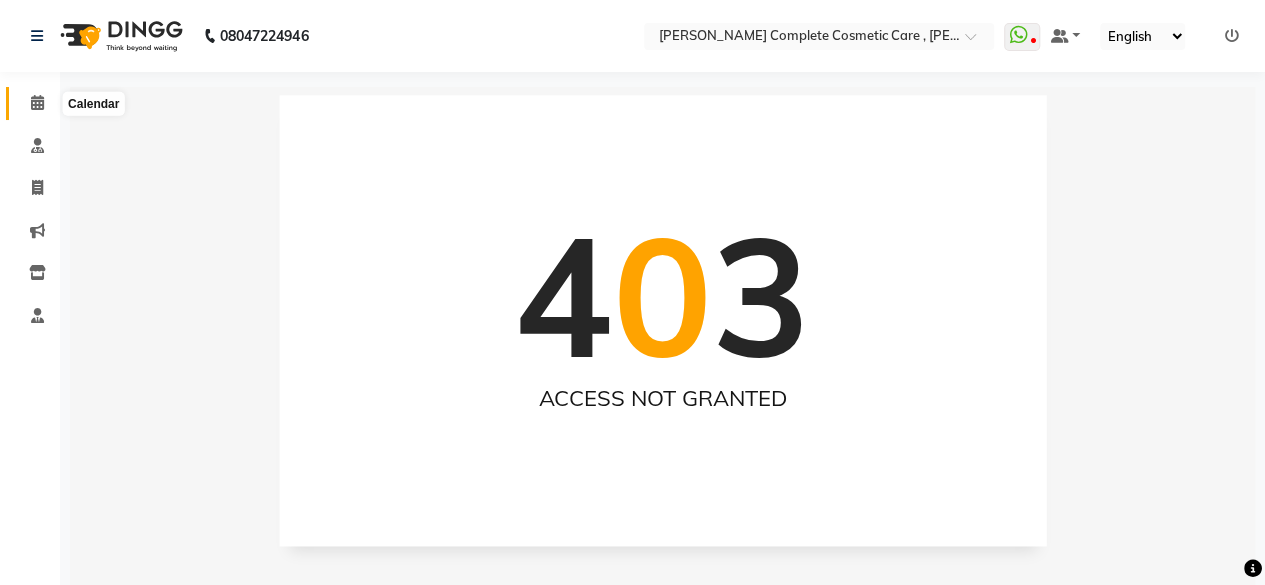 click 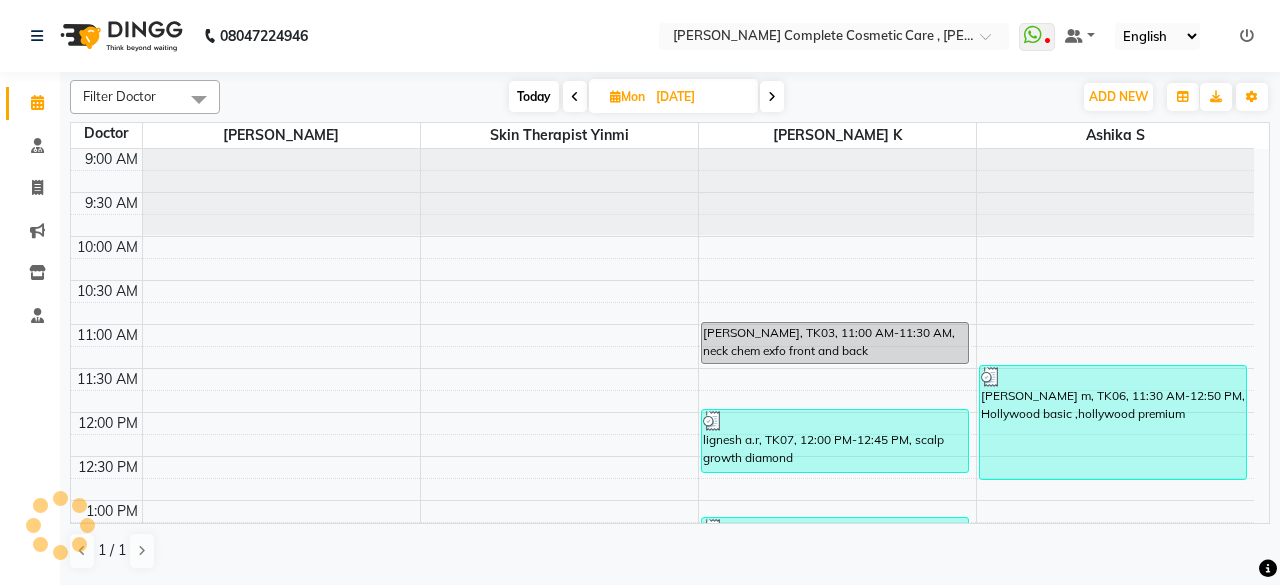 scroll, scrollTop: 0, scrollLeft: 0, axis: both 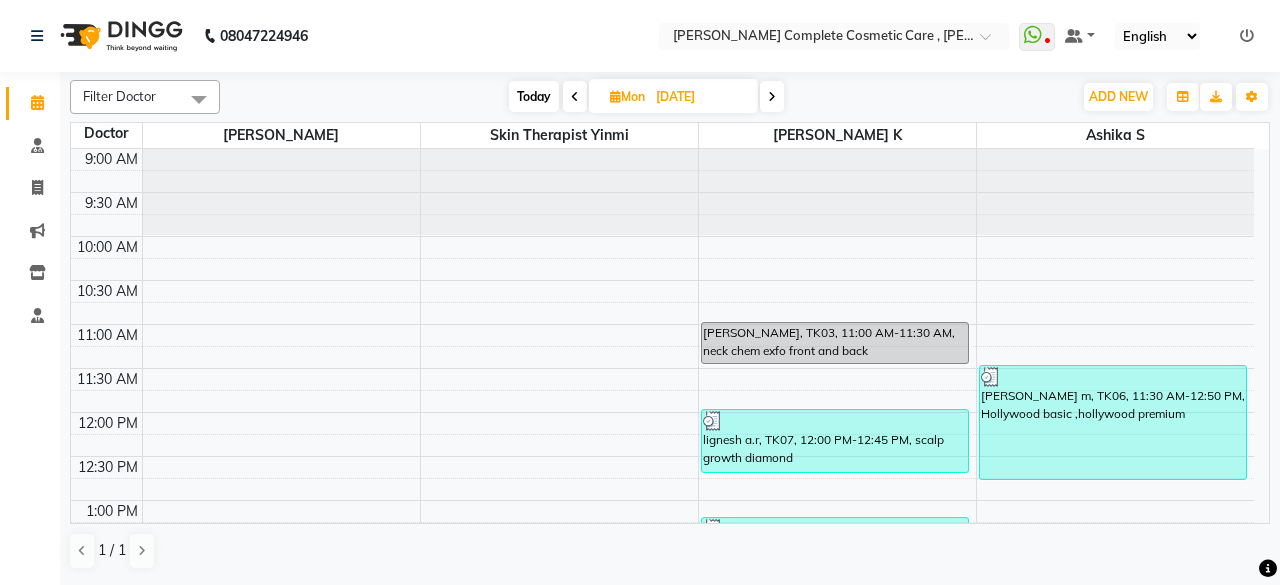 click on "30-06-2025" at bounding box center [700, 97] 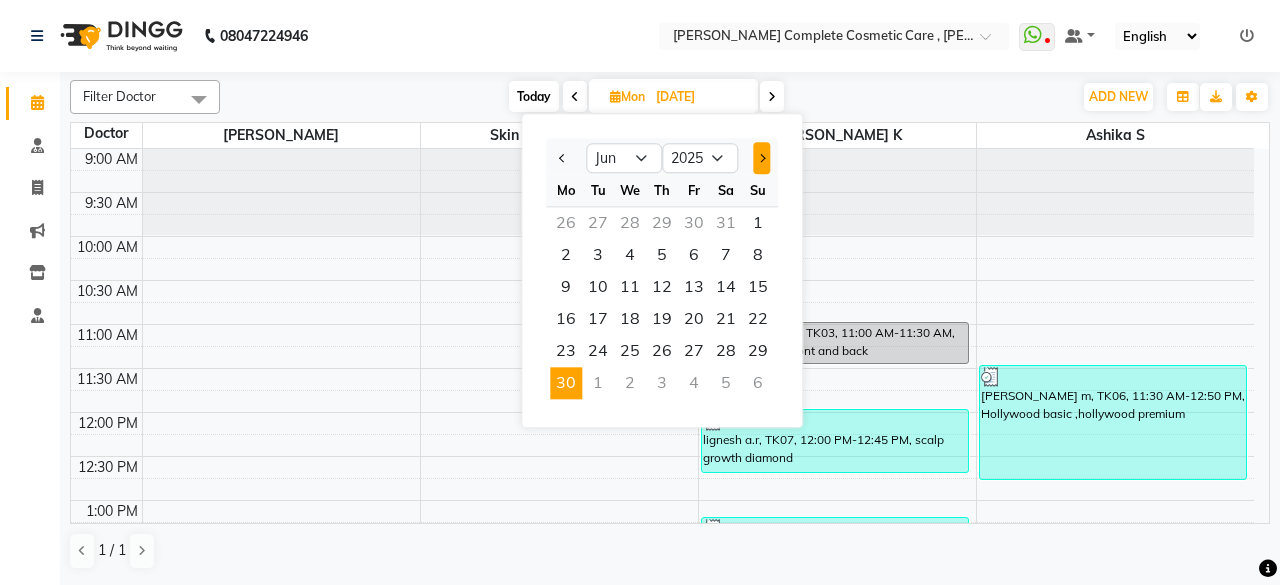 click at bounding box center (761, 158) 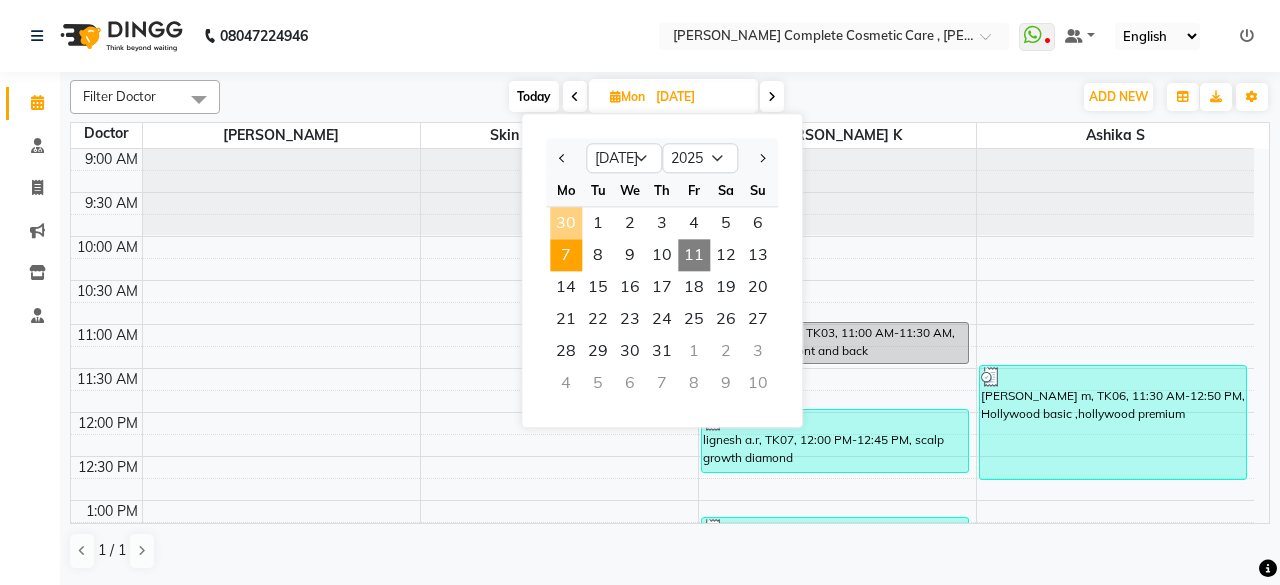 click on "7" at bounding box center (566, 255) 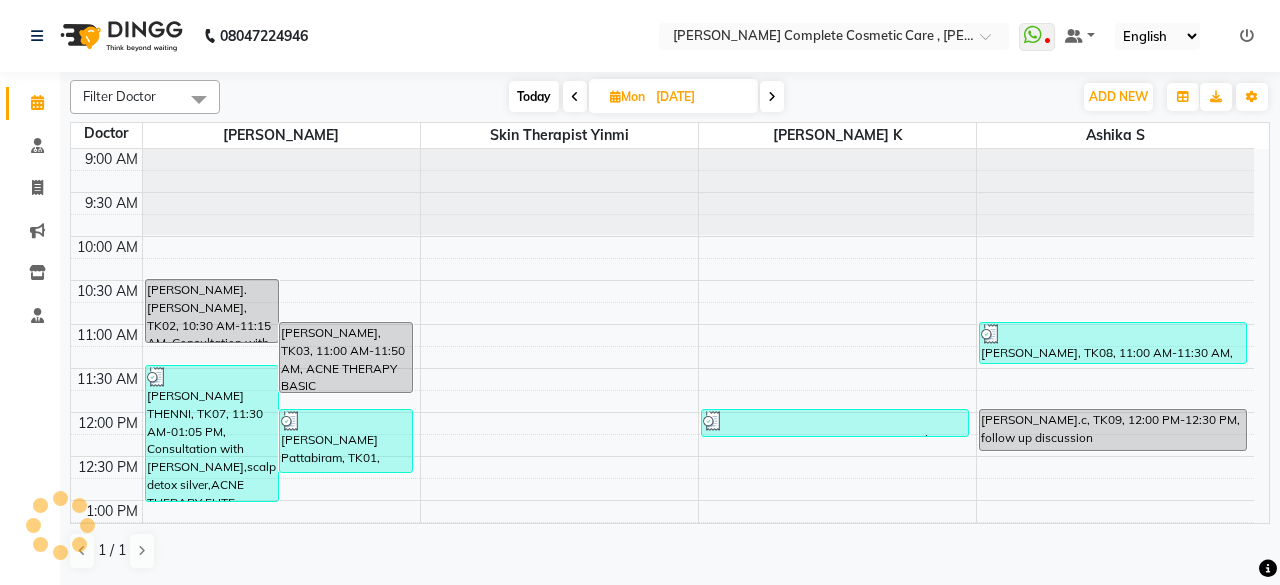 scroll, scrollTop: 664, scrollLeft: 0, axis: vertical 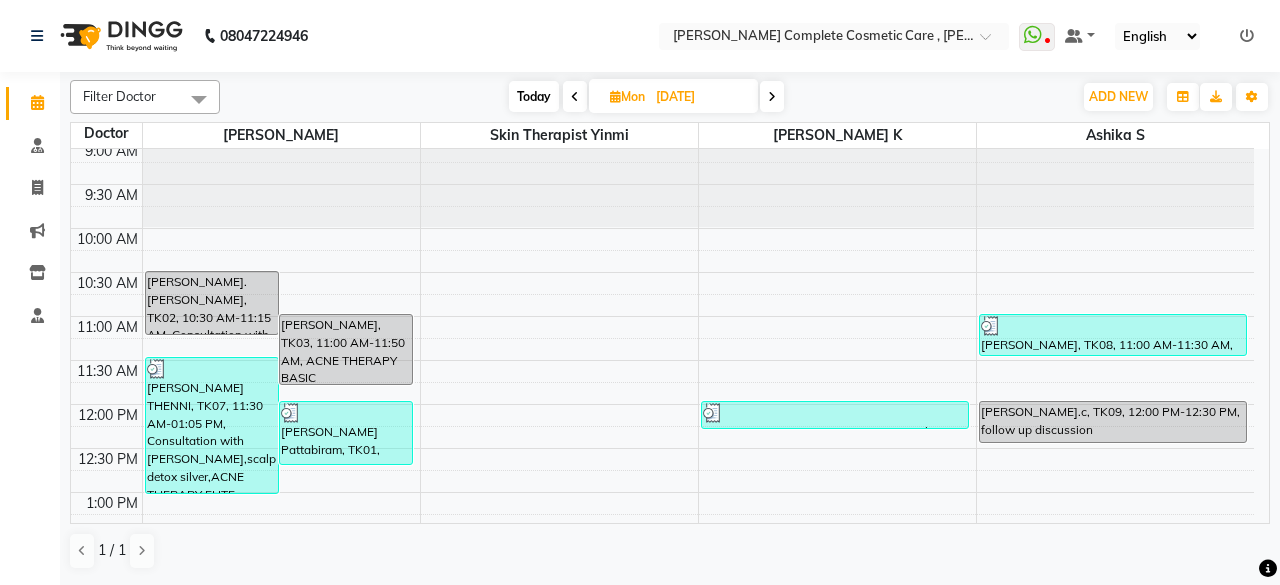 click on "07-07-2025" at bounding box center (700, 97) 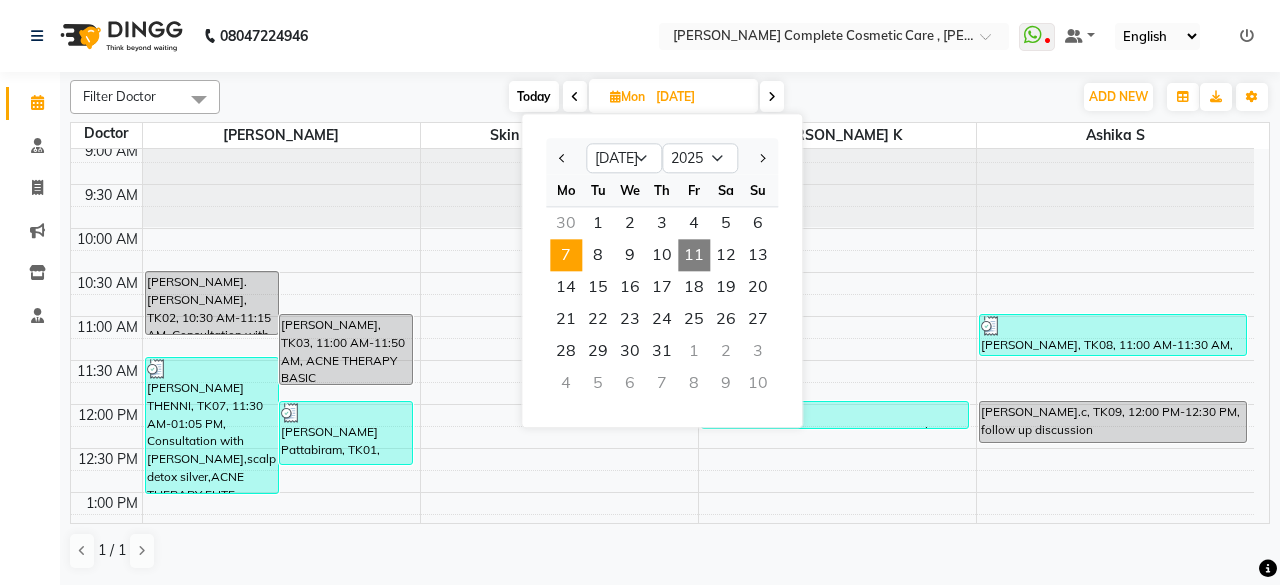click on "30" at bounding box center [566, 223] 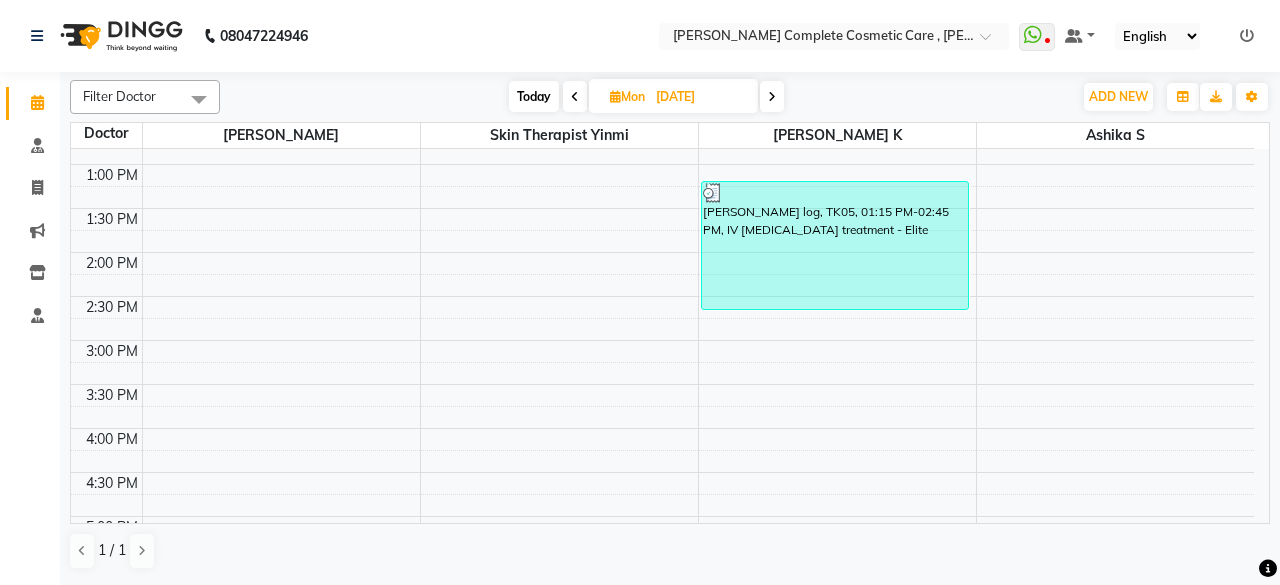 scroll, scrollTop: 8, scrollLeft: 0, axis: vertical 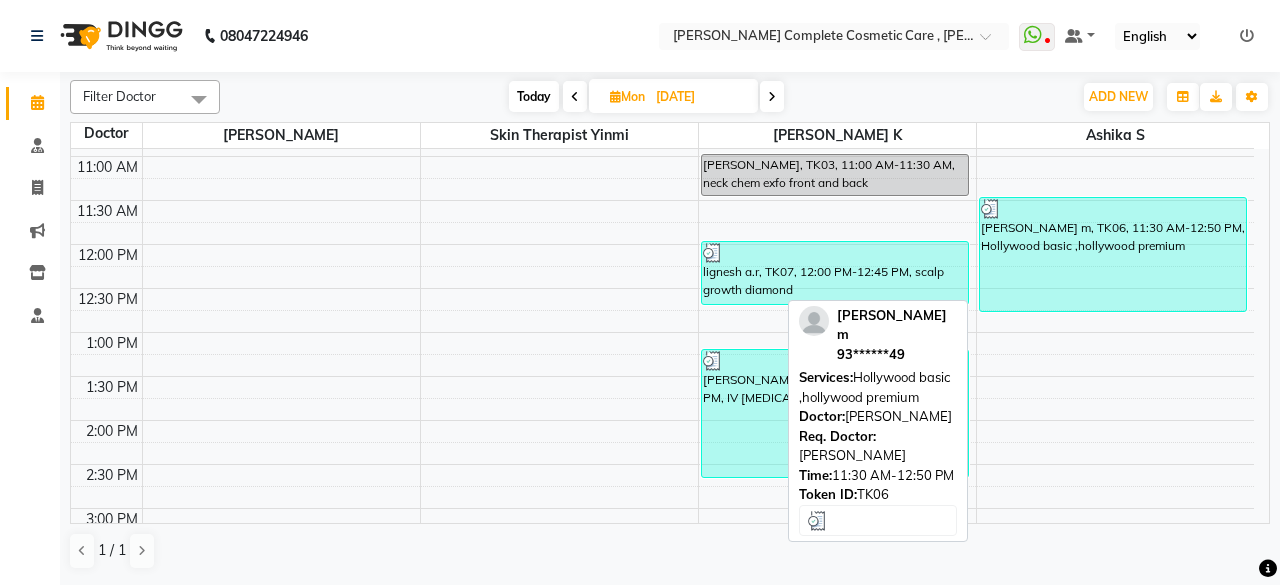 click on "saranya m, TK06, 11:30 AM-12:50 PM, Hollywood basic ,hollywood premium" at bounding box center (1113, 254) 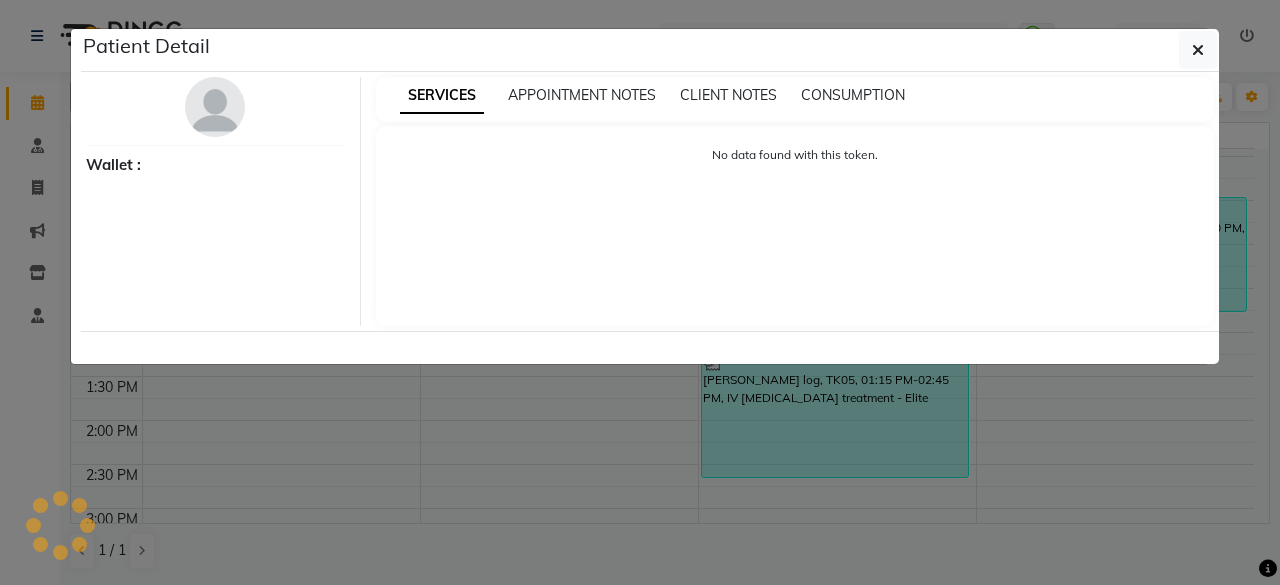 select on "3" 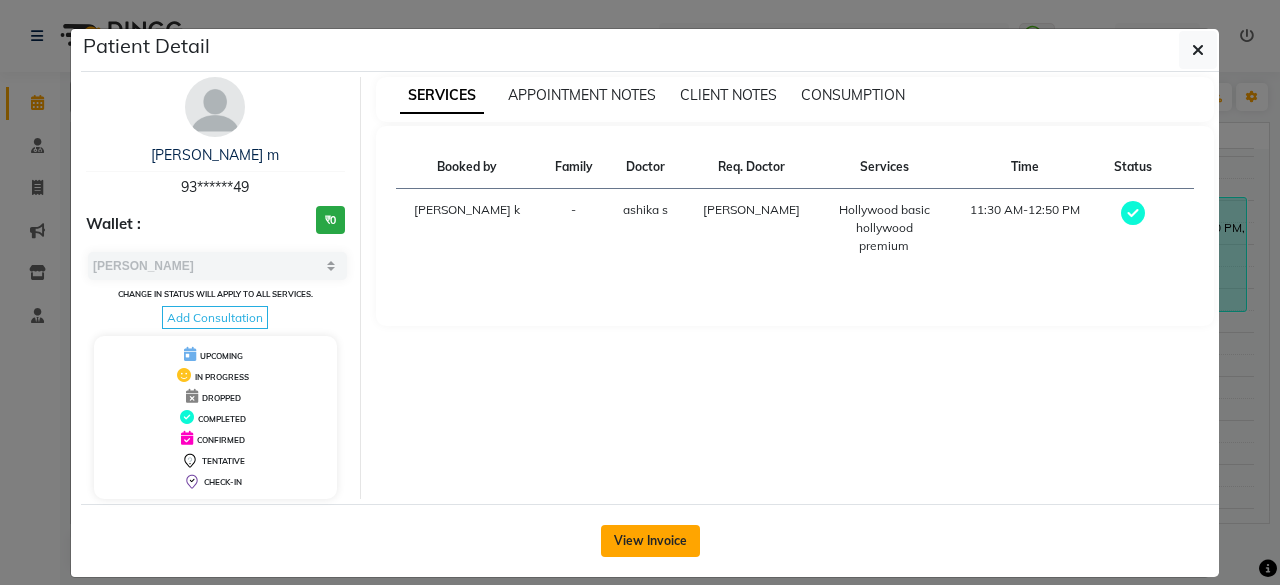 click on "View Invoice" 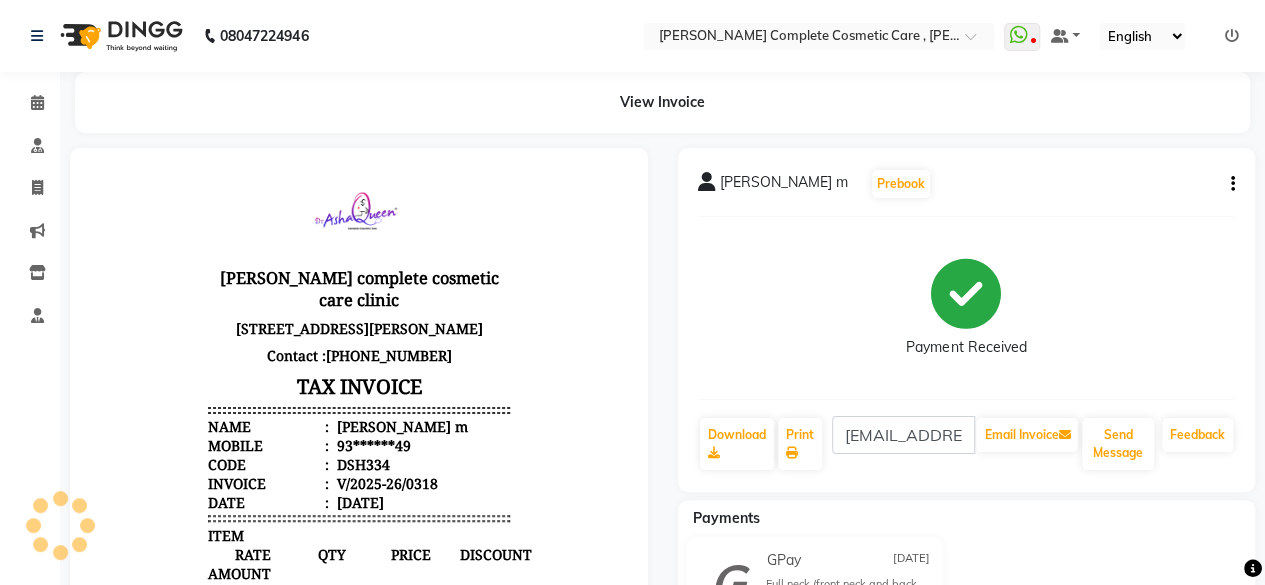 scroll, scrollTop: 0, scrollLeft: 0, axis: both 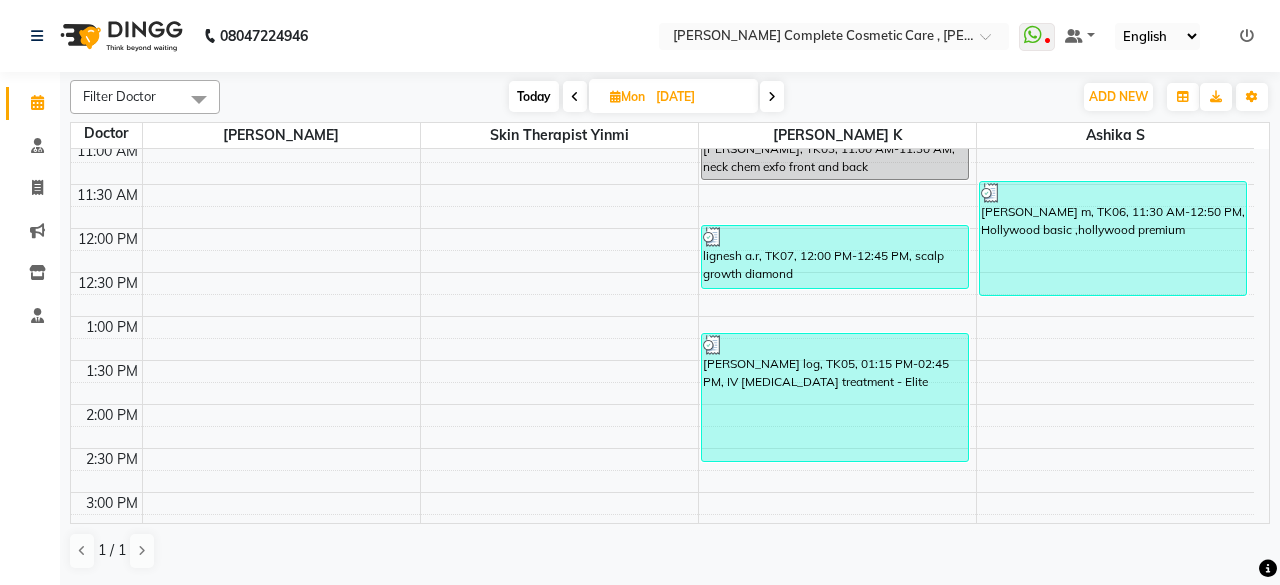 click at bounding box center [772, 96] 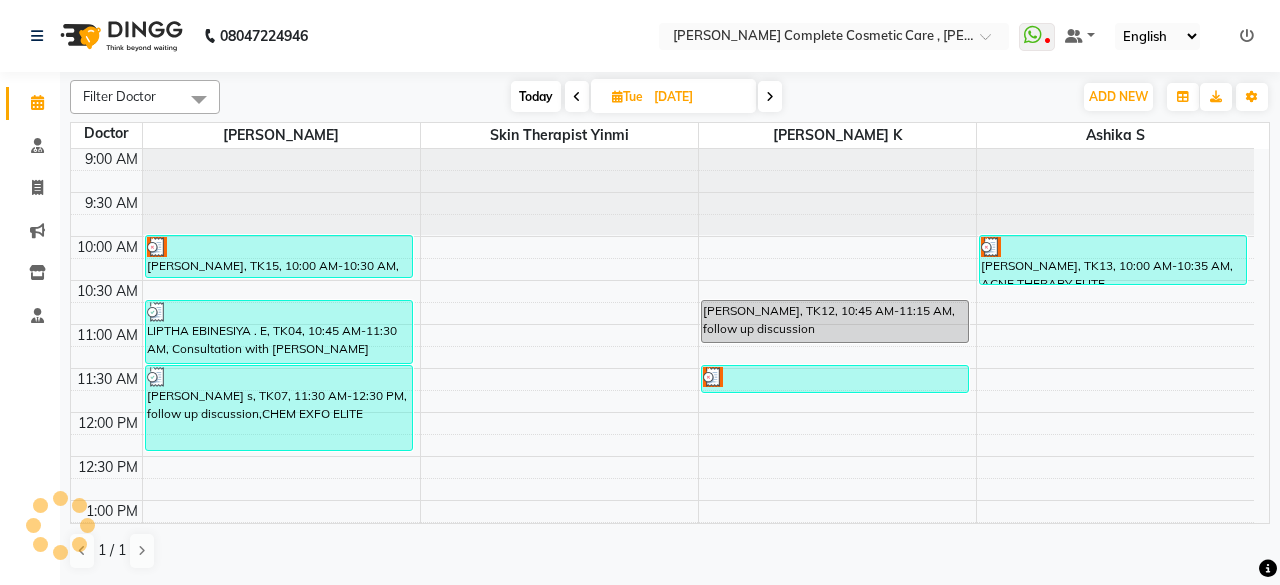 scroll, scrollTop: 664, scrollLeft: 0, axis: vertical 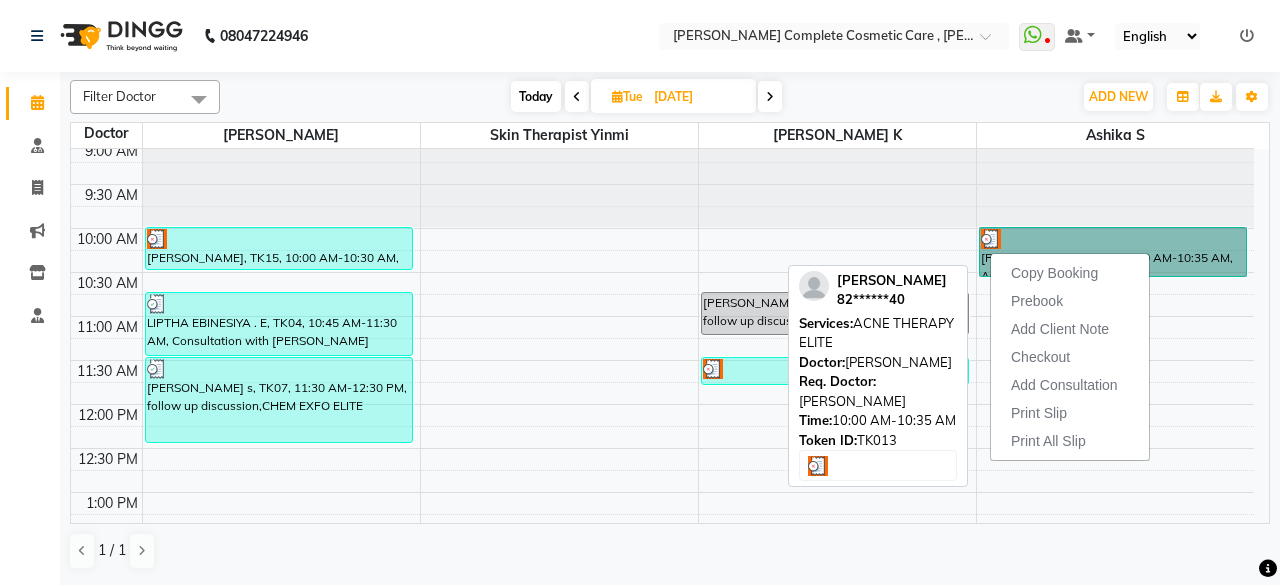 click on "pavithra s, TK13, 10:00 AM-10:35 AM, ACNE THERAPY ELITE" at bounding box center (1113, 252) 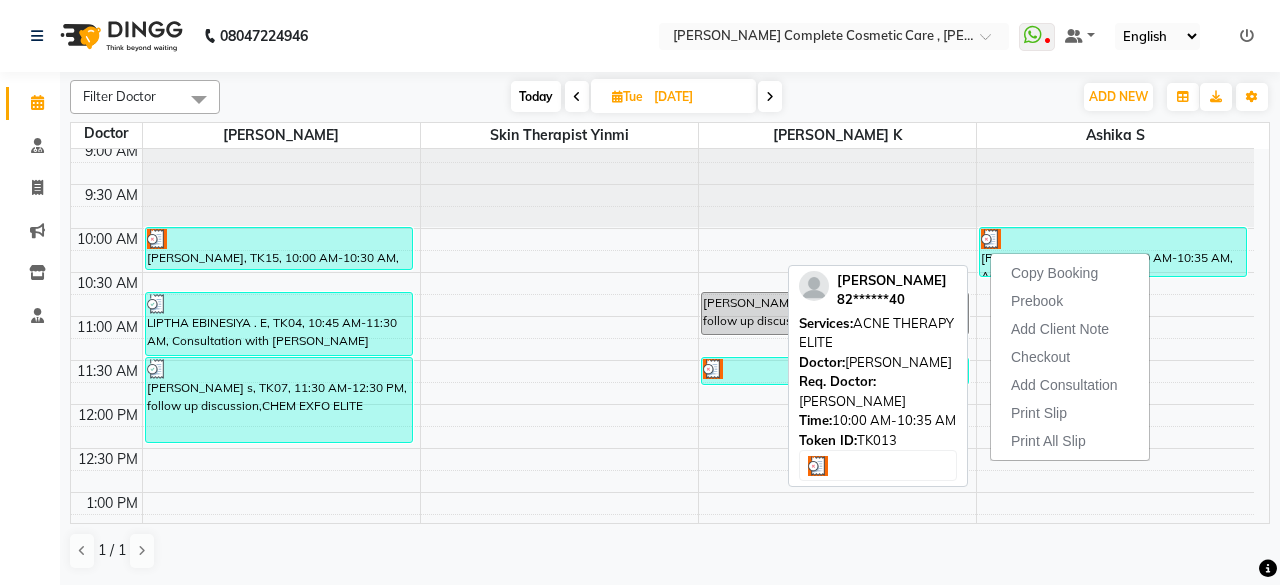 select on "3" 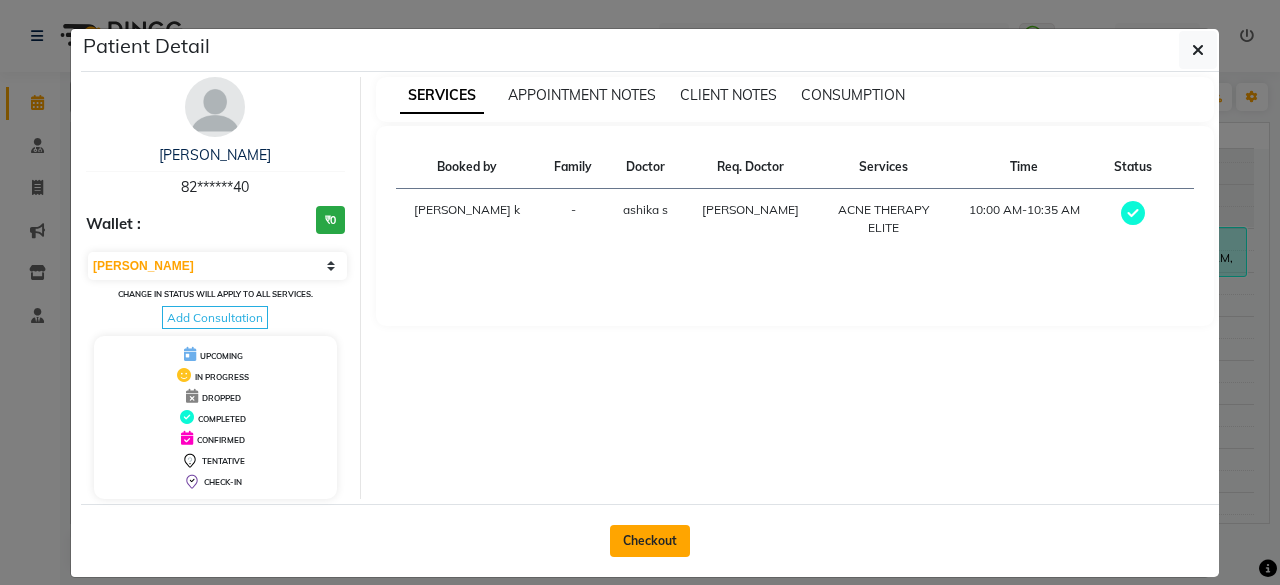 click on "Checkout" 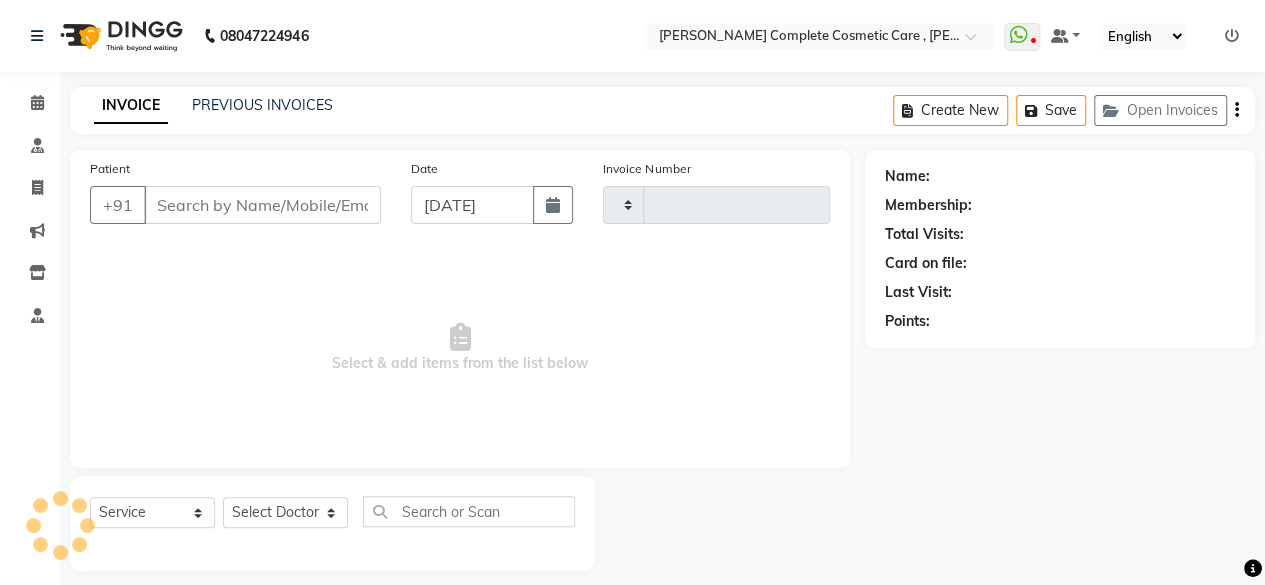 type on "82******40" 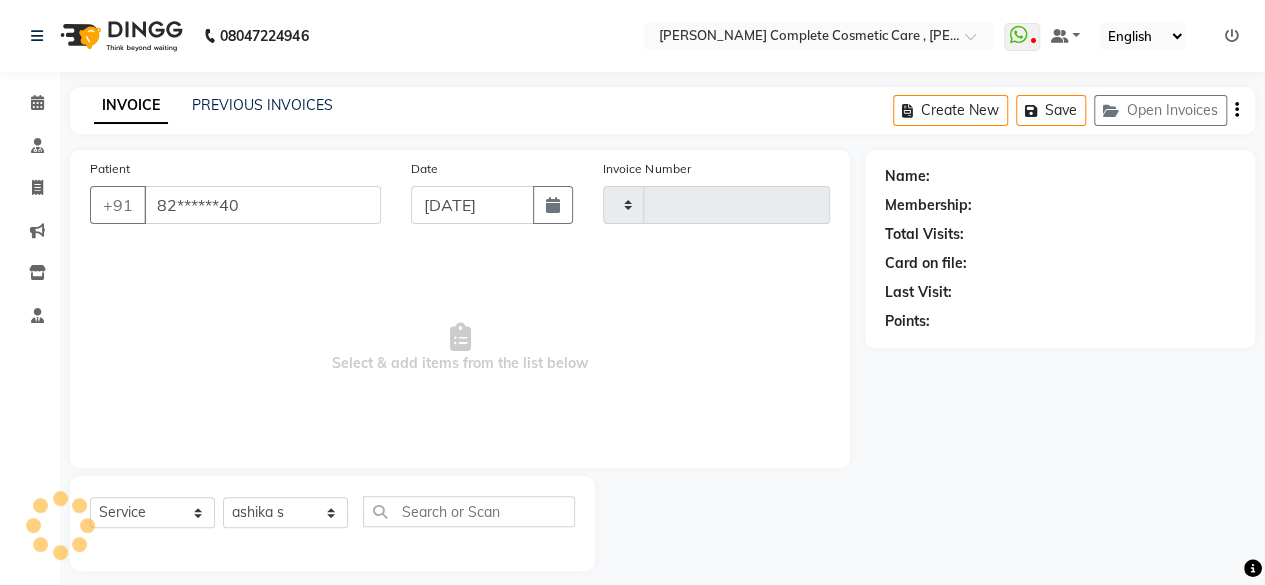 type on "0380" 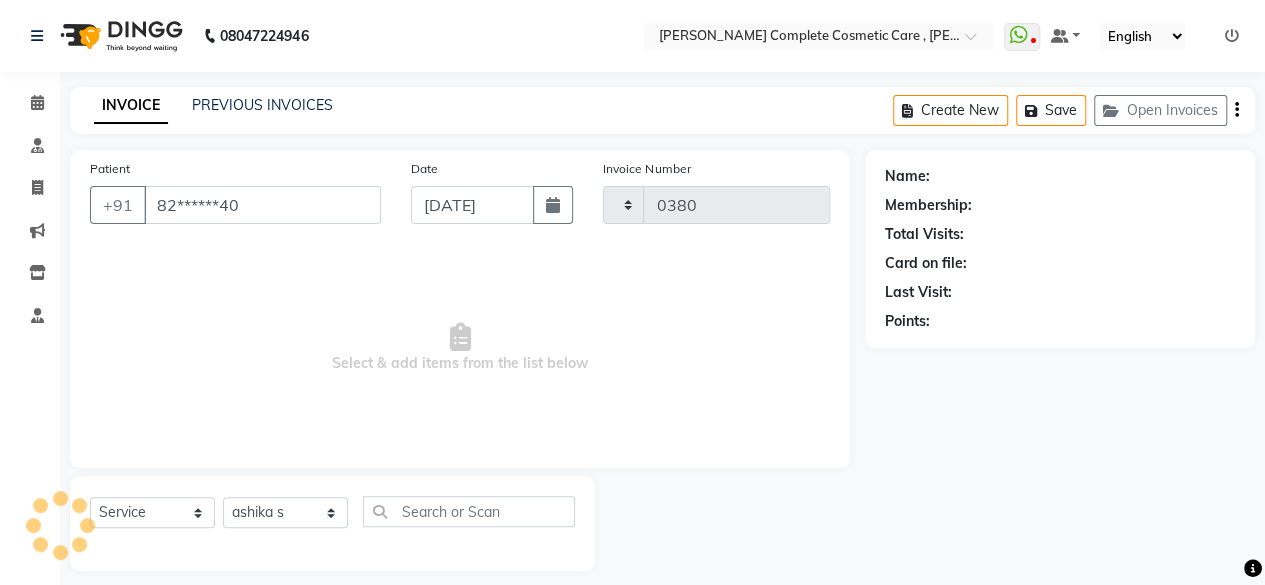 select on "7560" 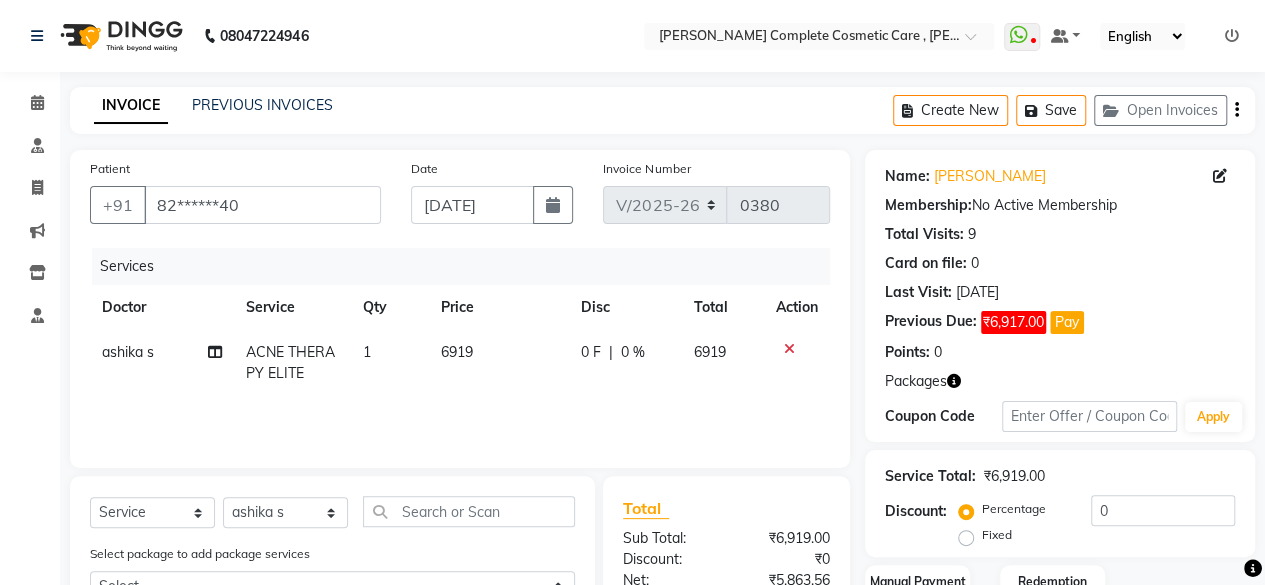 scroll, scrollTop: 282, scrollLeft: 0, axis: vertical 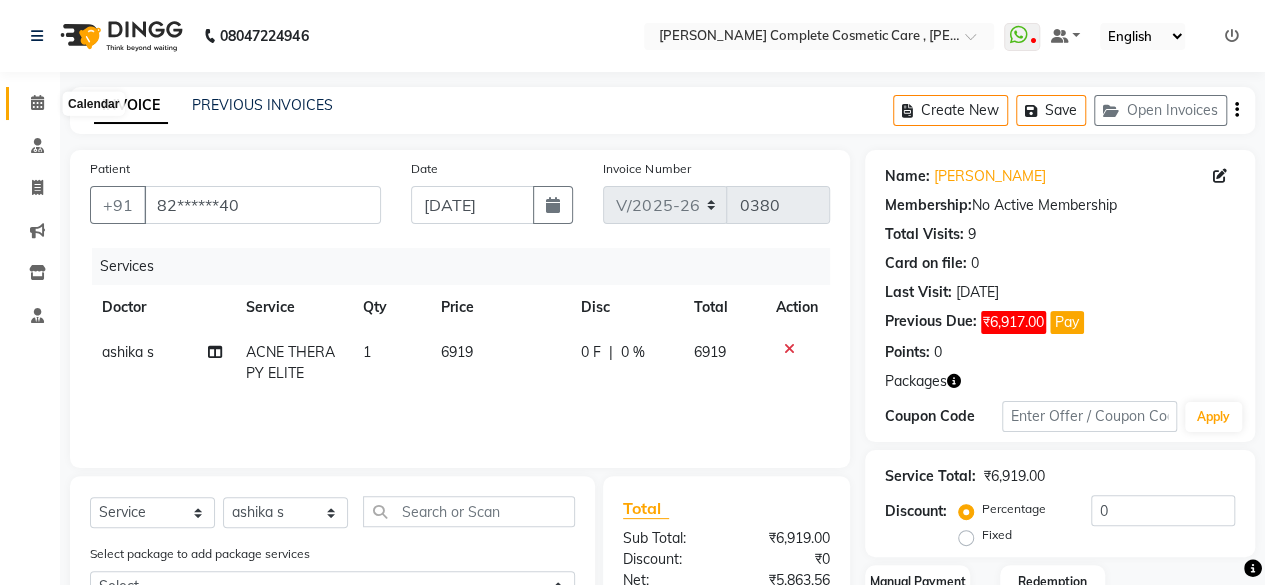 click 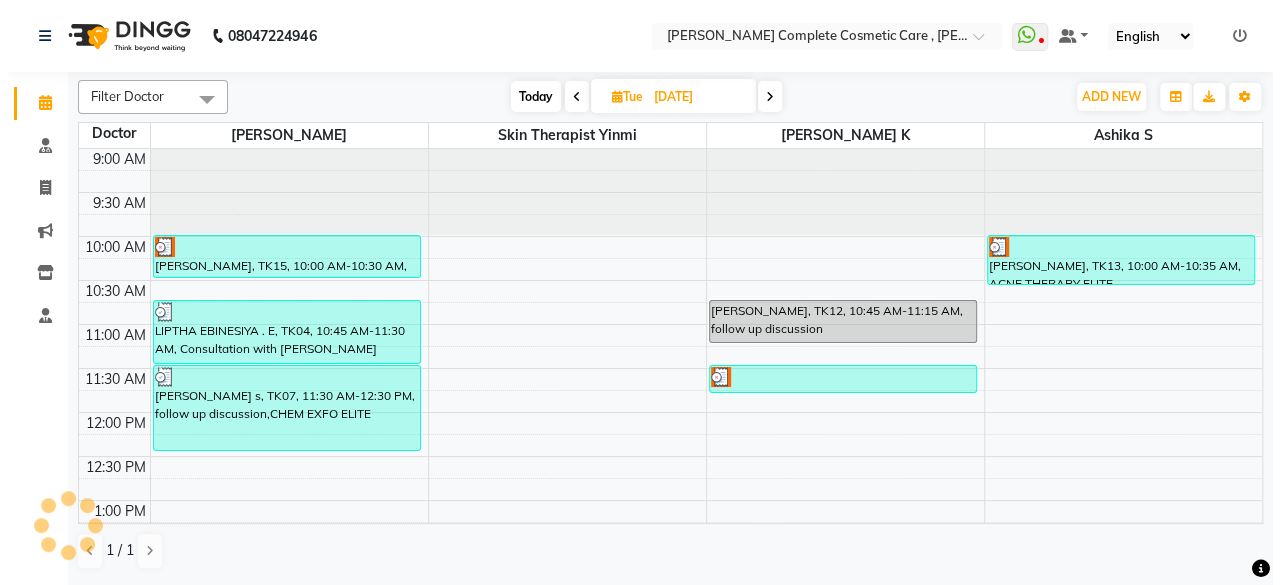 scroll, scrollTop: 664, scrollLeft: 0, axis: vertical 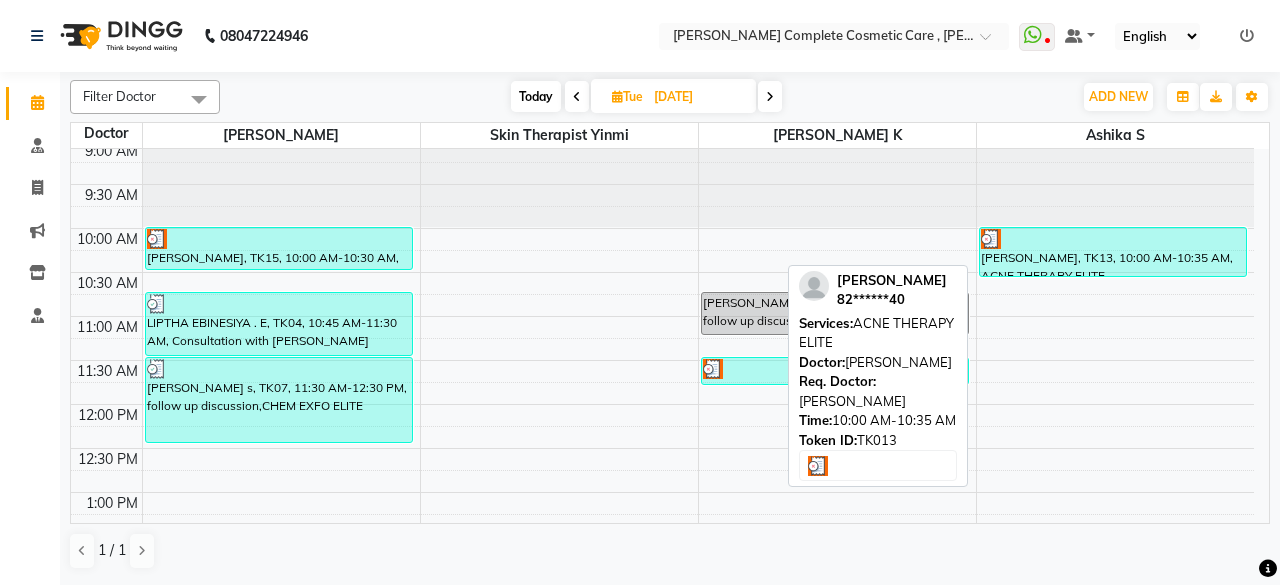 click on "pavithra s, TK13, 10:00 AM-10:35 AM, ACNE THERAPY ELITE" at bounding box center (1113, 252) 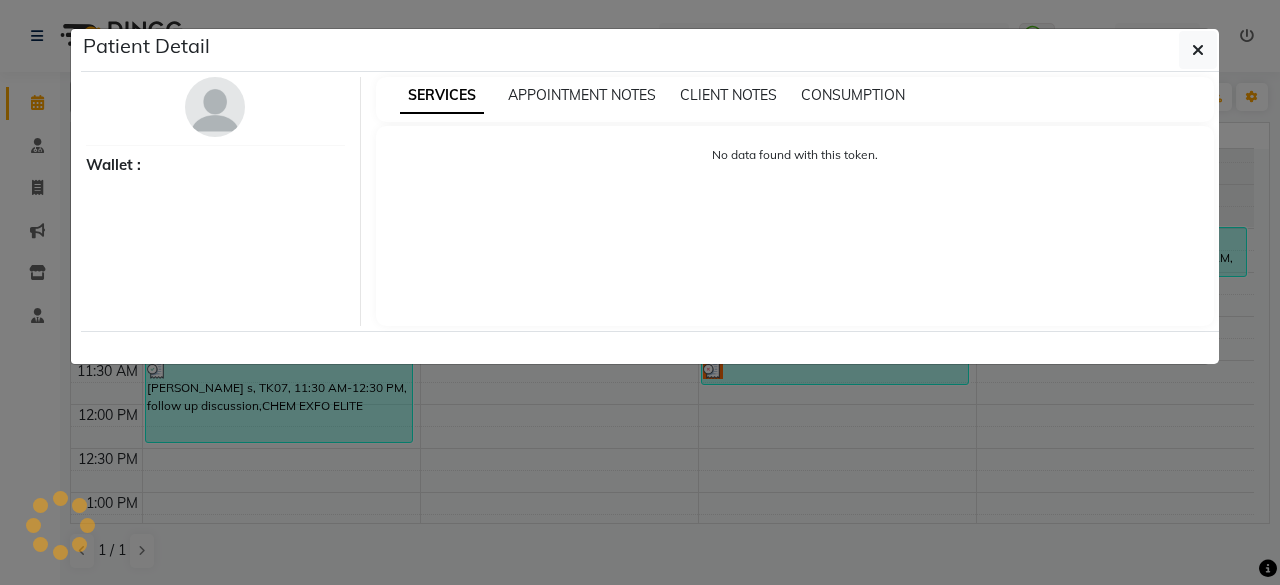 select on "3" 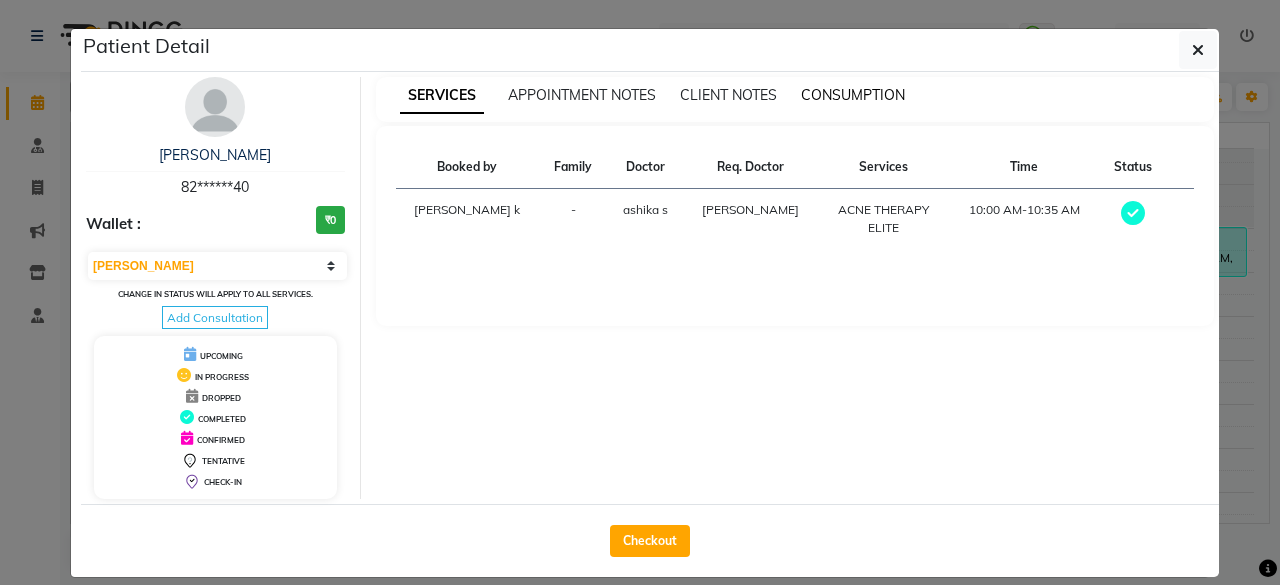 click on "CONSUMPTION" at bounding box center [853, 95] 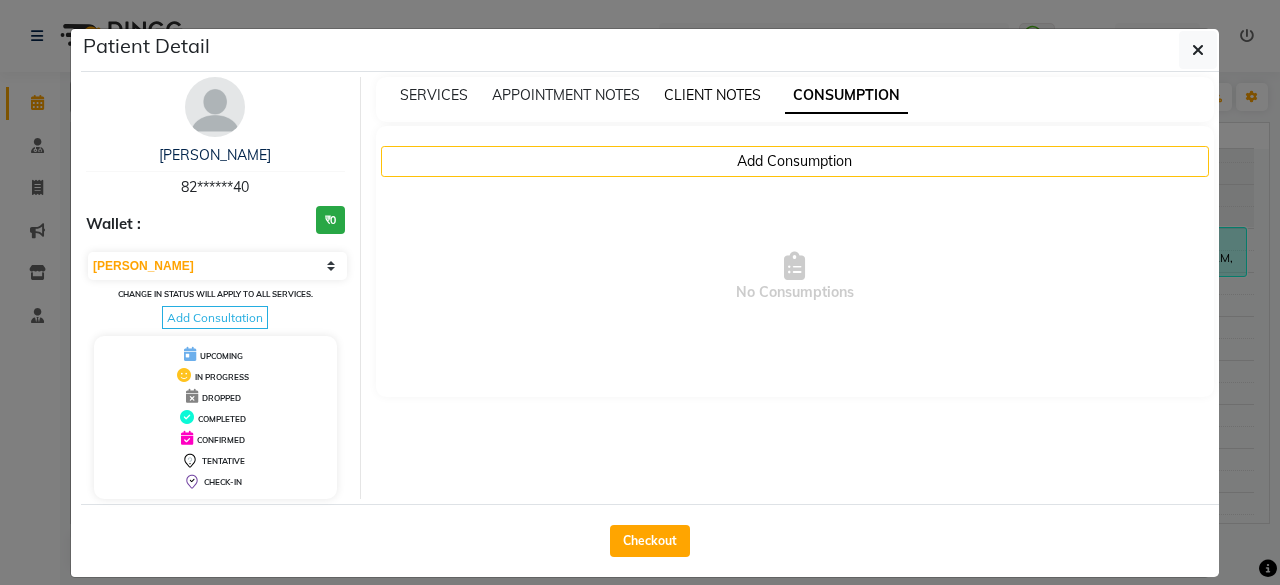 click on "CLIENT NOTES" at bounding box center (712, 95) 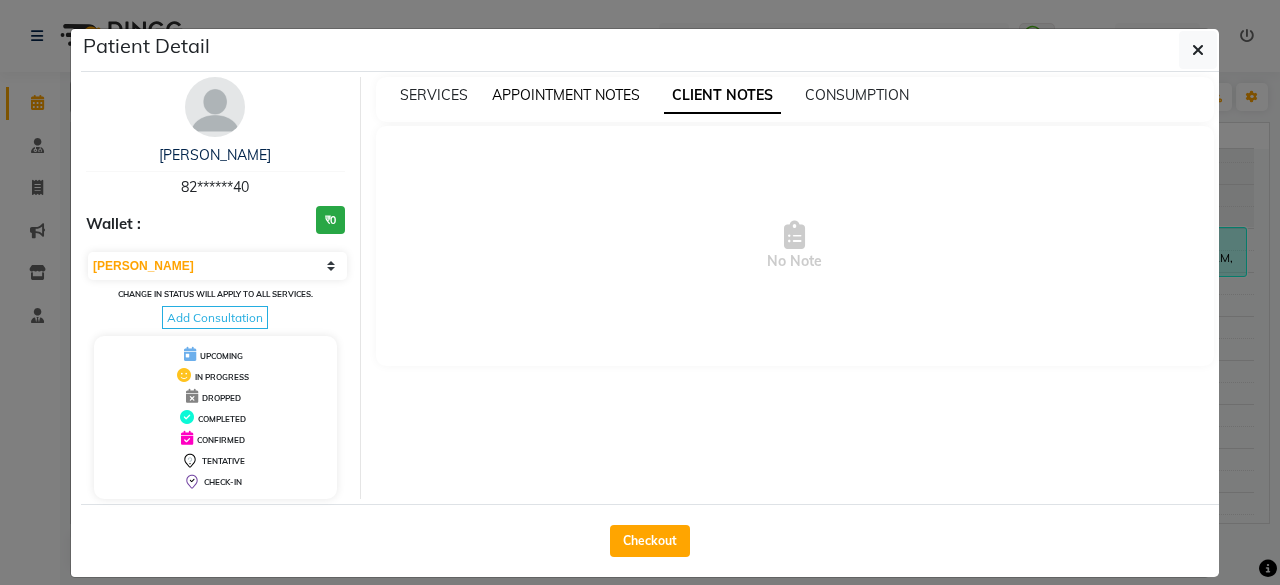 click on "APPOINTMENT NOTES" at bounding box center (566, 95) 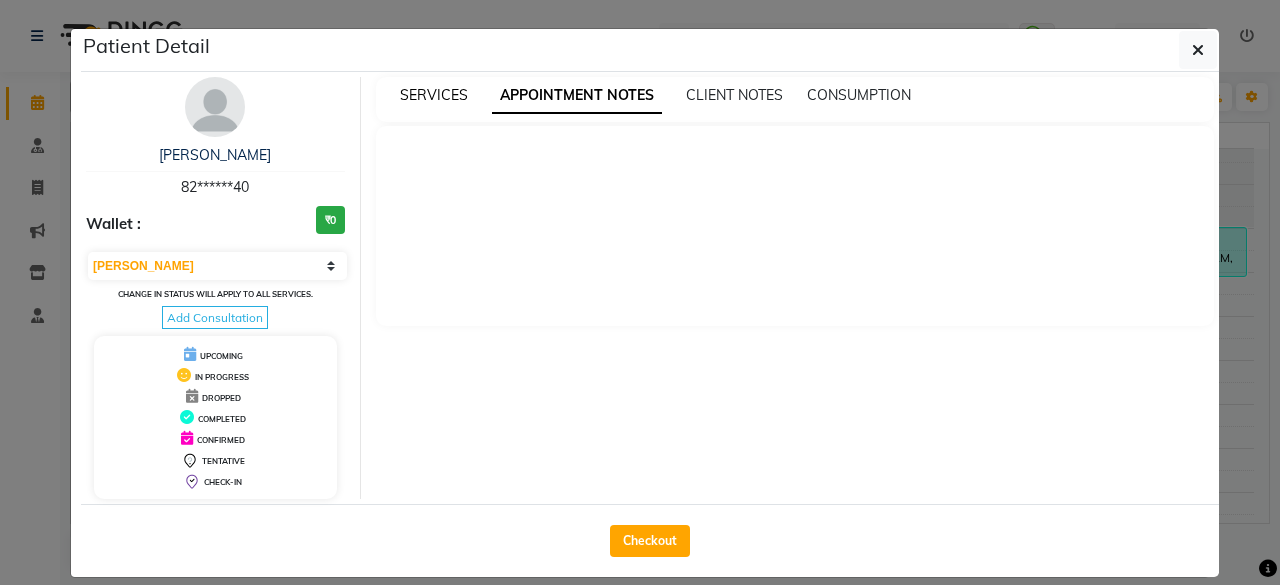 click on "SERVICES" at bounding box center [434, 95] 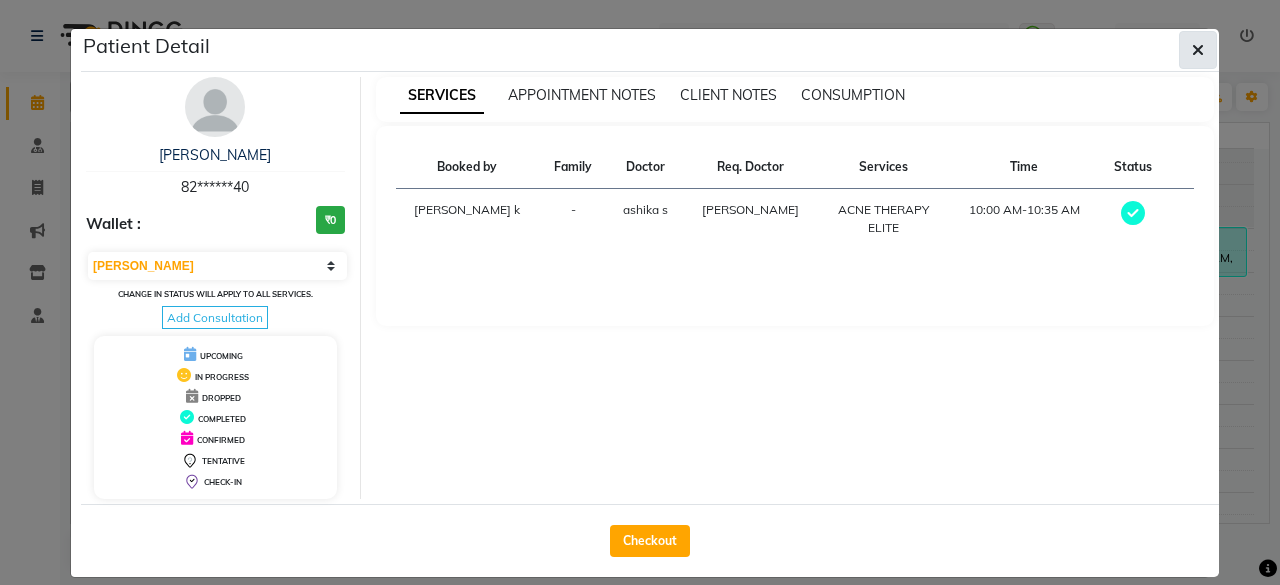 click 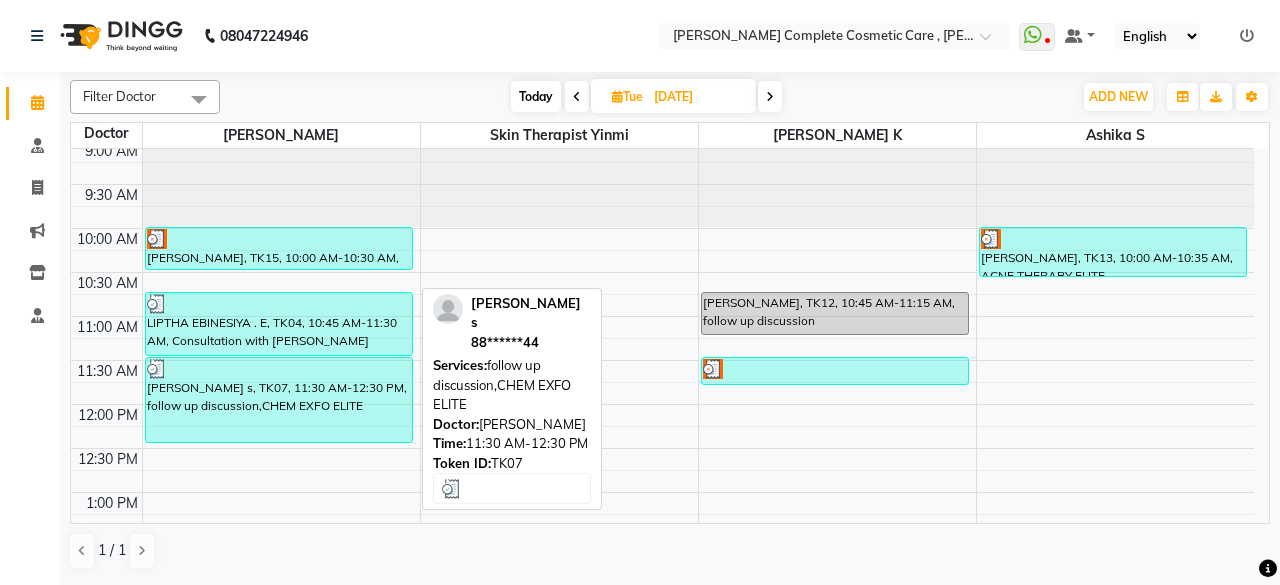 click on "sri sandhiya s, TK07, 11:30 AM-12:30 PM, follow up discussion,CHEM EXFO ELITE" at bounding box center [279, 400] 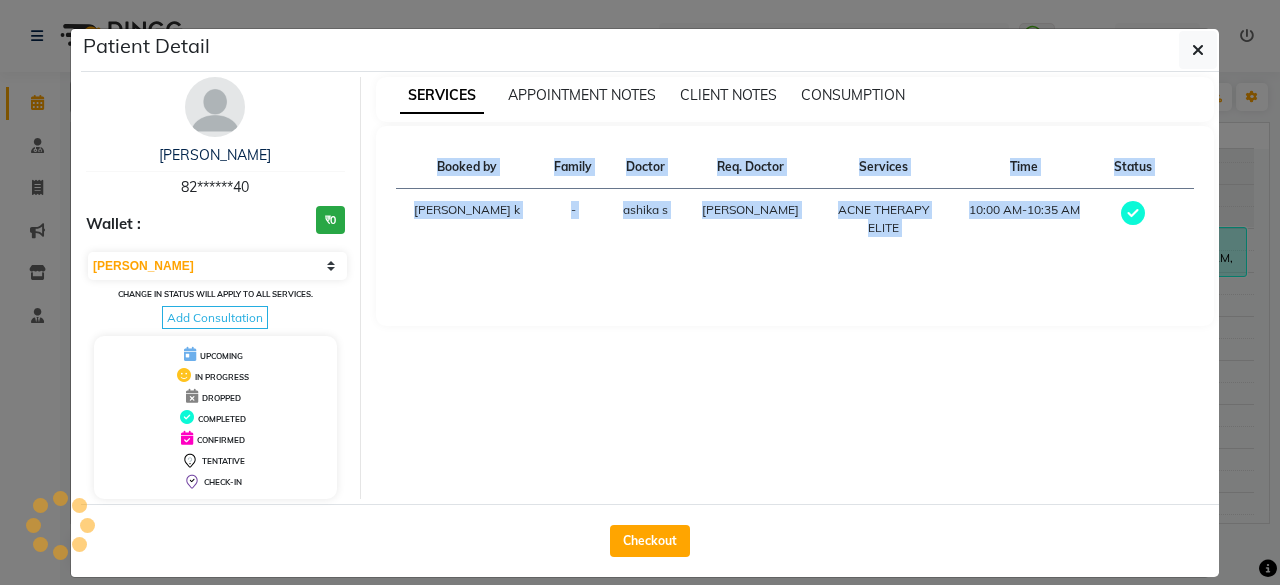 click on "Patient Detail  pavithra s   82******40 Wallet : ₹0 Select MARK DONE UPCOMING Change in status will apply to all services. Add Consultation UPCOMING IN PROGRESS DROPPED COMPLETED CONFIRMED TENTATIVE CHECK-IN SERVICES APPOINTMENT NOTES CLIENT NOTES CONSUMPTION Booked by Family Doctor Req. Doctor Services Time Status  saranya k  - ashika s Dr. Asha Queen  ACNE THERAPY ELITE   10:00 AM-10:35 AM   Checkout" 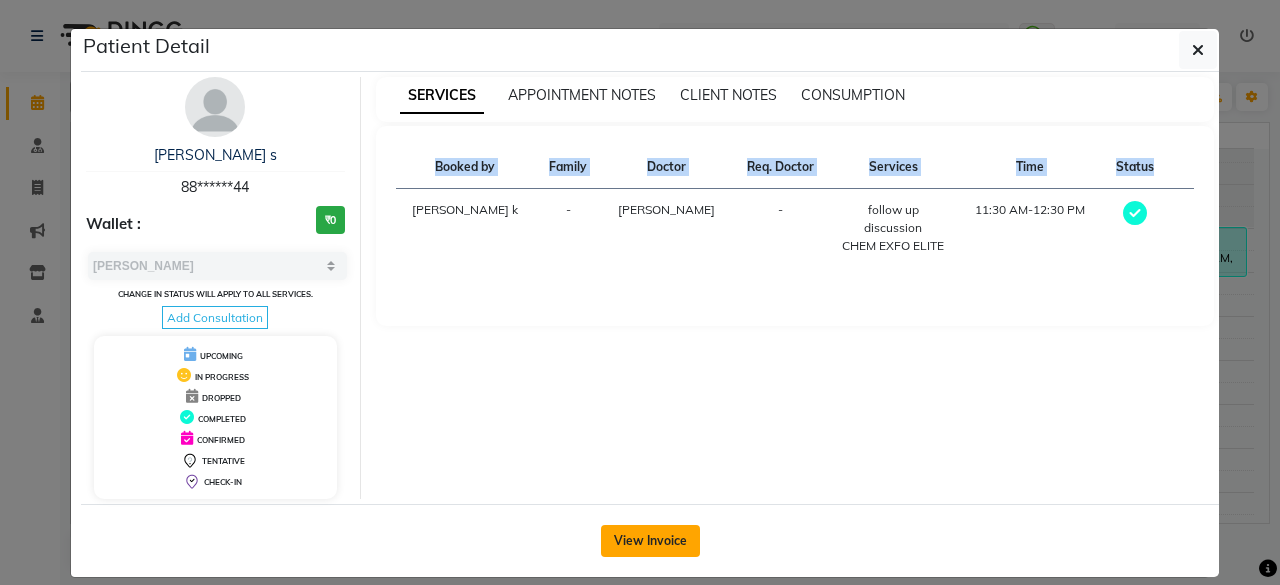 click on "View Invoice" 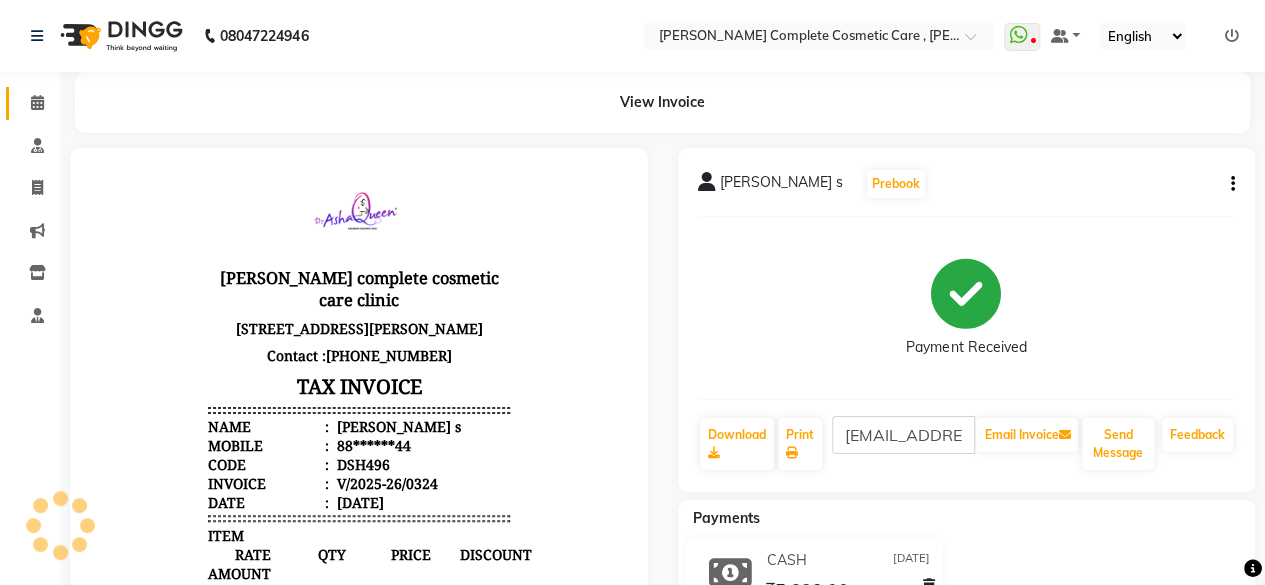 scroll, scrollTop: 0, scrollLeft: 0, axis: both 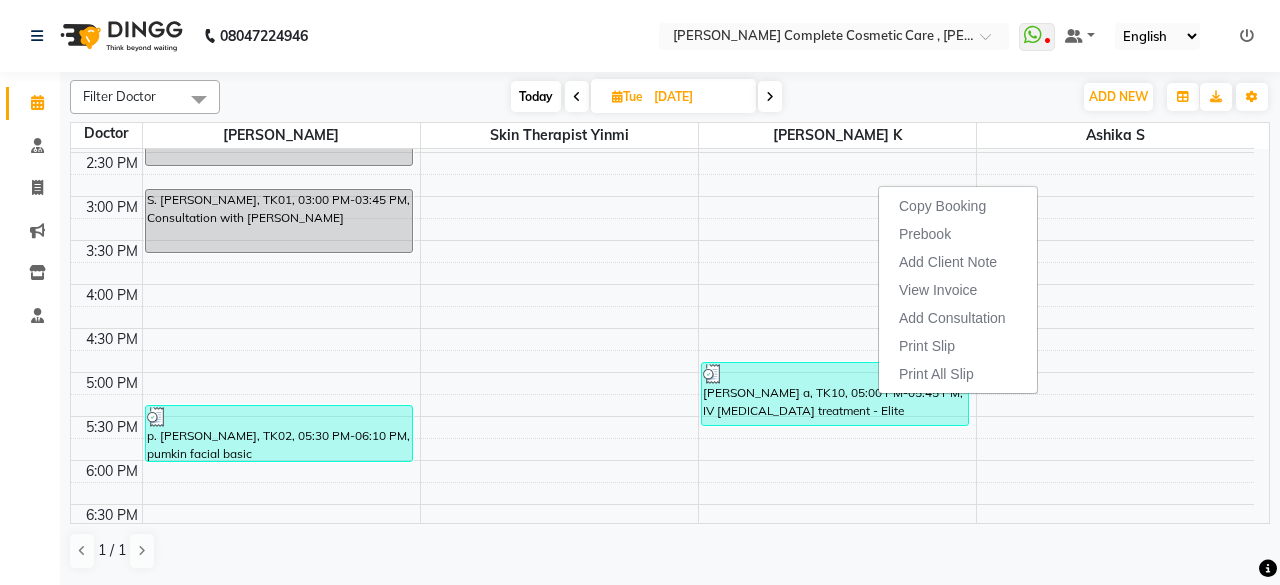 click on "Tue" at bounding box center (627, 96) 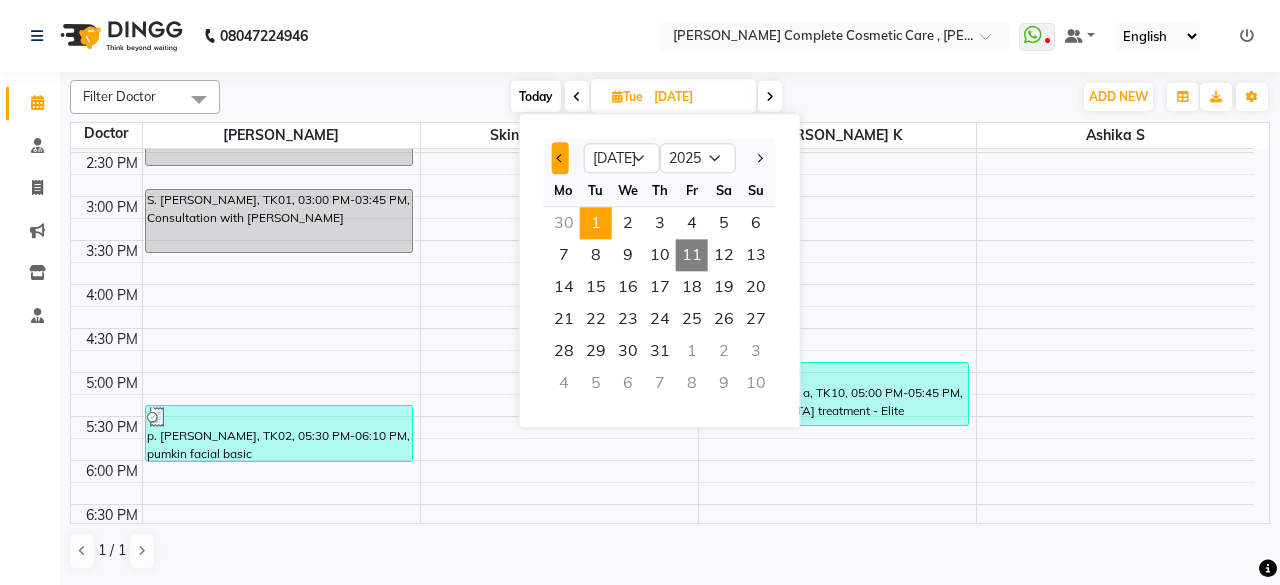 click at bounding box center (560, 158) 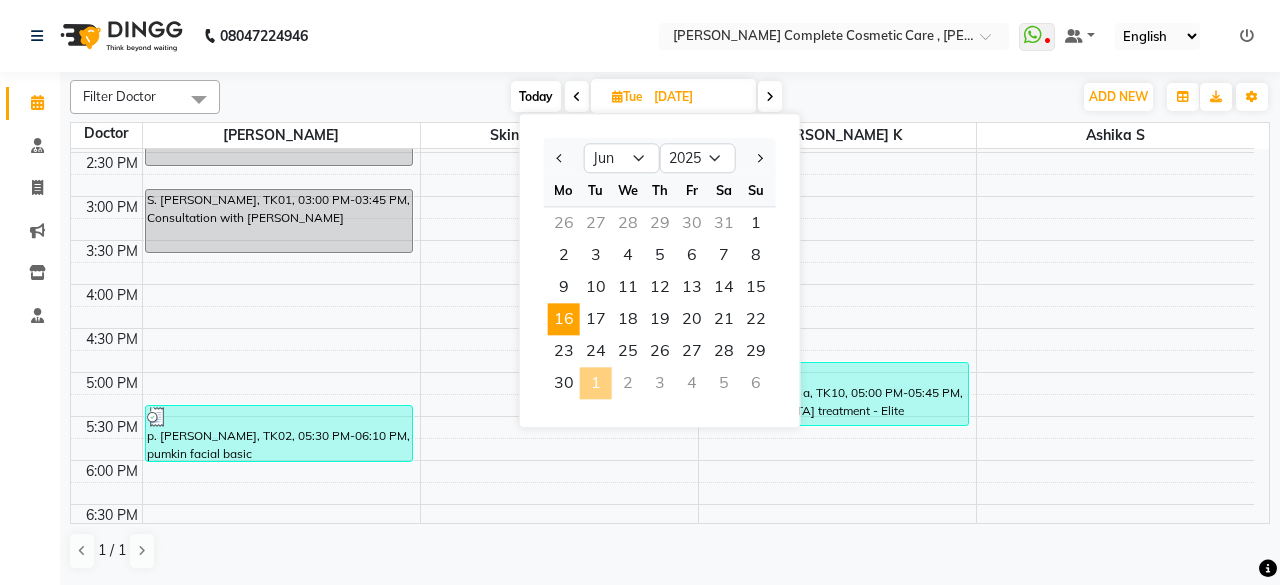 click on "16" at bounding box center (564, 319) 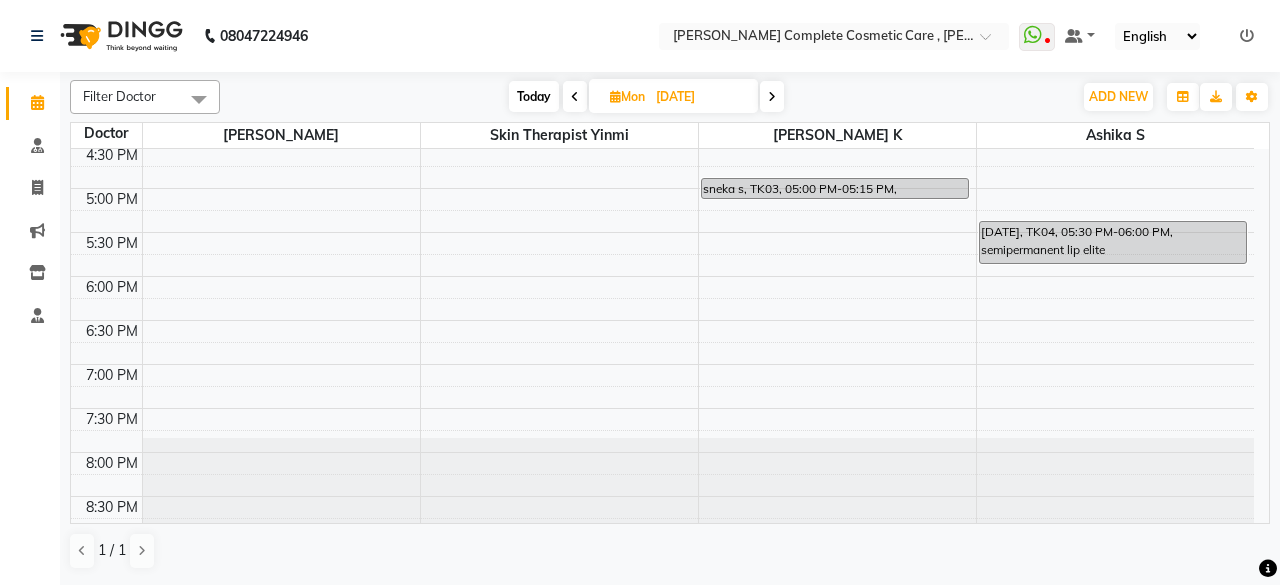 scroll, scrollTop: 336, scrollLeft: 0, axis: vertical 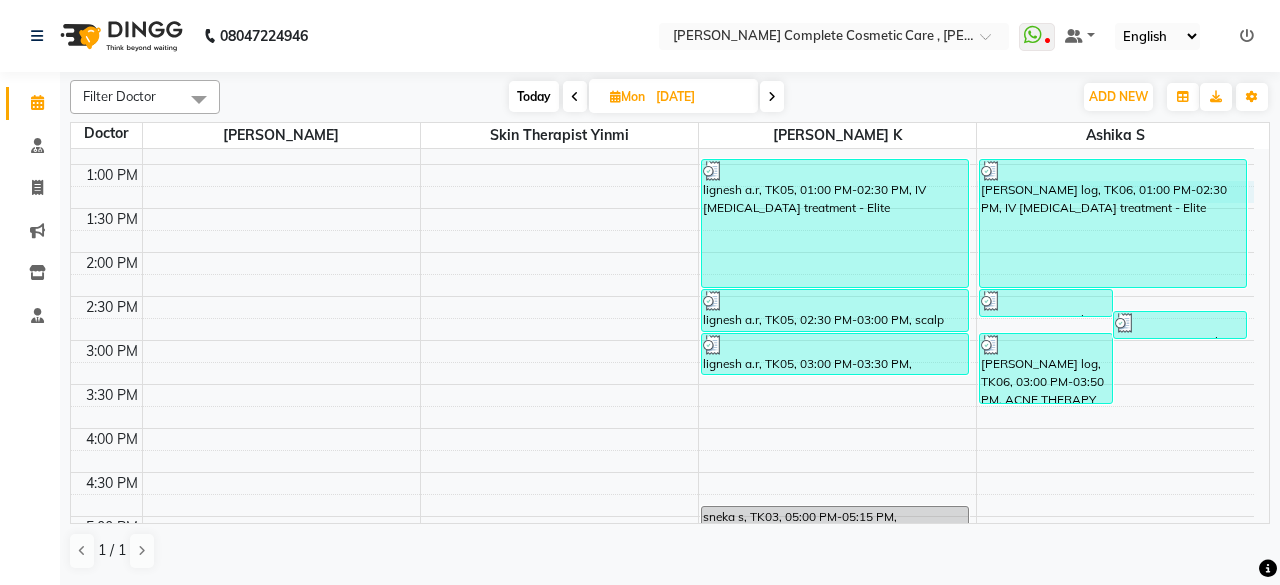 click on "9:00 AM 9:30 AM 10:00 AM 10:30 AM 11:00 AM 11:30 AM 12:00 PM 12:30 PM 1:00 PM 1:30 PM 2:00 PM 2:30 PM 3:00 PM 3:30 PM 4:00 PM 4:30 PM 5:00 PM 5:30 PM 6:00 PM 6:30 PM 7:00 PM 7:30 PM 8:00 PM 8:30 PM     m.sasi kumar, TK01, 10:30 AM-10:45 AM, Hollywood basic      kalai selvi, TK07, 11:00 AM-11:30 AM, CHEM EXFO ELITE     lignesh a.r, TK05, 01:00 PM-02:30 PM, IV skin lightening treatment - Elite     lignesh a.r, TK05, 02:30 PM-03:00 PM, scalp detox diamond     lignesh a.r, TK05, 03:00 PM-03:30 PM, hollywood elite    sneka s, TK03, 05:00 PM-05:15 PM, semipermanent lip basic      logesh log, TK06, 02:30 PM-02:50 PM, DERMA PLANNING ELITE     logesh log, TK06, 02:45 PM-03:05 PM, ACNE THERAPY ELITE     logesh log, TK06, 03:00 PM-03:50 PM, ACNE THERAPY ELITE,scalp detox diamond,IV skin lightening treatment - Elite,DERMA PLANNING ELITE     Rohith .K, TK02, 11:00 AM-11:20 AM, ACNE THERAPY BASIC      logesh log, TK06, 01:00 PM-02:30 PM, IV skin lightening treatment - Elite" at bounding box center (662, 340) 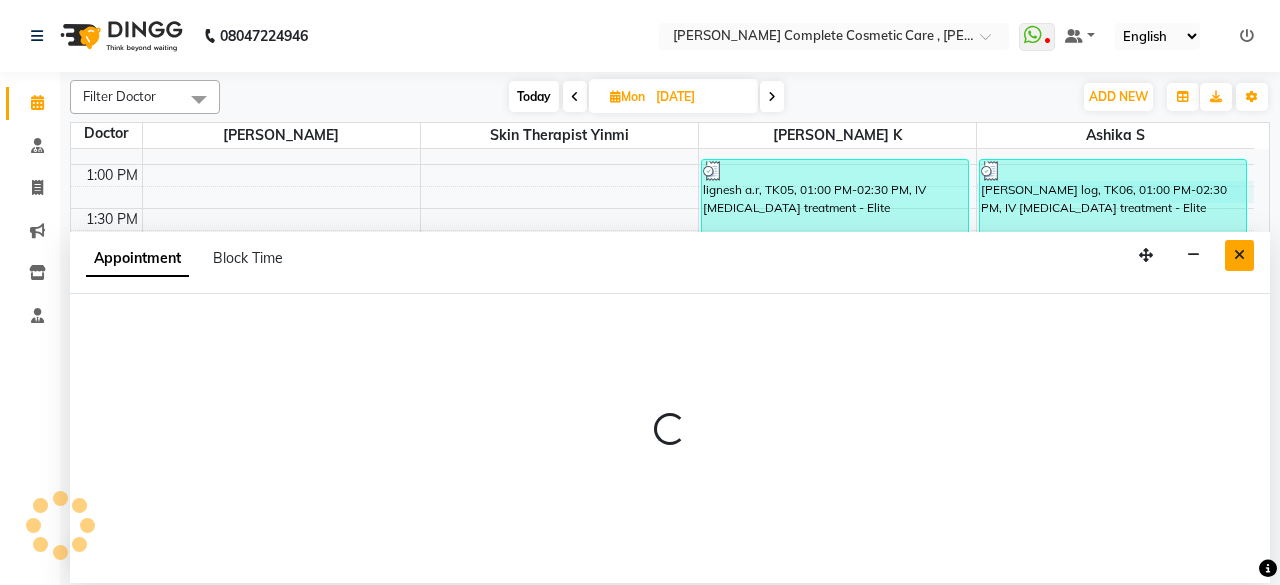 click at bounding box center (1239, 255) 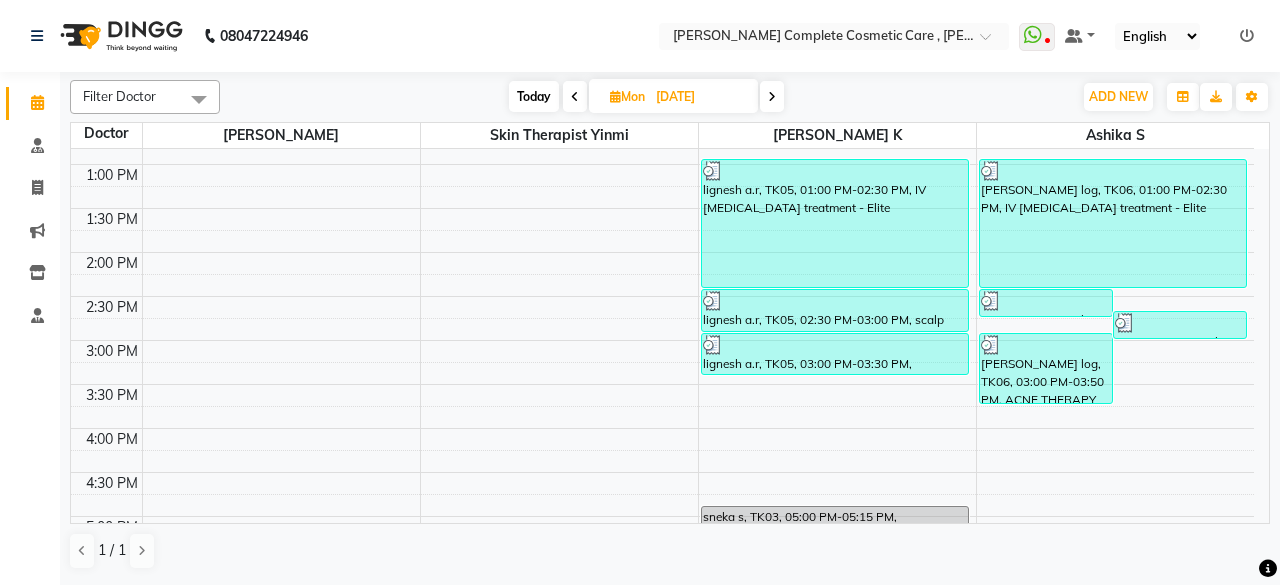 scroll, scrollTop: 8, scrollLeft: 0, axis: vertical 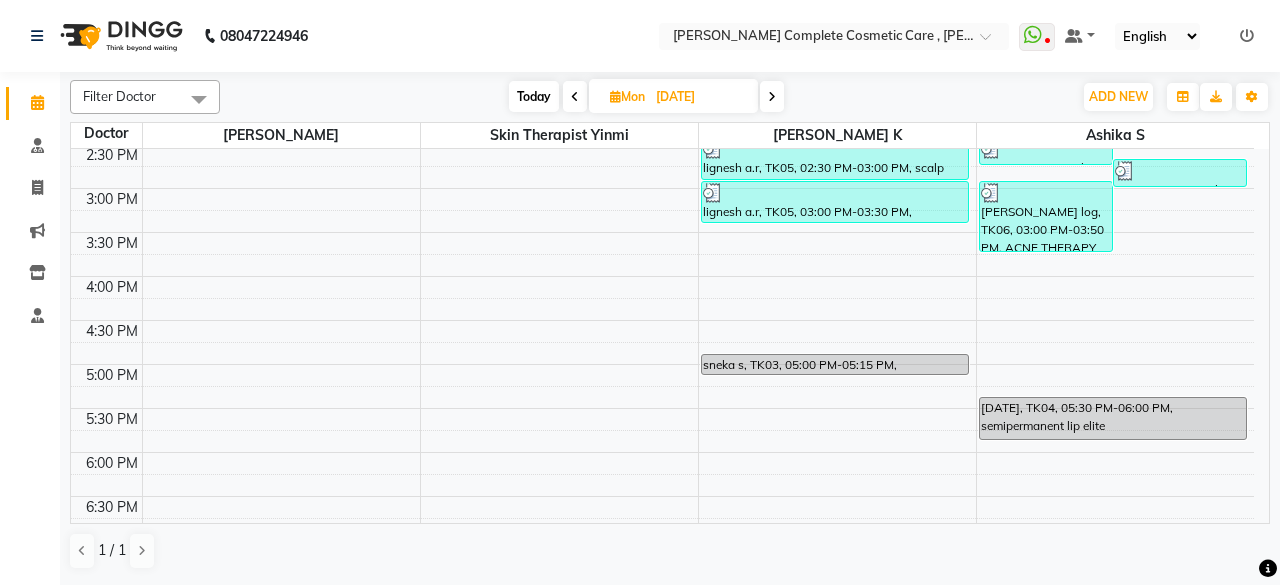 click at bounding box center [772, 97] 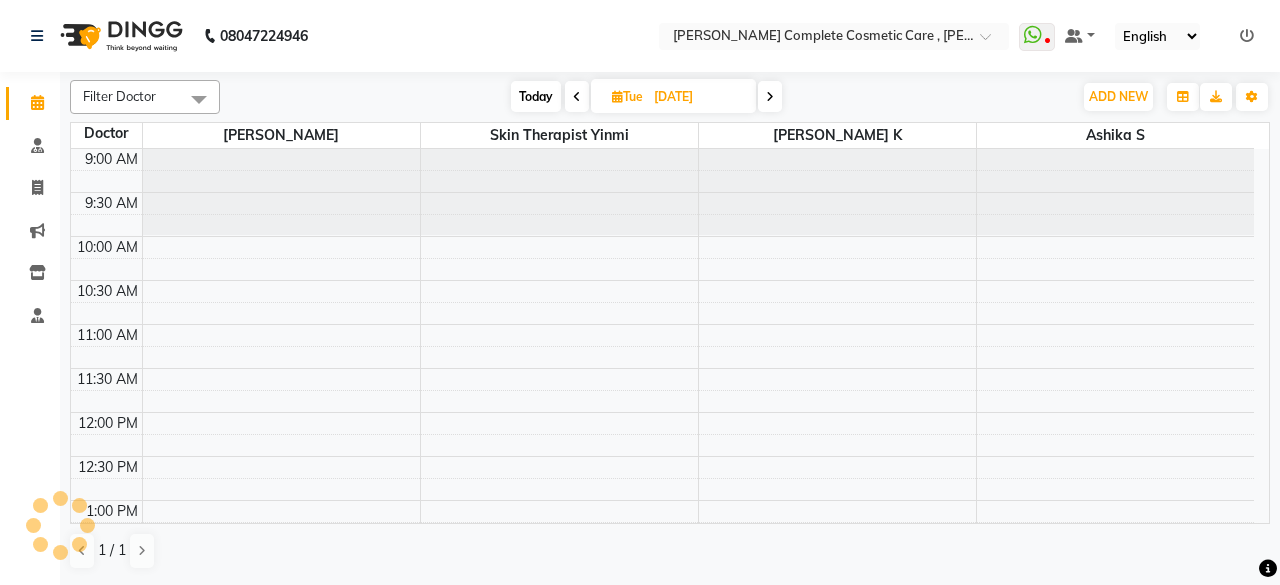 scroll, scrollTop: 664, scrollLeft: 0, axis: vertical 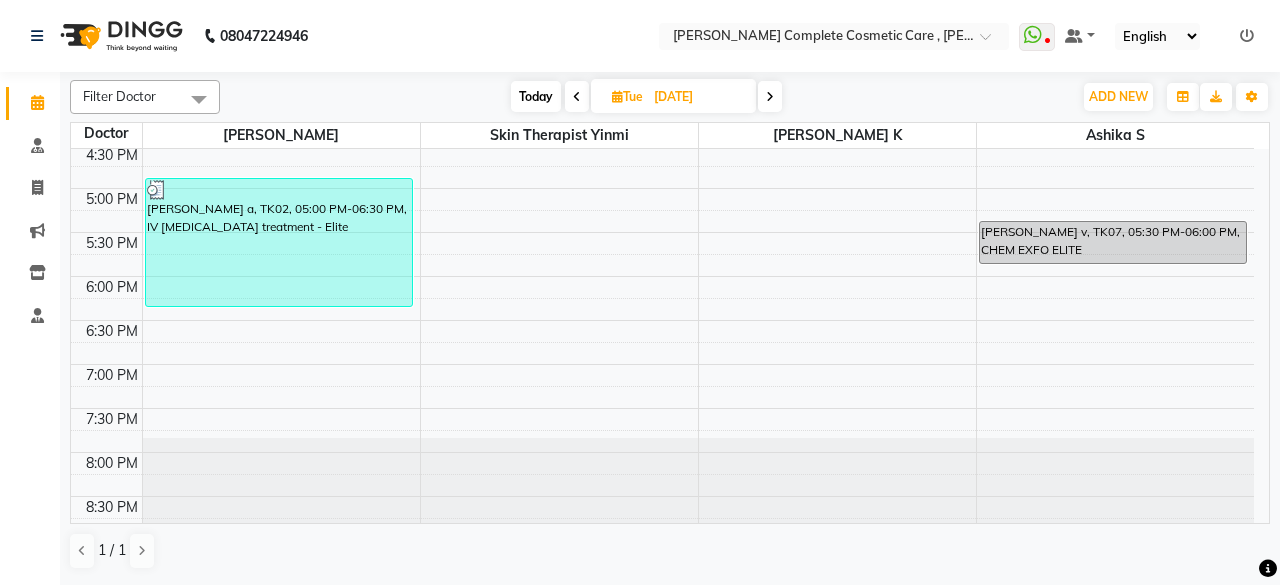 click on "17-06-2025" at bounding box center (698, 97) 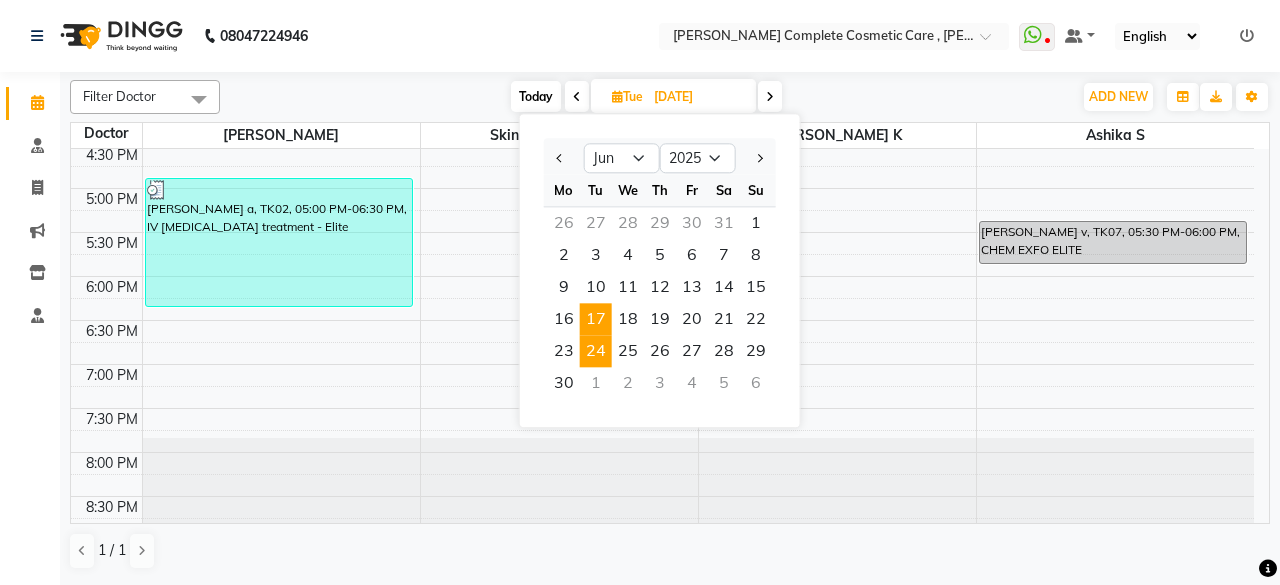 click on "24" at bounding box center (596, 351) 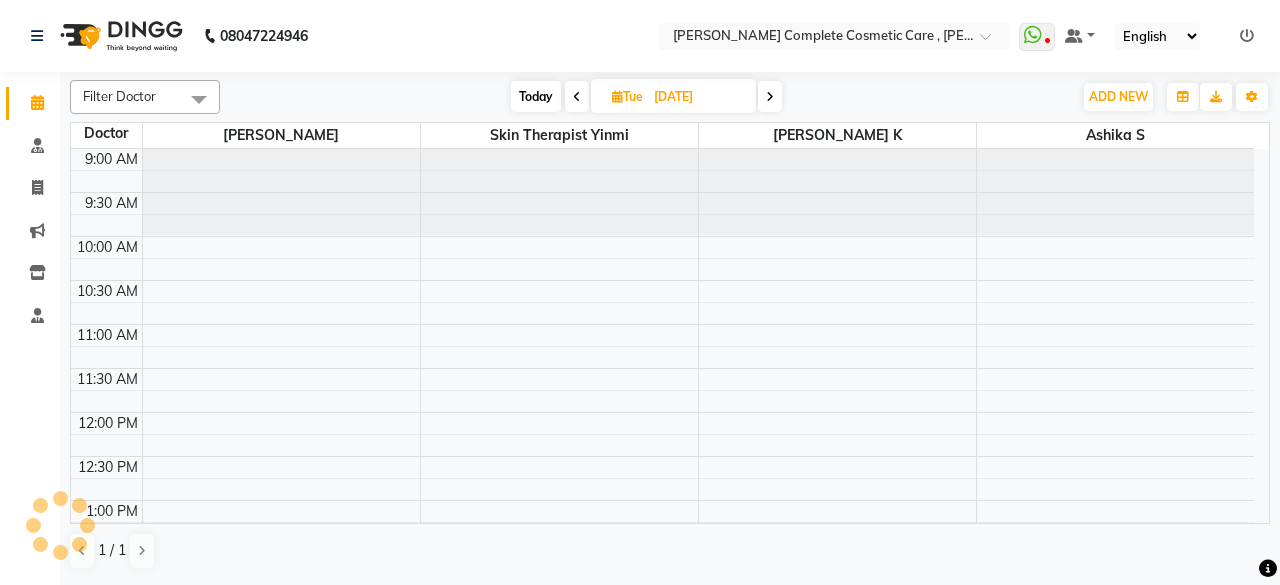 scroll, scrollTop: 664, scrollLeft: 0, axis: vertical 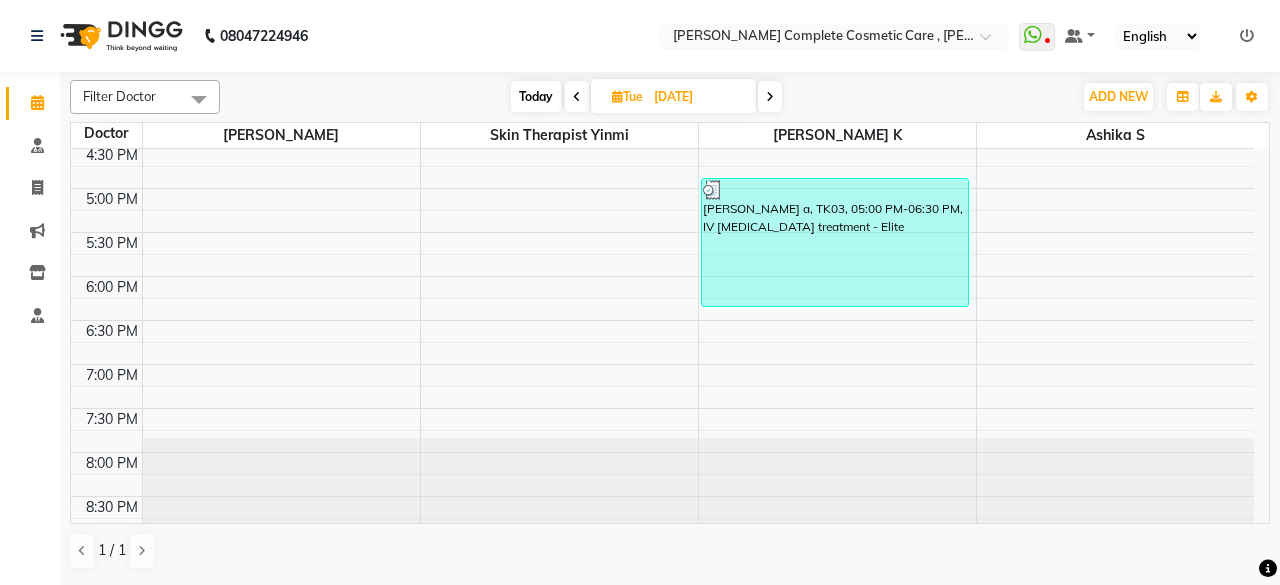 click on "24-06-2025" at bounding box center (698, 97) 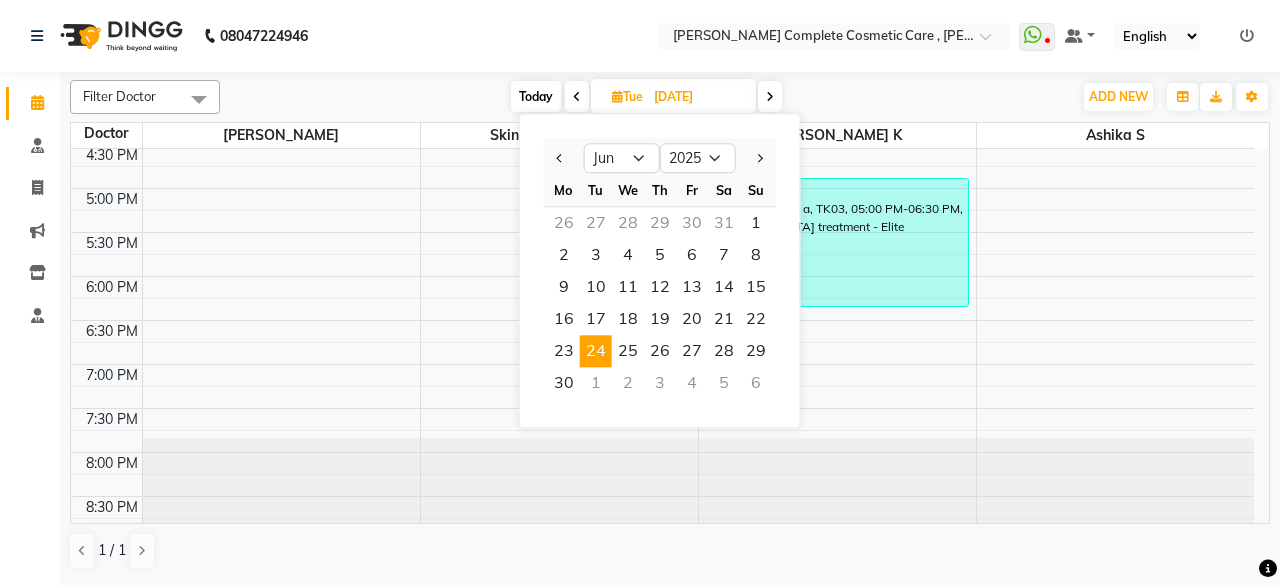 click on "1" at bounding box center (596, 383) 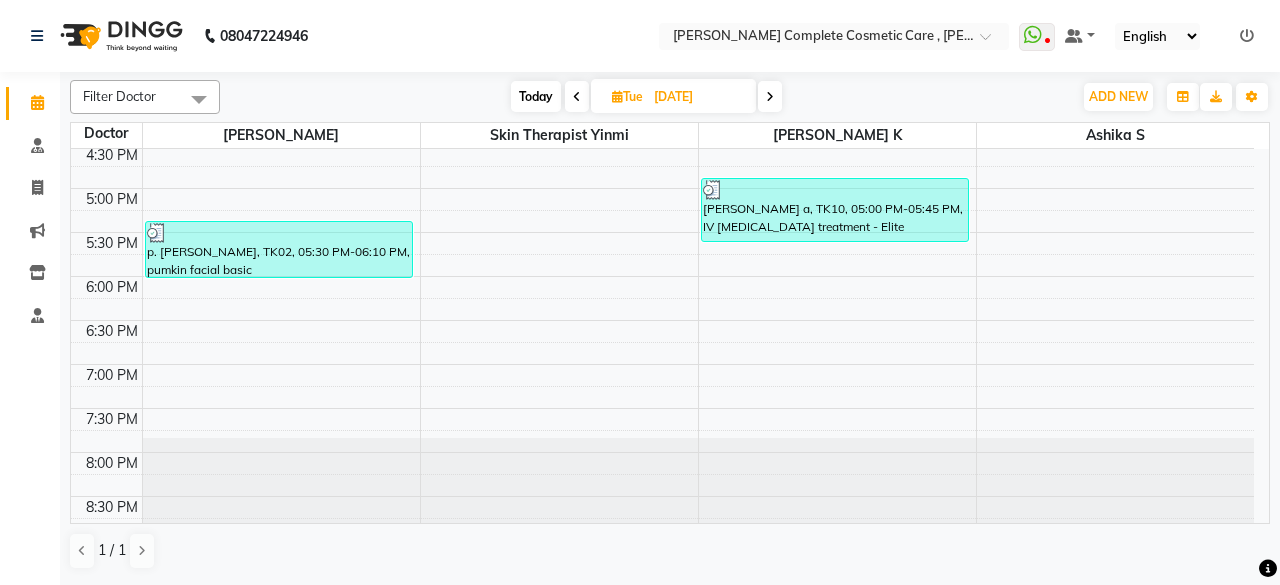 click on "01-07-2025" at bounding box center [698, 97] 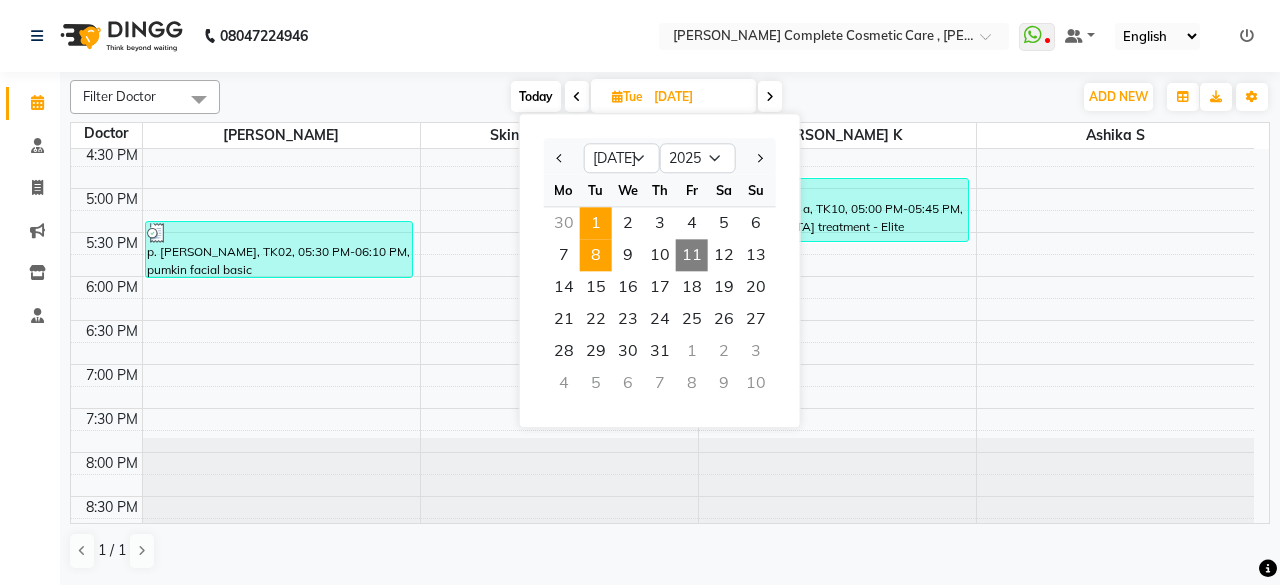 click on "8" at bounding box center (596, 255) 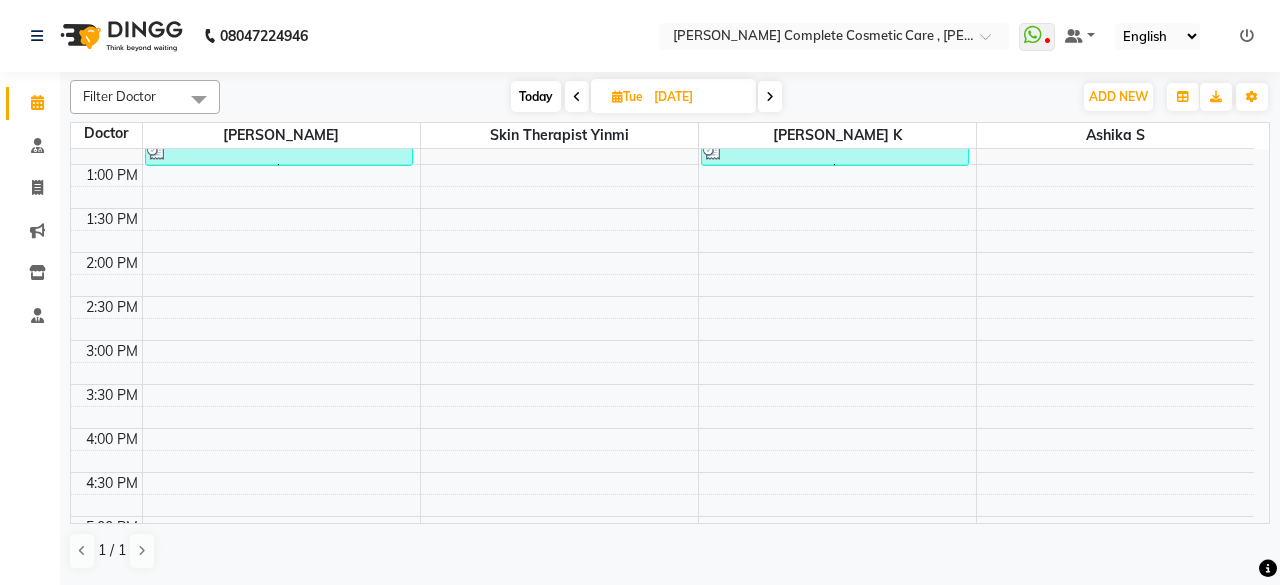 scroll, scrollTop: 8, scrollLeft: 0, axis: vertical 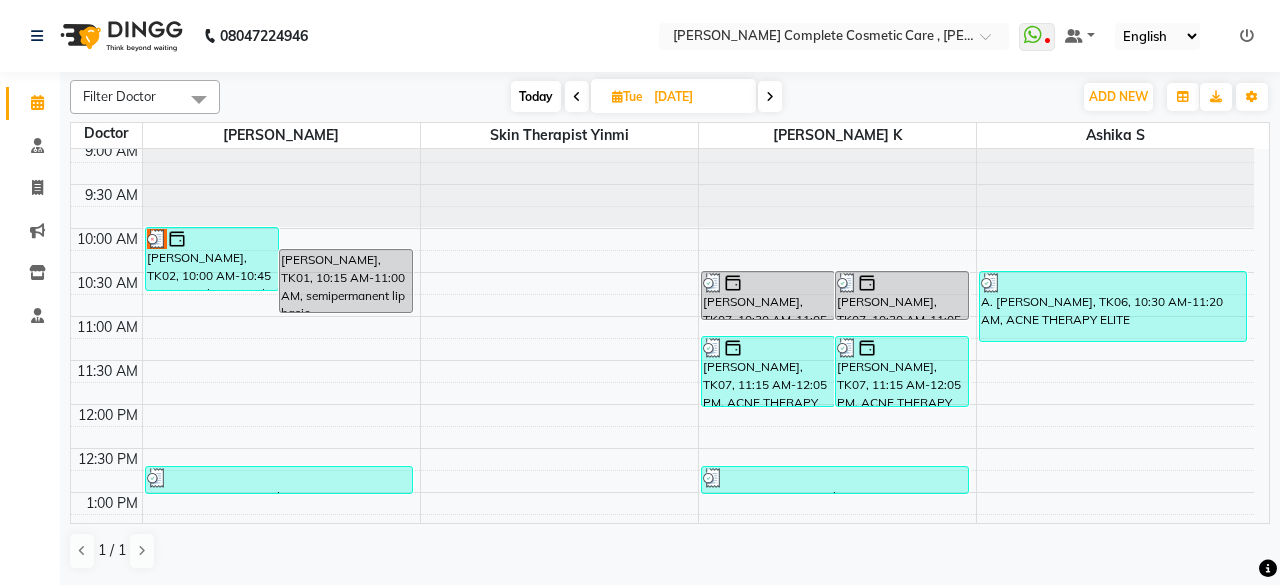 click on "Filter Doctor Select All ashika s Dr. Asha Queen saranya k skin therapist yinmi Today  Tue 08-07-2025 Toggle Dropdown Add Appointment Add Invoice Add Attendance Toggle Dropdown Add Appointment Add Invoice Add Attendance ADD NEW Toggle Dropdown Add Appointment Add Invoice Add Attendance Filter Doctor Select All ashika s Dr. Asha Queen saranya k skin therapist yinmi Group By  Staff View   Room View  View as Vertical  Vertical - Week View  Horizontal  Horizontal - Week View  List  Toggle Dropdown Calendar Settings Manage Tags   Arrange Doctors   Reset Doctors  Appointment Form Zoom 100% Staff/Room Display Count 4 Doctor Dr. Asha Queen skin therapist yinmi saranya k ashika s 9:00 AM 9:30 AM 10:00 AM 10:30 AM 11:00 AM 11:30 AM 12:00 PM 12:30 PM 1:00 PM 1:30 PM 2:00 PM 2:30 PM 3:00 PM 3:30 PM 4:00 PM 4:30 PM 5:00 PM 5:30 PM 6:00 PM 6:30 PM 7:00 PM 7:30 PM 8:00 PM 8:30 PM     bhuvana, TK02, 10:00 AM-10:45 AM, Consultation with dr Asha queen    shalini, TK01, 10:15 AM-11:00 AM, semipermanent lip basic" 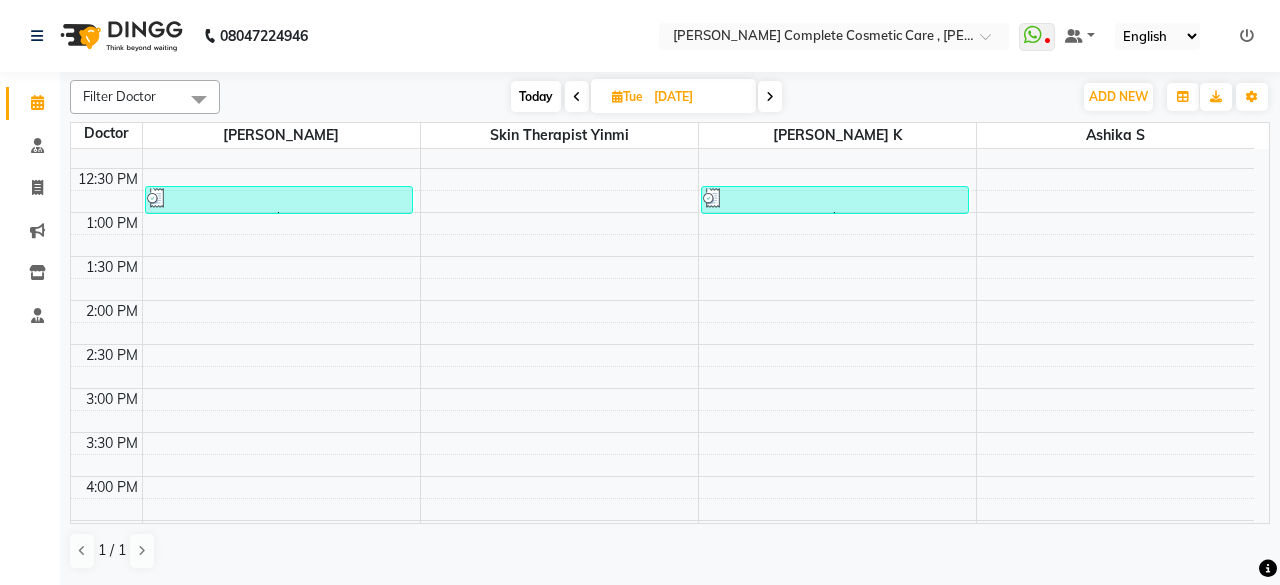 scroll, scrollTop: 289, scrollLeft: 0, axis: vertical 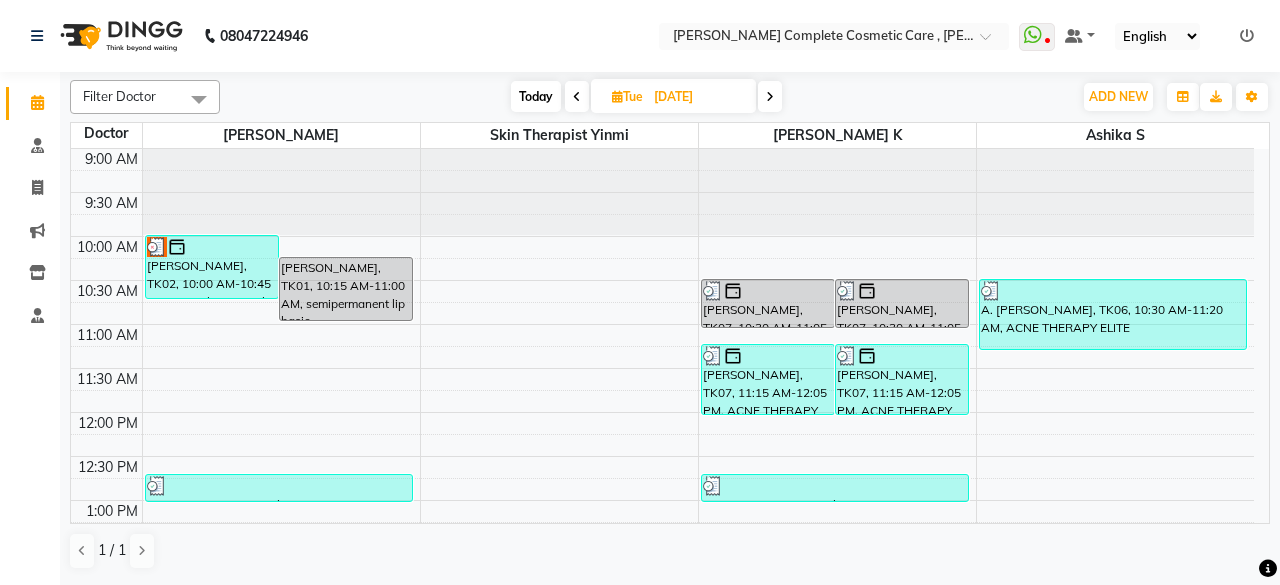 click at bounding box center [770, 97] 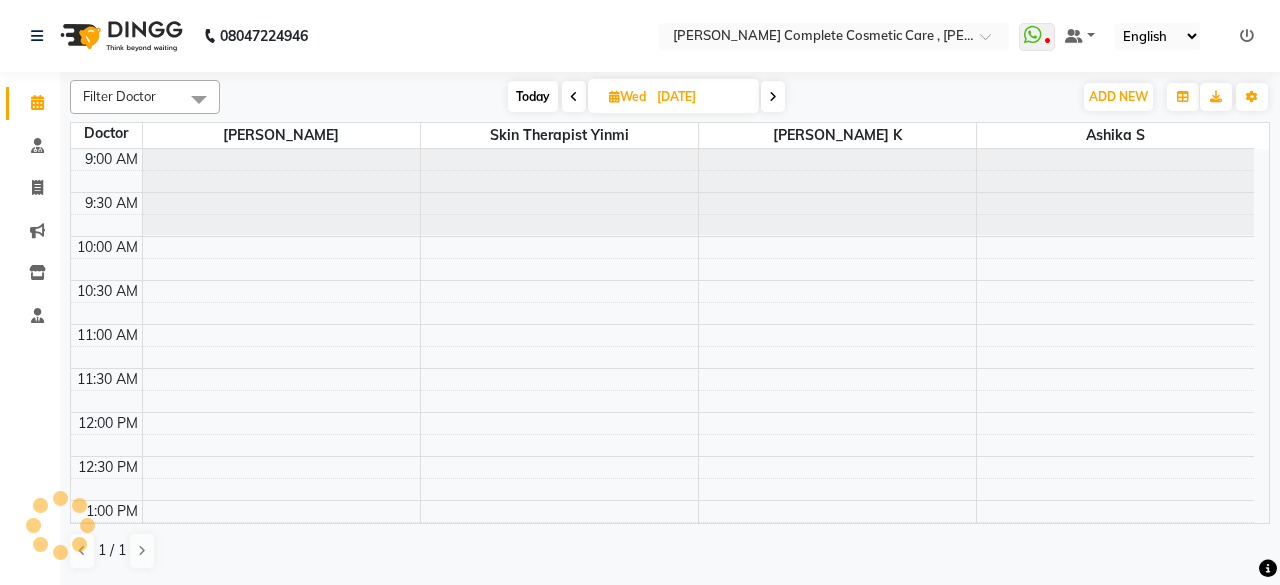 scroll, scrollTop: 664, scrollLeft: 0, axis: vertical 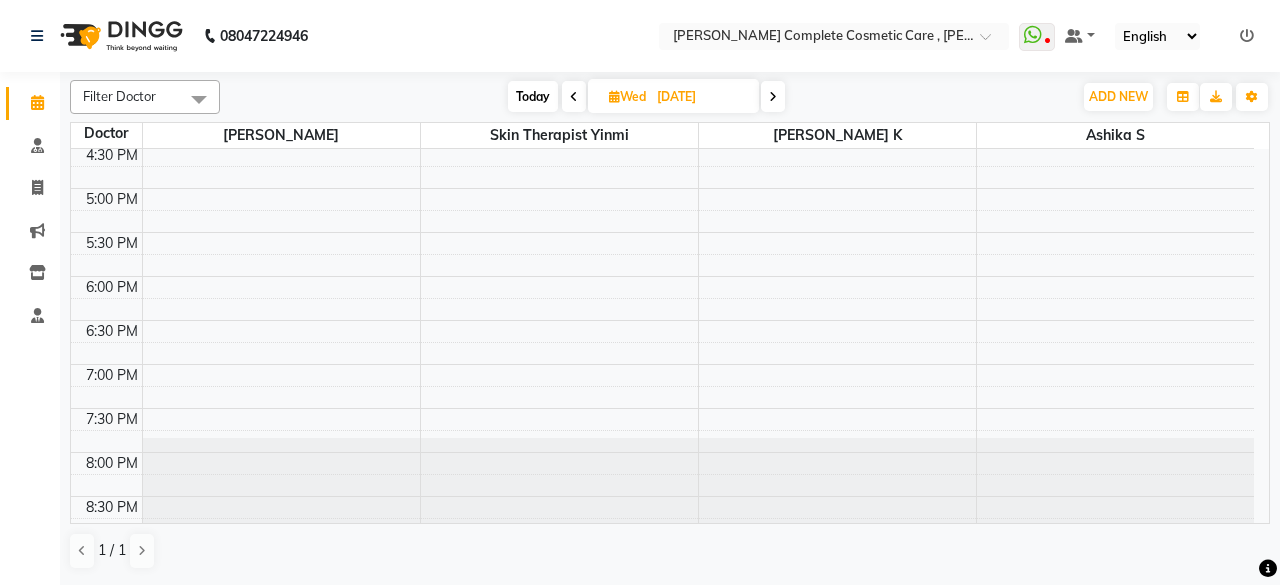 click on "09-07-2025" at bounding box center (701, 97) 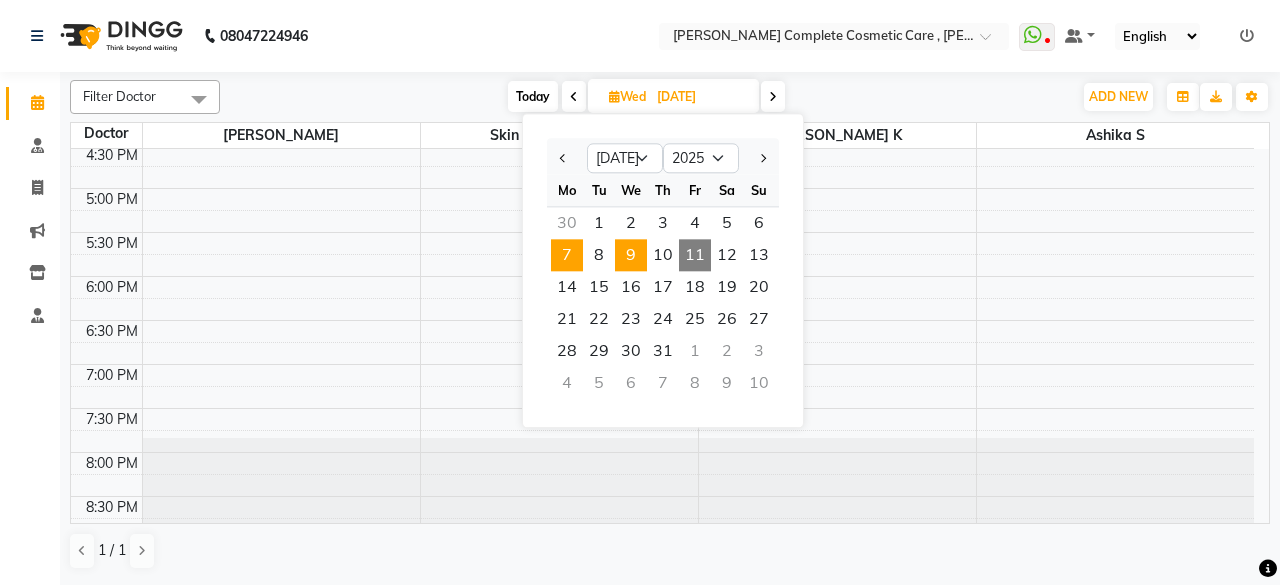 click on "7" at bounding box center (567, 255) 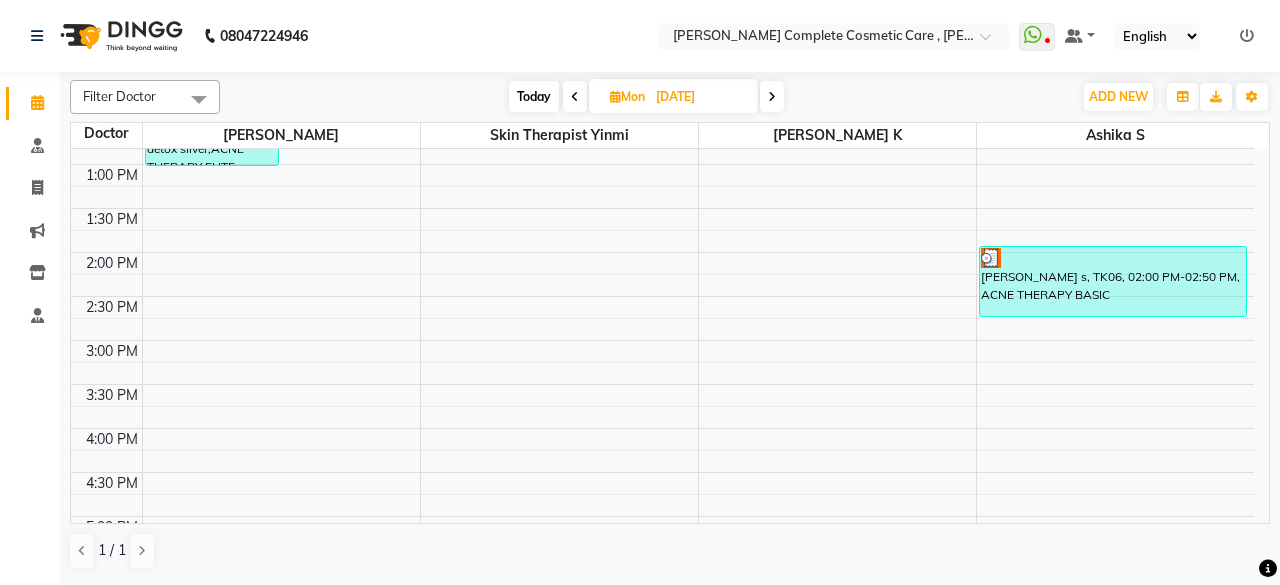 scroll, scrollTop: 664, scrollLeft: 0, axis: vertical 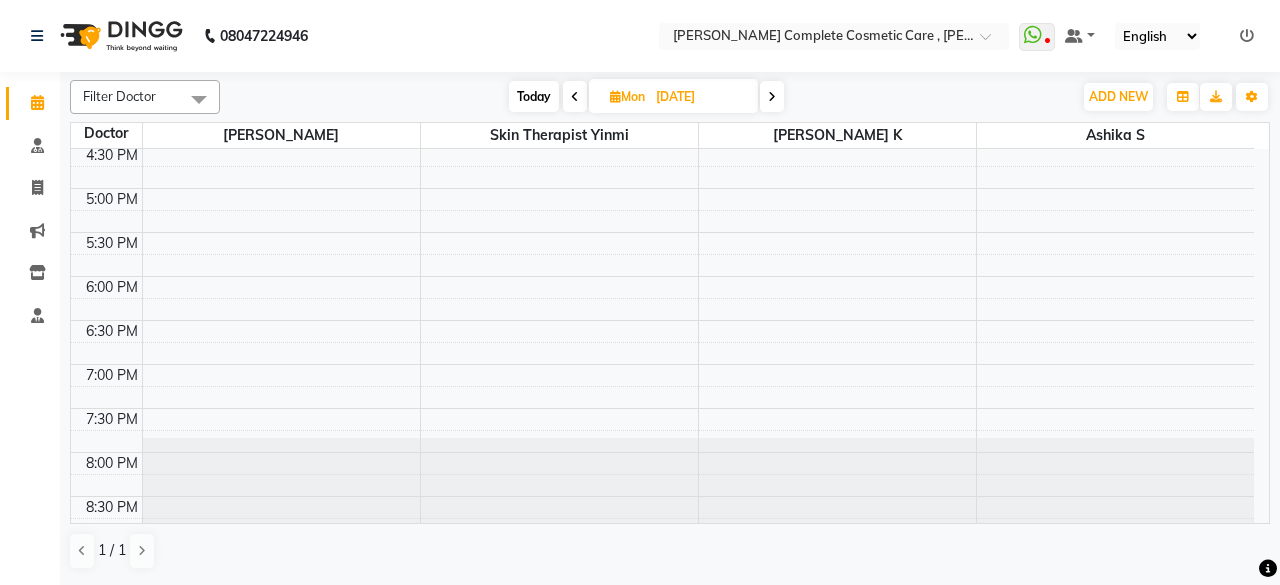 click on "Mon" at bounding box center [627, 96] 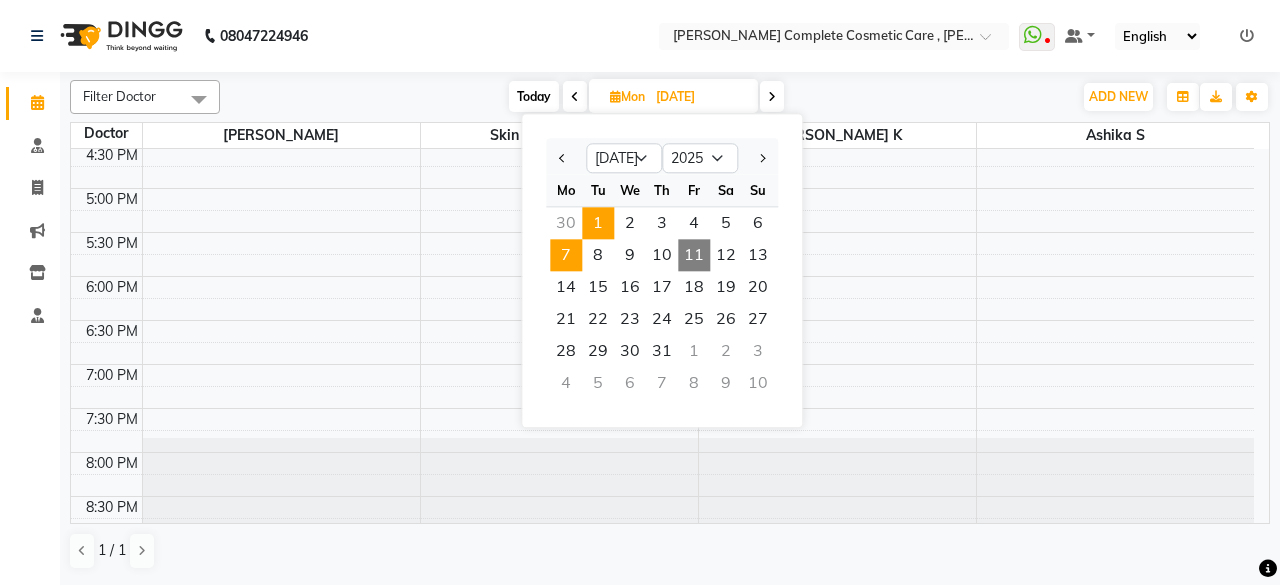 click on "1" at bounding box center [598, 223] 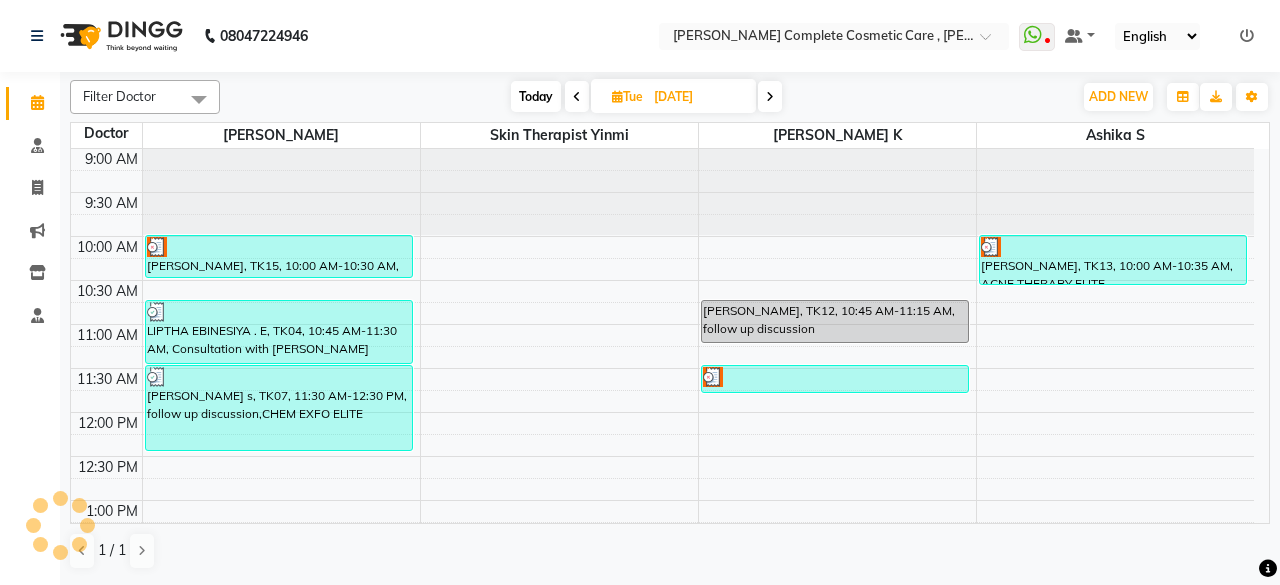 scroll, scrollTop: 664, scrollLeft: 0, axis: vertical 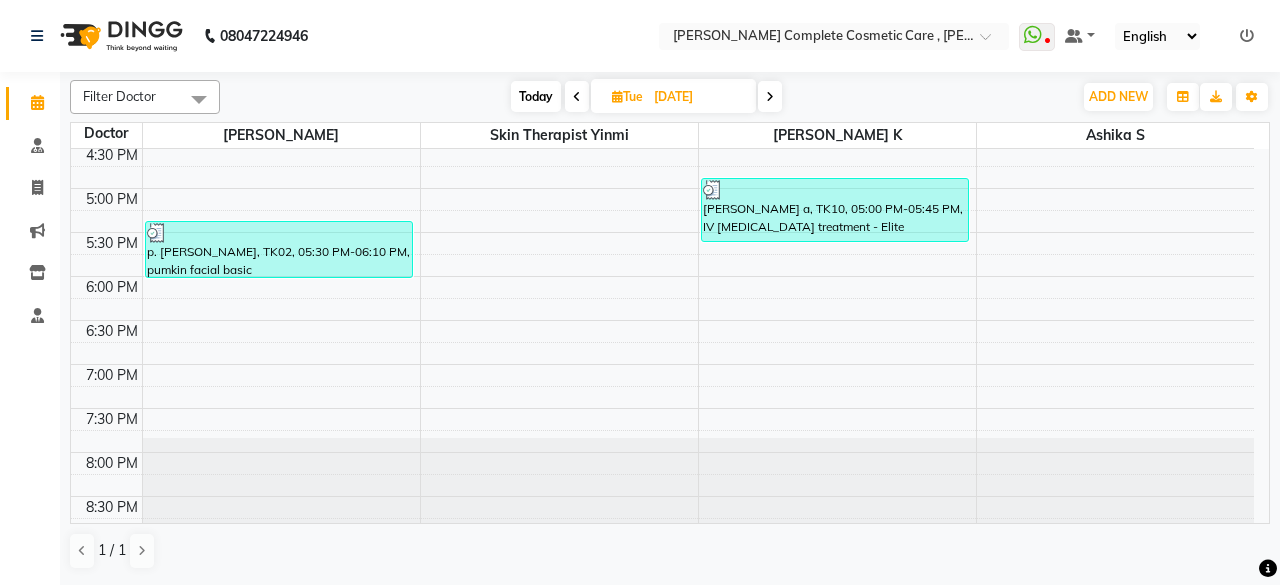 click at bounding box center [770, 96] 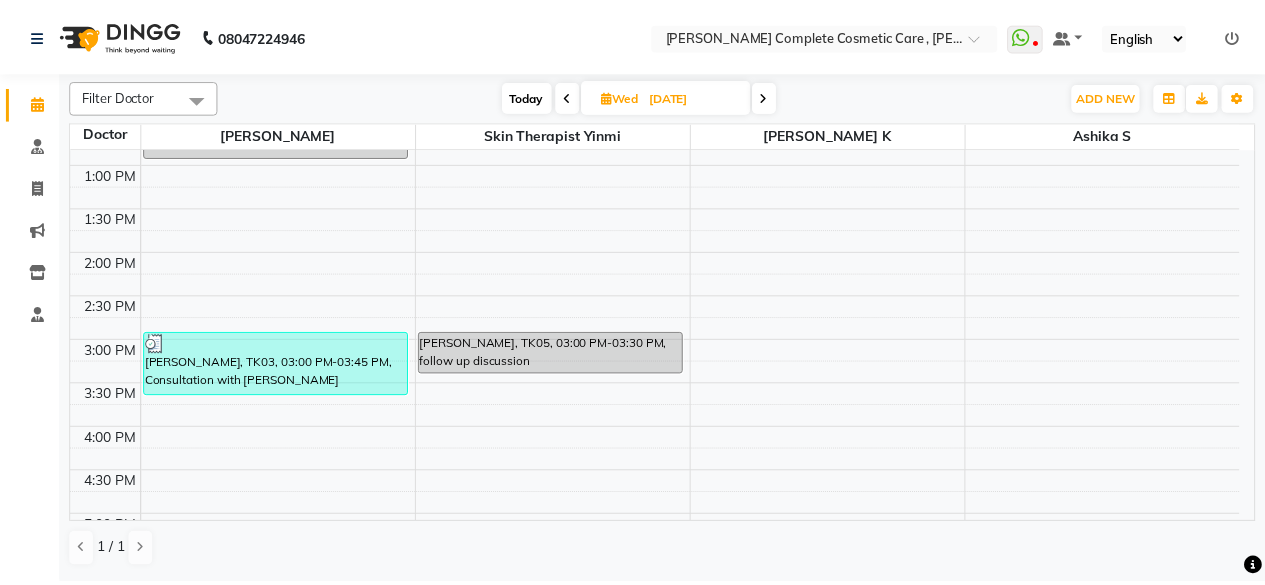 scroll, scrollTop: 8, scrollLeft: 0, axis: vertical 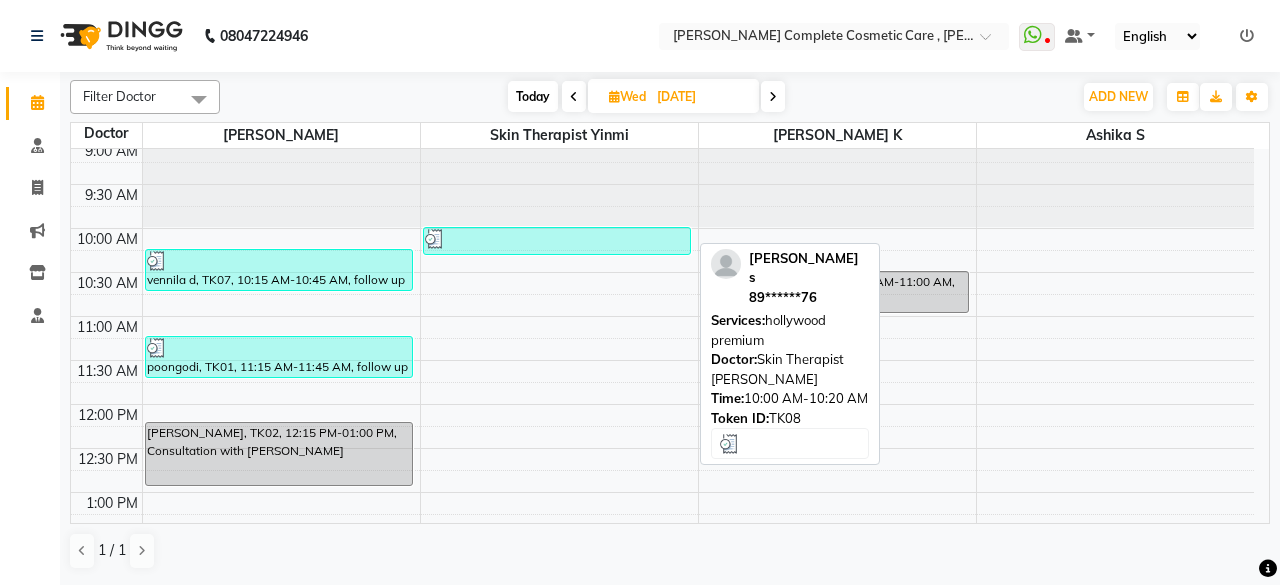 click at bounding box center [557, 239] 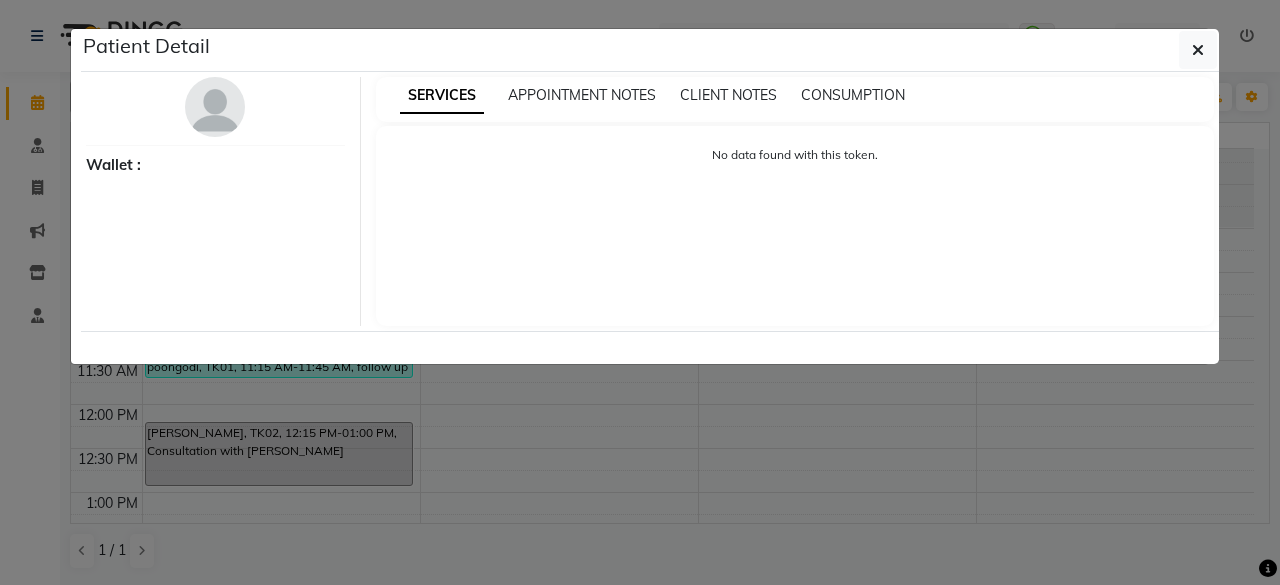 select on "3" 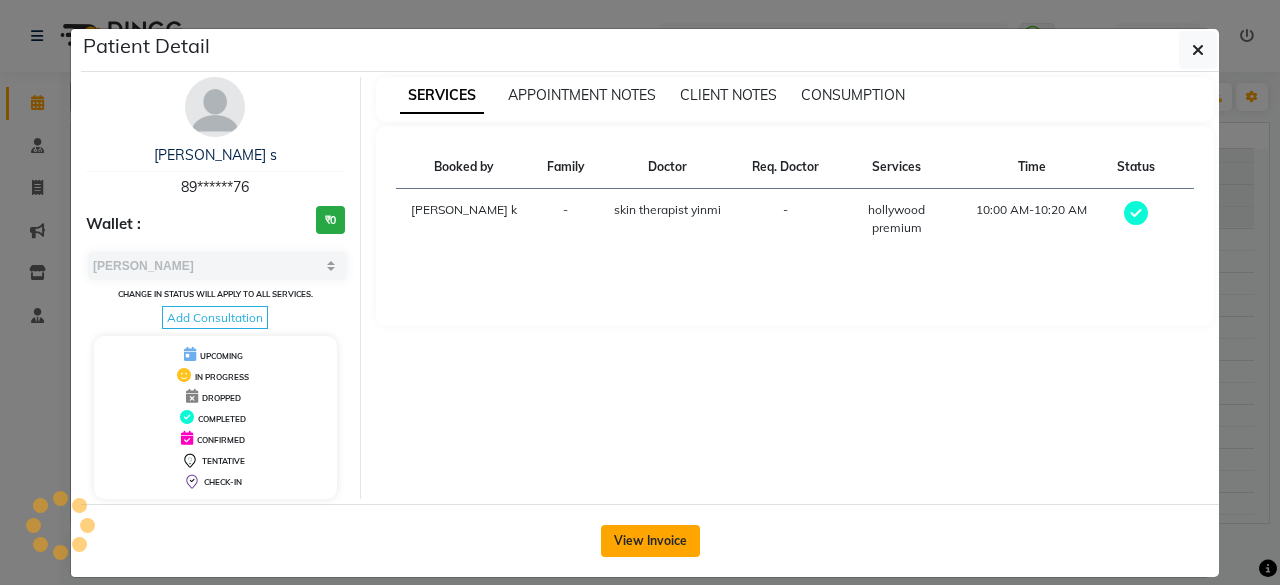 click on "View Invoice" 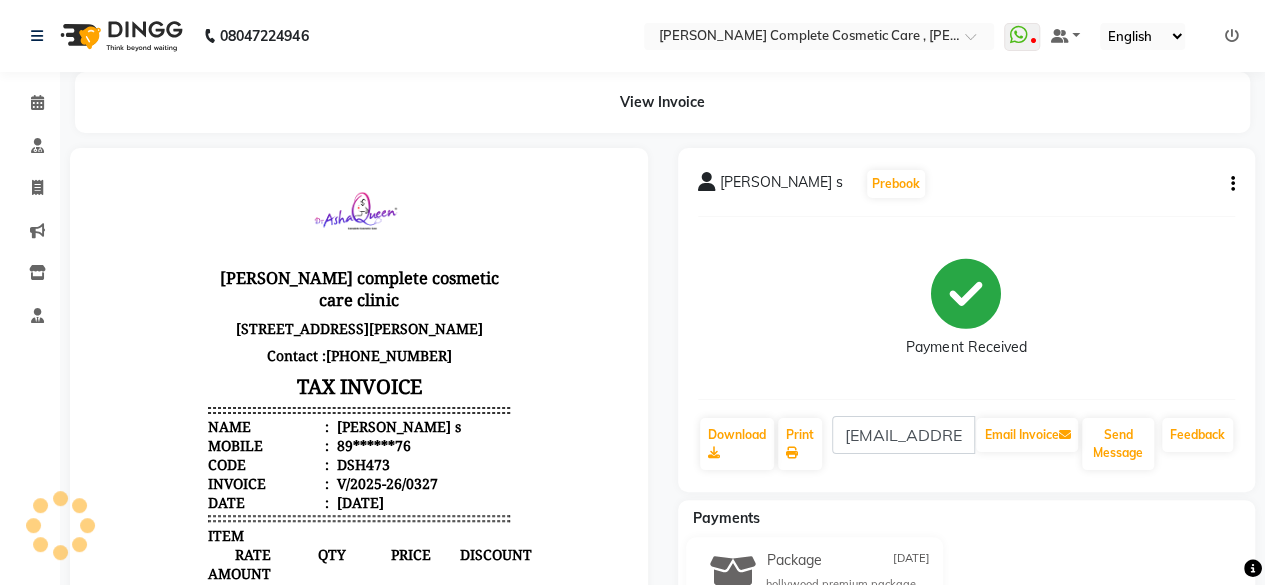 scroll, scrollTop: 0, scrollLeft: 0, axis: both 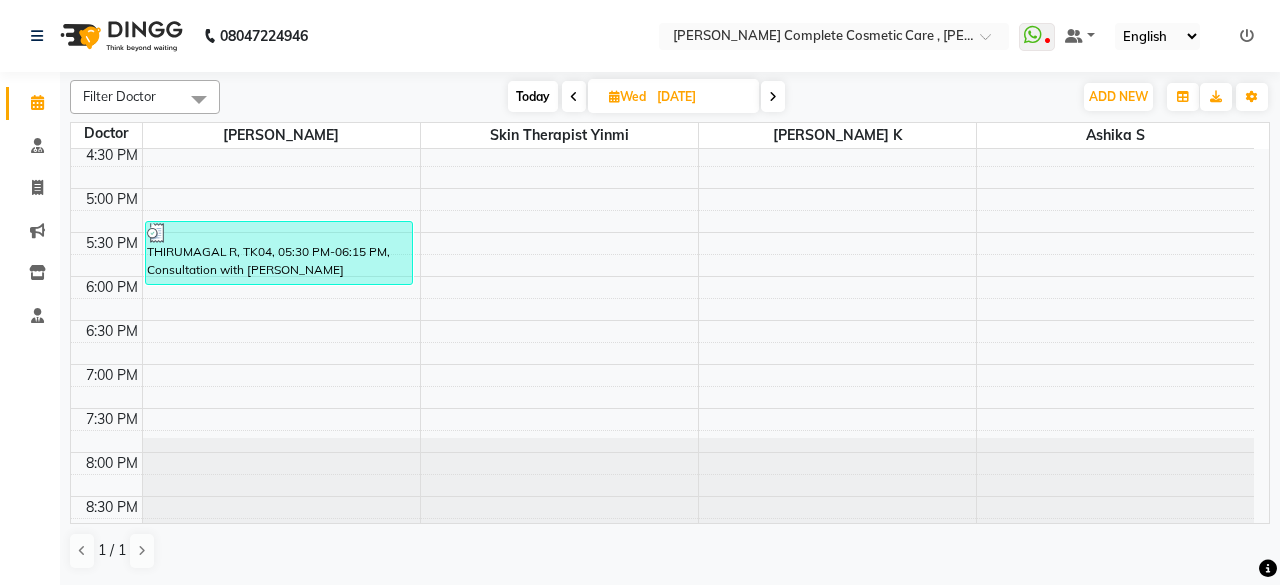 click at bounding box center (773, 97) 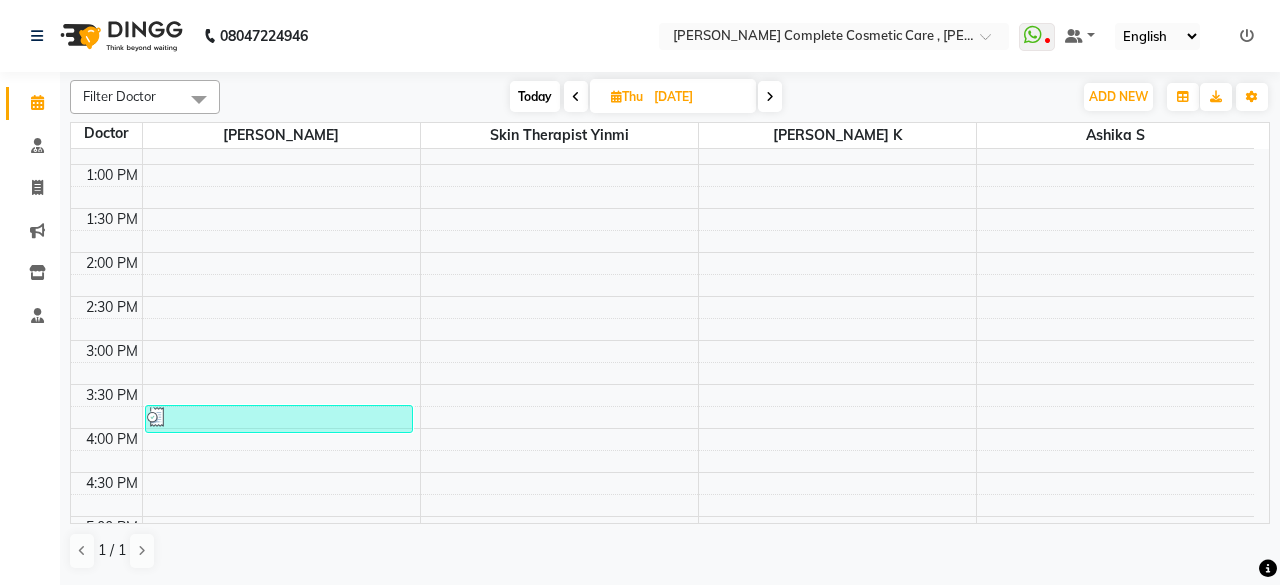 scroll, scrollTop: 8, scrollLeft: 0, axis: vertical 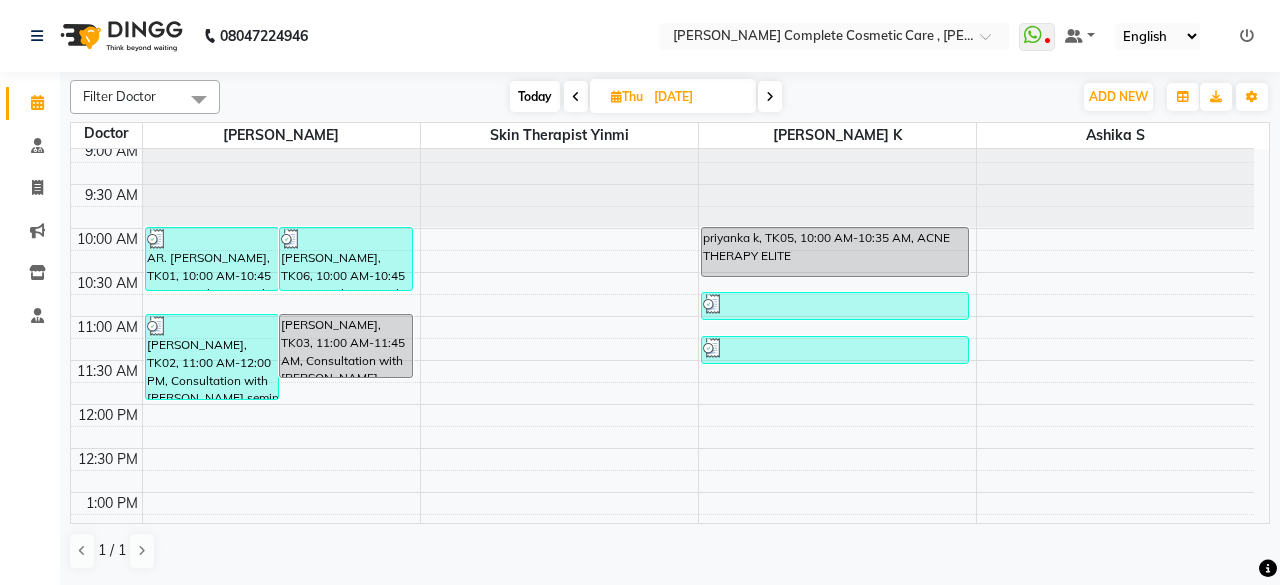 click at bounding box center (770, 97) 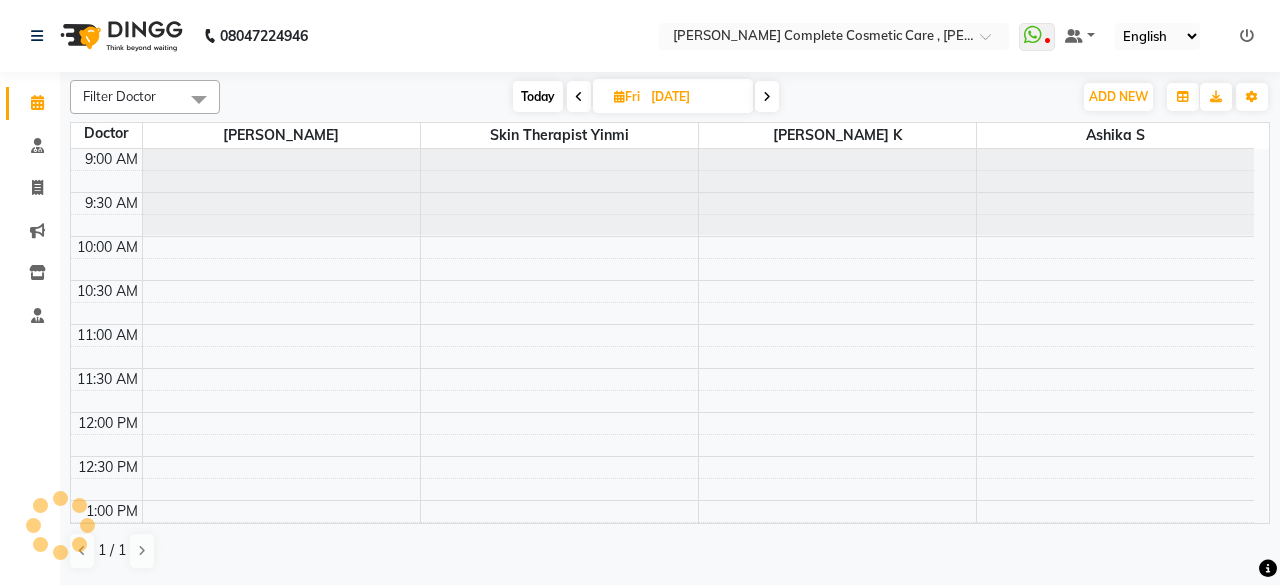 scroll, scrollTop: 664, scrollLeft: 0, axis: vertical 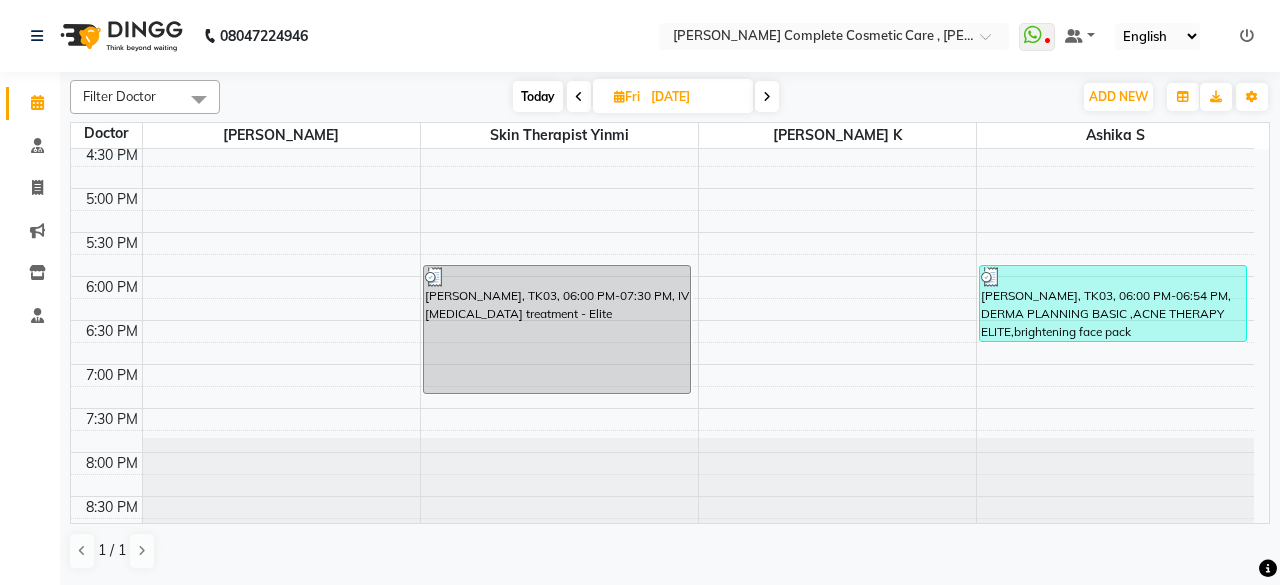 click at bounding box center [579, 96] 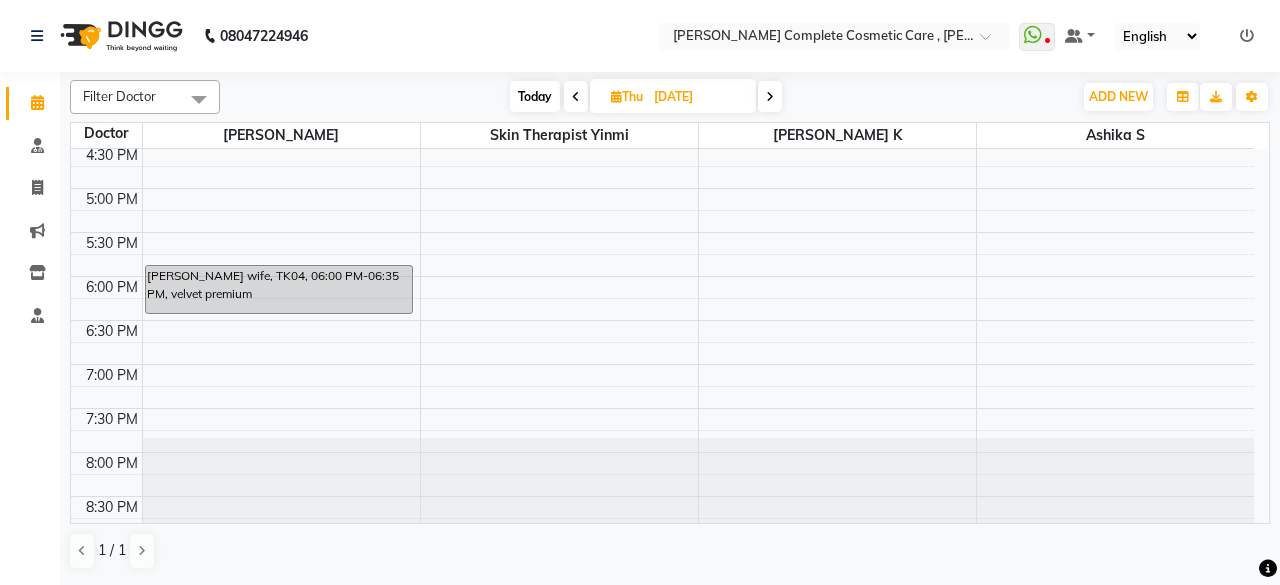 scroll, scrollTop: 336, scrollLeft: 0, axis: vertical 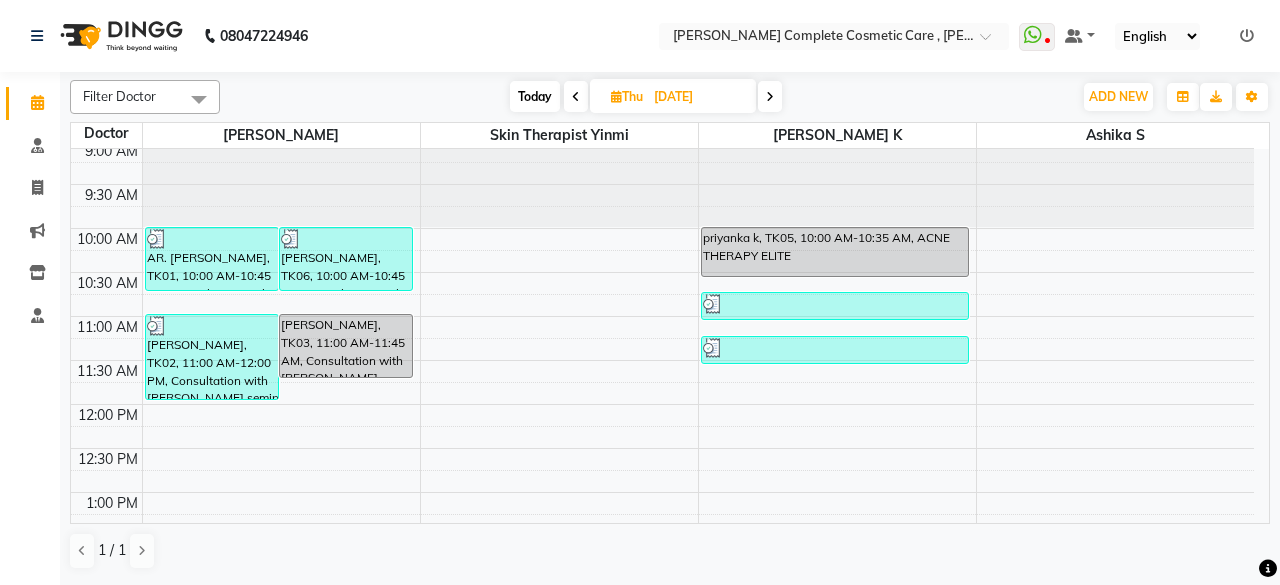 click at bounding box center [576, 96] 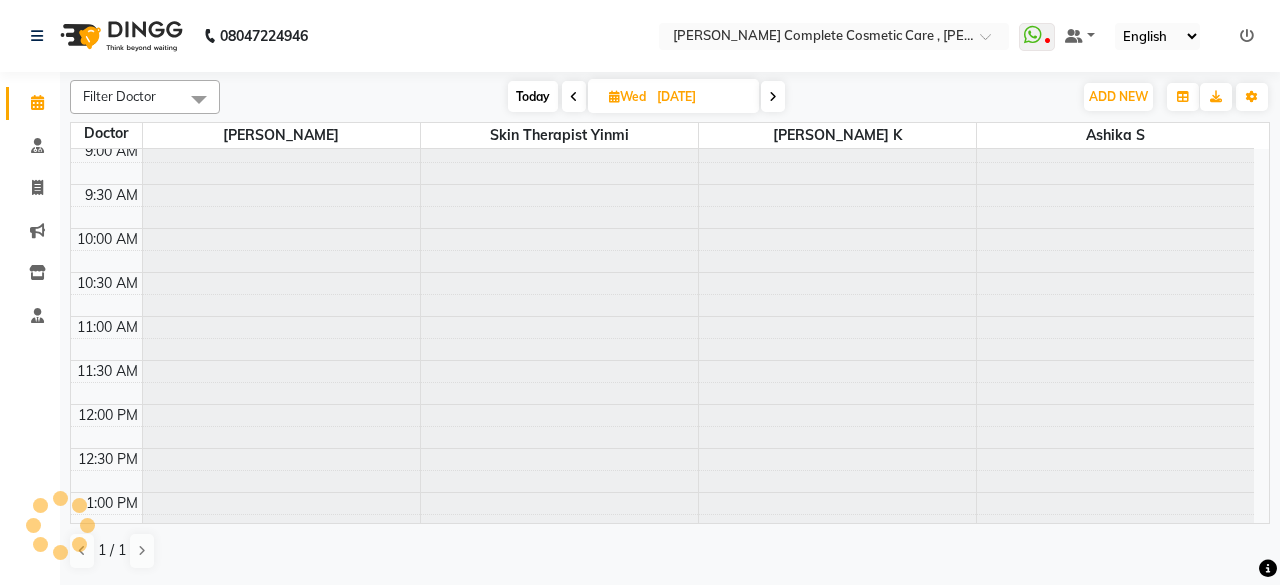scroll, scrollTop: 664, scrollLeft: 0, axis: vertical 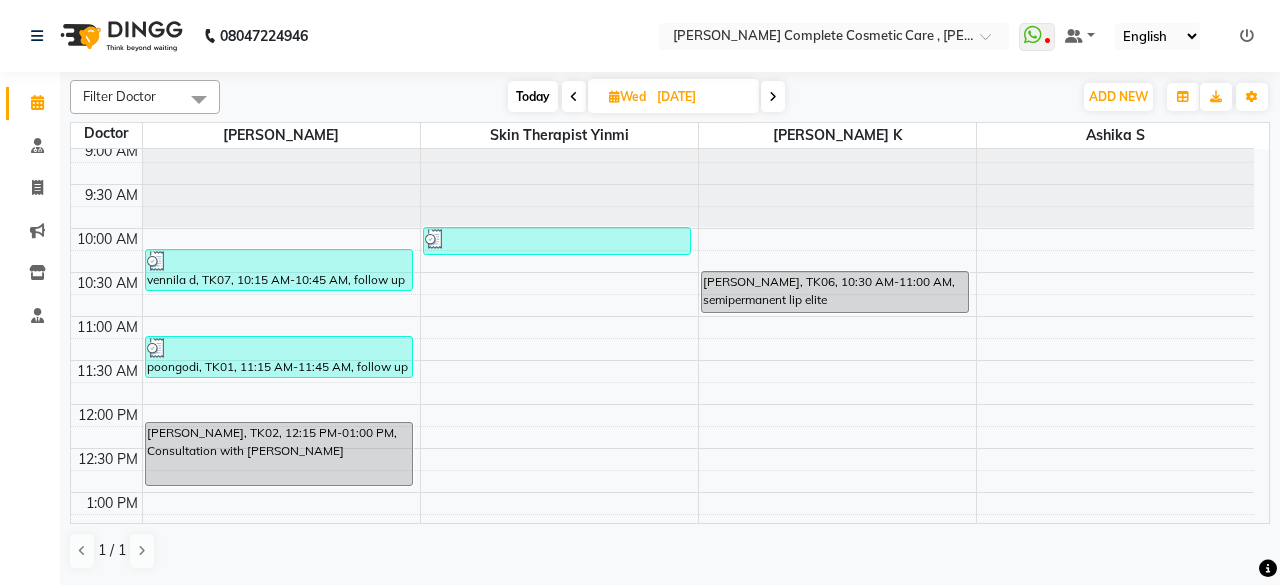 click on "Filter Doctor Select All ashika s Dr. Asha Queen saranya k skin therapist yinmi Today  Wed 02-07-2025 Toggle Dropdown Add Appointment Add Invoice Add Attendance Toggle Dropdown Add Appointment Add Invoice Add Attendance ADD NEW Toggle Dropdown Add Appointment Add Invoice Add Attendance Filter Doctor Select All ashika s Dr. Asha Queen saranya k skin therapist yinmi Group By  Staff View   Room View  View as Vertical  Vertical - Week View  Horizontal  Horizontal - Week View  List  Toggle Dropdown Calendar Settings Manage Tags   Arrange Doctors   Reset Doctors  Appointment Form Zoom 100% Staff/Room Display Count 4 Doctor Dr. Asha Queen skin therapist yinmi saranya k ashika s 9:00 AM 9:30 AM 10:00 AM 10:30 AM 11:00 AM 11:30 AM 12:00 PM 12:30 PM 1:00 PM 1:30 PM 2:00 PM 2:30 PM 3:00 PM 3:30 PM 4:00 PM 4:30 PM 5:00 PM 5:30 PM 6:00 PM 6:30 PM 7:00 PM 7:30 PM 8:00 PM 8:30 PM     vennila d, TK07, 10:15 AM-10:45 AM, follow up discussion     poongodi, TK01, 11:15 AM-11:45 AM, follow up discussion" 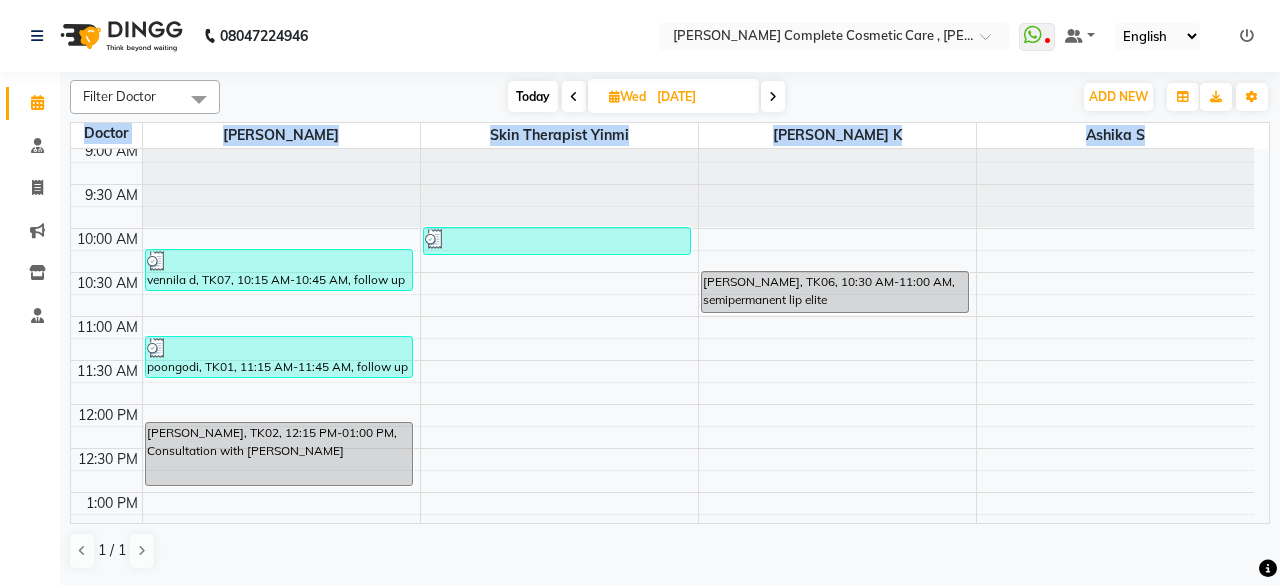 drag, startPoint x: 1276, startPoint y: 415, endPoint x: 1255, endPoint y: 413, distance: 21.095022 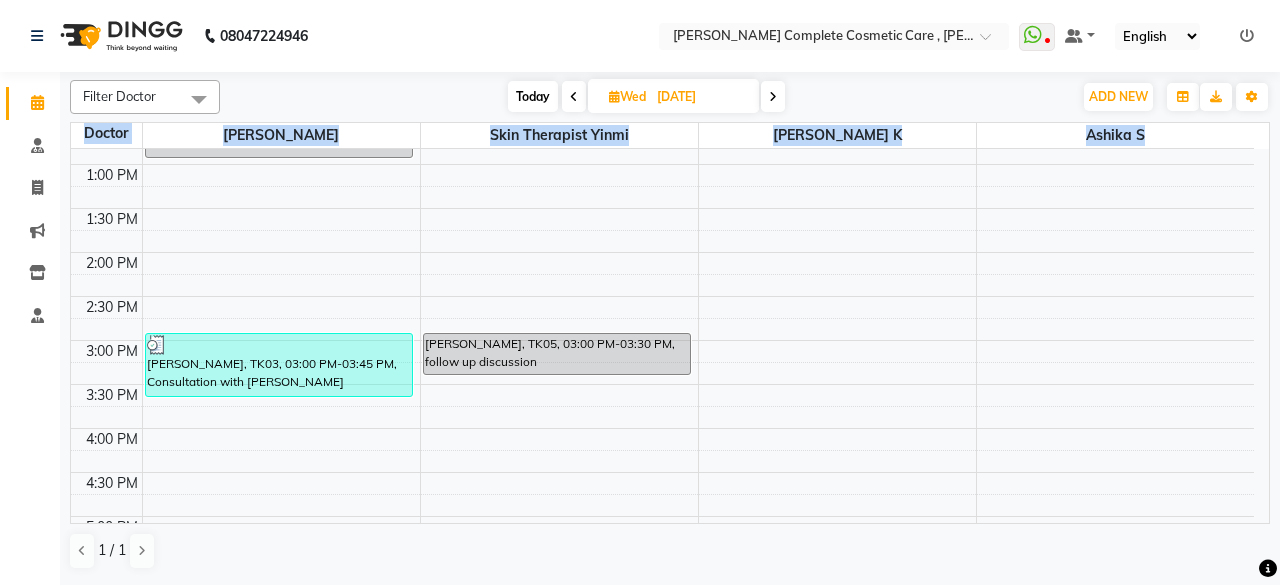 scroll, scrollTop: 664, scrollLeft: 0, axis: vertical 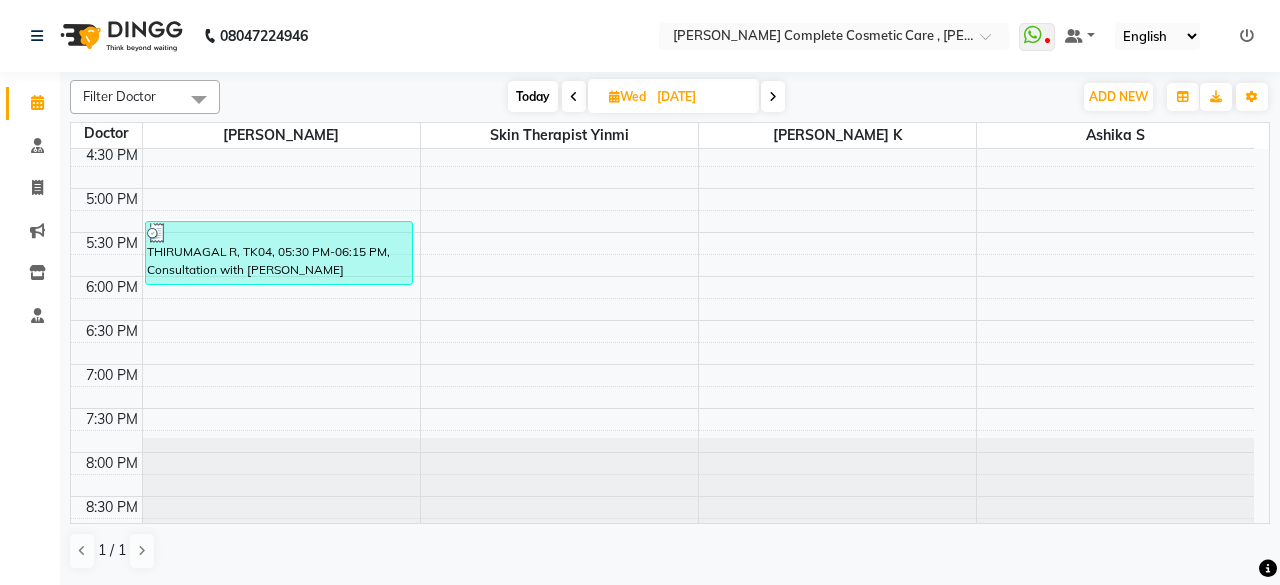 click at bounding box center [773, 96] 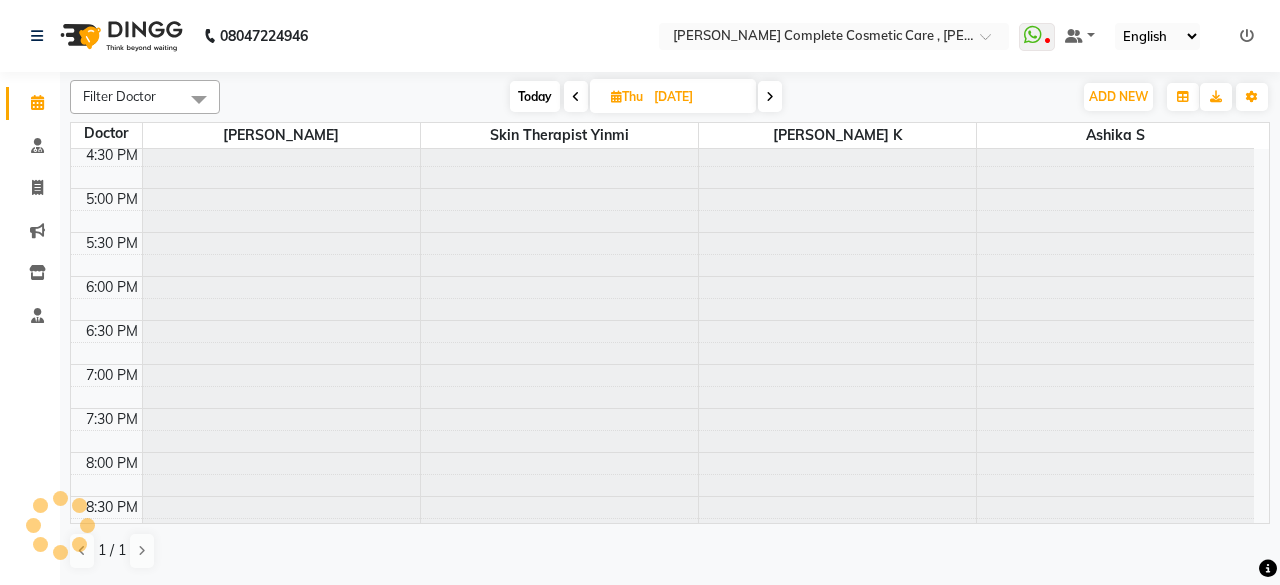 scroll, scrollTop: 664, scrollLeft: 0, axis: vertical 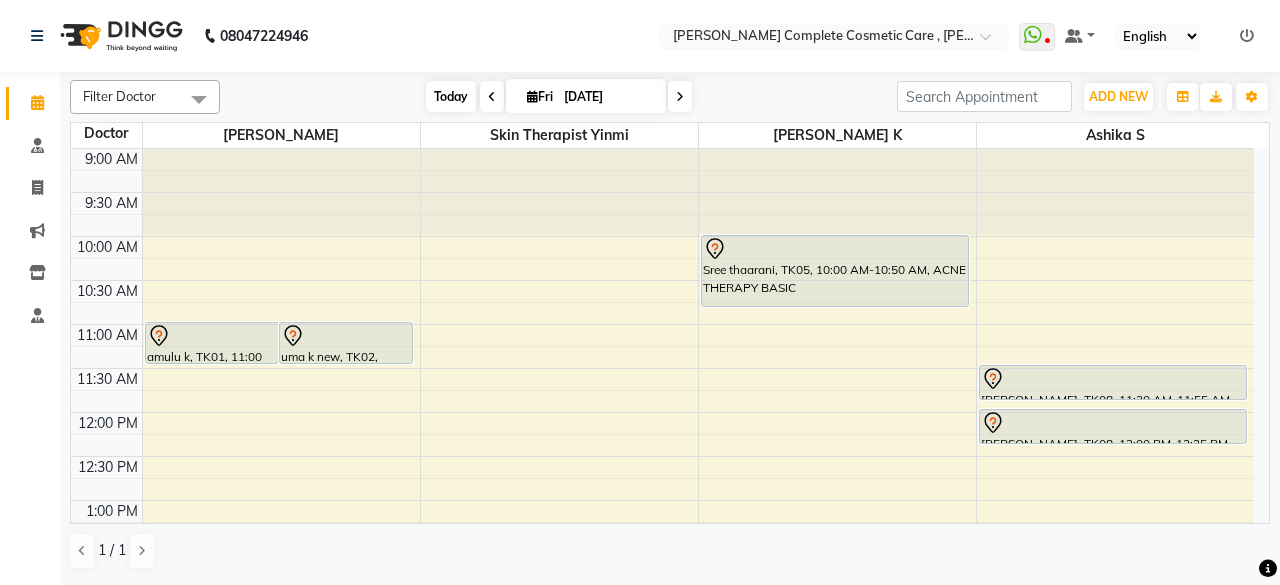 click on "Today" at bounding box center [451, 96] 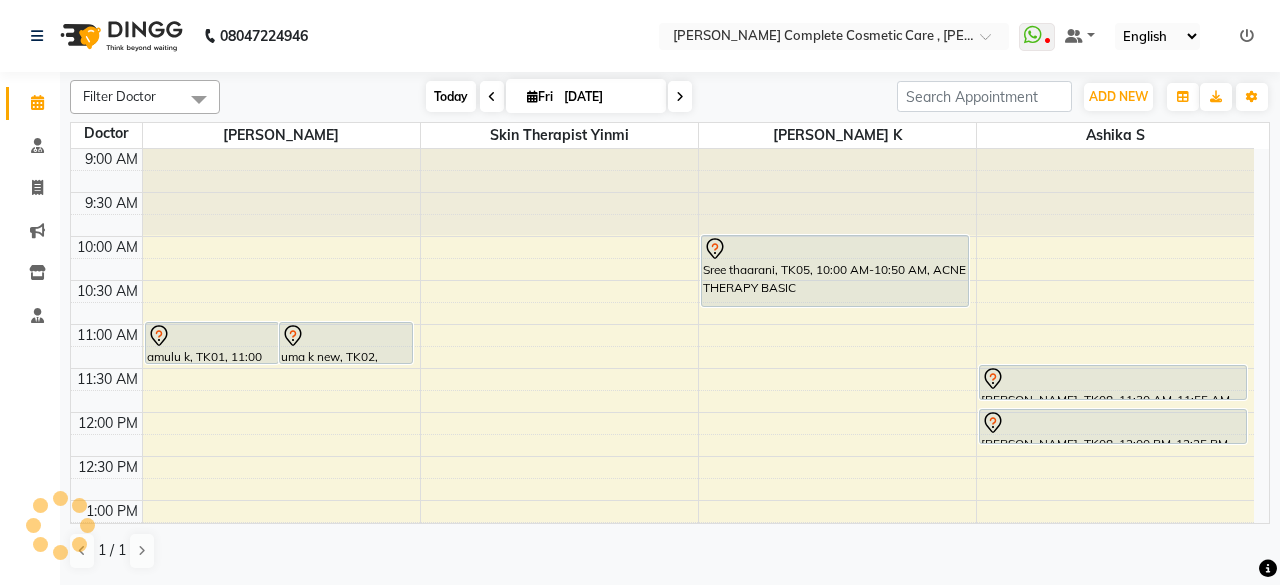 scroll, scrollTop: 664, scrollLeft: 0, axis: vertical 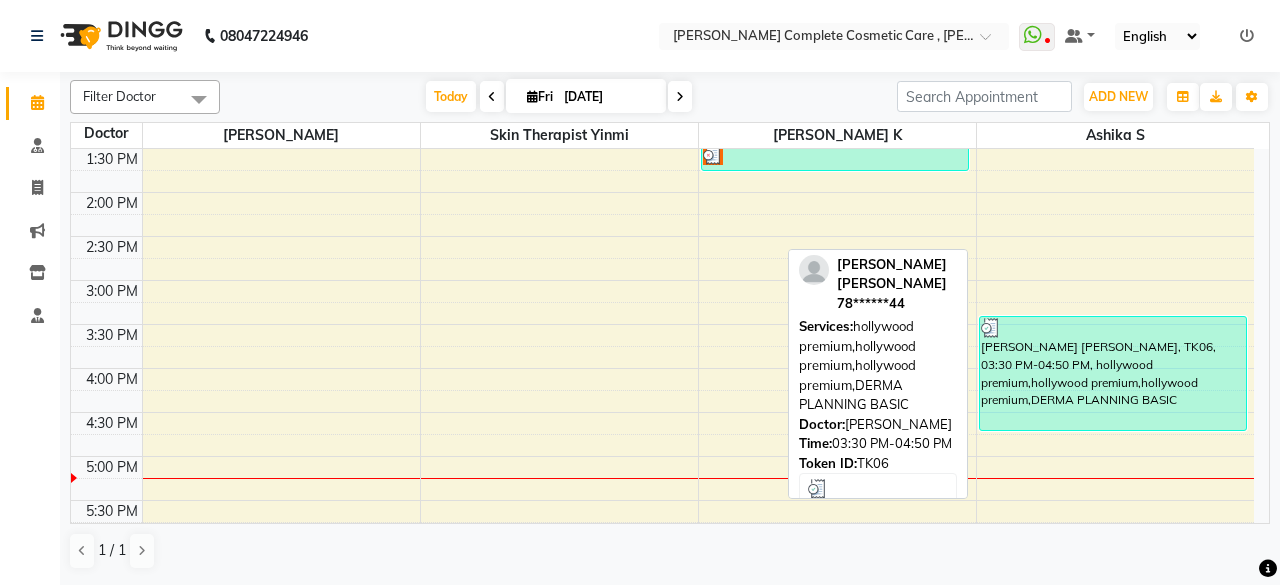 click on "[PERSON_NAME] [PERSON_NAME], TK06, 03:30 PM-04:50 PM, hollywood premium,hollywood premium,hollywood premium,DERMA PLANNING BASIC" at bounding box center [1113, 373] 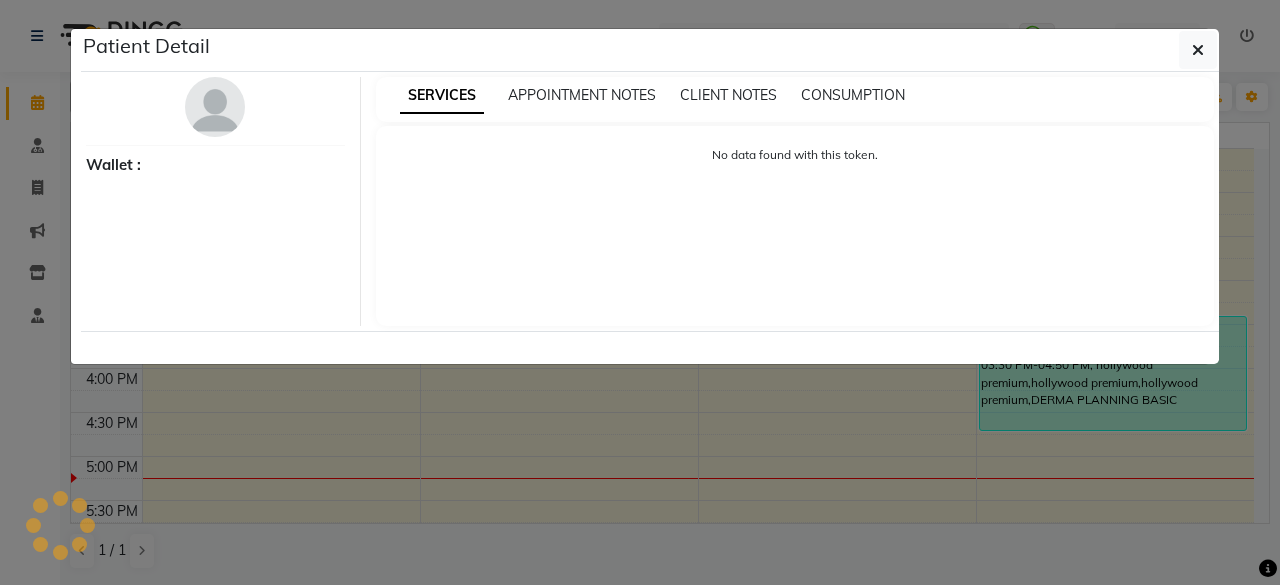 select on "3" 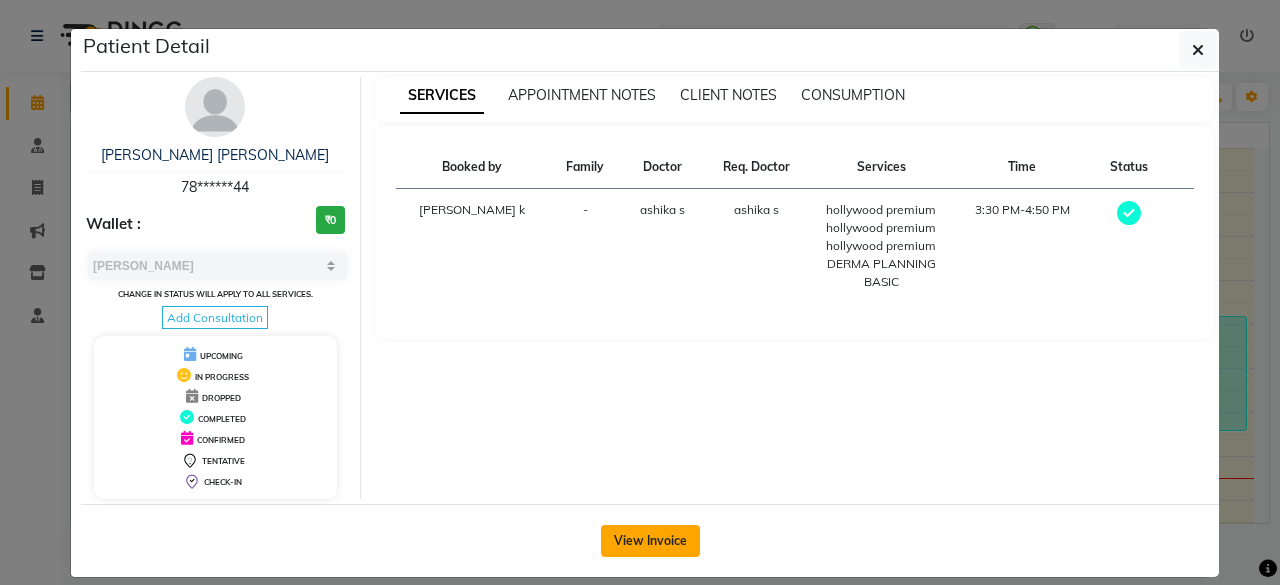 click on "View Invoice" 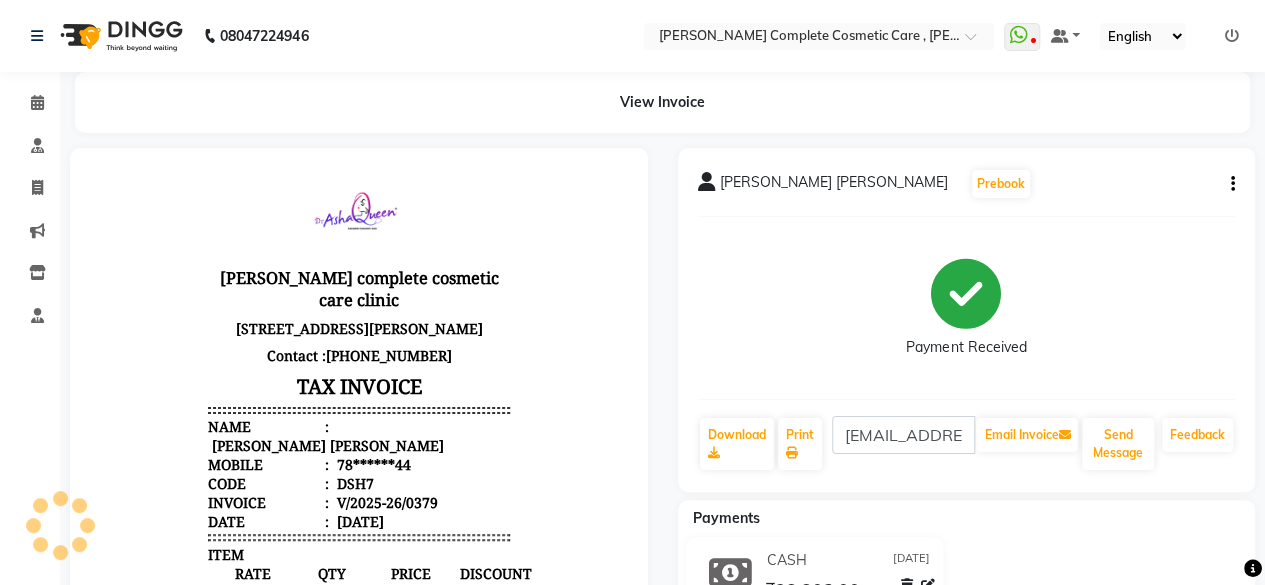 scroll, scrollTop: 0, scrollLeft: 0, axis: both 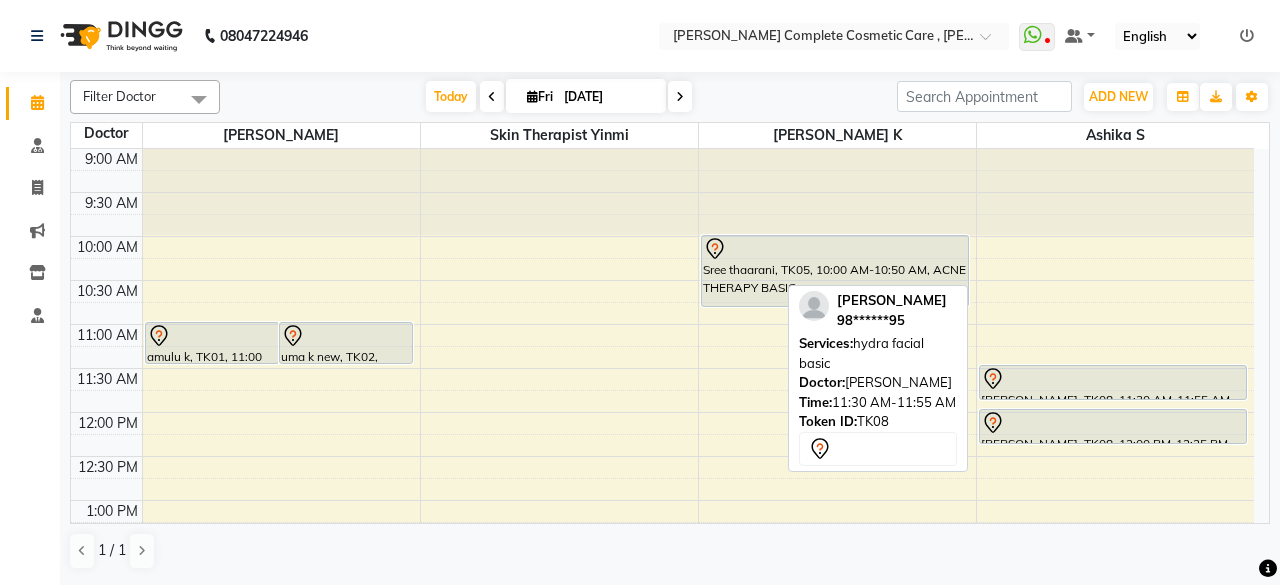 click at bounding box center [1113, 379] 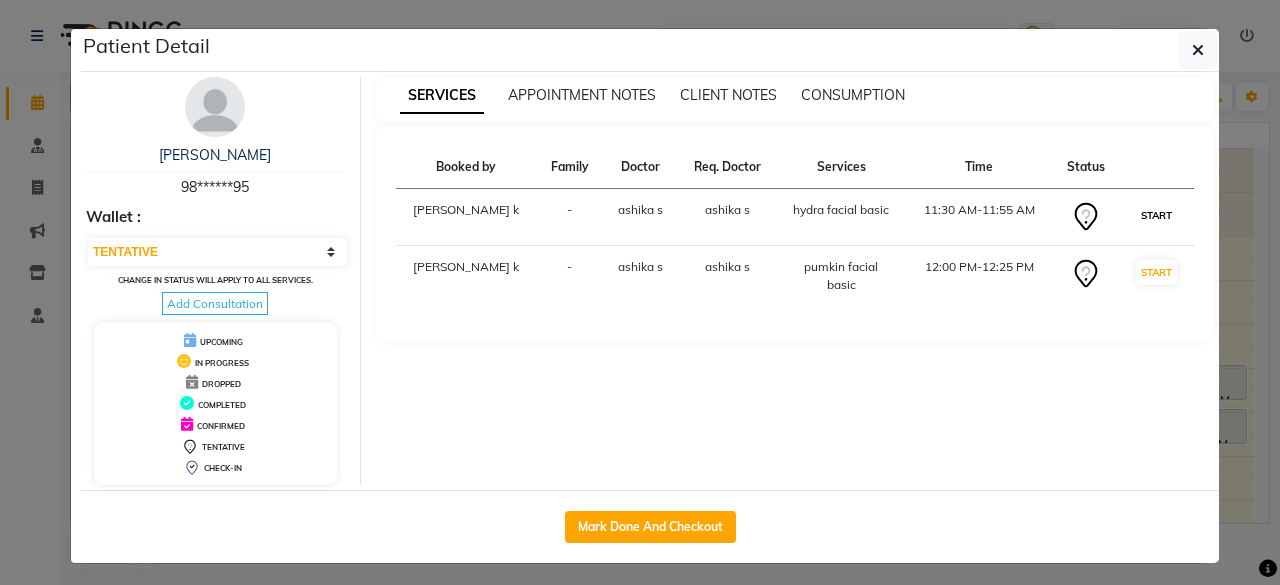click on "START" at bounding box center [1156, 215] 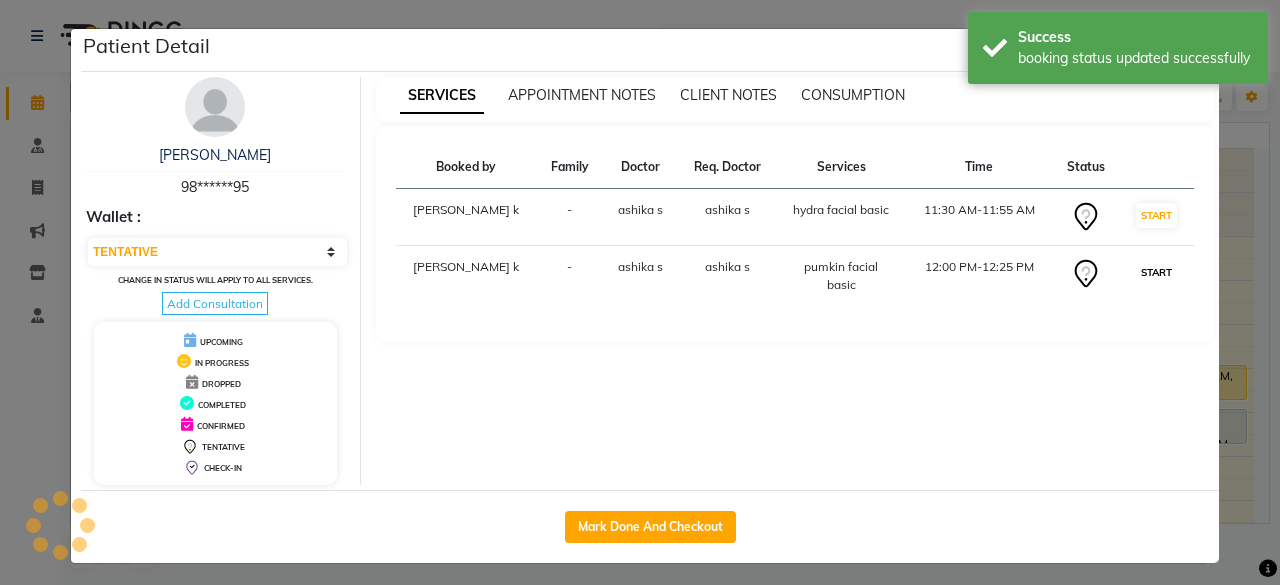 click on "START" at bounding box center (1156, 272) 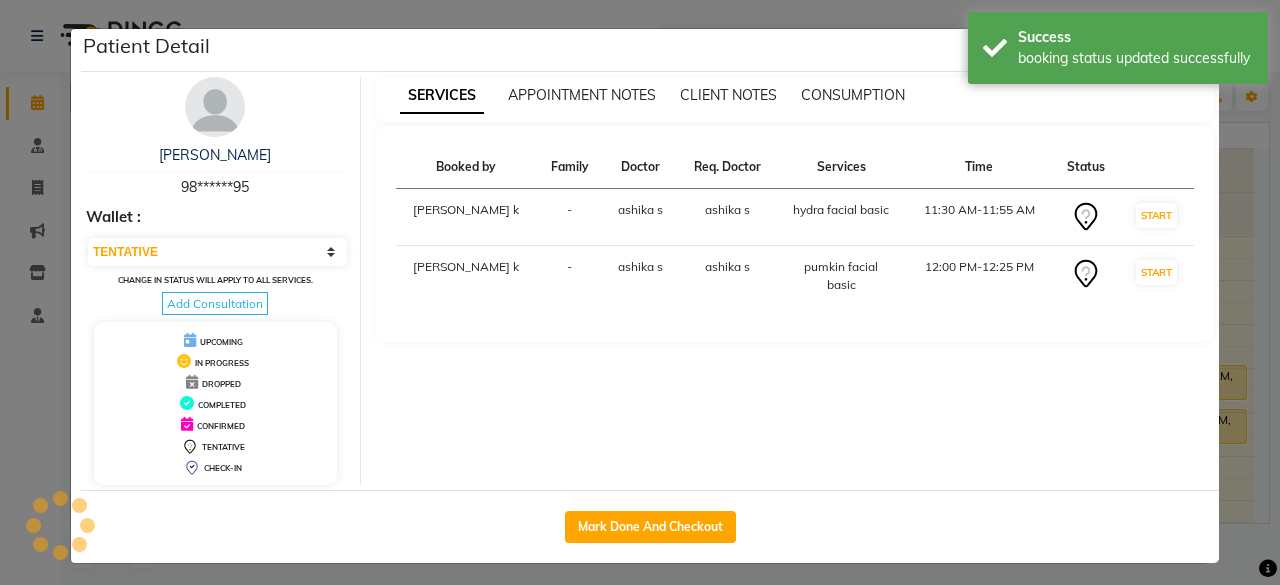 select on "1" 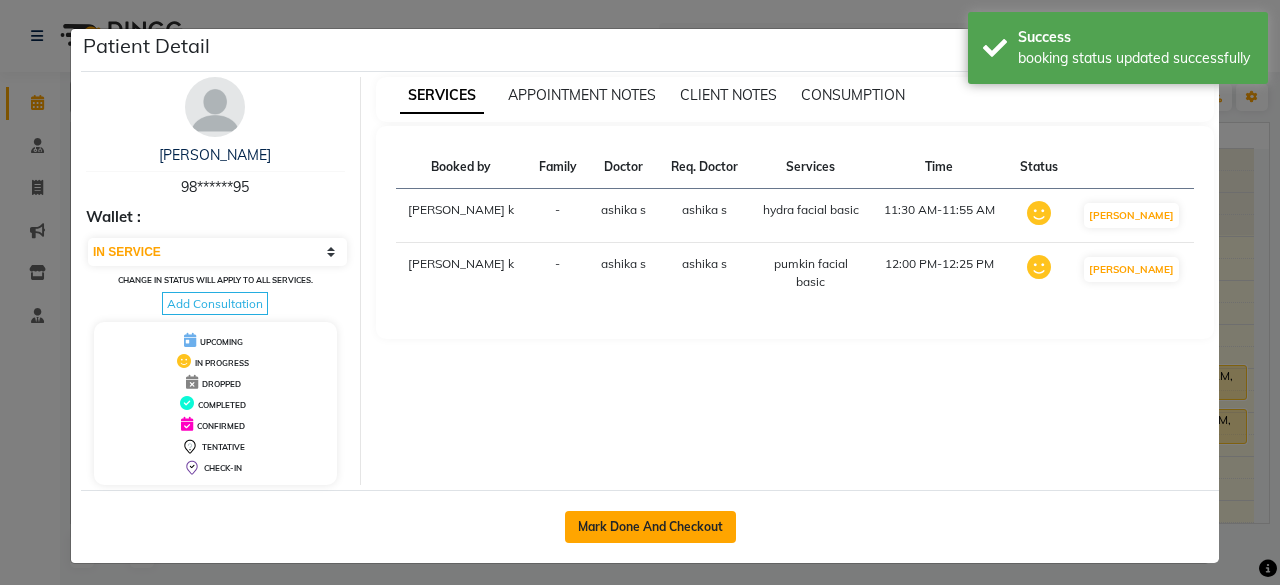 click on "Mark Done And Checkout" 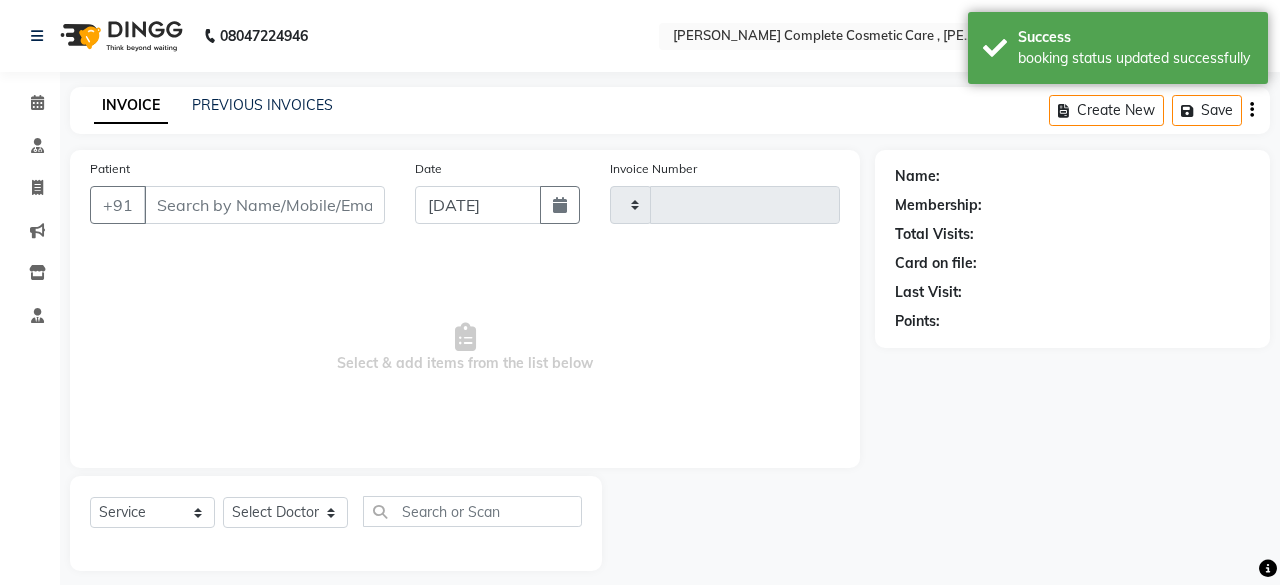 type on "0380" 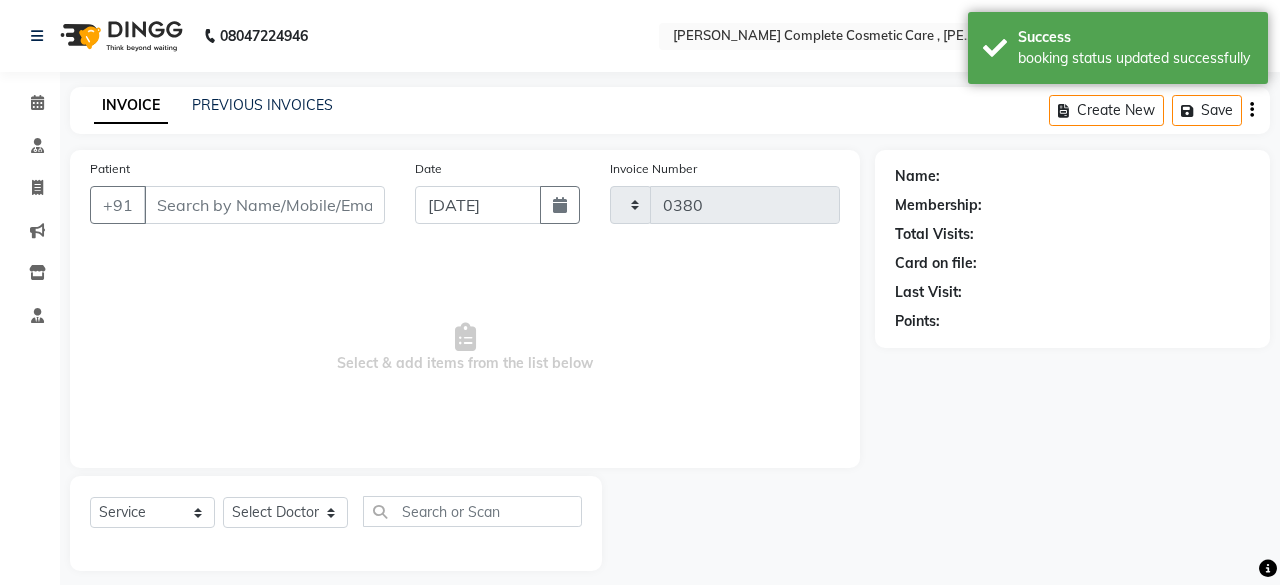 select on "7560" 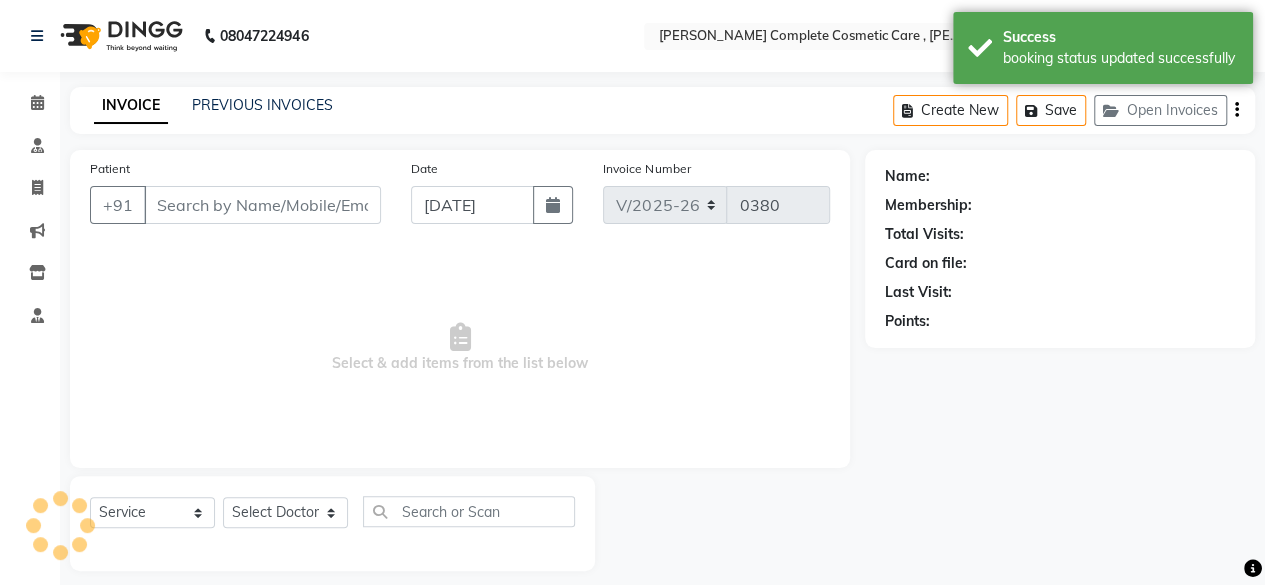 type on "98******95" 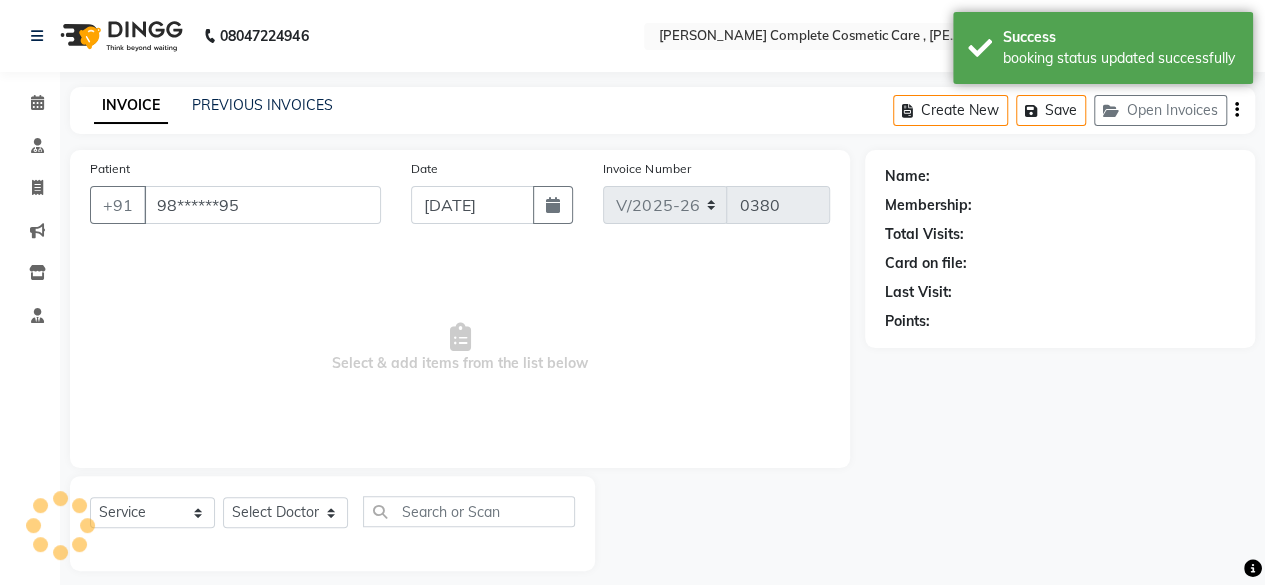 select on "83350" 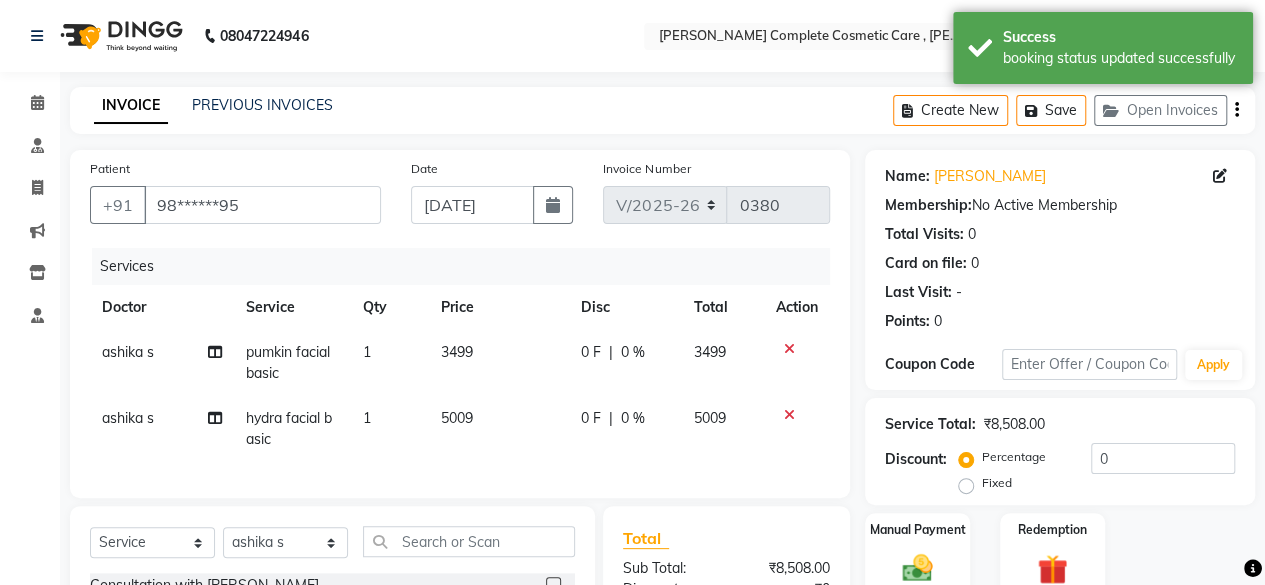click on "3499" 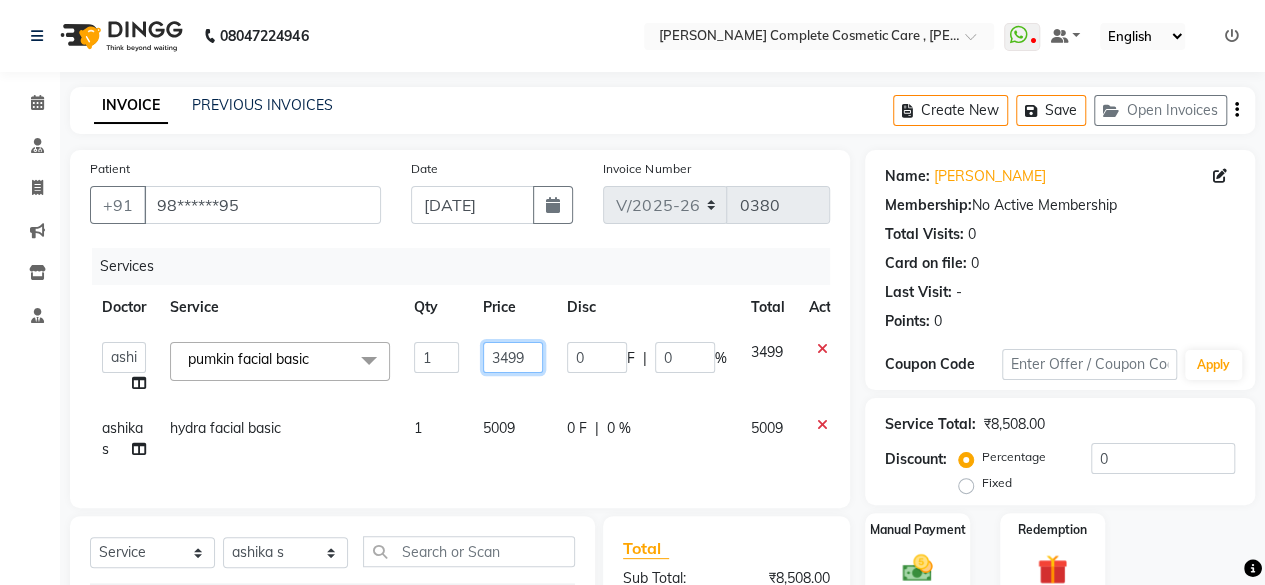 click on "3499" 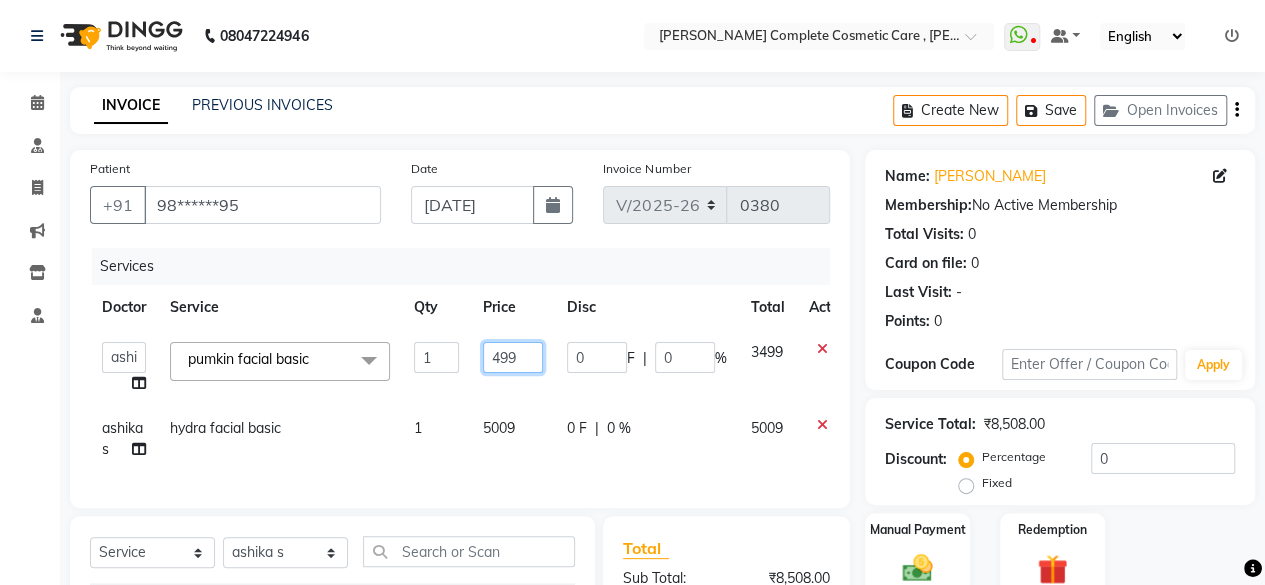 type on "4499" 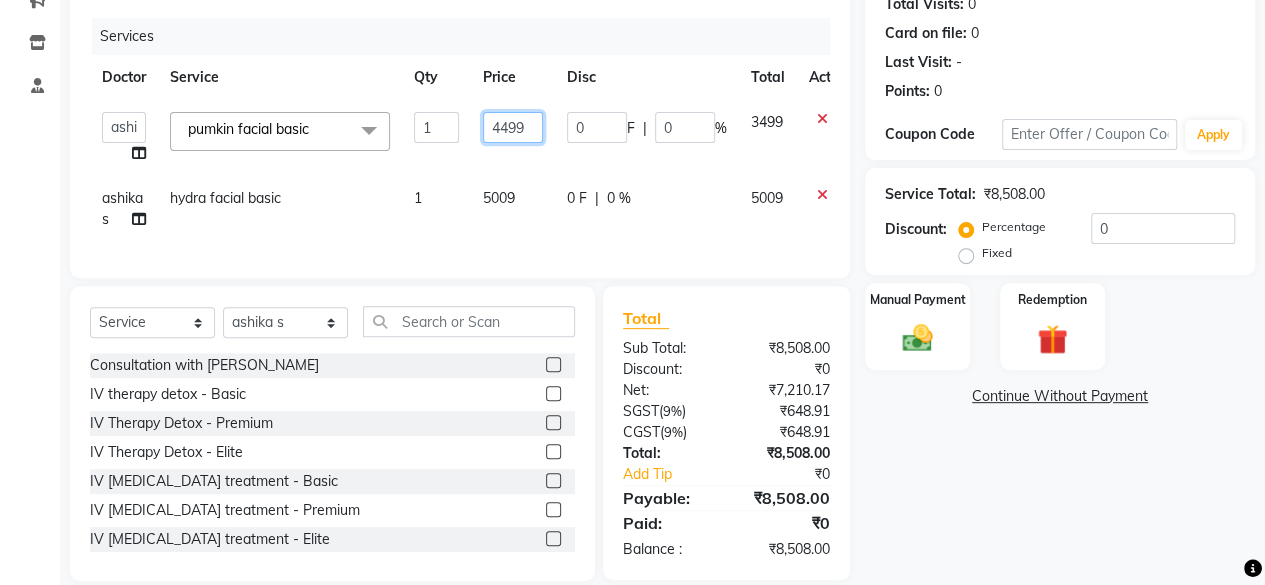scroll, scrollTop: 270, scrollLeft: 0, axis: vertical 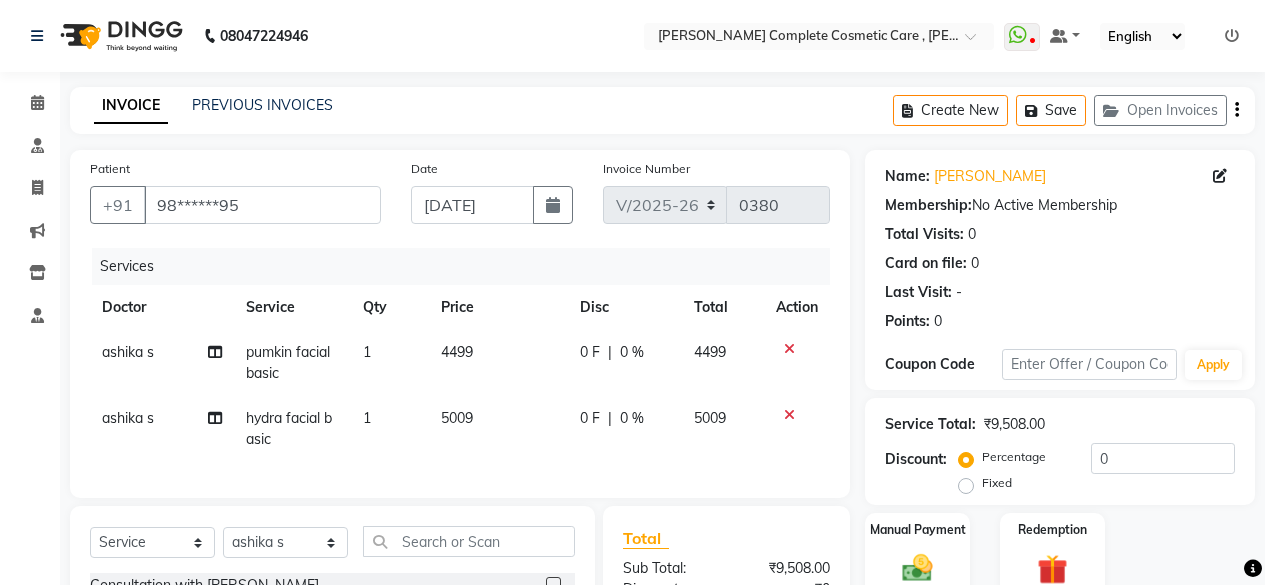 select on "7560" 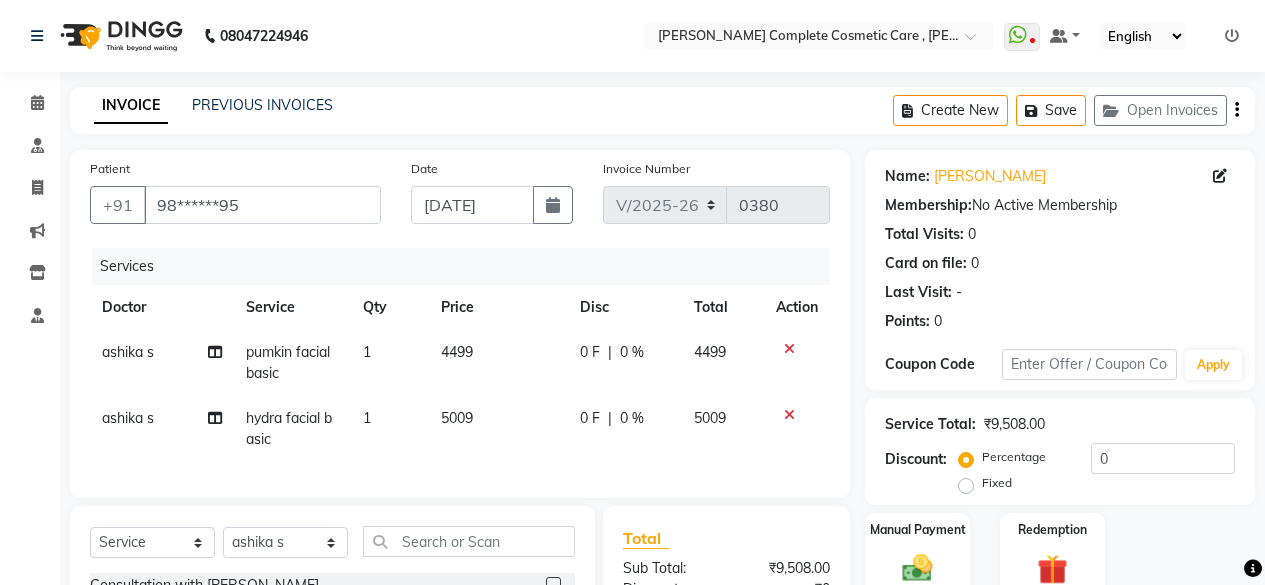 select on "service" 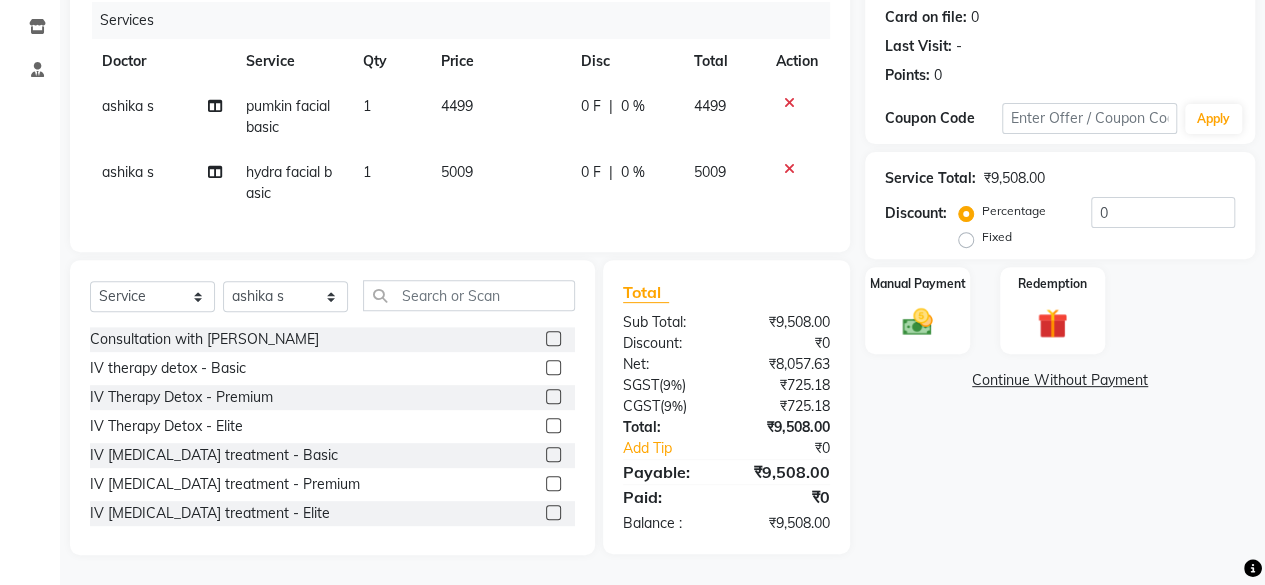 scroll, scrollTop: 0, scrollLeft: 0, axis: both 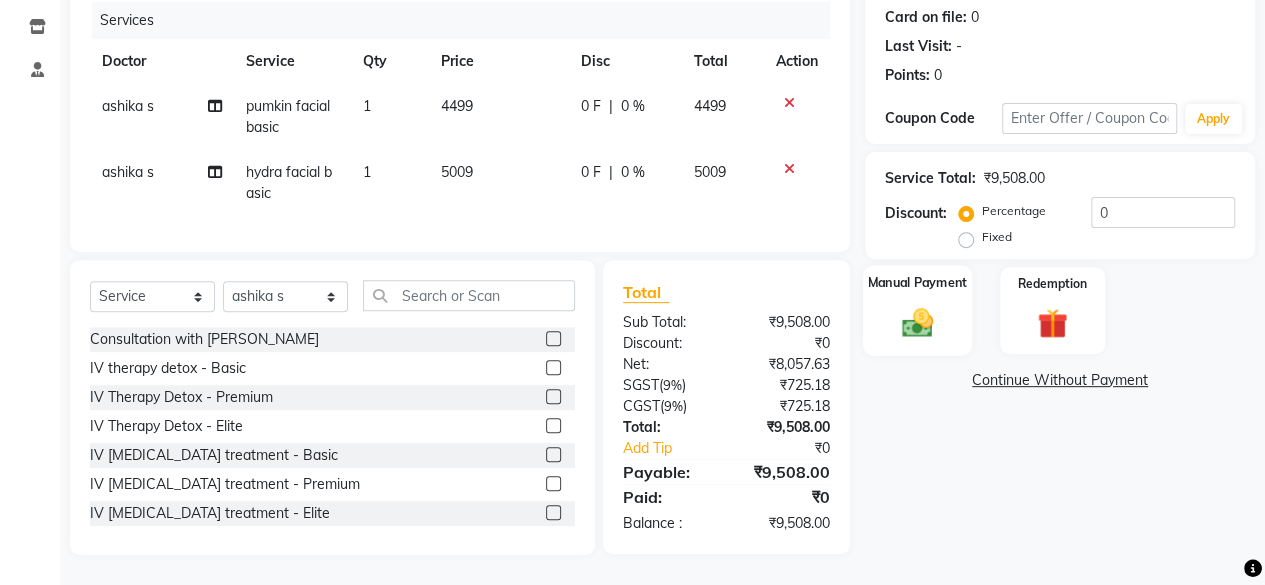 click 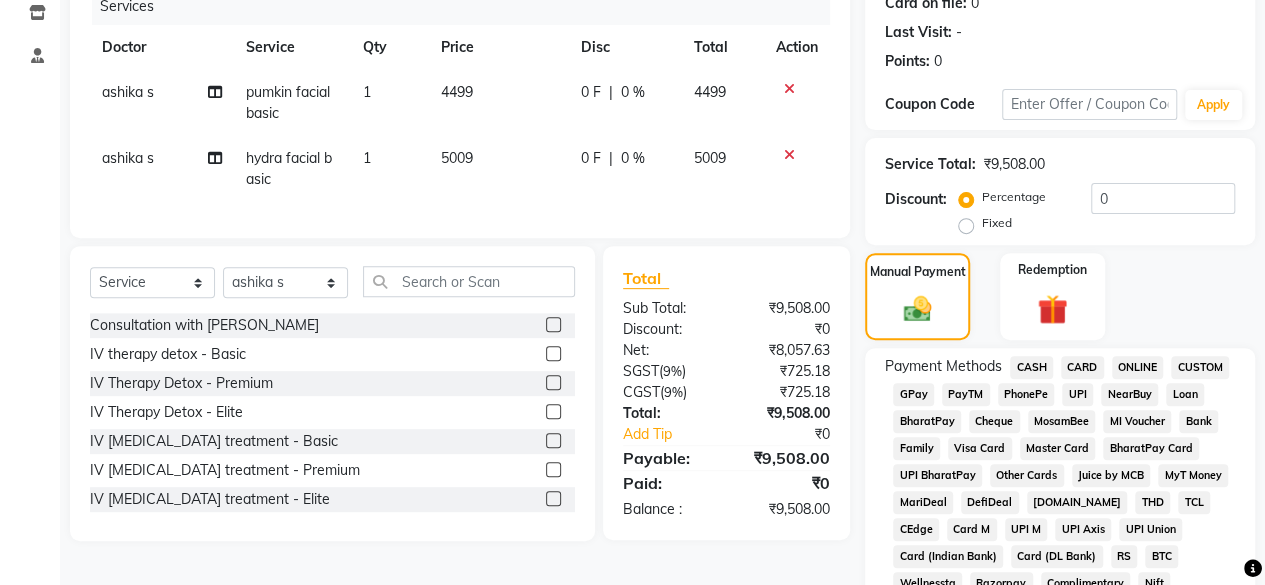 click on "GPay" 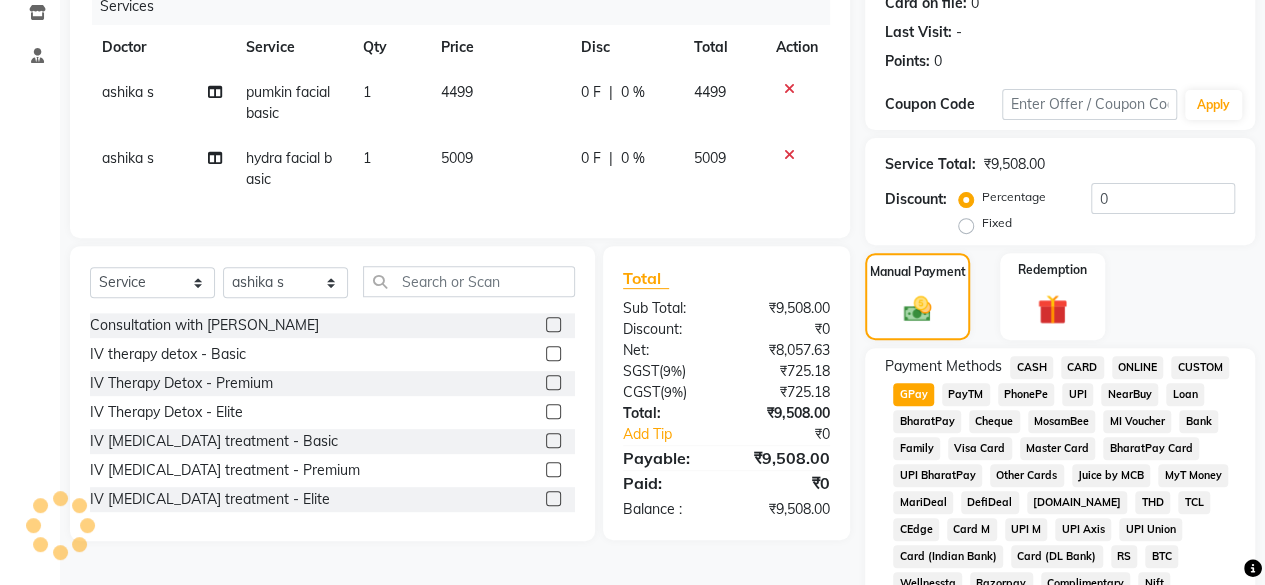 scroll, scrollTop: 772, scrollLeft: 0, axis: vertical 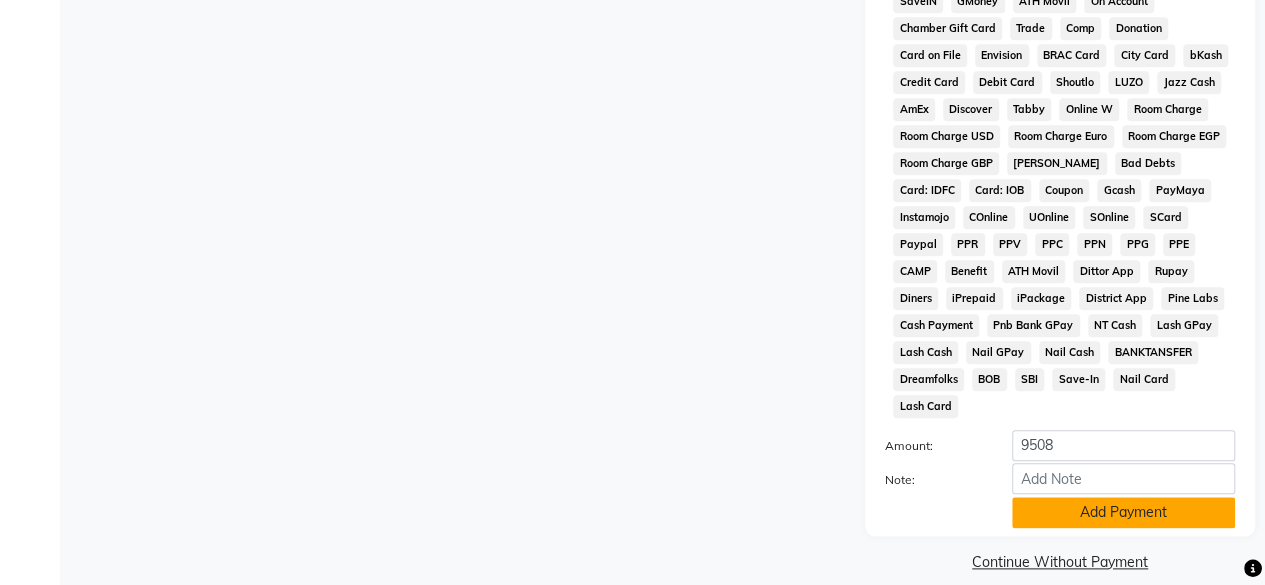 click on "Add Payment" 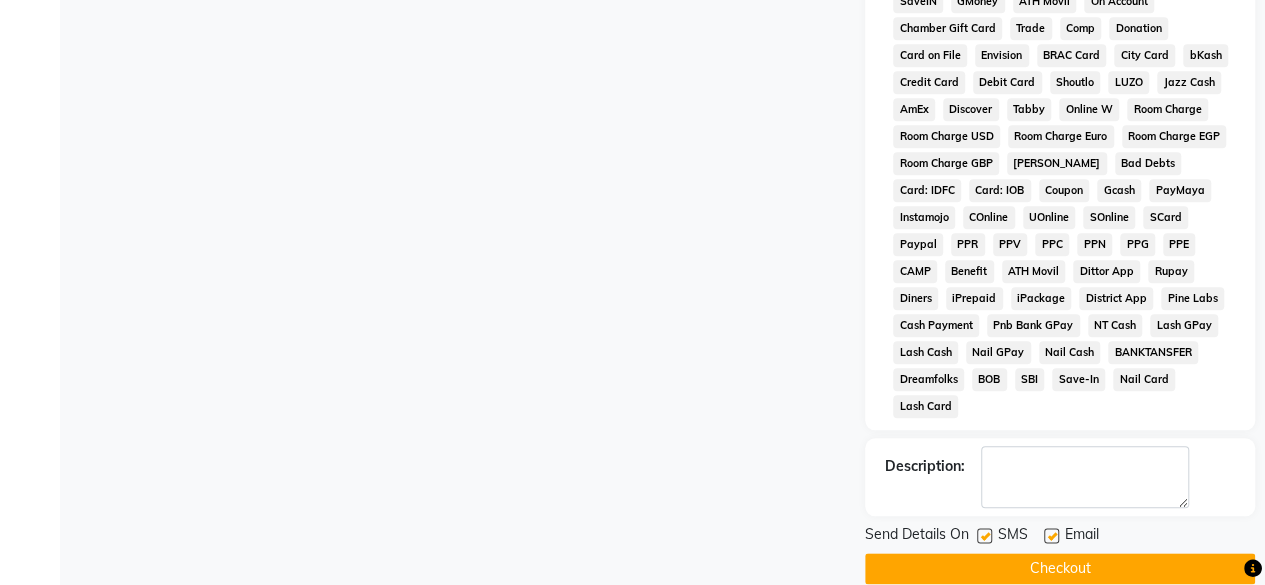 click on "Checkout" 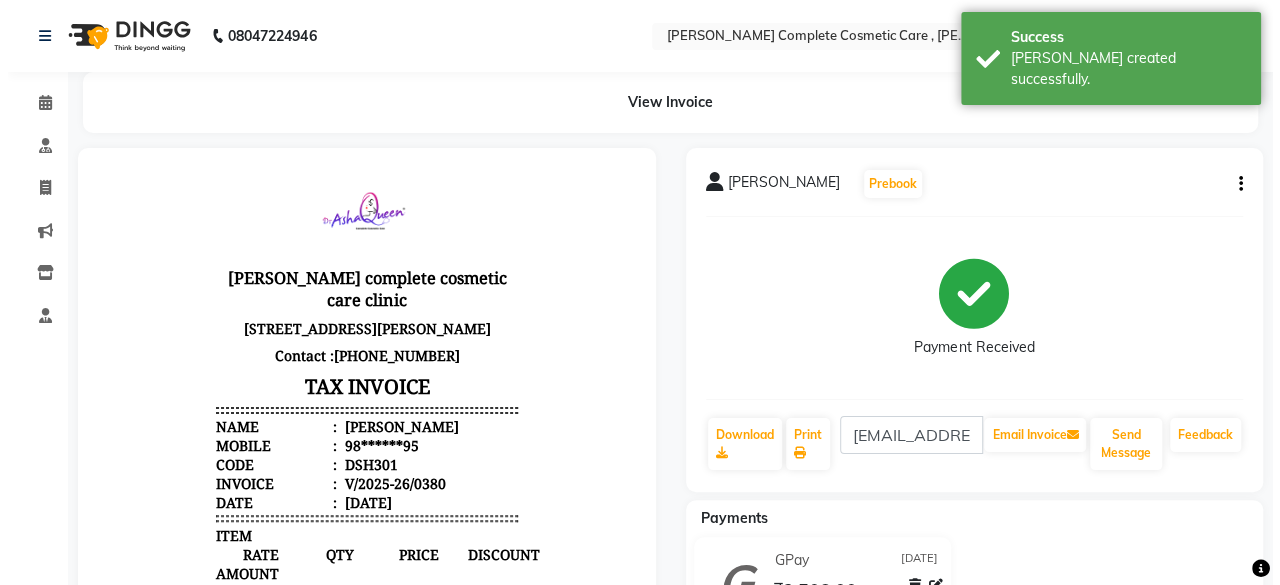 scroll, scrollTop: 0, scrollLeft: 0, axis: both 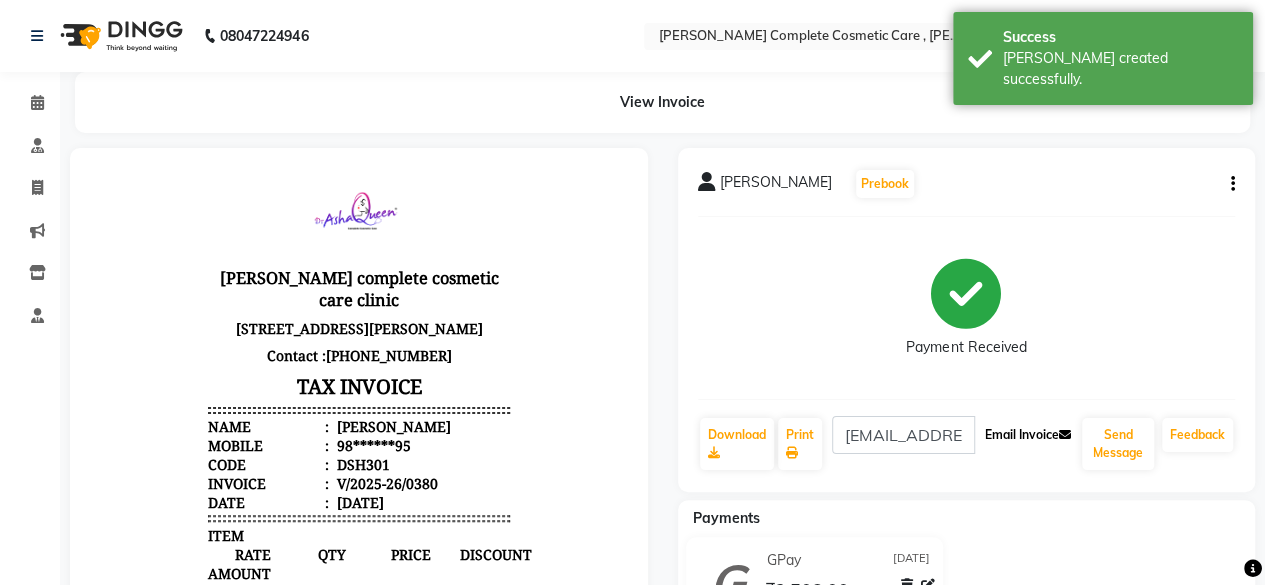 click on "Email Invoice" 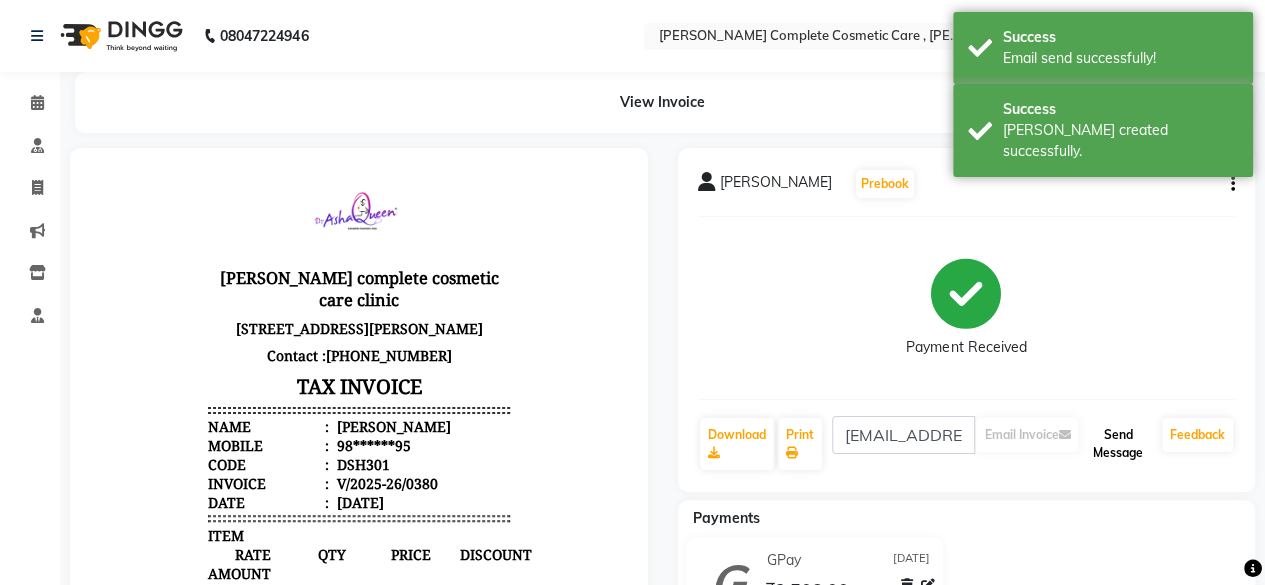 click on "Send Message" 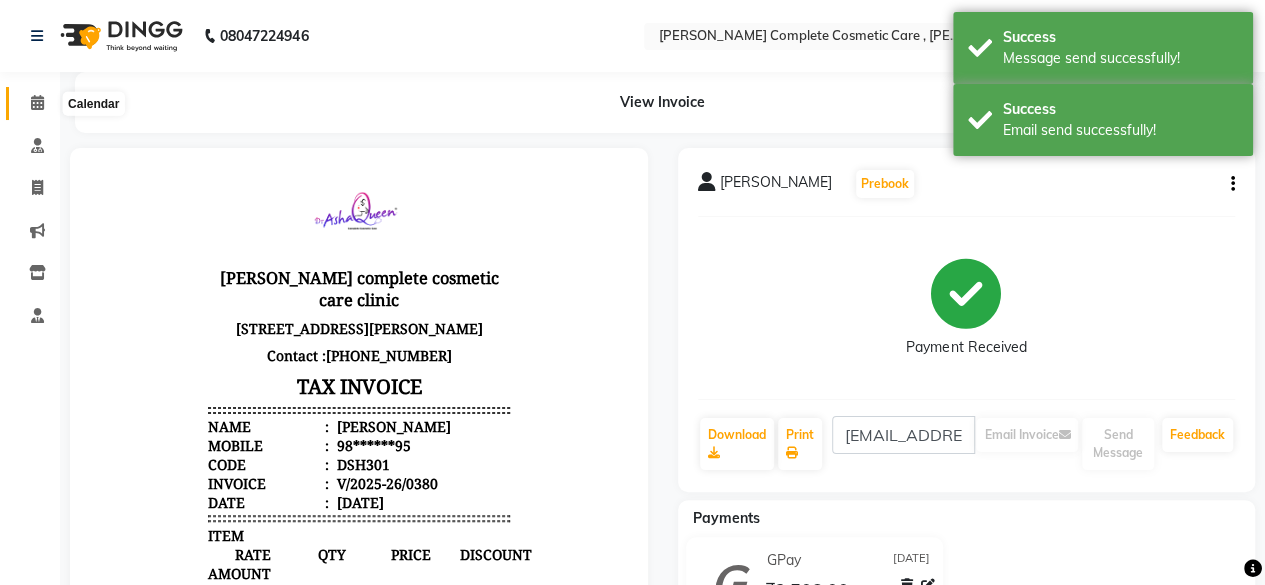 click 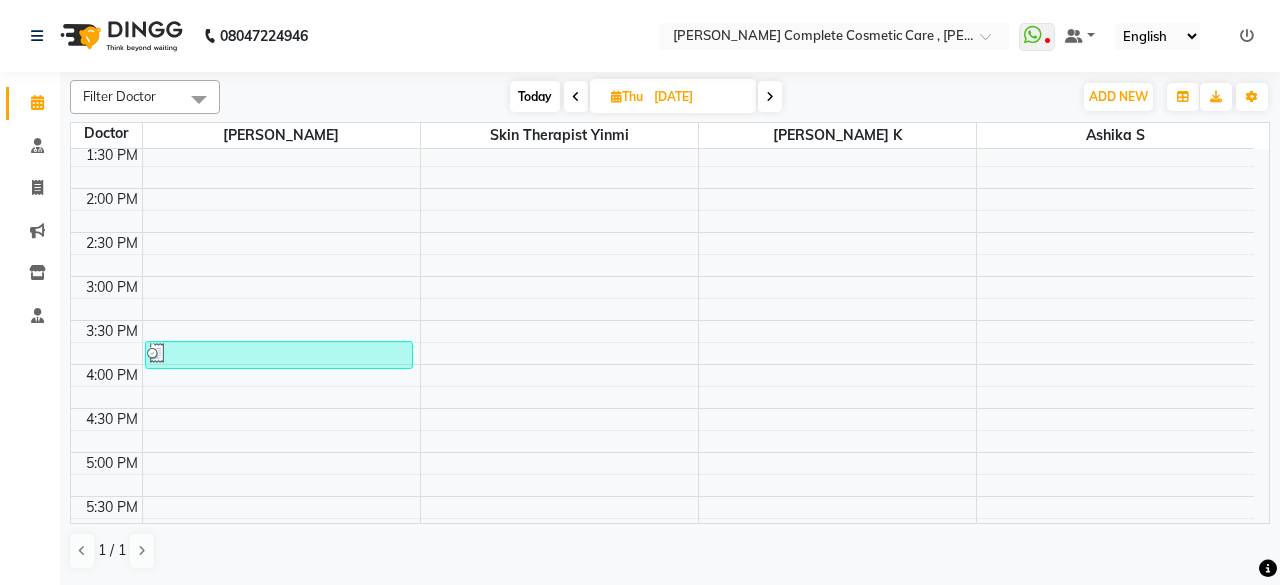 scroll, scrollTop: 440, scrollLeft: 0, axis: vertical 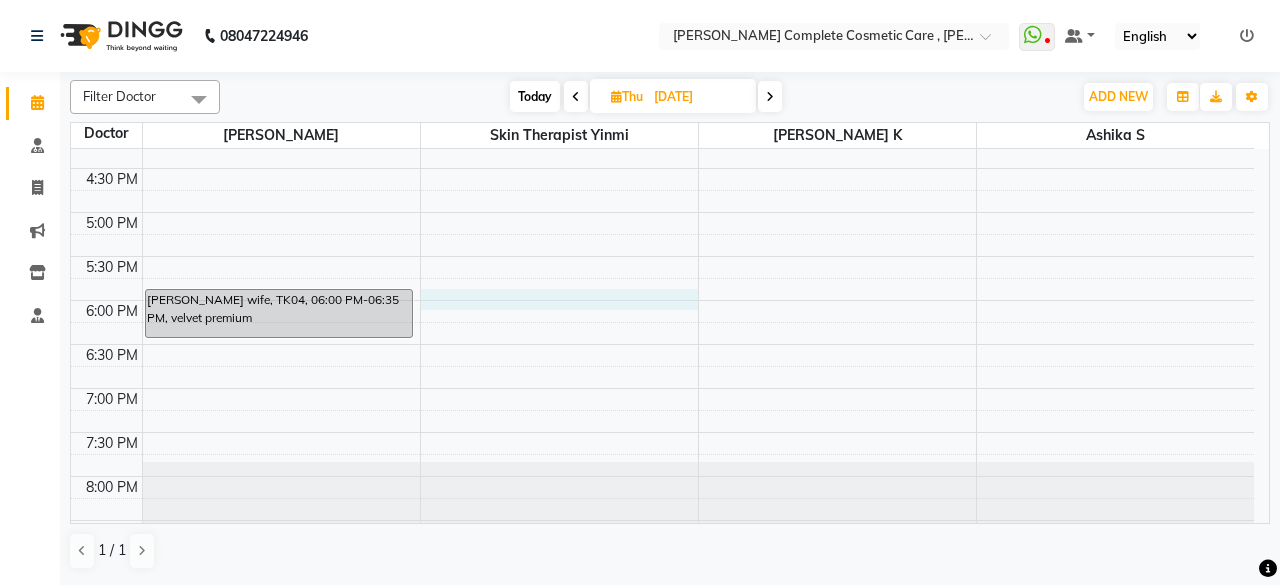 click on "9:00 AM 9:30 AM 10:00 AM 10:30 AM 11:00 AM 11:30 AM 12:00 PM 12:30 PM 1:00 PM 1:30 PM 2:00 PM 2:30 PM 3:00 PM 3:30 PM 4:00 PM 4:30 PM 5:00 PM 5:30 PM 6:00 PM 6:30 PM 7:00 PM 7:30 PM 8:00 PM 8:30 PM     AR. ASMAA SULTHANA, TK01, 10:00 AM-10:45 AM, Consultation with dr Asha queen     SUGASHINI HETTI, TK06, 10:00 AM-10:45 AM, Consultation with dr Asha queen     JAYASUDHA AYANAMBAKKAM, TK02, 11:00 AM-12:00 PM, Consultation with dr Asha queen,semipermanent lip basic     Riyaz M, TK03, 11:00 AM-11:45 AM, Consultation with dr Asha queen     AR. ASMAA SULTHANA, TK07, 03:50 PM-04:10 PM, DERMA PLANNING BASIC     robin wife, TK04, 06:00 PM-06:35 PM, velvet premium     priyanka k, TK05, 10:00 AM-10:35 AM, ACNE THERAPY ELITE     AR. ASMAA SULTHANA, TK08, 10:45 AM-11:05 AM, velvet premium      AR. ASMAA SULTHANA, TK08, 11:15 AM-11:35 AM, DERMA PLANNING BASIC" at bounding box center [662, 36] 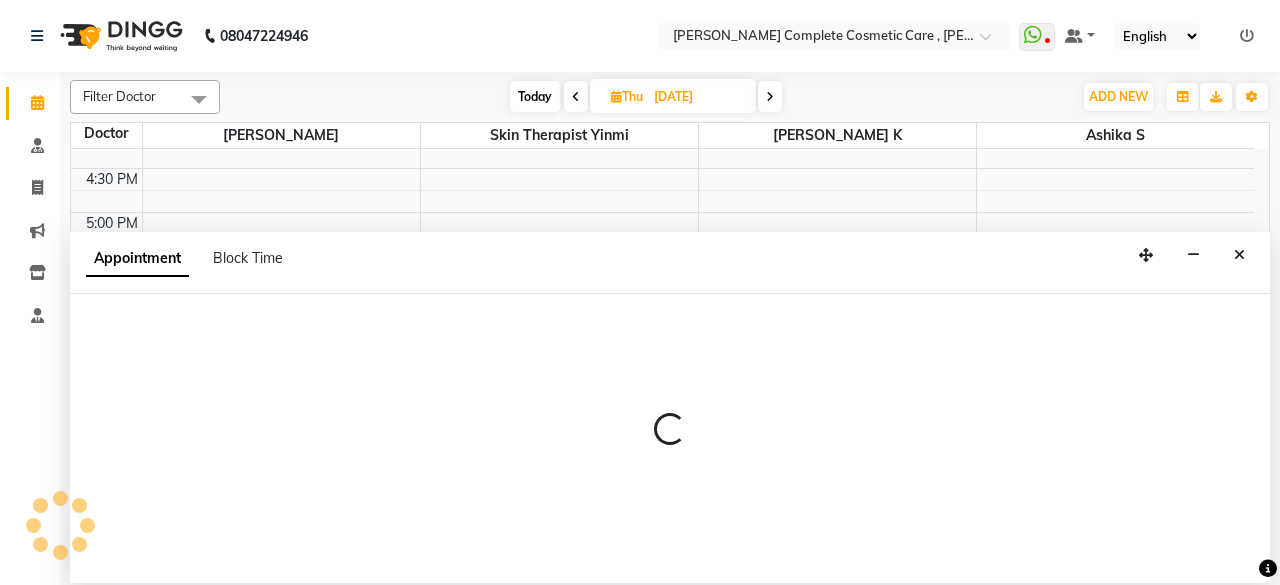 select on "70591" 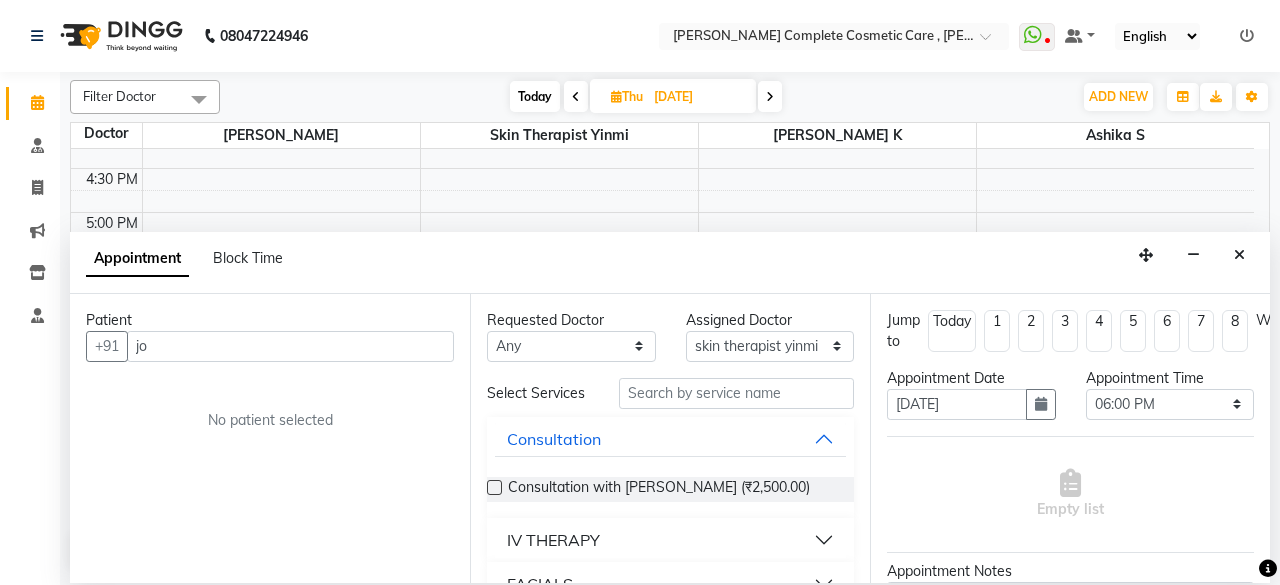 type on "j" 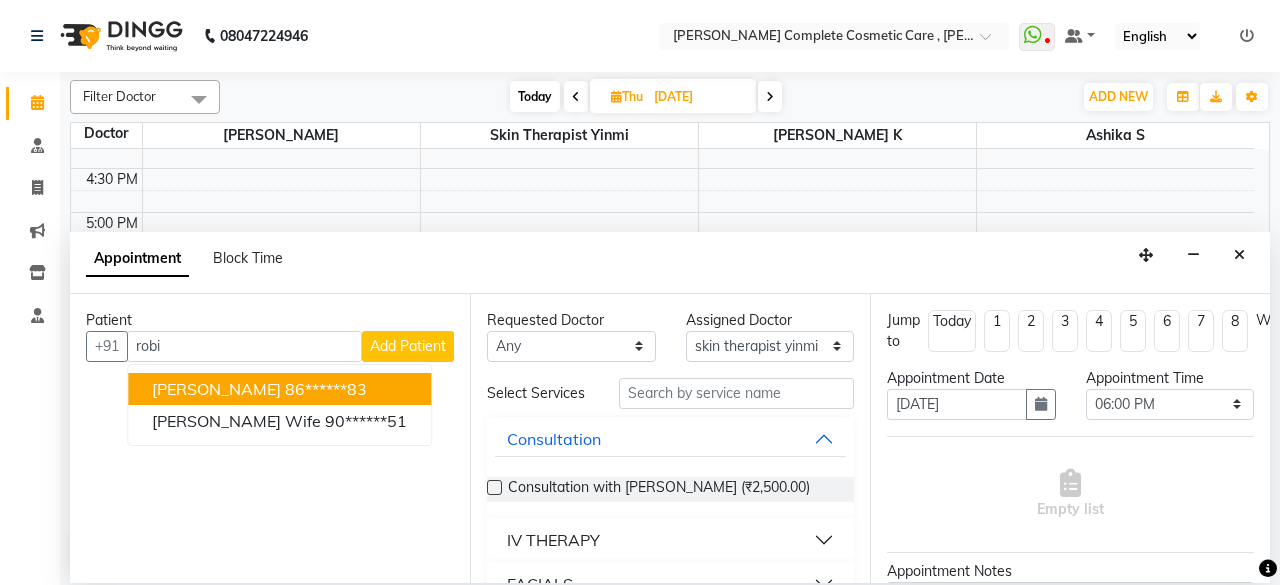 click on "joseph robinson  86******83" at bounding box center [279, 389] 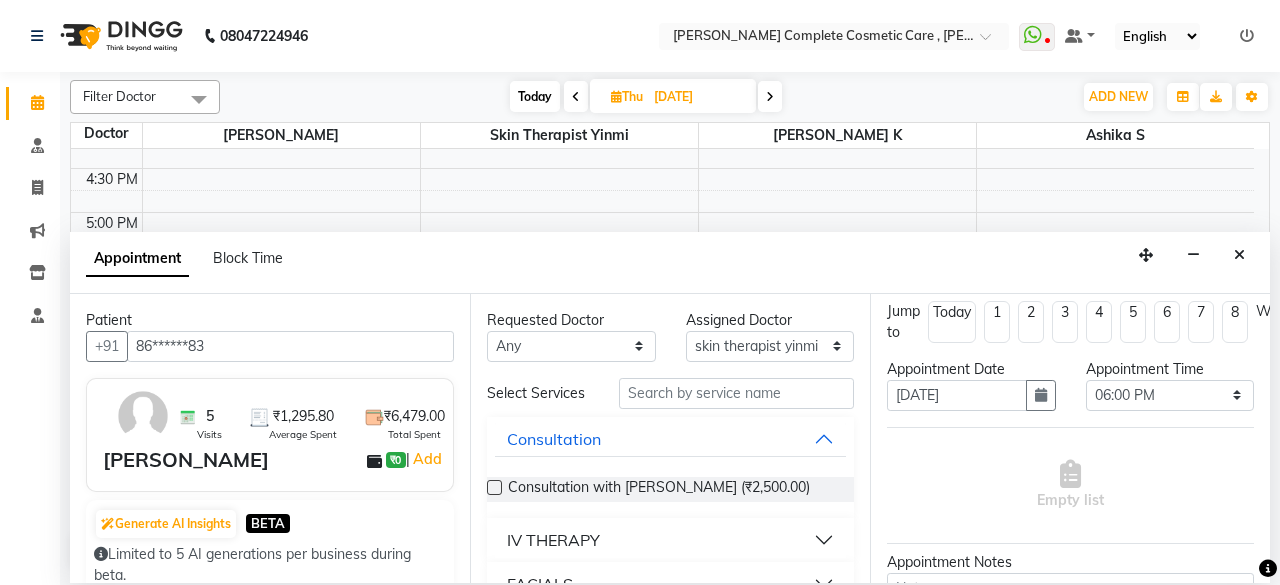 scroll, scrollTop: 0, scrollLeft: 0, axis: both 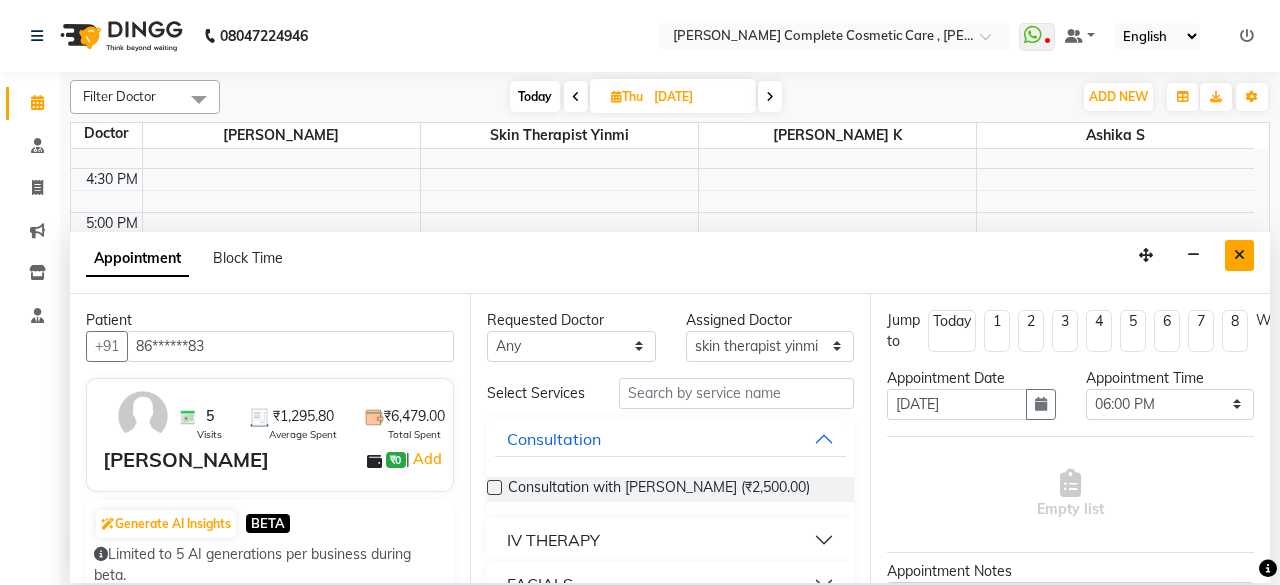type on "86******83" 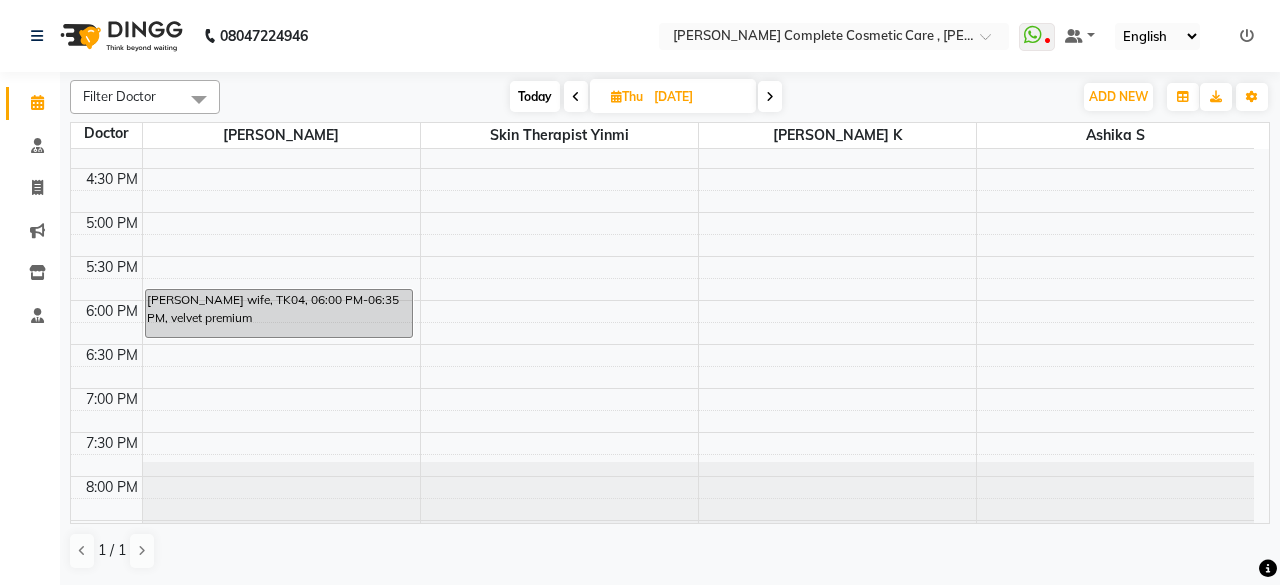 click at bounding box center [770, 96] 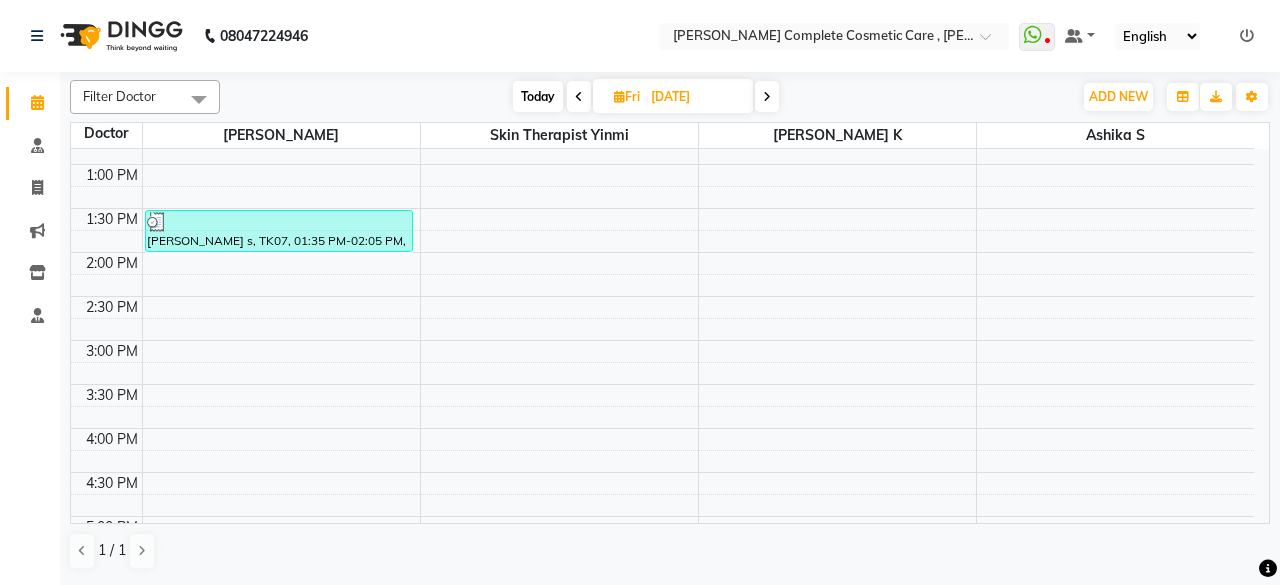 scroll, scrollTop: 8, scrollLeft: 0, axis: vertical 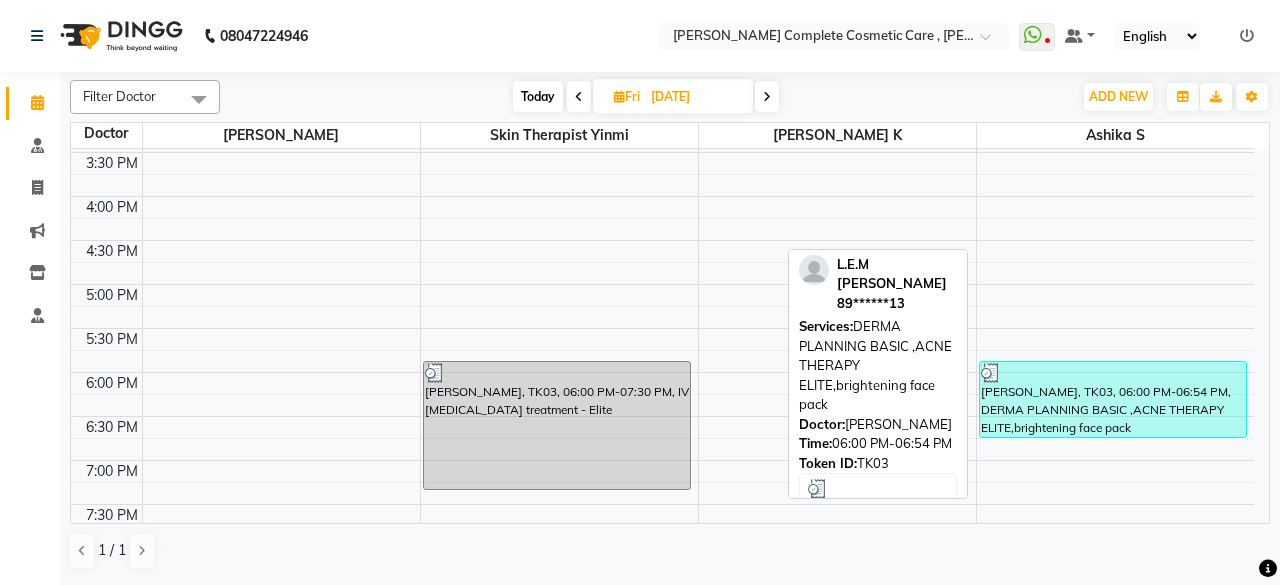 click on "L.E.M HAWA BEEVI, TK03, 06:00 PM-06:54 PM, DERMA PLANNING BASIC ,ACNE THERAPY ELITE,brightening face pack" at bounding box center (1113, 399) 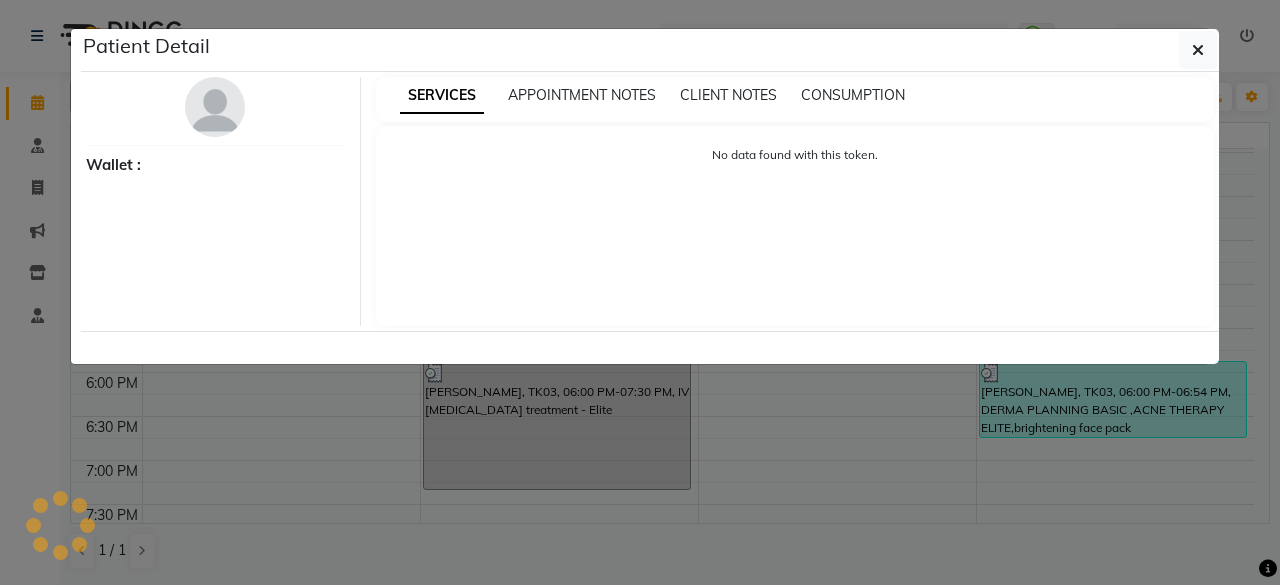 select on "3" 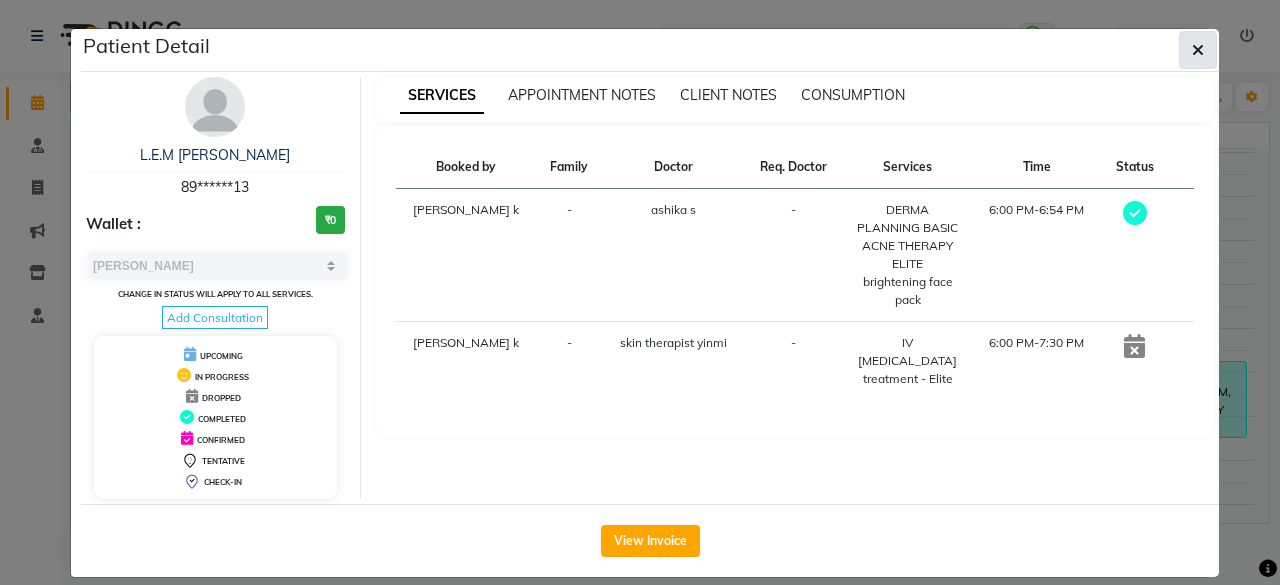 click 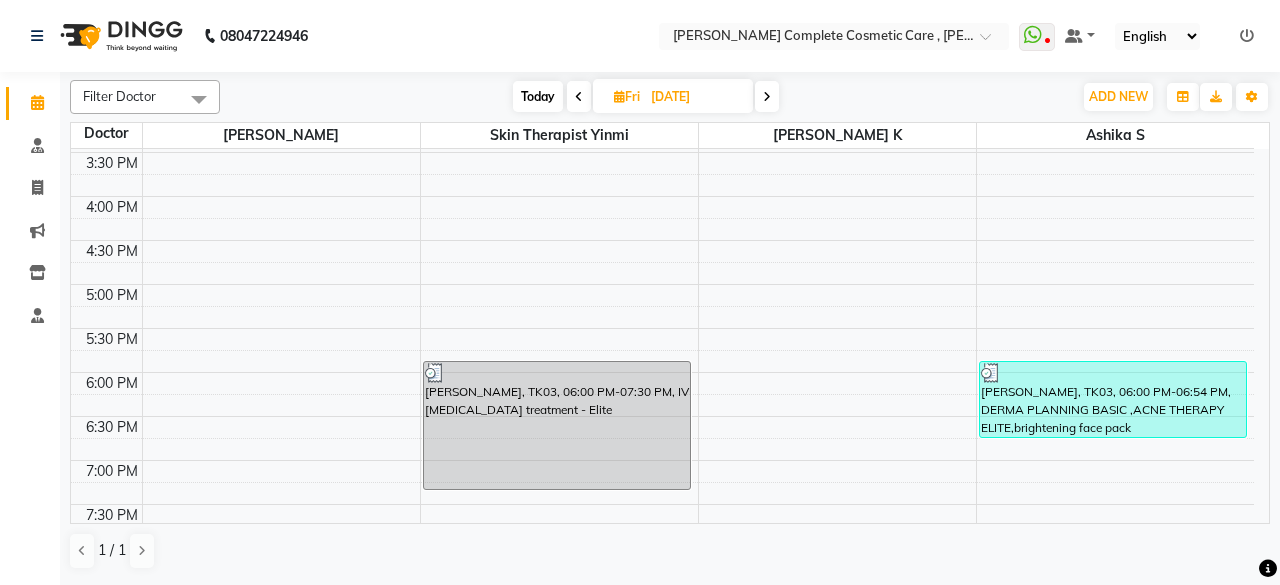 scroll, scrollTop: 664, scrollLeft: 0, axis: vertical 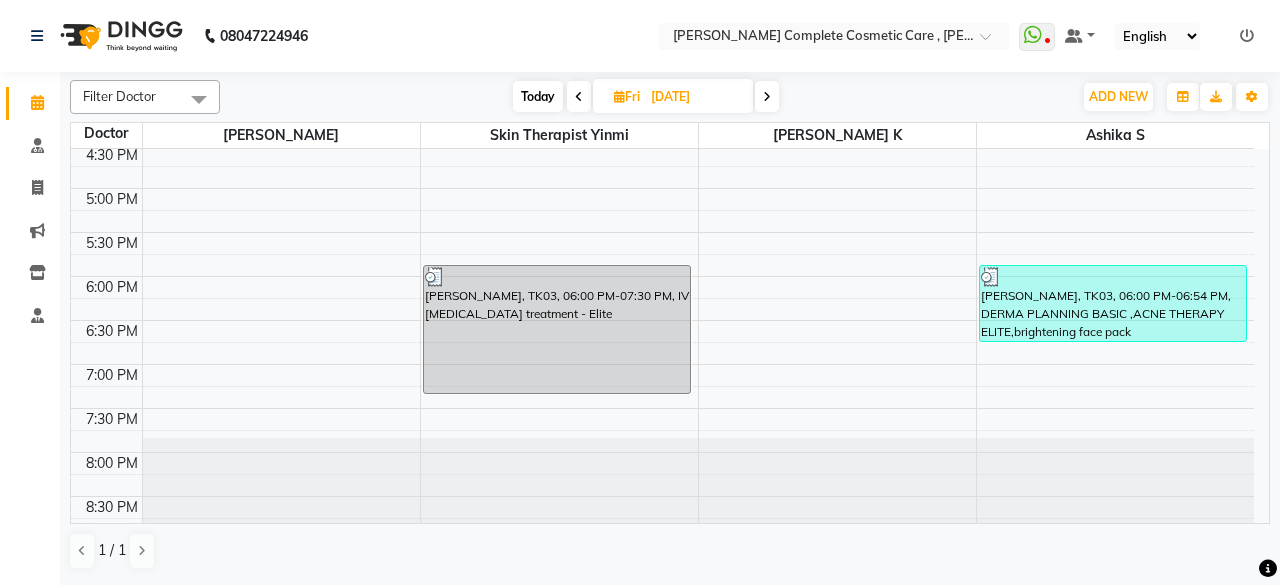 click on "04-07-2025" at bounding box center [695, 97] 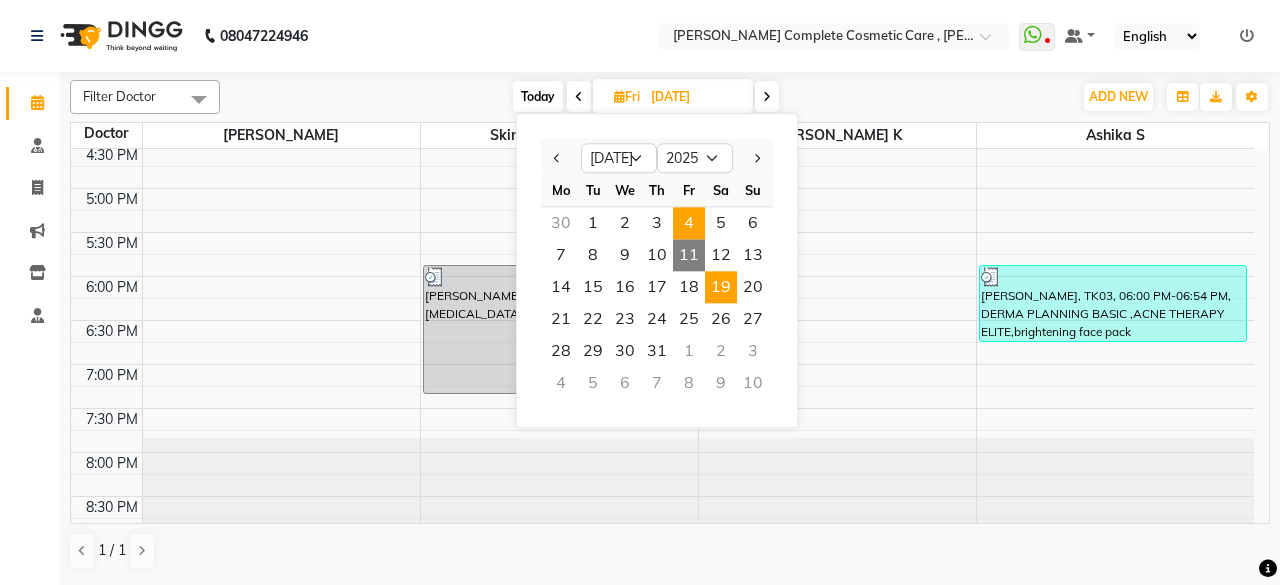 click on "19" at bounding box center [721, 287] 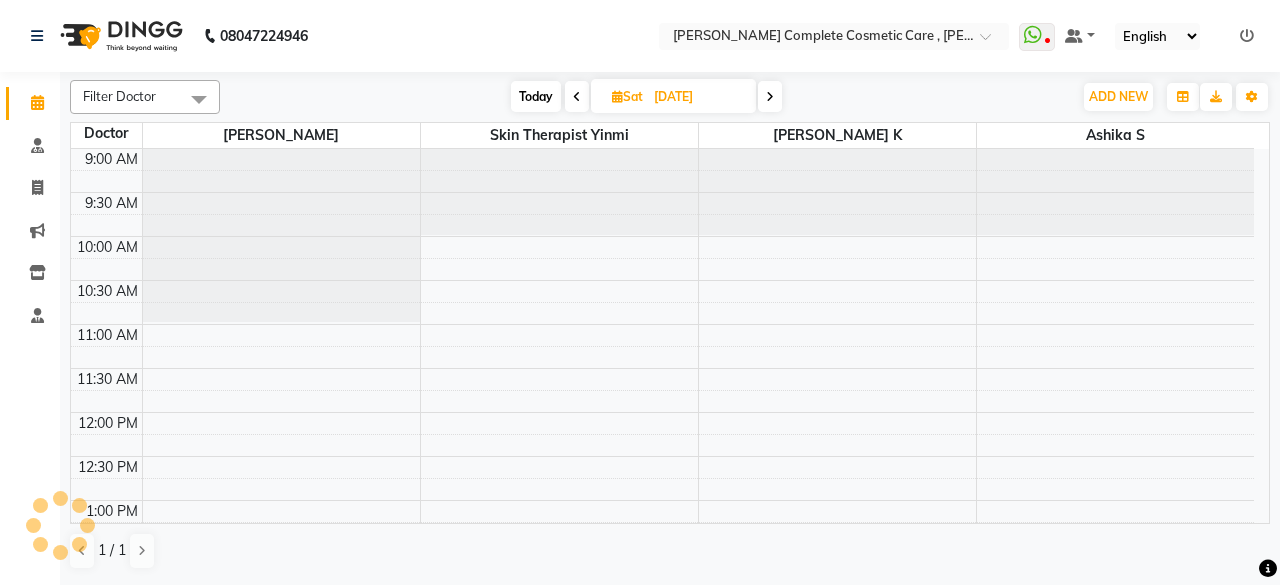 scroll, scrollTop: 664, scrollLeft: 0, axis: vertical 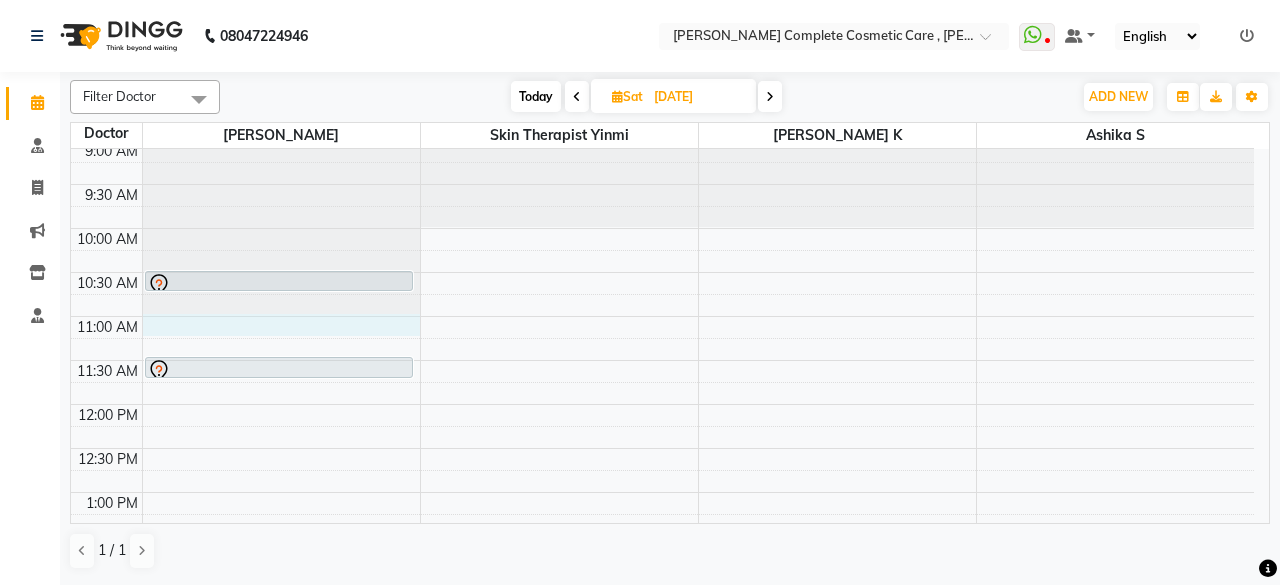 click on "9:00 AM 9:30 AM 10:00 AM 10:30 AM 11:00 AM 11:30 AM 12:00 PM 12:30 PM 1:00 PM 1:30 PM 2:00 PM 2:30 PM 3:00 PM 3:30 PM 4:00 PM 4:30 PM 5:00 PM 5:30 PM 6:00 PM 6:30 PM 7:00 PM 7:30 PM 8:00 PM 8:30 PM             muthu priya c, 10:30 AM-10:45 AM, follow up discussion             shalini, 11:30 AM-11:45 AM, semipermanent lip basic" at bounding box center [662, 668] 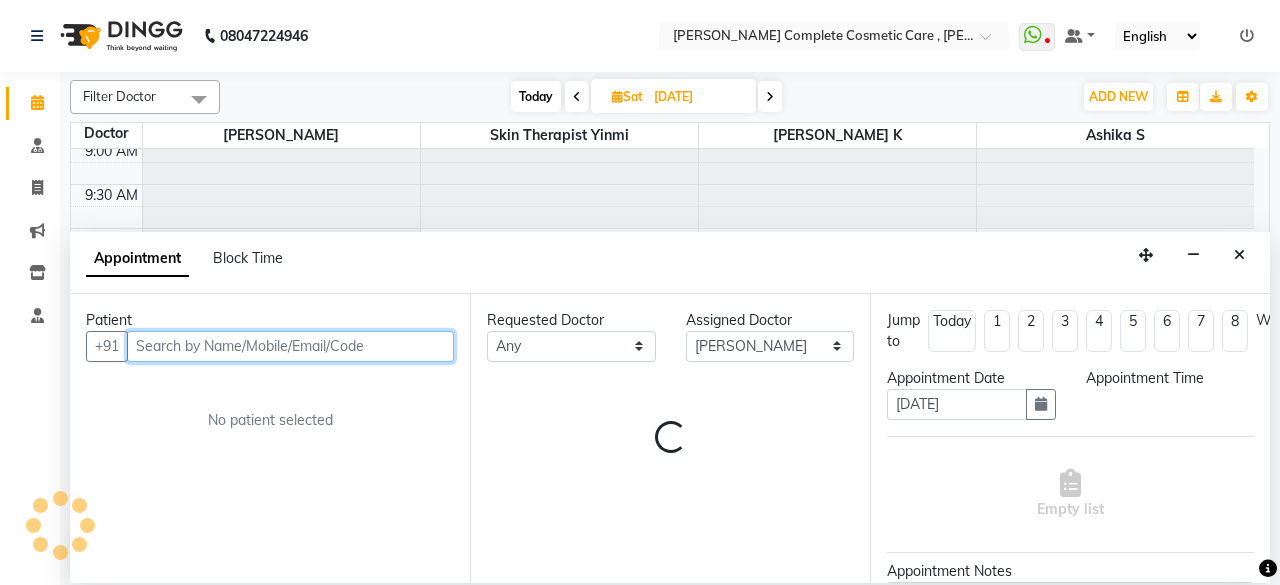 select on "660" 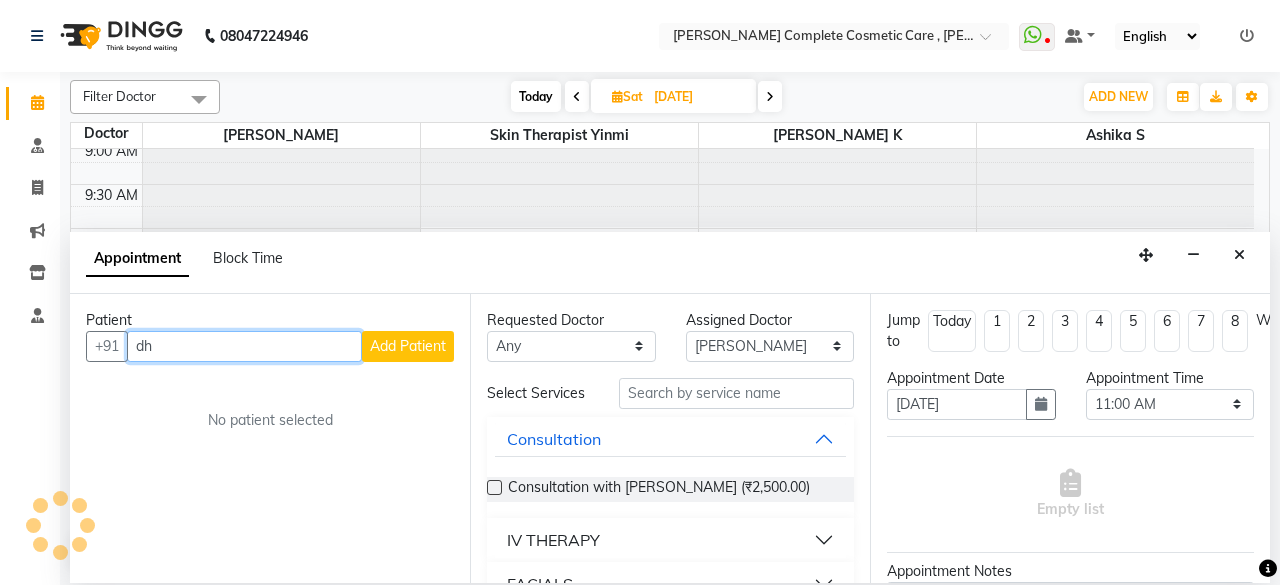 type on "d" 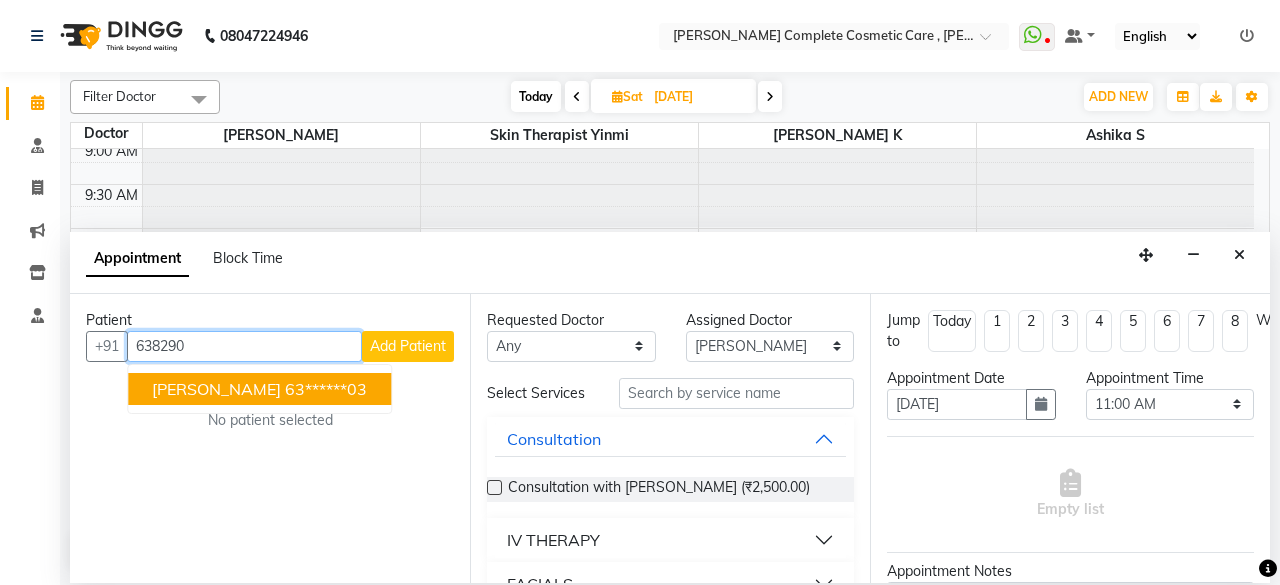 click on "deepika s" at bounding box center (216, 389) 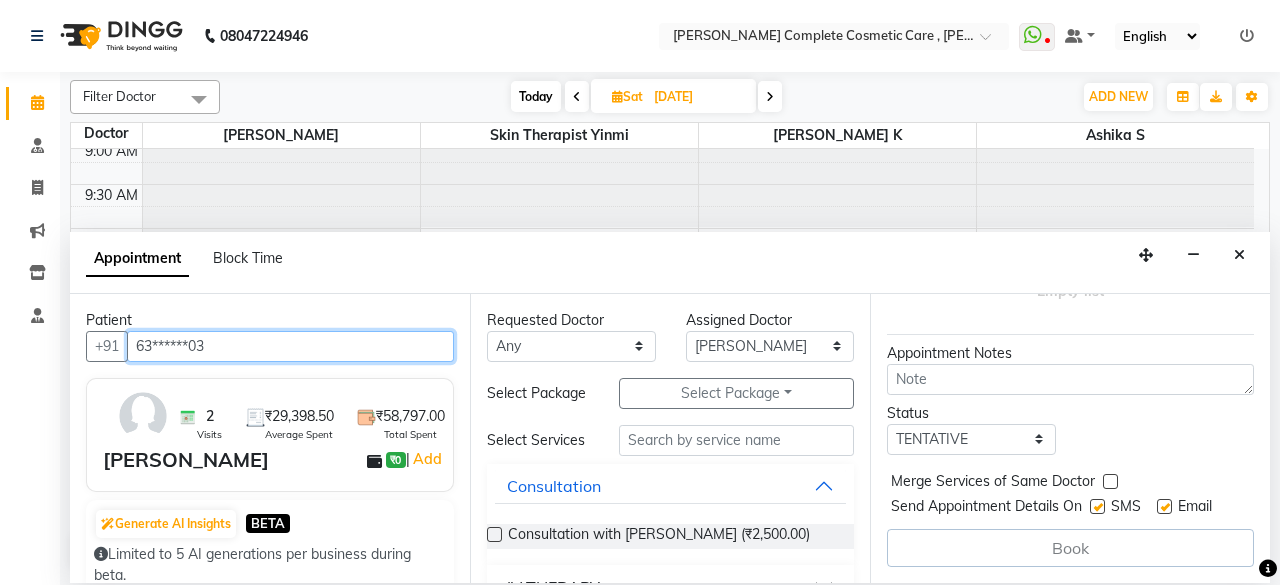 scroll, scrollTop: 232, scrollLeft: 0, axis: vertical 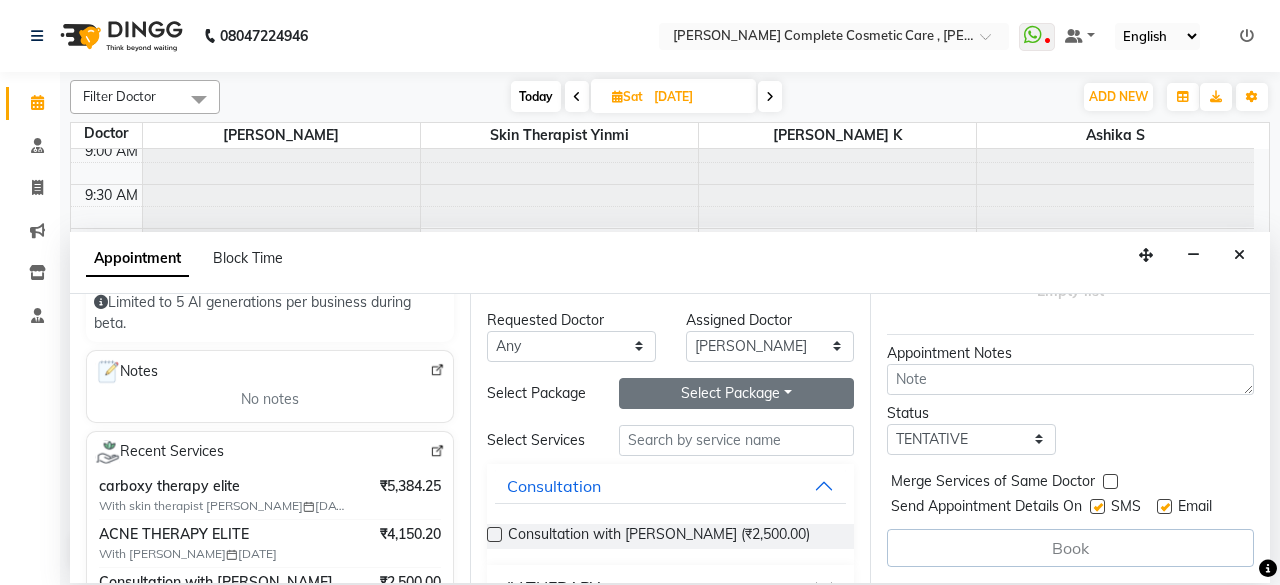 type on "63******03" 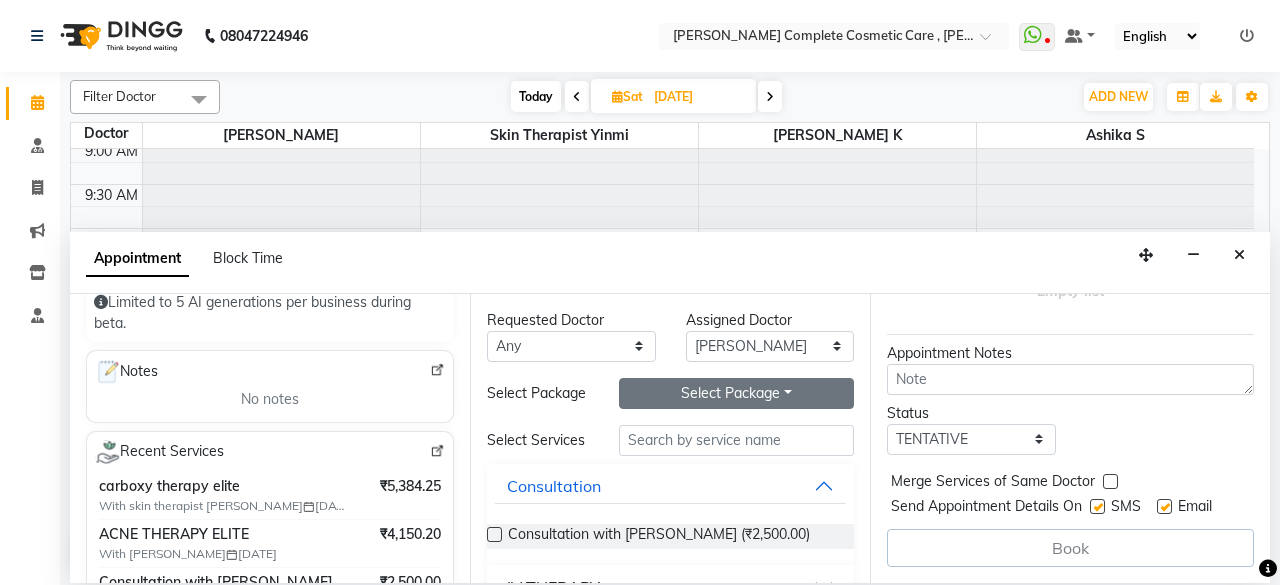 click on "Select Package  Toggle Dropdown" at bounding box center (736, 393) 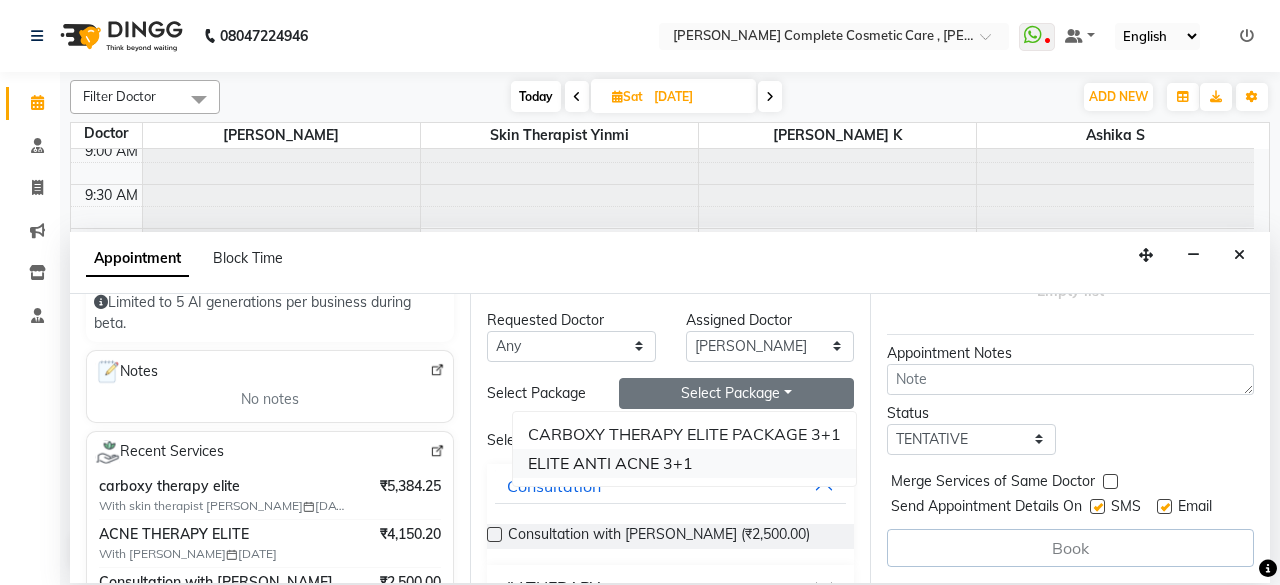 click on "ELITE ANTI ACNE 3+1" at bounding box center [684, 463] 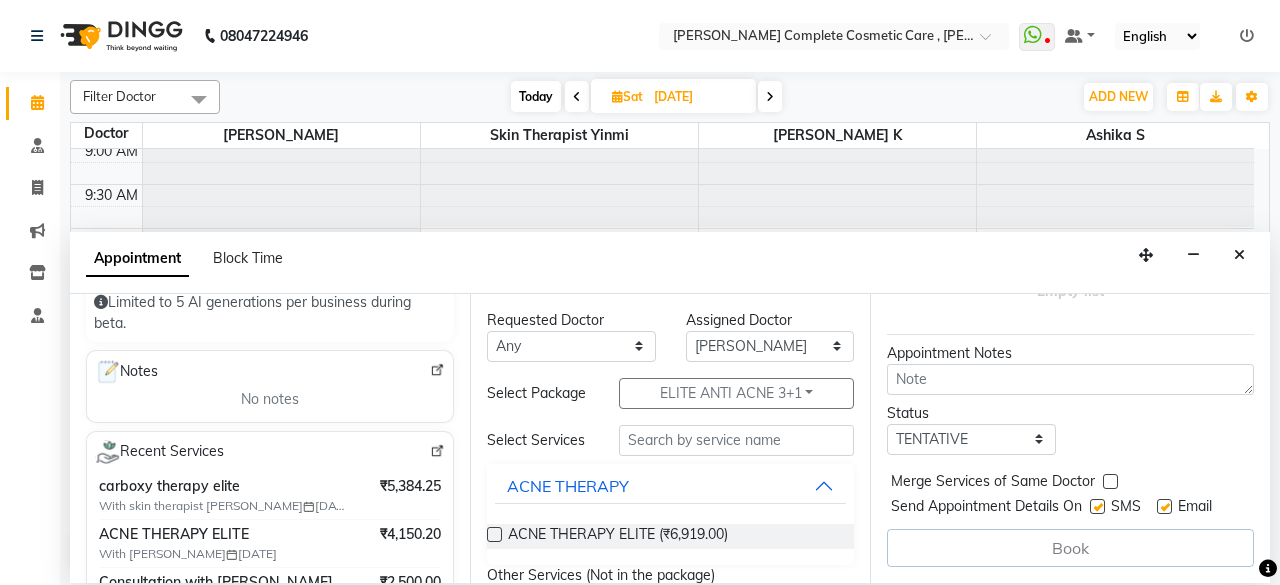 click at bounding box center (494, 534) 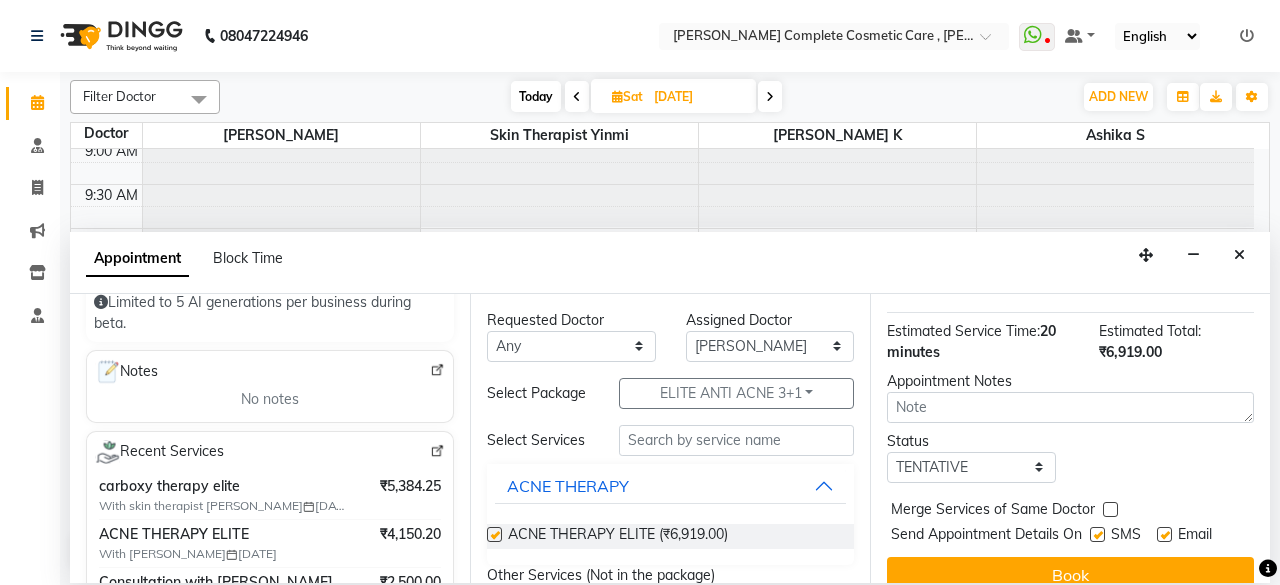 checkbox on "false" 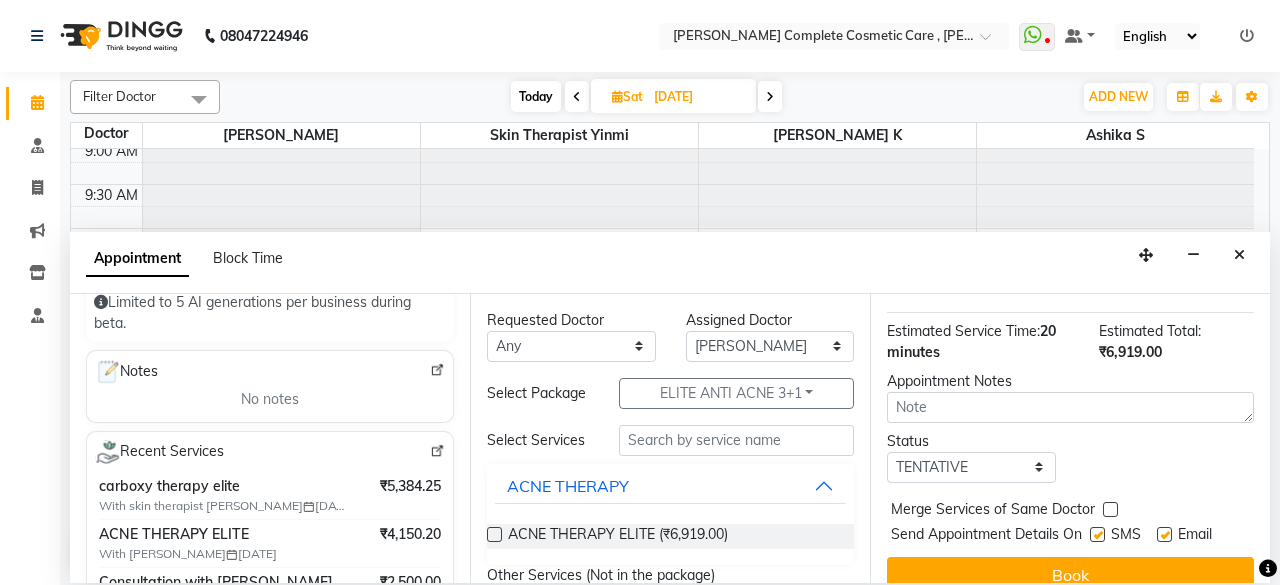 scroll, scrollTop: 275, scrollLeft: 0, axis: vertical 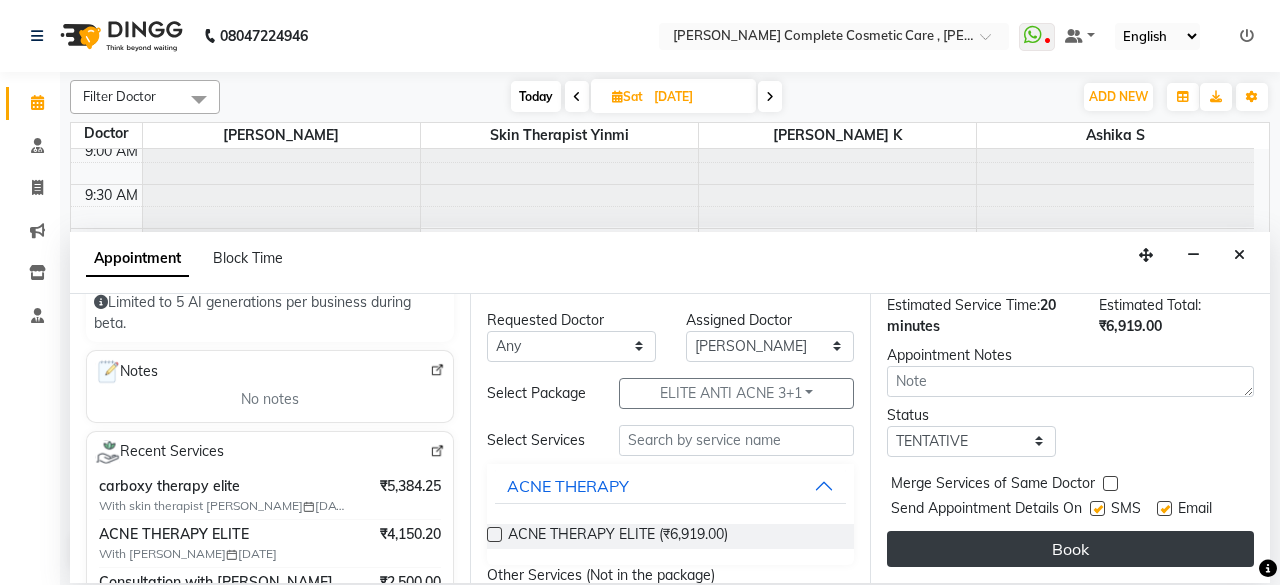 click on "Book" at bounding box center [1070, 549] 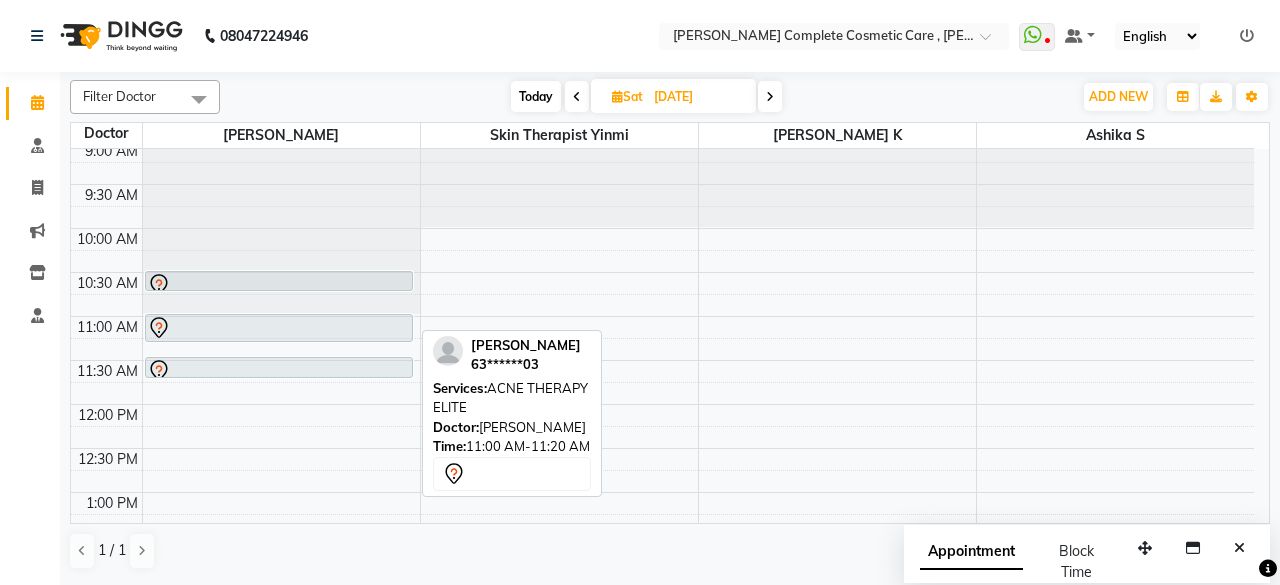 drag, startPoint x: 351, startPoint y: 330, endPoint x: 380, endPoint y: 341, distance: 31.016125 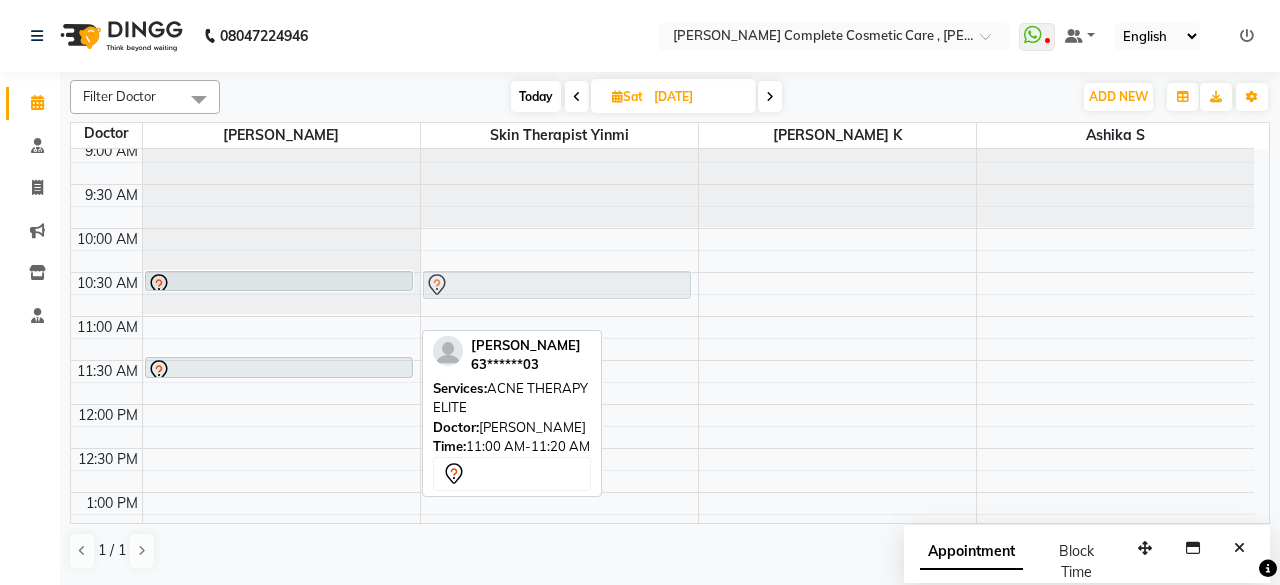 drag, startPoint x: 380, startPoint y: 331, endPoint x: 704, endPoint y: 289, distance: 326.71088 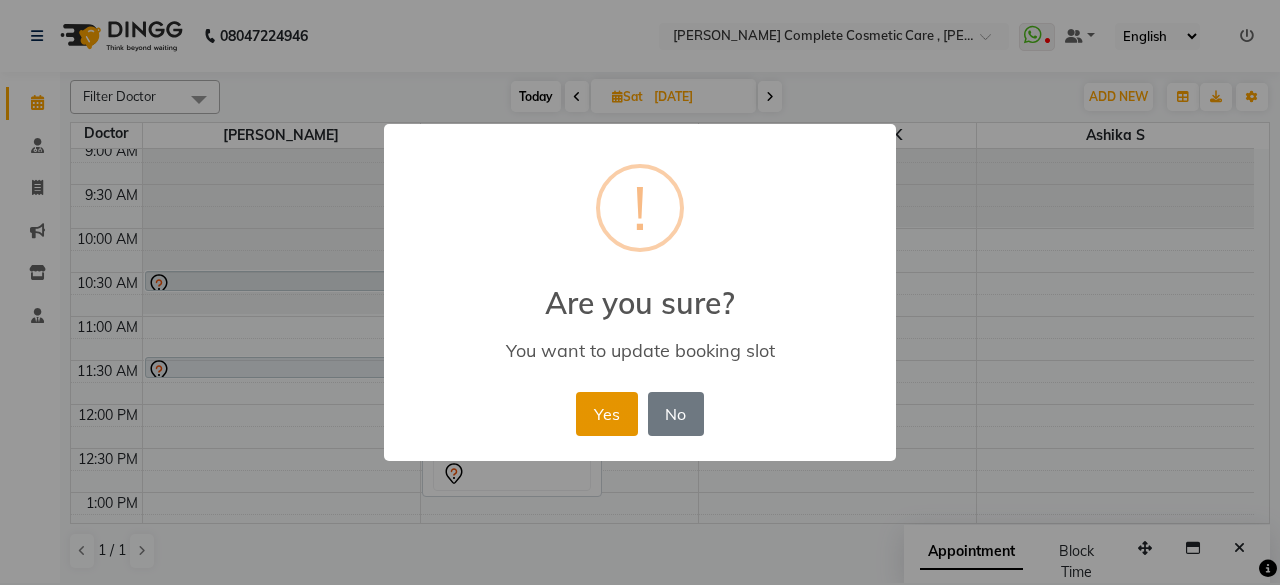 click on "Yes" at bounding box center (606, 414) 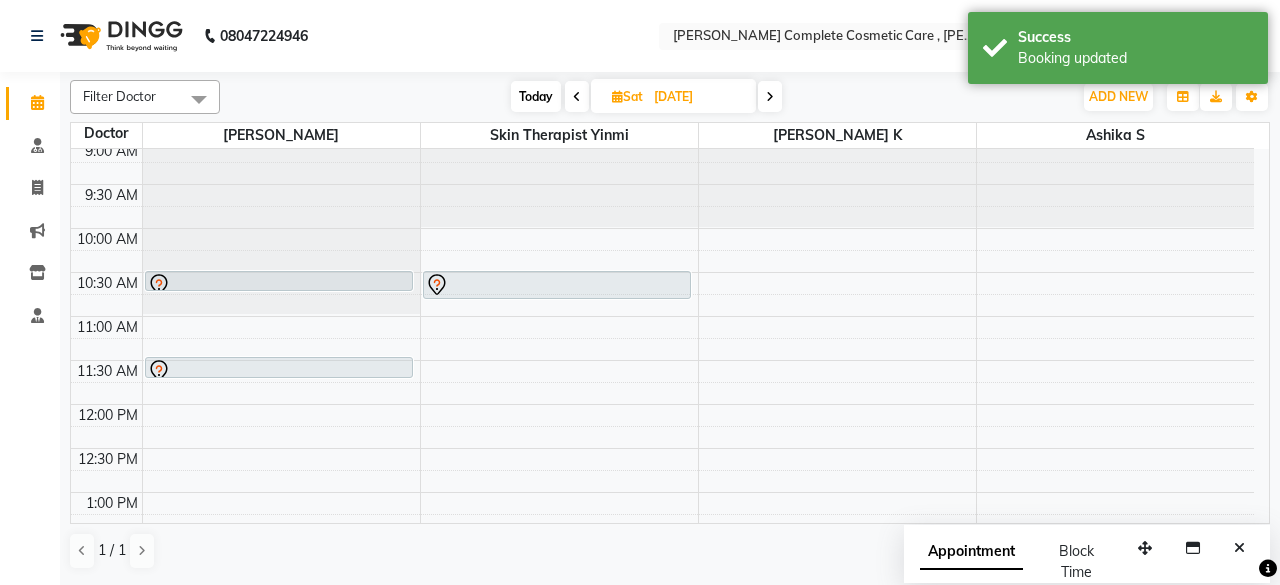 click on "Today" at bounding box center (536, 96) 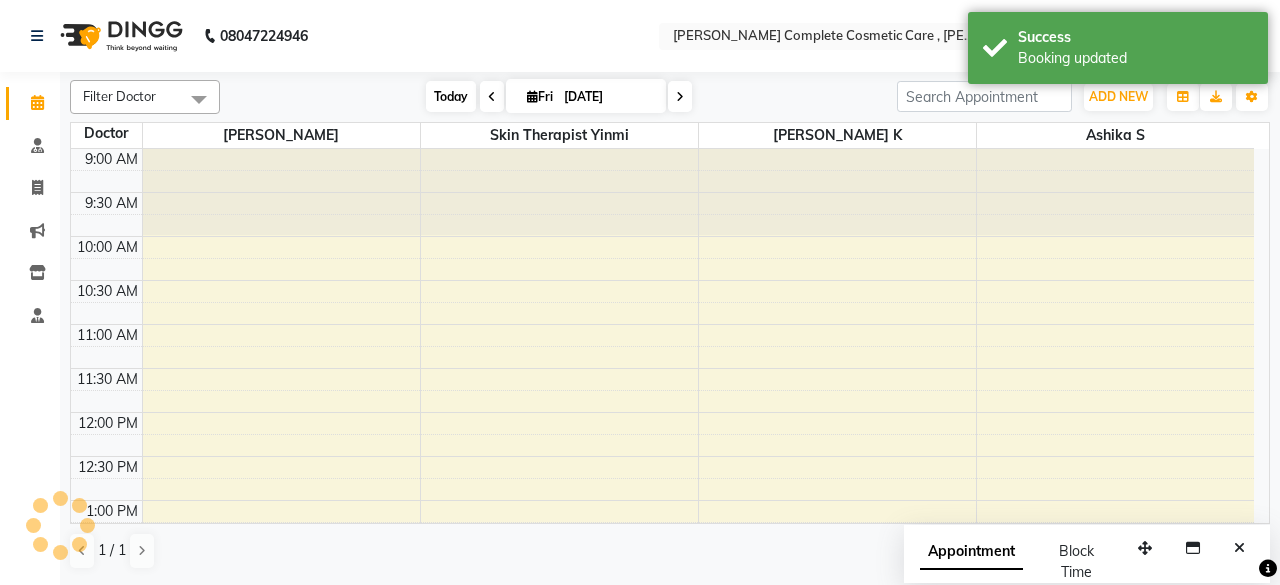 scroll, scrollTop: 664, scrollLeft: 0, axis: vertical 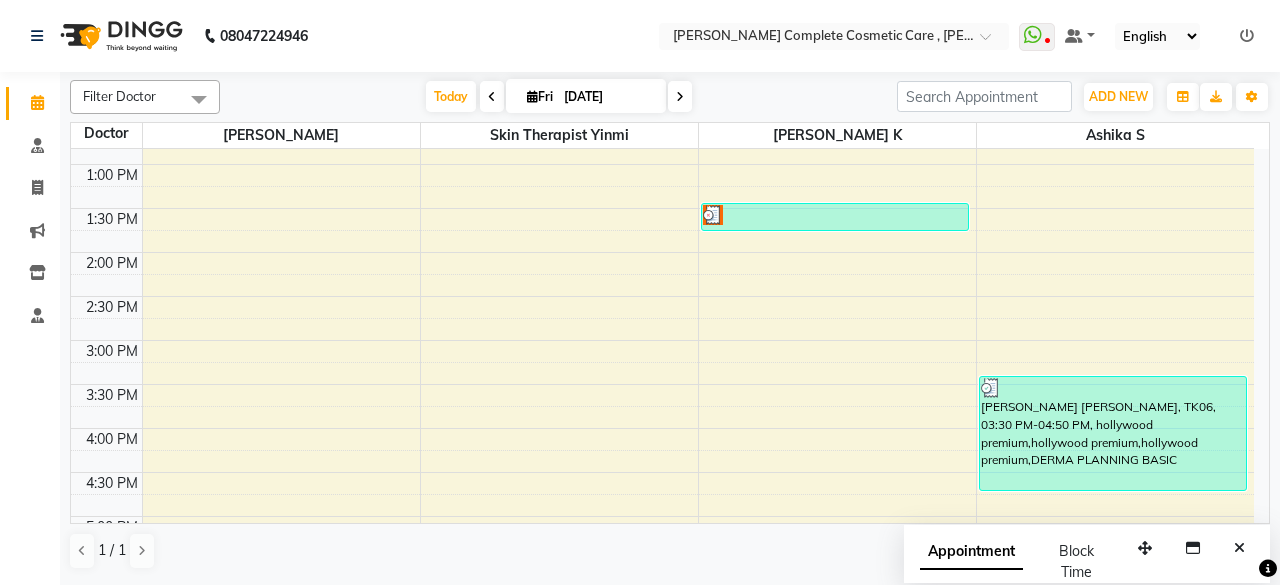 click at bounding box center (680, 97) 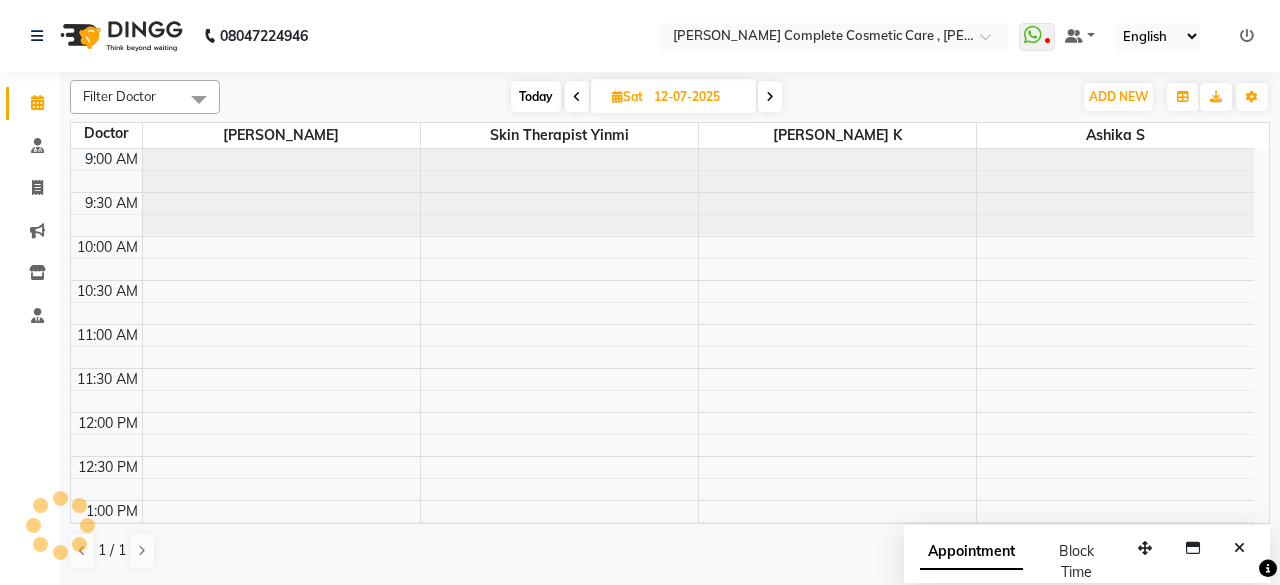 scroll, scrollTop: 664, scrollLeft: 0, axis: vertical 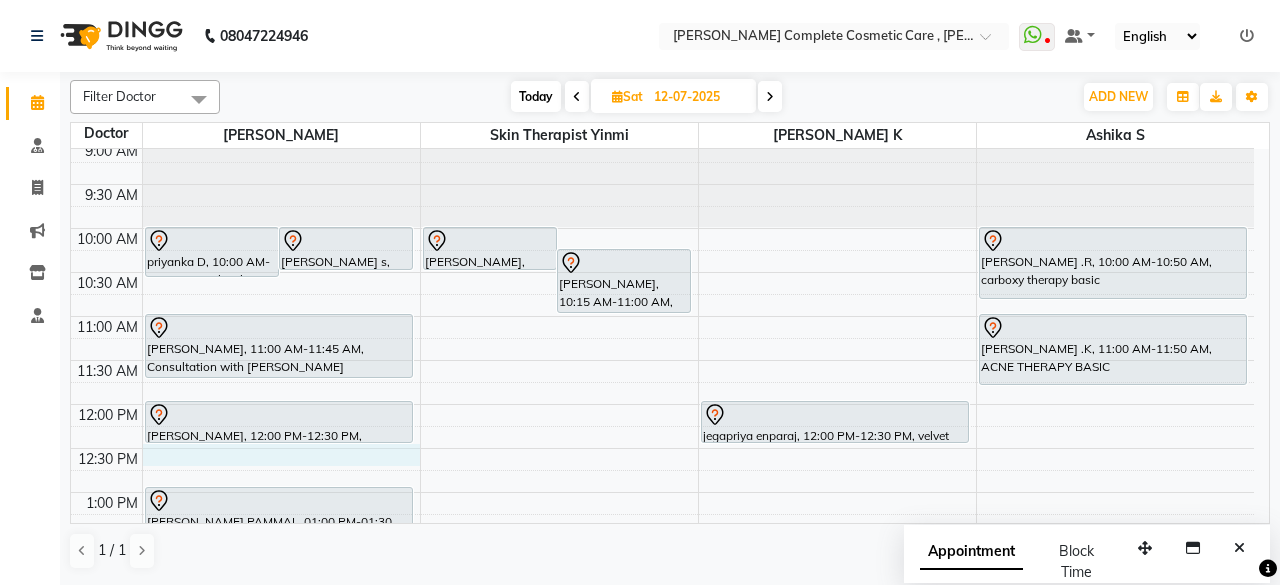 click on "9:00 AM 9:30 AM 10:00 AM 10:30 AM 11:00 AM 11:30 AM 12:00 PM 12:30 PM 1:00 PM 1:30 PM 2:00 PM 2:30 PM 3:00 PM 3:30 PM 4:00 PM 4:30 PM 5:00 PM 5:30 PM 6:00 PM 6:30 PM 7:00 PM 7:30 PM 8:00 PM 8:30 PM             priyanka D, 10:00 AM-10:35 AM, velvet basic              nandita varshini s, 10:00 AM-10:30 AM, follow up discussion             Karthiga Madhuravoyal, 11:00 AM-11:45 AM, Consultation with dr Asha queen             poornima, 12:00 PM-12:30 PM, semipermanent lip elite             M. VARSHITHA PAMMAL, 01:00 PM-01:30 PM, follow up discussion             AASHMI.R.M PONNERI, 04:00 PM-04:45 PM, Consultation with dr Asha queen             aronsha nagercoil, 10:00 AM-10:30 AM, Hollywood basic              aronsha nagercoil, 10:15 AM-11:00 AM, vitiligo lip basic              raja ias mam, 03:00 PM-03:30 PM, scalp detox gold             jegapriya enparaj, 12:00 PM-12:30 PM, velvet elite              keerthana .R, 10:00 AM-10:50 AM, carboxy therapy basic" at bounding box center [662, 668] 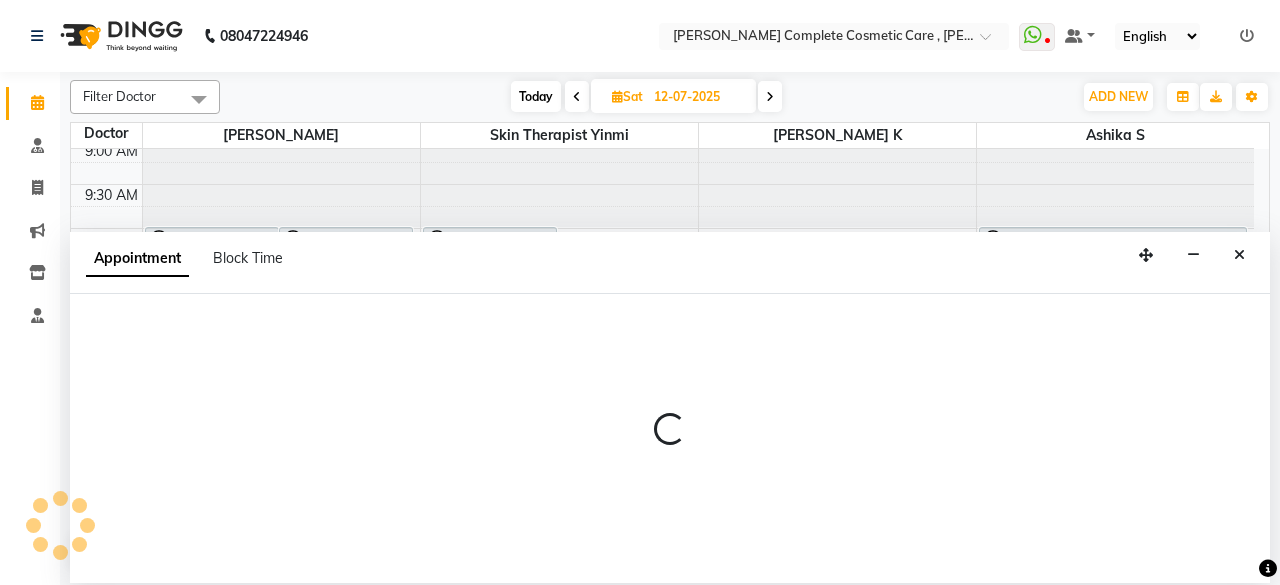 select on "67035" 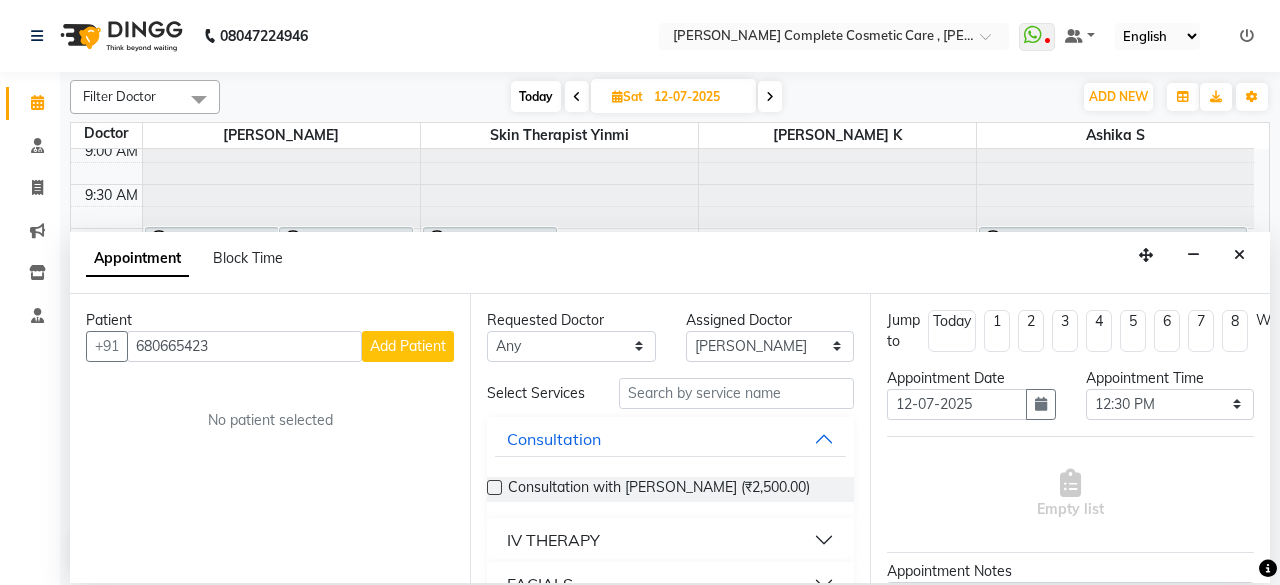 type on "680665423" 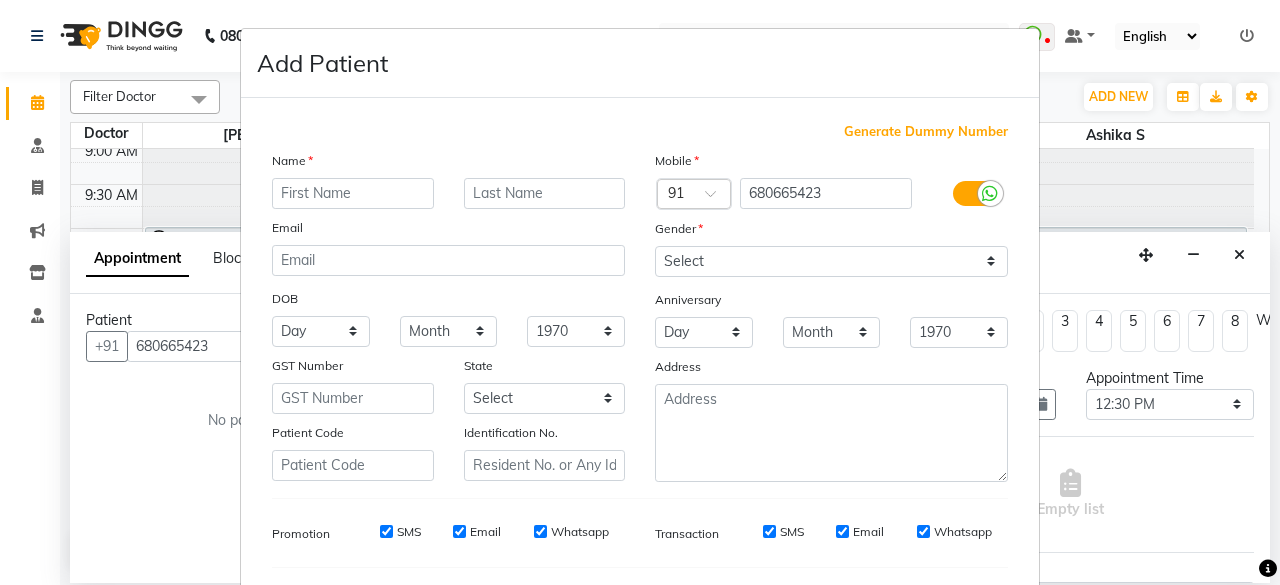 click at bounding box center (353, 193) 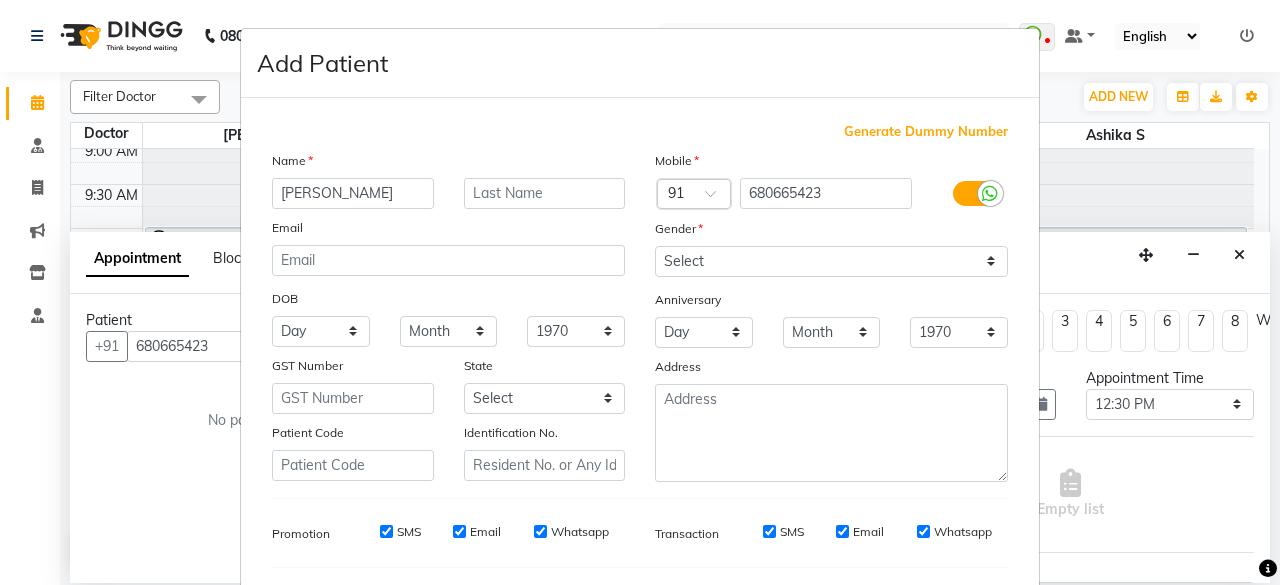 type on "Dhivya" 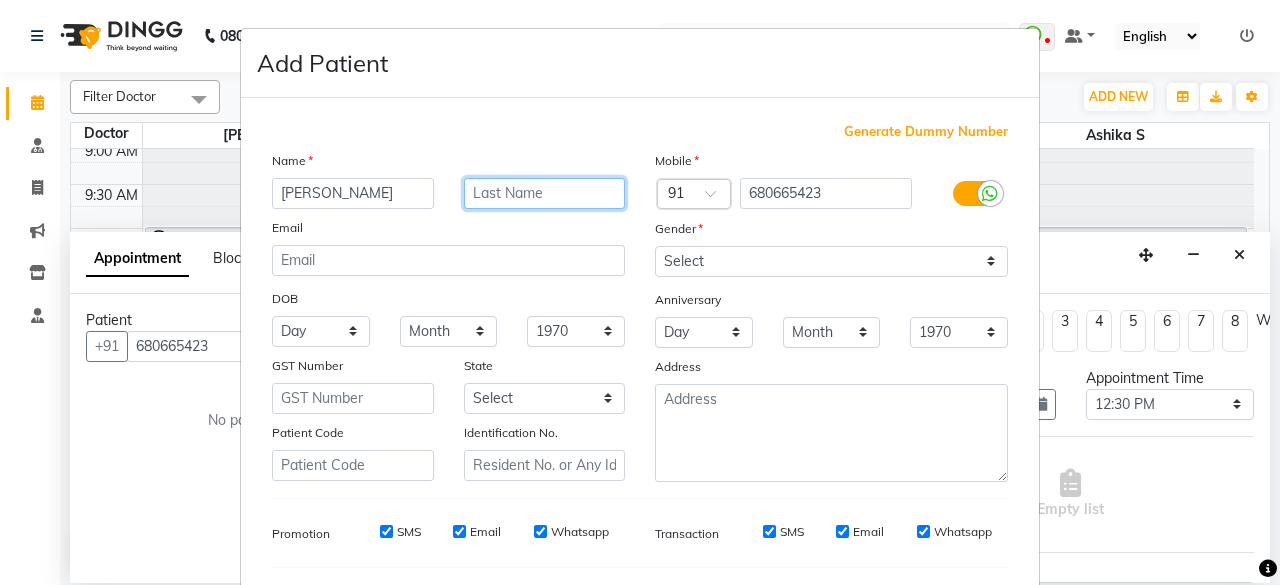 click at bounding box center [545, 193] 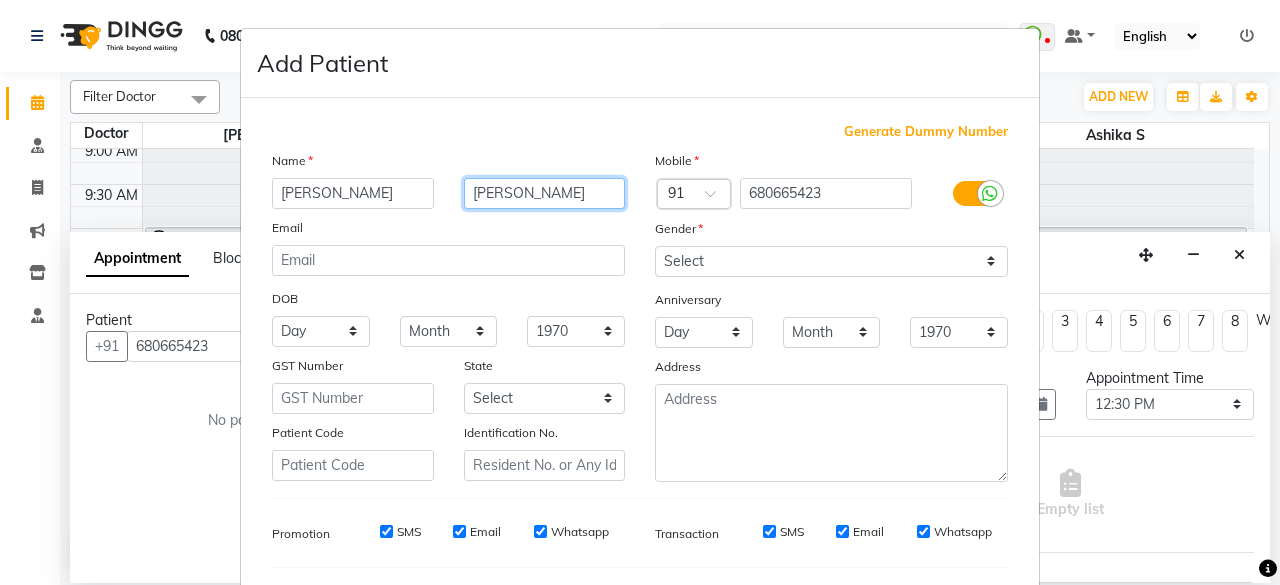 type on "Jayaraman" 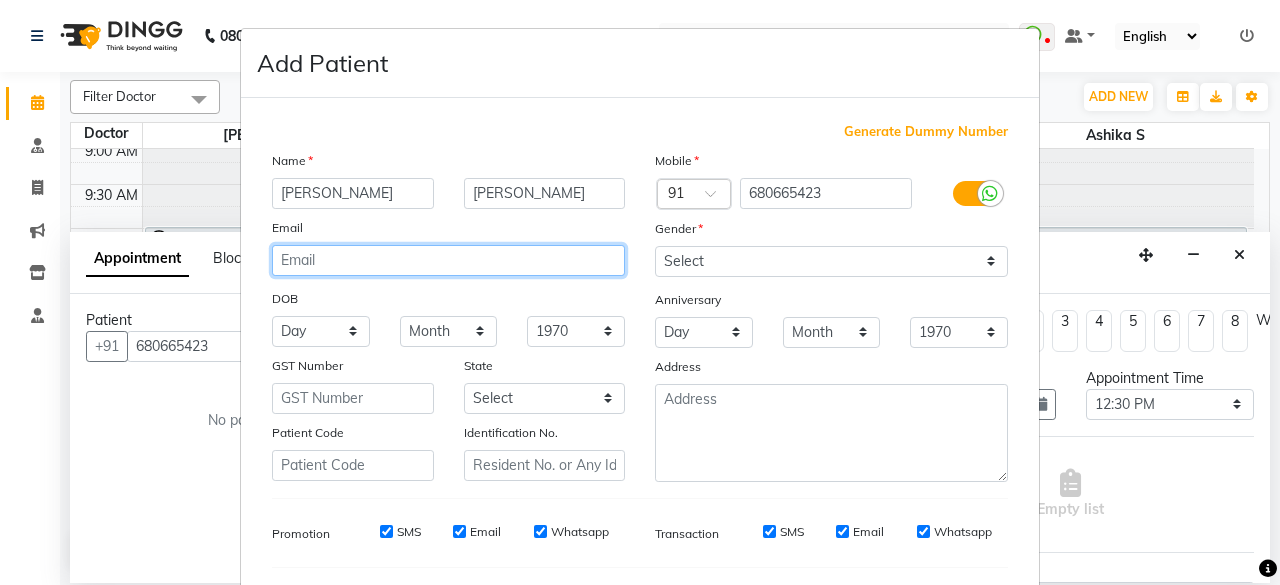 click at bounding box center [448, 260] 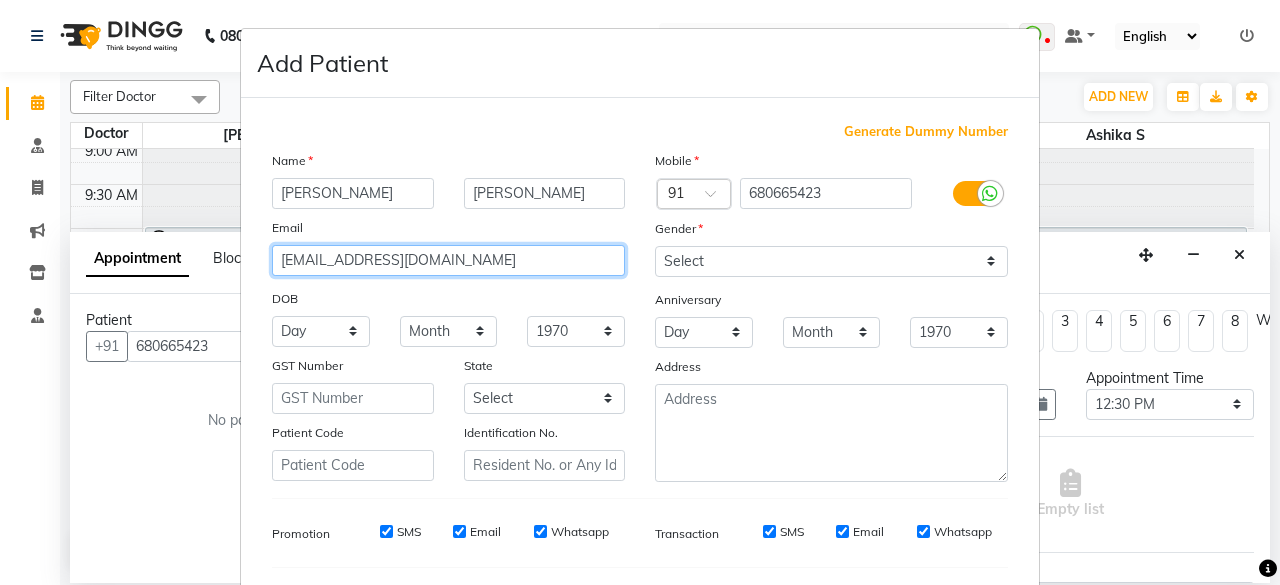type on "dhivyajeyaraman04@gmail.com" 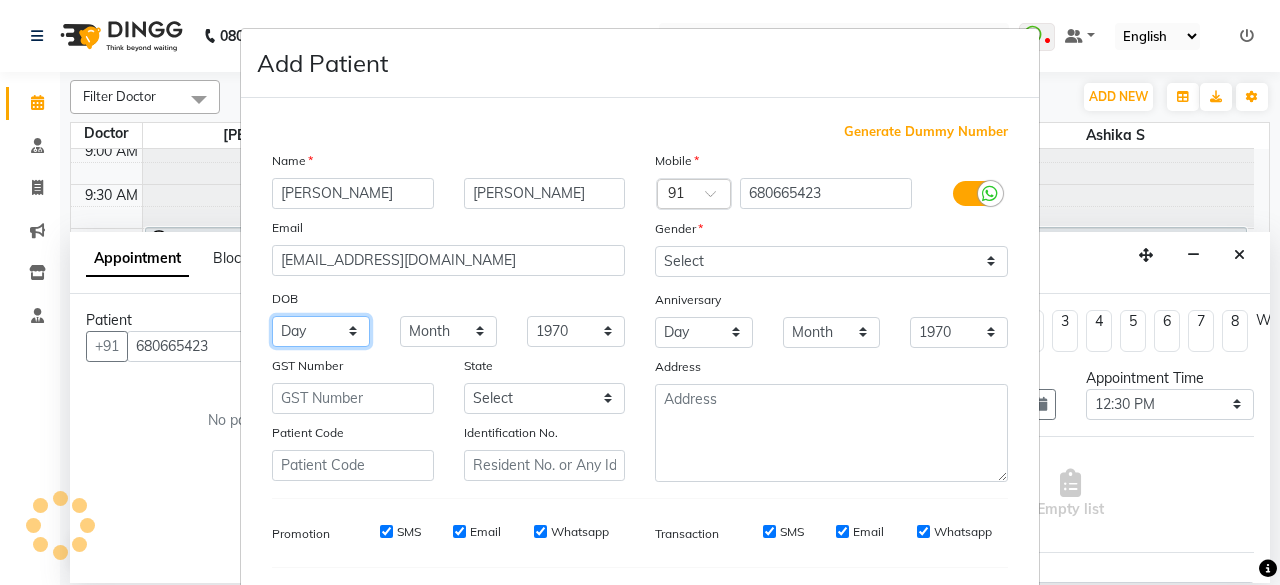click on "Day 01 02 03 04 05 06 07 08 09 10 11 12 13 14 15 16 17 18 19 20 21 22 23 24 25 26 27 28 29 30 31" at bounding box center (321, 331) 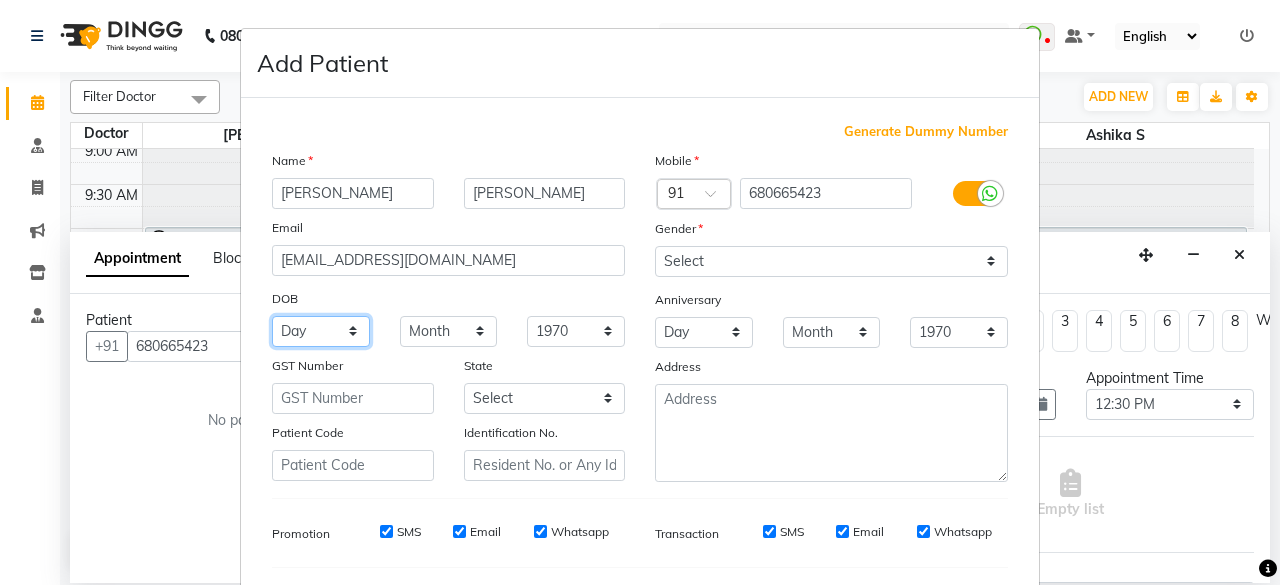 select on "29" 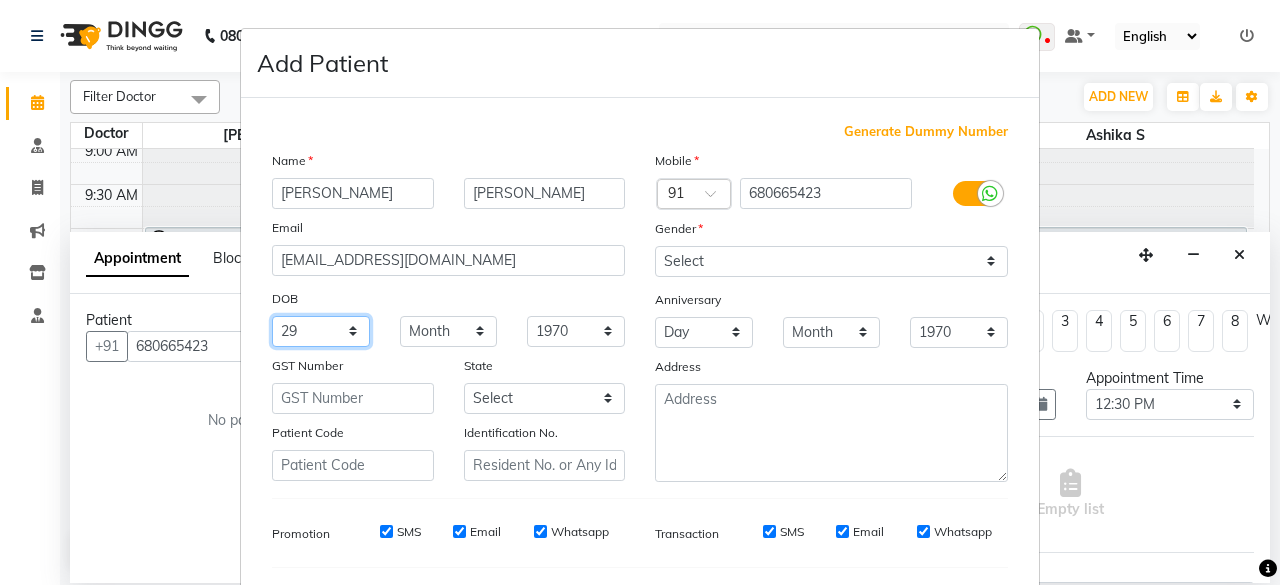 click on "Day 01 02 03 04 05 06 07 08 09 10 11 12 13 14 15 16 17 18 19 20 21 22 23 24 25 26 27 28 29 30 31" at bounding box center [321, 331] 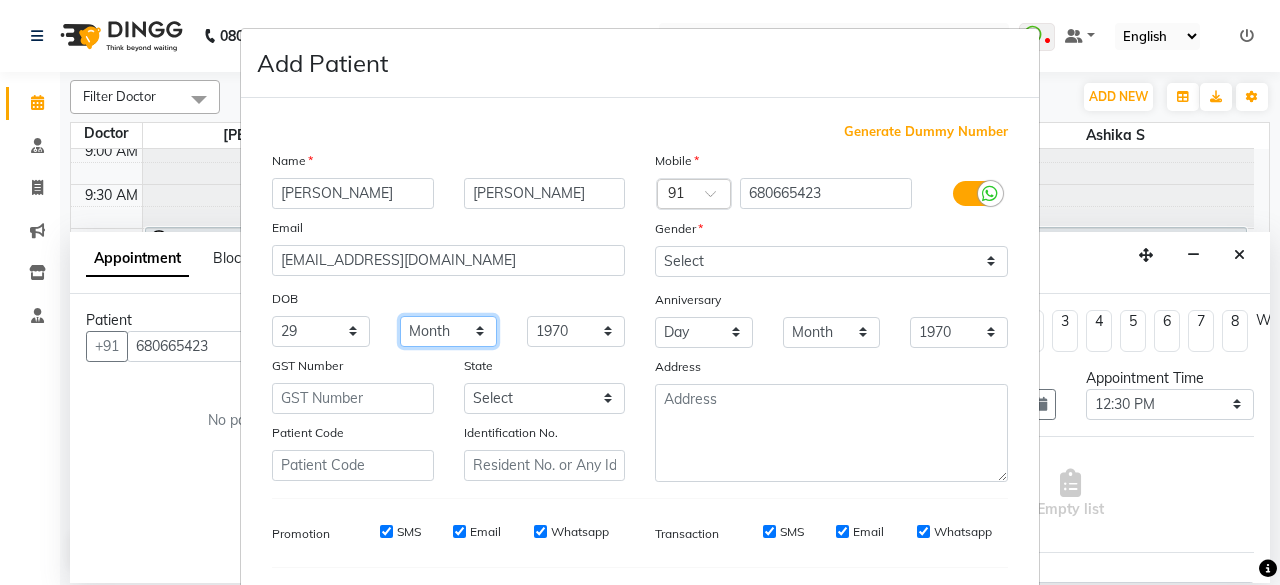 click on "Month January February March April May June July August September October November December" at bounding box center [449, 331] 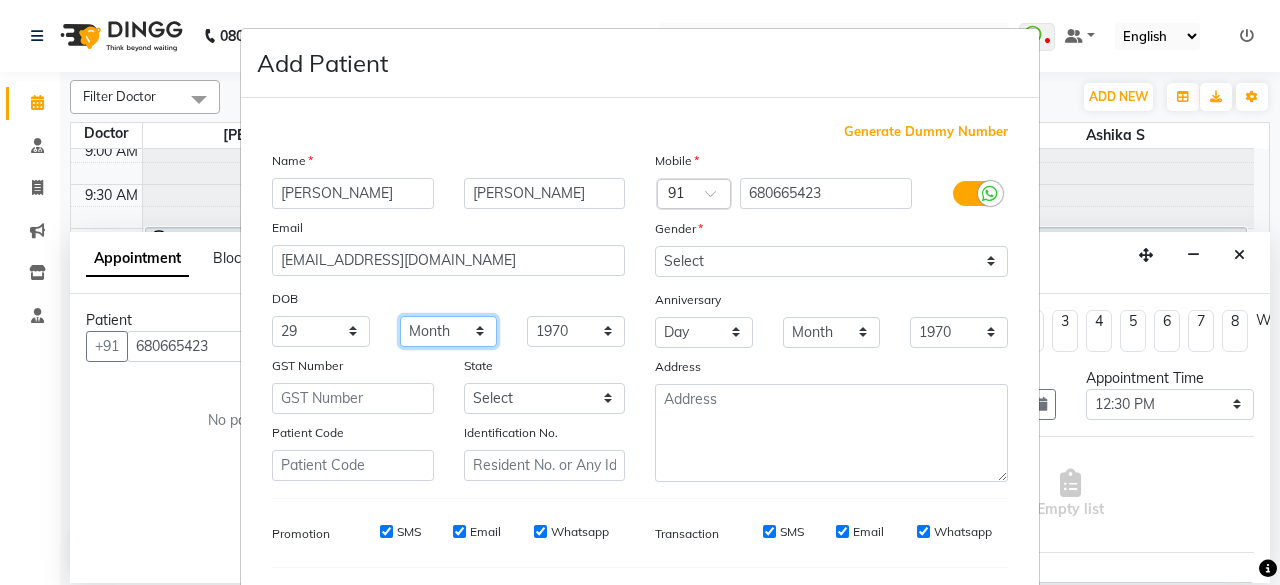select on "04" 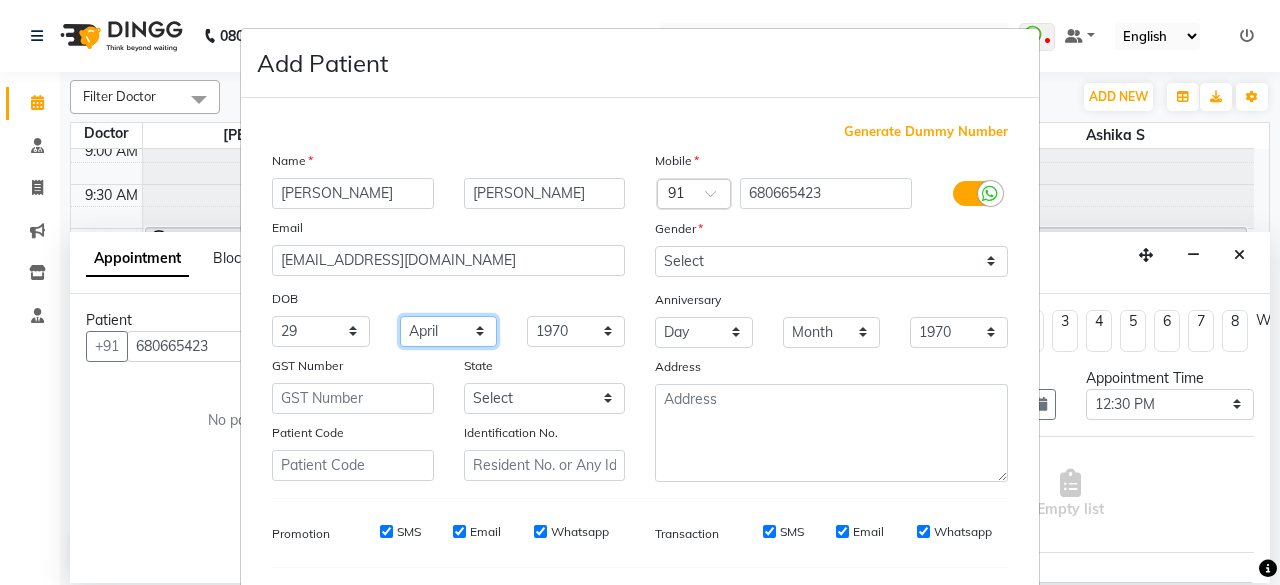 click on "Month January February March April May June July August September October November December" at bounding box center (449, 331) 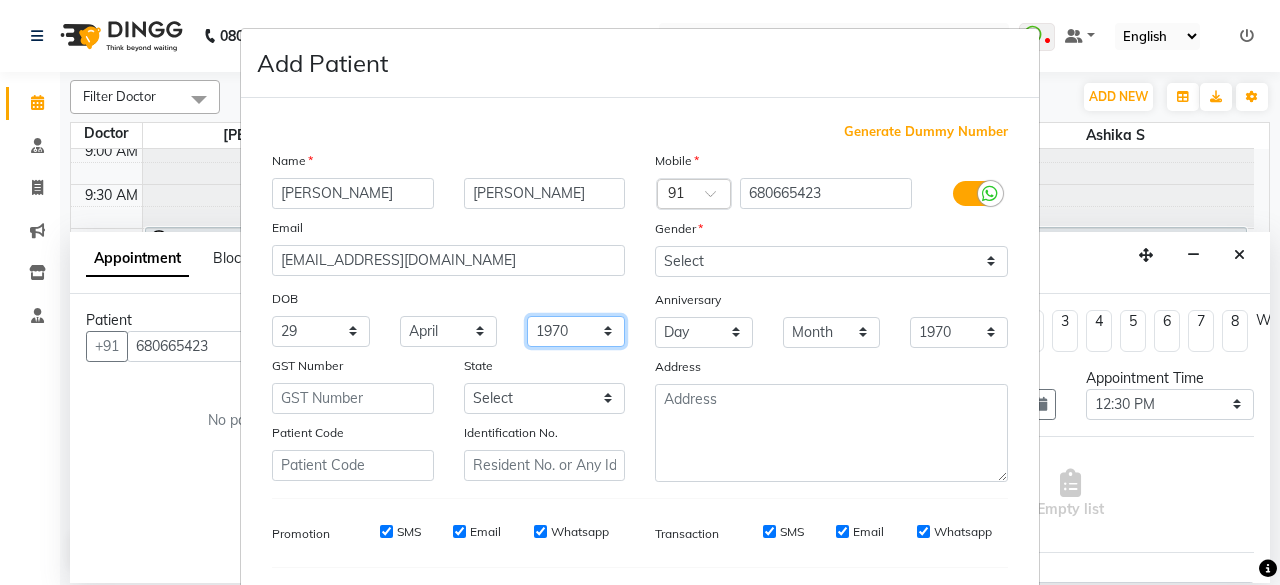 click on "1940 1941 1942 1943 1944 1945 1946 1947 1948 1949 1950 1951 1952 1953 1954 1955 1956 1957 1958 1959 1960 1961 1962 1963 1964 1965 1966 1967 1968 1969 1970 1971 1972 1973 1974 1975 1976 1977 1978 1979 1980 1981 1982 1983 1984 1985 1986 1987 1988 1989 1990 1991 1992 1993 1994 1995 1996 1997 1998 1999 2000 2001 2002 2003 2004 2005 2006 2007 2008 2009 2010 2011 2012 2013 2014 2015 2016 2017 2018 2019 2020 2021 2022 2023 2024" at bounding box center (576, 331) 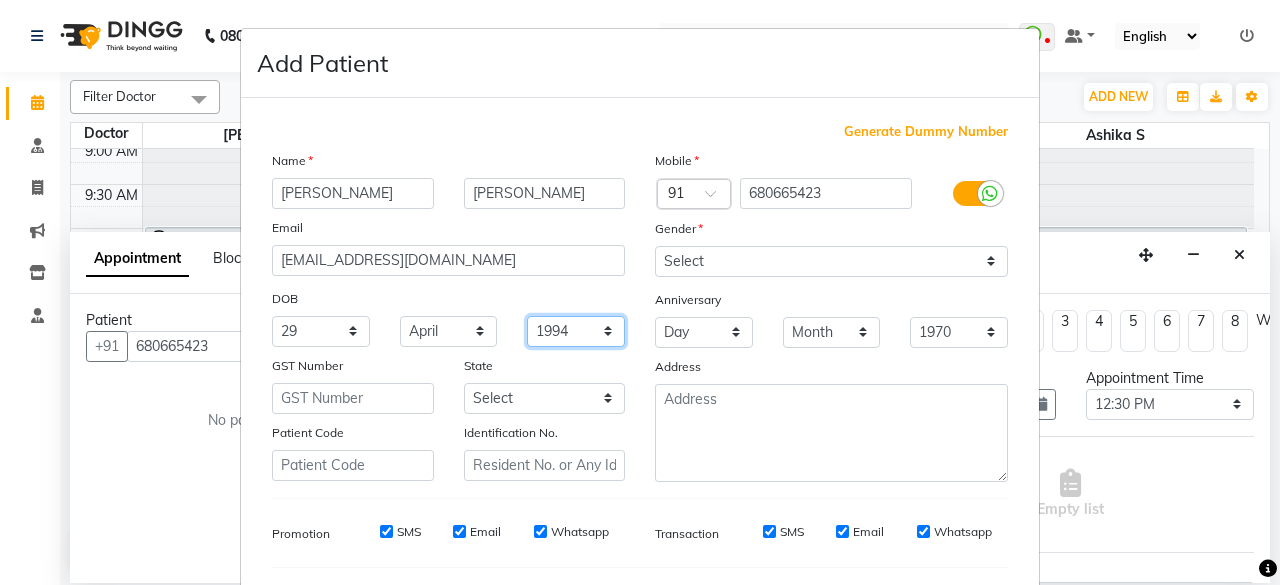 click on "1940 1941 1942 1943 1944 1945 1946 1947 1948 1949 1950 1951 1952 1953 1954 1955 1956 1957 1958 1959 1960 1961 1962 1963 1964 1965 1966 1967 1968 1969 1970 1971 1972 1973 1974 1975 1976 1977 1978 1979 1980 1981 1982 1983 1984 1985 1986 1987 1988 1989 1990 1991 1992 1993 1994 1995 1996 1997 1998 1999 2000 2001 2002 2003 2004 2005 2006 2007 2008 2009 2010 2011 2012 2013 2014 2015 2016 2017 2018 2019 2020 2021 2022 2023 2024" at bounding box center [576, 331] 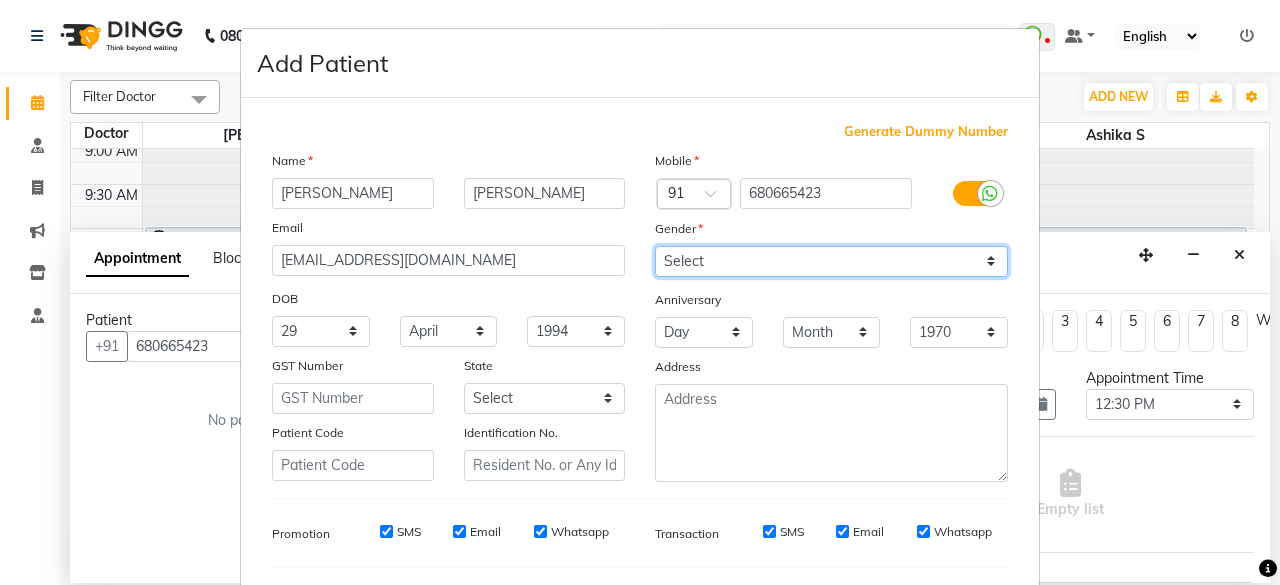 click on "Select Male Female Other Prefer Not To Say" at bounding box center (831, 261) 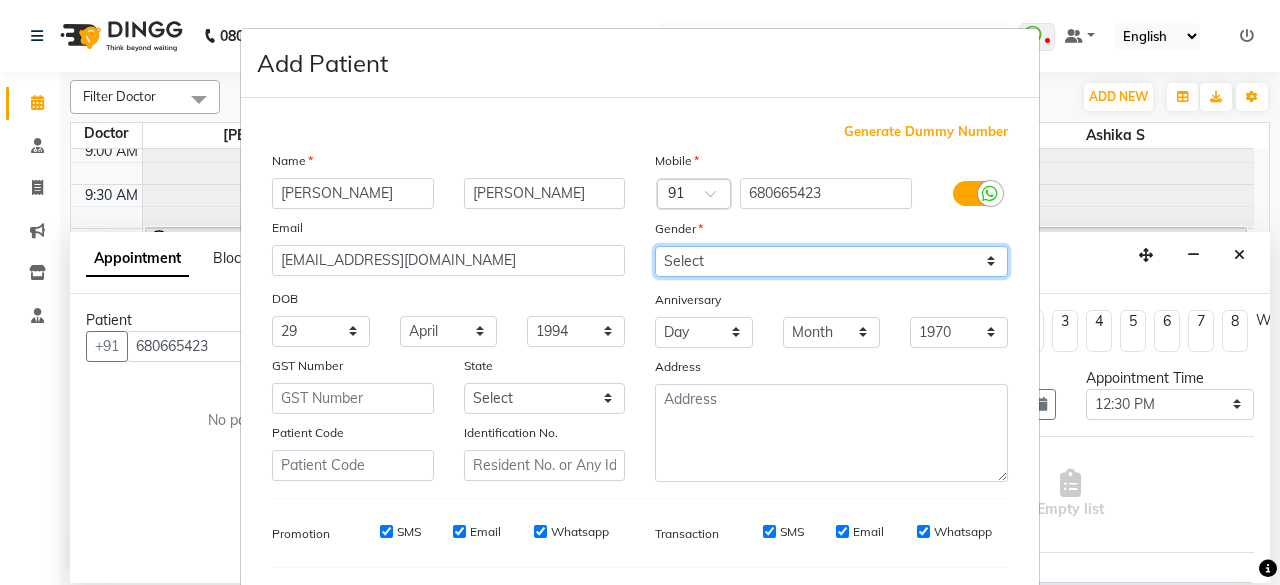 select on "female" 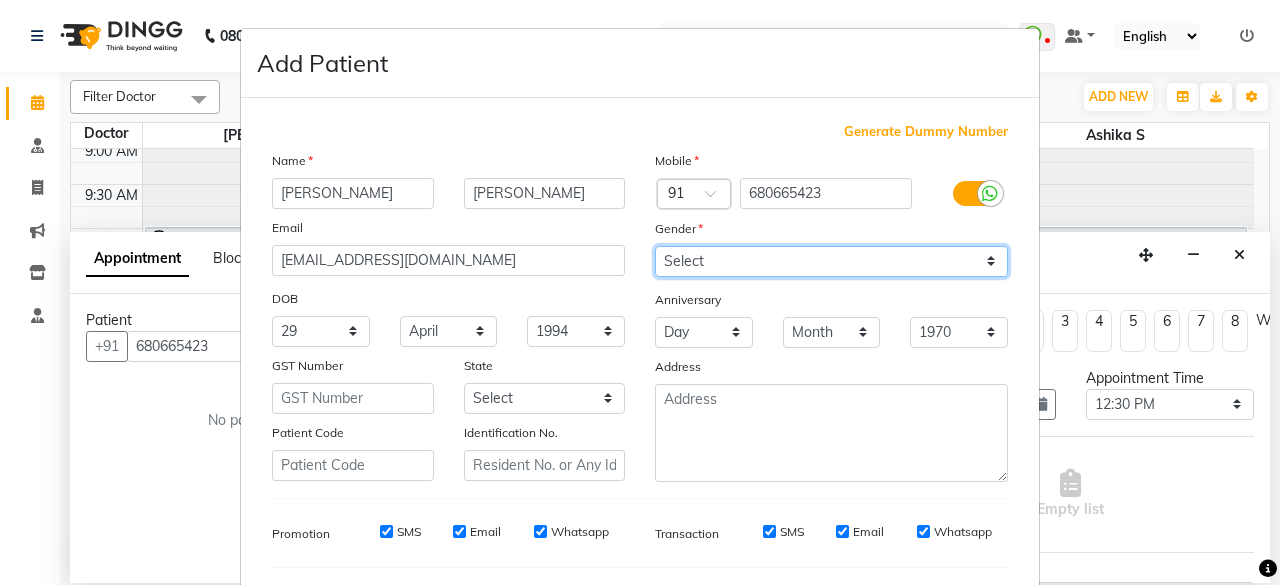 click on "Select Male Female Other Prefer Not To Say" at bounding box center (831, 261) 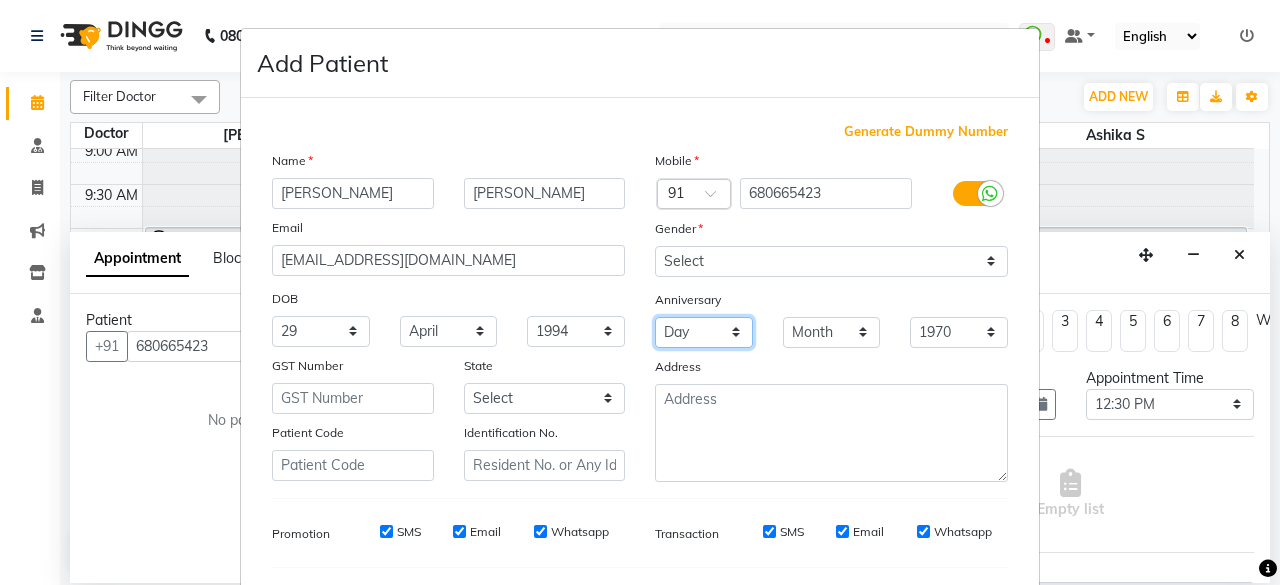 click on "Day 01 02 03 04 05 06 07 08 09 10 11 12 13 14 15 16 17 18 19 20 21 22 23 24 25 26 27 28 29 30 31" at bounding box center (704, 332) 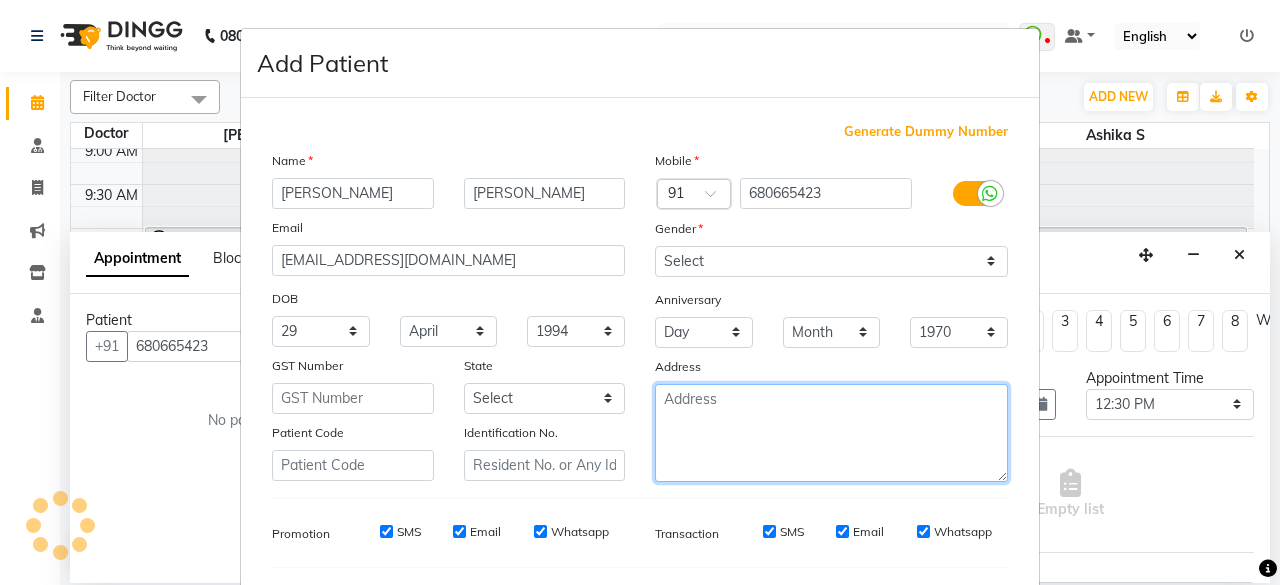 click at bounding box center [831, 433] 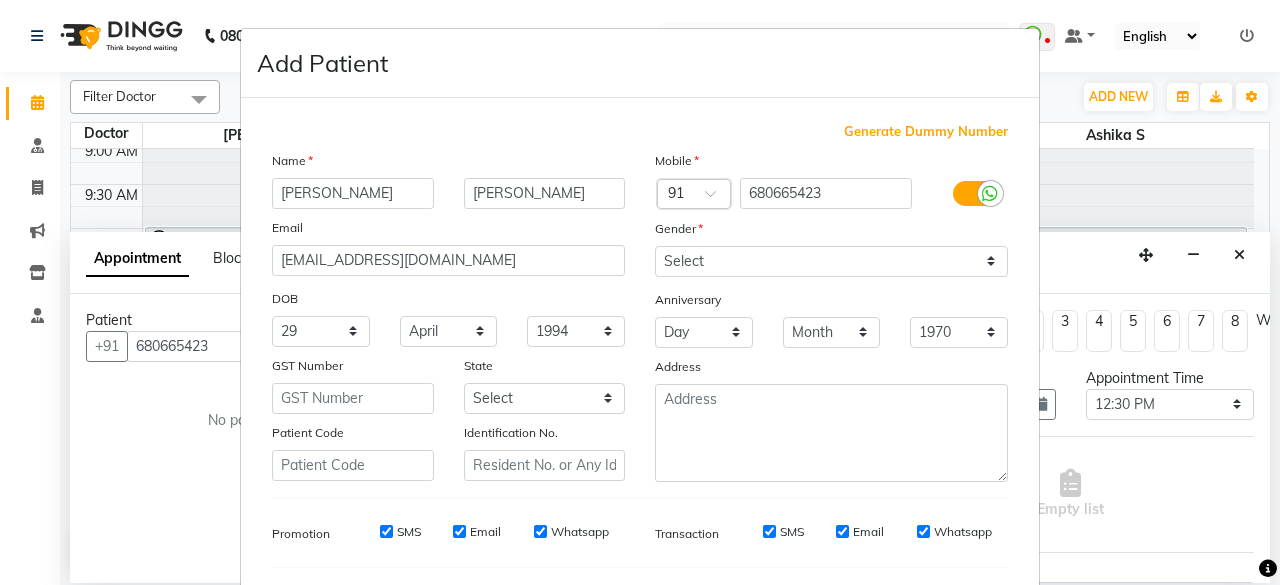 click on "Add Patient Generate Dummy Number Name Dhivya Jayaraman Email dhivyajeyaraman04@gmail.com DOB Day 01 02 03 04 05 06 07 08 09 10 11 12 13 14 15 16 17 18 19 20 21 22 23 24 25 26 27 28 29 30 31 Month January February March April May June July August September October November December 1940 1941 1942 1943 1944 1945 1946 1947 1948 1949 1950 1951 1952 1953 1954 1955 1956 1957 1958 1959 1960 1961 1962 1963 1964 1965 1966 1967 1968 1969 1970 1971 1972 1973 1974 1975 1976 1977 1978 1979 1980 1981 1982 1983 1984 1985 1986 1987 1988 1989 1990 1991 1992 1993 1994 1995 1996 1997 1998 1999 2000 2001 2002 2003 2004 2005 2006 2007 2008 2009 2010 2011 2012 2013 2014 2015 2016 2017 2018 2019 2020 2021 2022 2023 2024 GST Number State Select Andaman and Nicobar Islands Andhra Pradesh Arunachal Pradesh Assam Bihar Chandigarh Chhattisgarh Dadra and Nagar Haveli Daman and Diu Delhi Goa Gujarat Haryana Himachal Pradesh Jammu and Kashmir Jharkhand Karnataka Kerala Lakshadweep Madhya Pradesh Maharashtra Manipur Meghalaya Mizoram × 91" at bounding box center [640, 292] 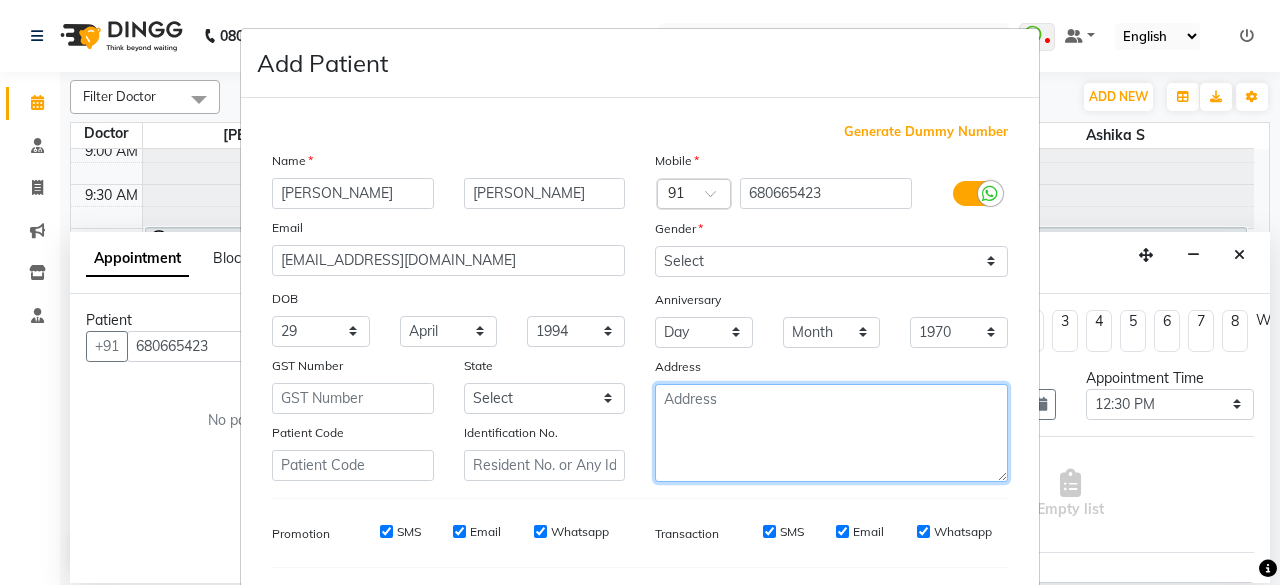 click at bounding box center [831, 433] 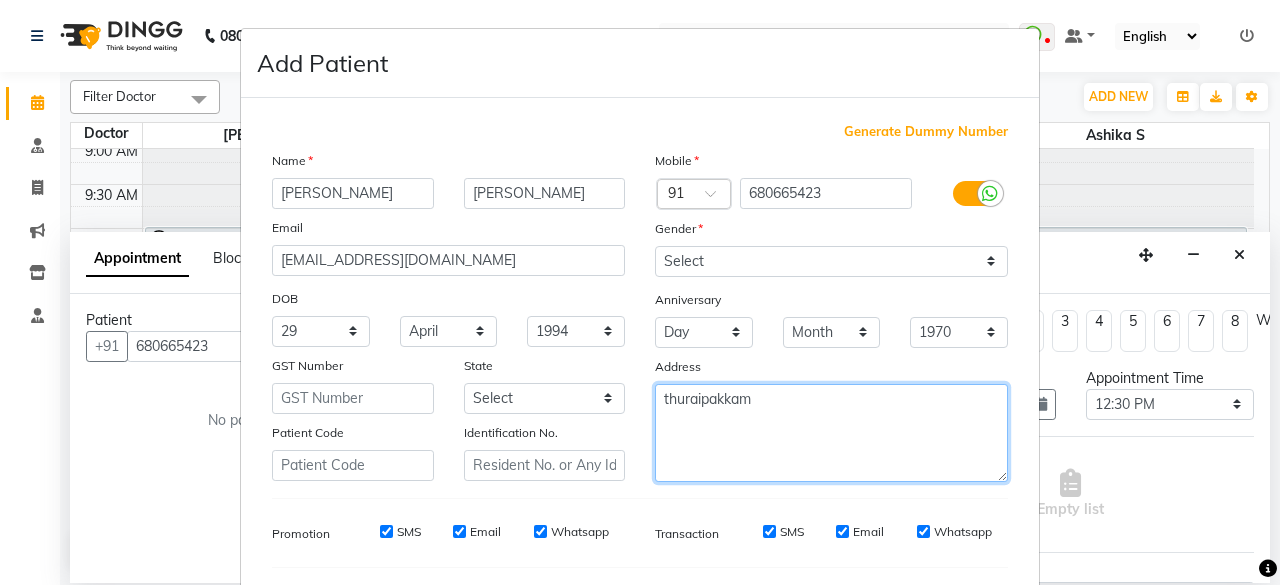 click on "thuraipakkam" at bounding box center [831, 433] 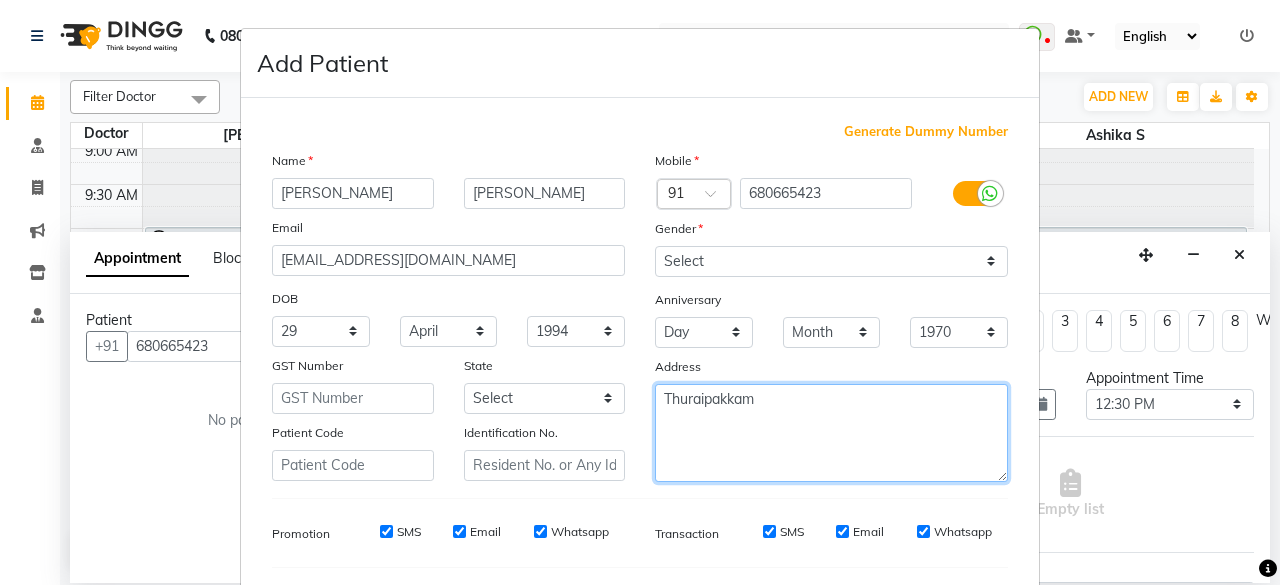 type on "Thuraipakkam" 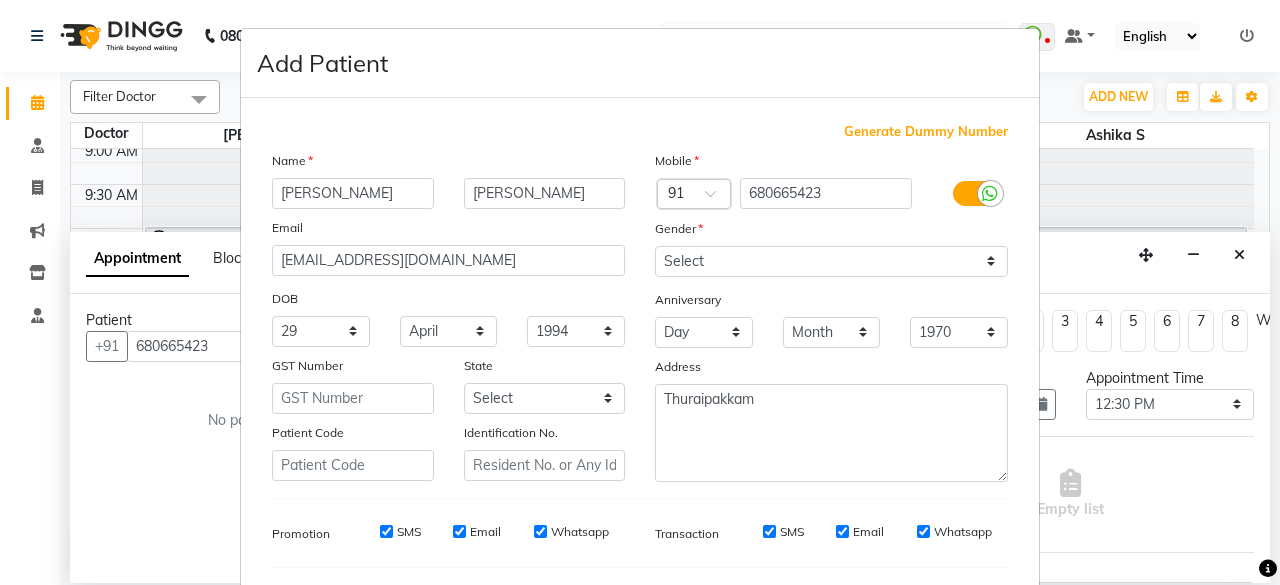click on "Add Patient Generate Dummy Number Name Dhivya Jayaraman Email dhivyajeyaraman04@gmail.com DOB Day 01 02 03 04 05 06 07 08 09 10 11 12 13 14 15 16 17 18 19 20 21 22 23 24 25 26 27 28 29 30 31 Month January February March April May June July August September October November December 1940 1941 1942 1943 1944 1945 1946 1947 1948 1949 1950 1951 1952 1953 1954 1955 1956 1957 1958 1959 1960 1961 1962 1963 1964 1965 1966 1967 1968 1969 1970 1971 1972 1973 1974 1975 1976 1977 1978 1979 1980 1981 1982 1983 1984 1985 1986 1987 1988 1989 1990 1991 1992 1993 1994 1995 1996 1997 1998 1999 2000 2001 2002 2003 2004 2005 2006 2007 2008 2009 2010 2011 2012 2013 2014 2015 2016 2017 2018 2019 2020 2021 2022 2023 2024 GST Number State Select Andaman and Nicobar Islands Andhra Pradesh Arunachal Pradesh Assam Bihar Chandigarh Chhattisgarh Dadra and Nagar Haveli Daman and Diu Delhi Goa Gujarat Haryana Himachal Pradesh Jammu and Kashmir Jharkhand Karnataka Kerala Lakshadweep Madhya Pradesh Maharashtra Manipur Meghalaya Mizoram × 91" at bounding box center [640, 292] 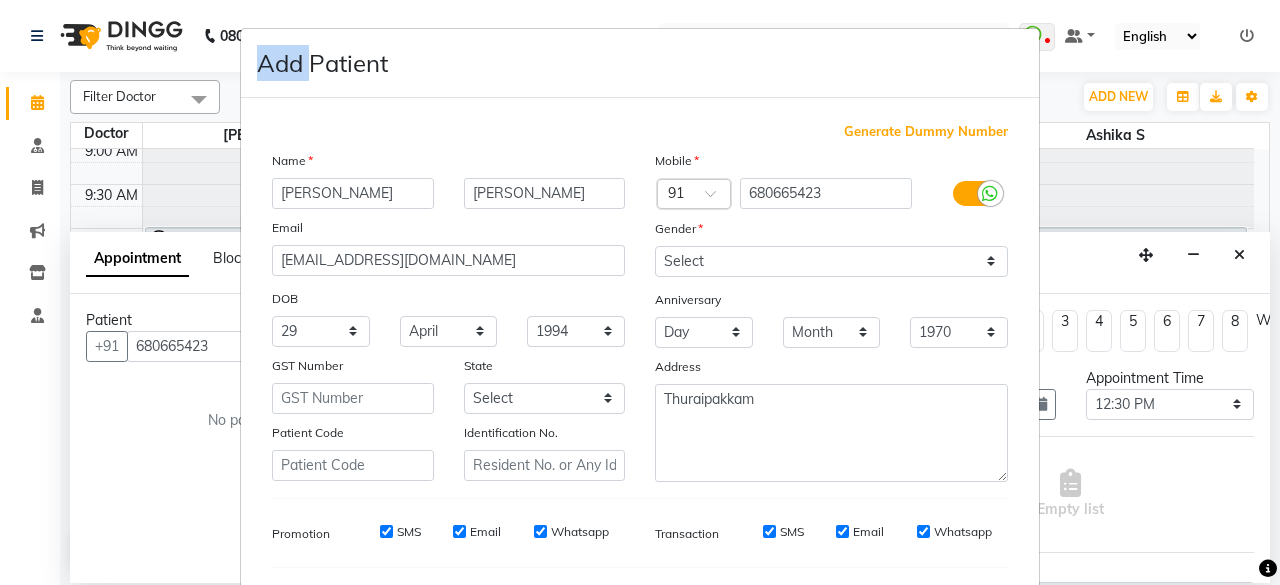 click on "Add Patient Generate Dummy Number Name Dhivya Jayaraman Email dhivyajeyaraman04@gmail.com DOB Day 01 02 03 04 05 06 07 08 09 10 11 12 13 14 15 16 17 18 19 20 21 22 23 24 25 26 27 28 29 30 31 Month January February March April May June July August September October November December 1940 1941 1942 1943 1944 1945 1946 1947 1948 1949 1950 1951 1952 1953 1954 1955 1956 1957 1958 1959 1960 1961 1962 1963 1964 1965 1966 1967 1968 1969 1970 1971 1972 1973 1974 1975 1976 1977 1978 1979 1980 1981 1982 1983 1984 1985 1986 1987 1988 1989 1990 1991 1992 1993 1994 1995 1996 1997 1998 1999 2000 2001 2002 2003 2004 2005 2006 2007 2008 2009 2010 2011 2012 2013 2014 2015 2016 2017 2018 2019 2020 2021 2022 2023 2024 GST Number State Select Andaman and Nicobar Islands Andhra Pradesh Arunachal Pradesh Assam Bihar Chandigarh Chhattisgarh Dadra and Nagar Haveli Daman and Diu Delhi Goa Gujarat Haryana Himachal Pradesh Jammu and Kashmir Jharkhand Karnataka Kerala Lakshadweep Madhya Pradesh Maharashtra Manipur Meghalaya Mizoram × 91" at bounding box center (640, 292) 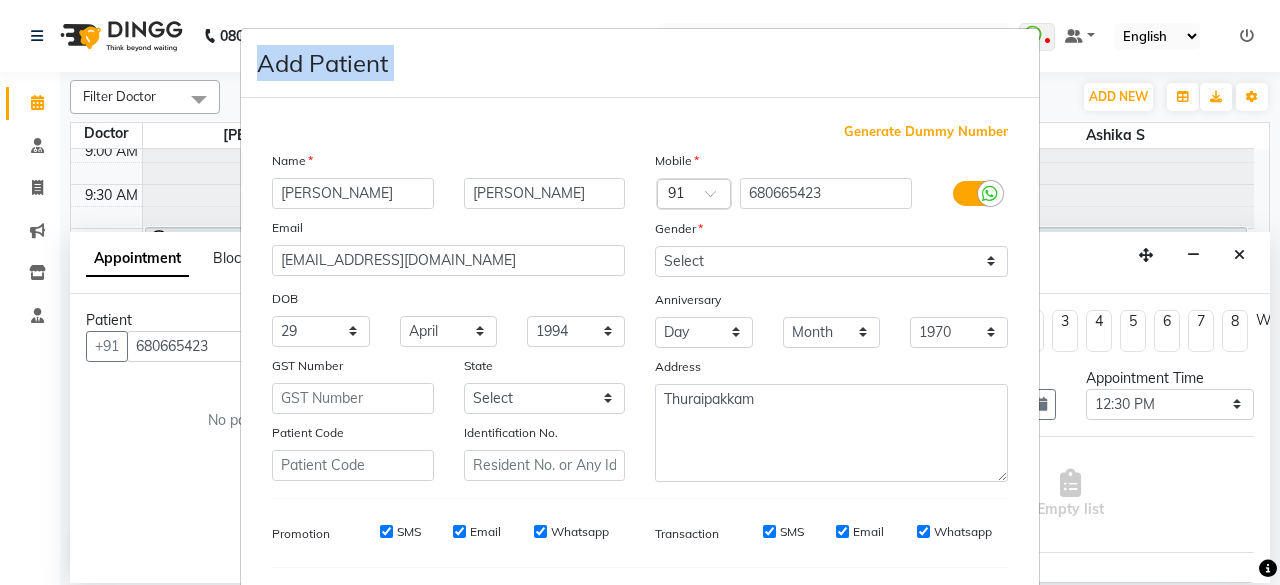 click on "Add Patient Generate Dummy Number Name Dhivya Jayaraman Email dhivyajeyaraman04@gmail.com DOB Day 01 02 03 04 05 06 07 08 09 10 11 12 13 14 15 16 17 18 19 20 21 22 23 24 25 26 27 28 29 30 31 Month January February March April May June July August September October November December 1940 1941 1942 1943 1944 1945 1946 1947 1948 1949 1950 1951 1952 1953 1954 1955 1956 1957 1958 1959 1960 1961 1962 1963 1964 1965 1966 1967 1968 1969 1970 1971 1972 1973 1974 1975 1976 1977 1978 1979 1980 1981 1982 1983 1984 1985 1986 1987 1988 1989 1990 1991 1992 1993 1994 1995 1996 1997 1998 1999 2000 2001 2002 2003 2004 2005 2006 2007 2008 2009 2010 2011 2012 2013 2014 2015 2016 2017 2018 2019 2020 2021 2022 2023 2024 GST Number State Select Andaman and Nicobar Islands Andhra Pradesh Arunachal Pradesh Assam Bihar Chandigarh Chhattisgarh Dadra and Nagar Haveli Daman and Diu Delhi Goa Gujarat Haryana Himachal Pradesh Jammu and Kashmir Jharkhand Karnataka Kerala Lakshadweep Madhya Pradesh Maharashtra Manipur Meghalaya Mizoram × 91" at bounding box center (640, 292) 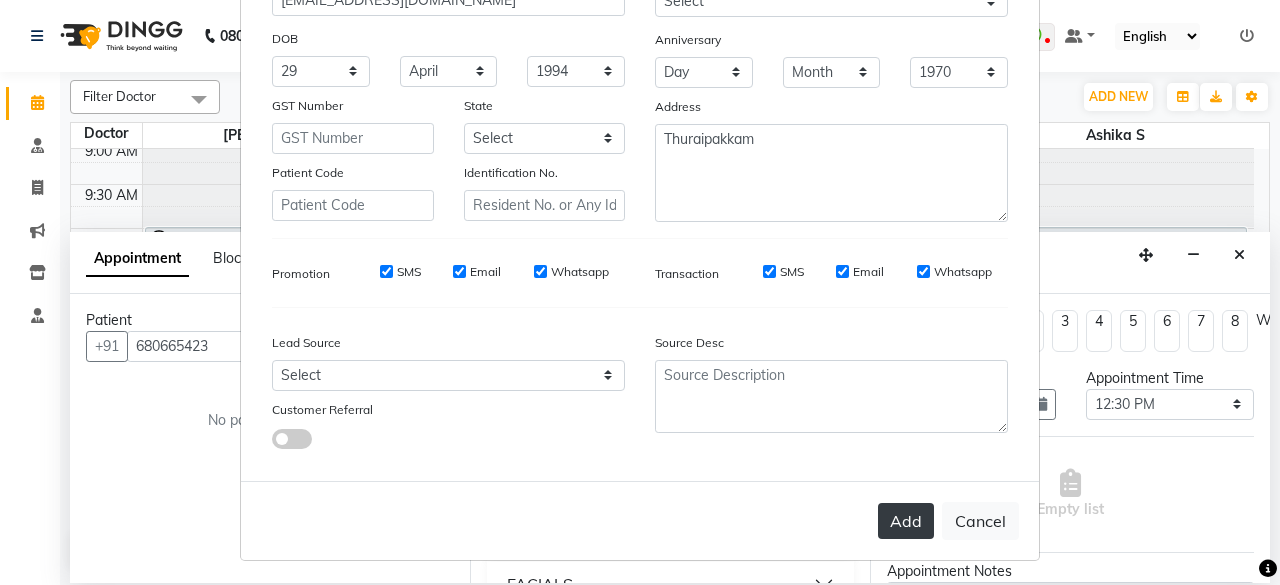 click on "Add" at bounding box center (906, 521) 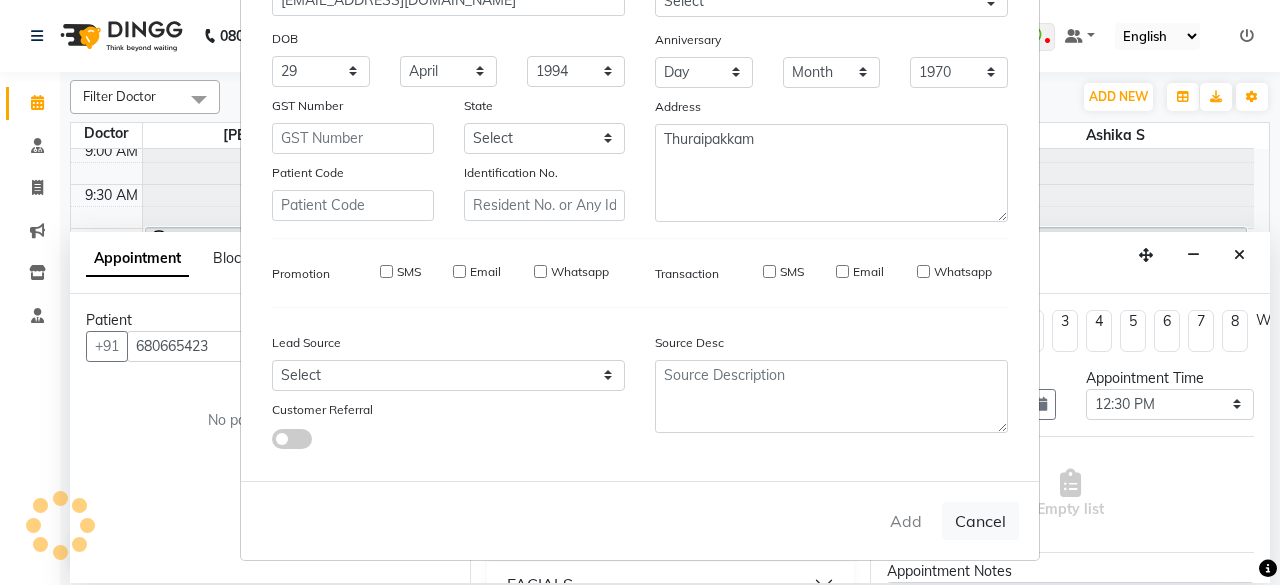 type on "68*****23" 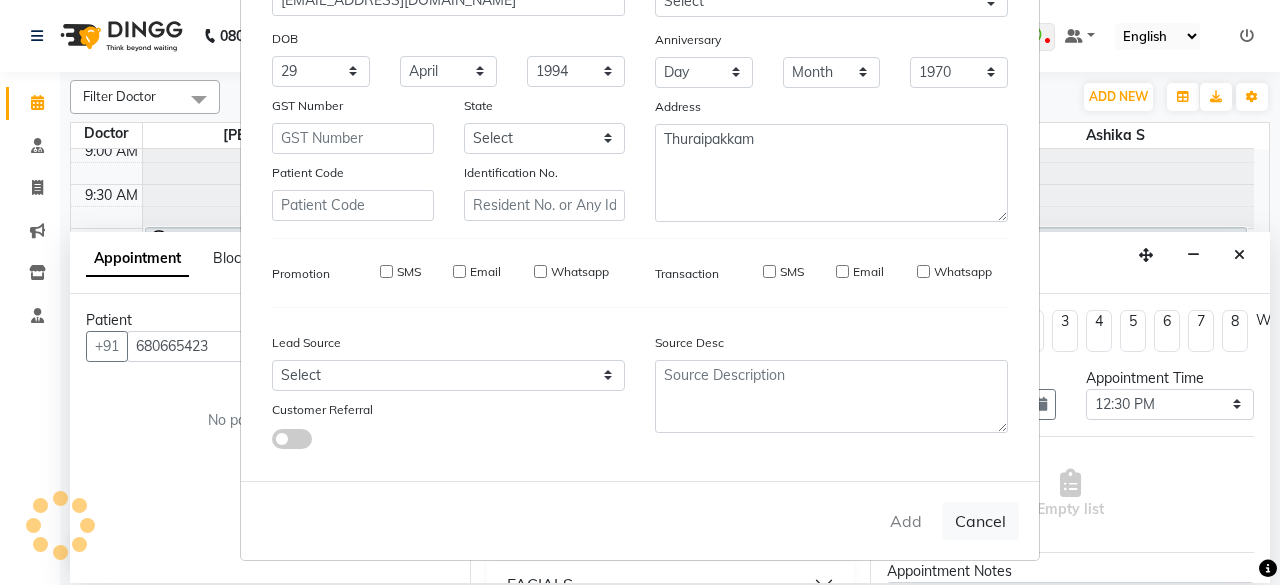 type 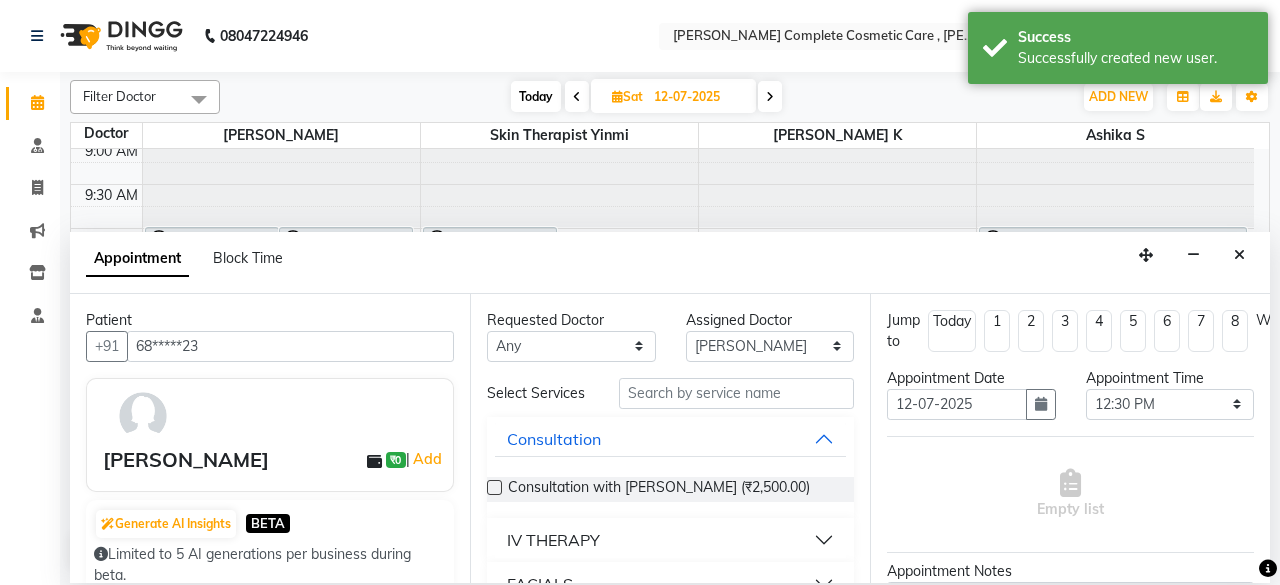 click at bounding box center [494, 487] 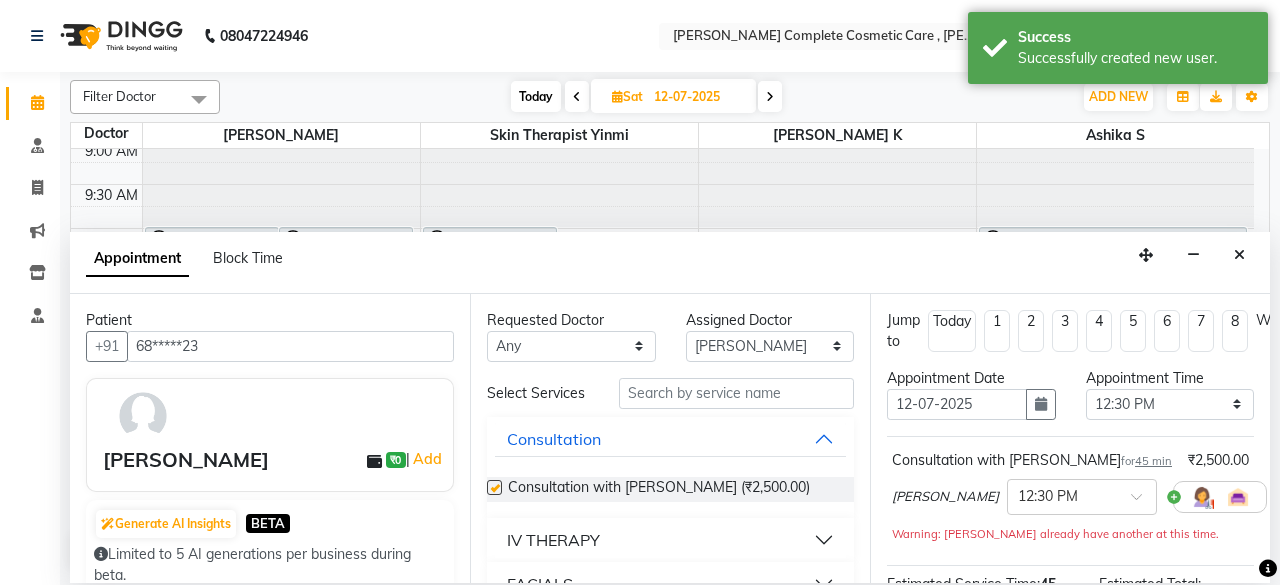 checkbox on "false" 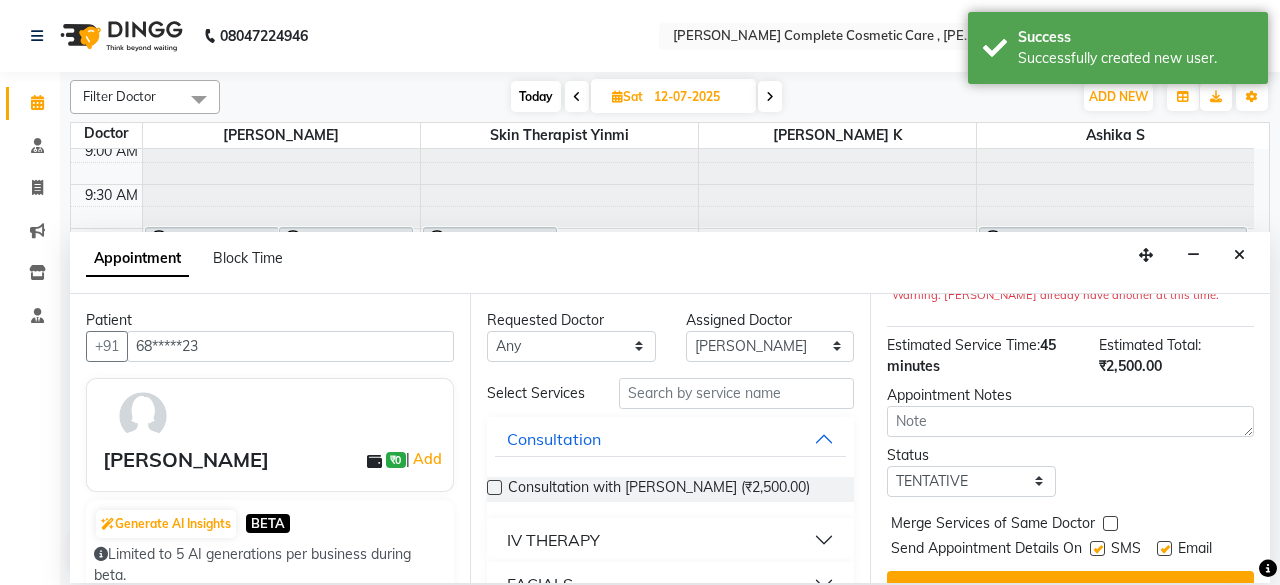 scroll, scrollTop: 296, scrollLeft: 0, axis: vertical 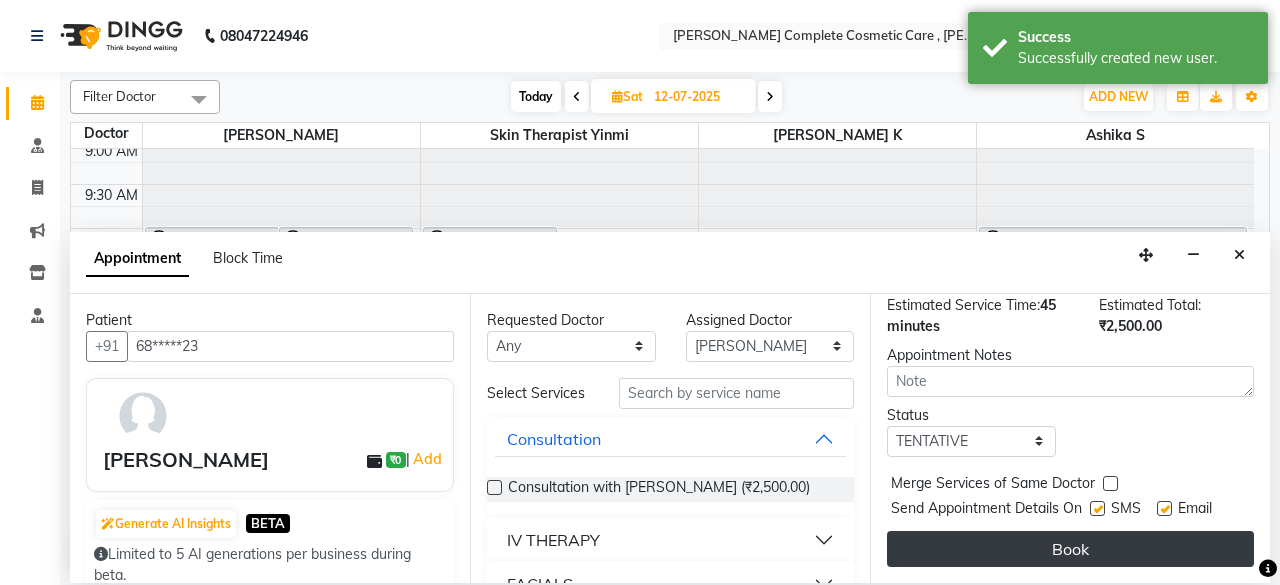 click on "Book" at bounding box center [1070, 549] 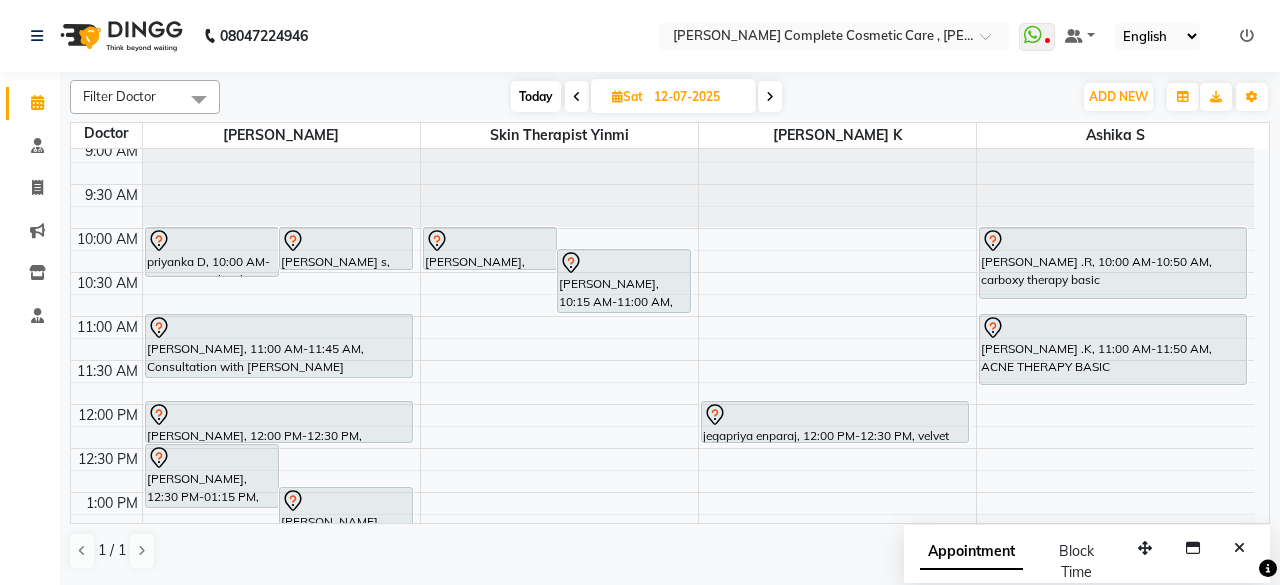 click on "12-07-2025" at bounding box center [698, 97] 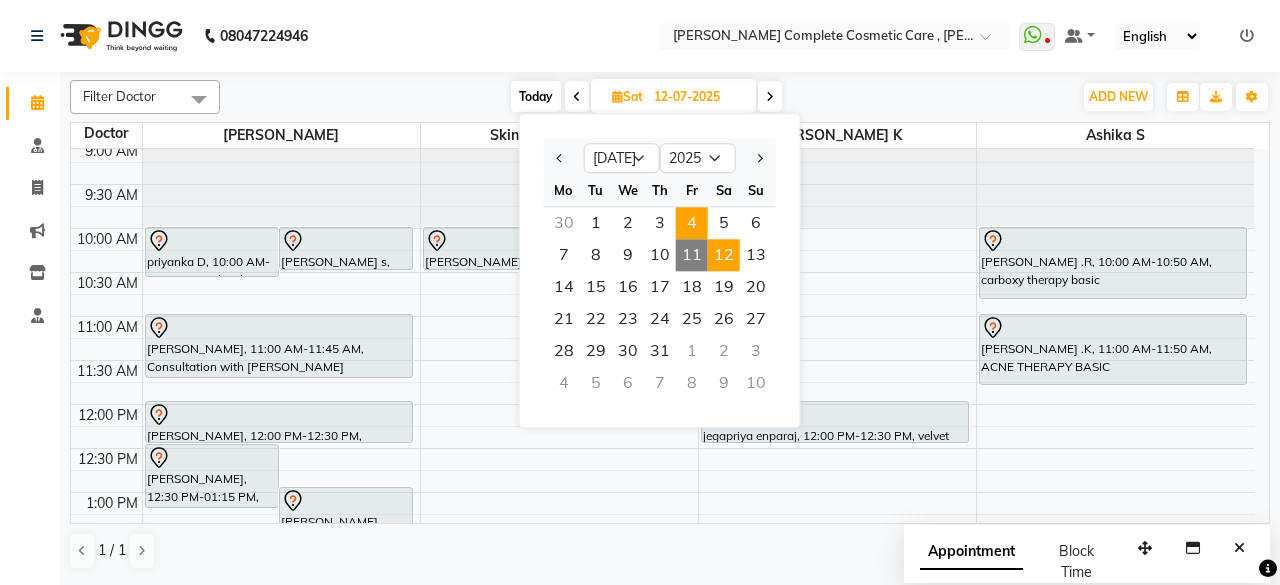 click on "4" at bounding box center [692, 223] 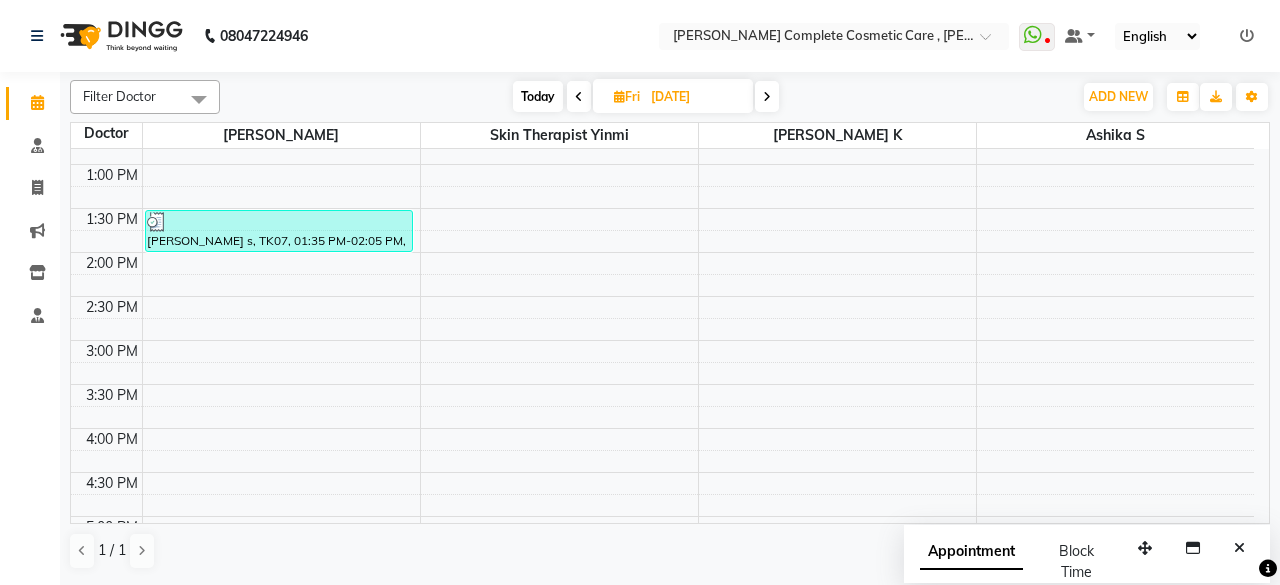 scroll, scrollTop: 664, scrollLeft: 0, axis: vertical 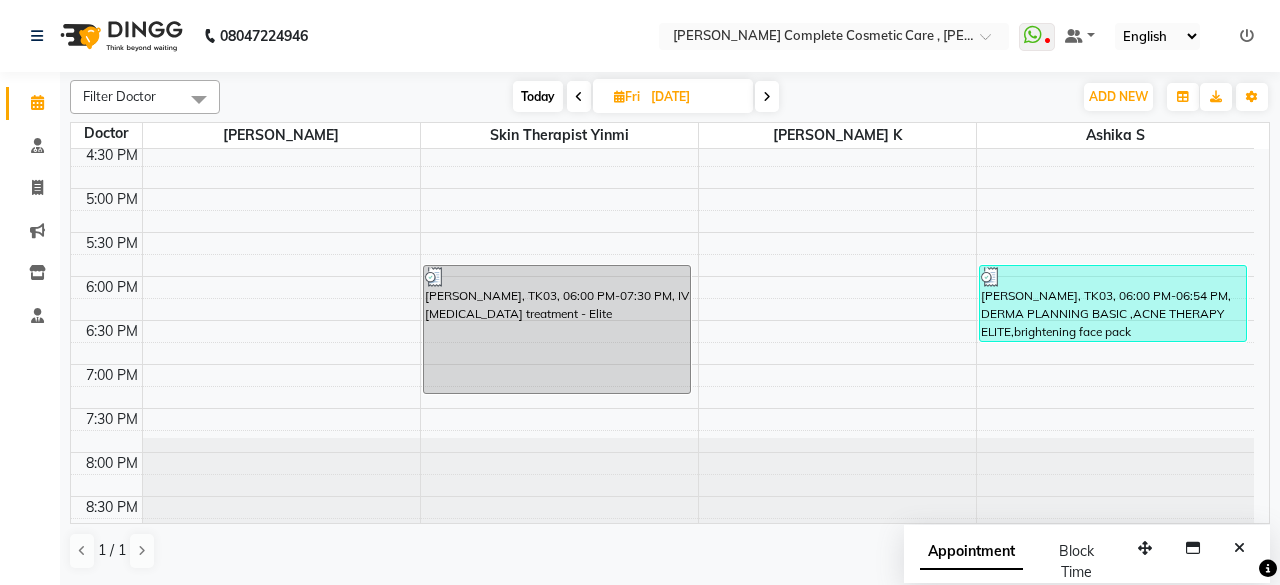 click at bounding box center (767, 97) 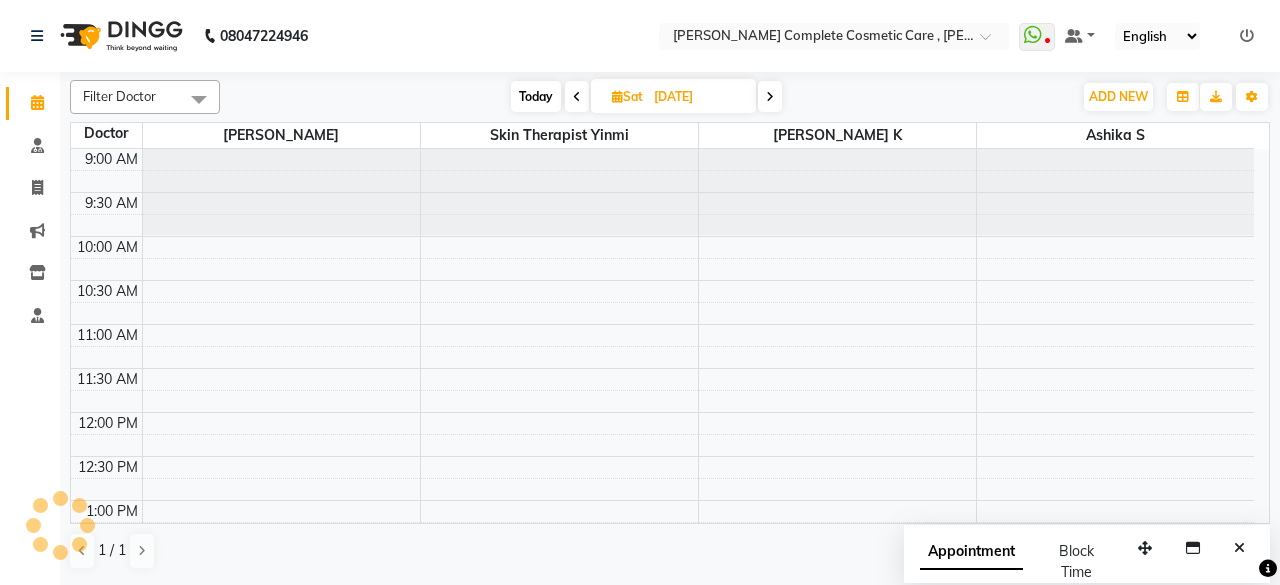 scroll, scrollTop: 664, scrollLeft: 0, axis: vertical 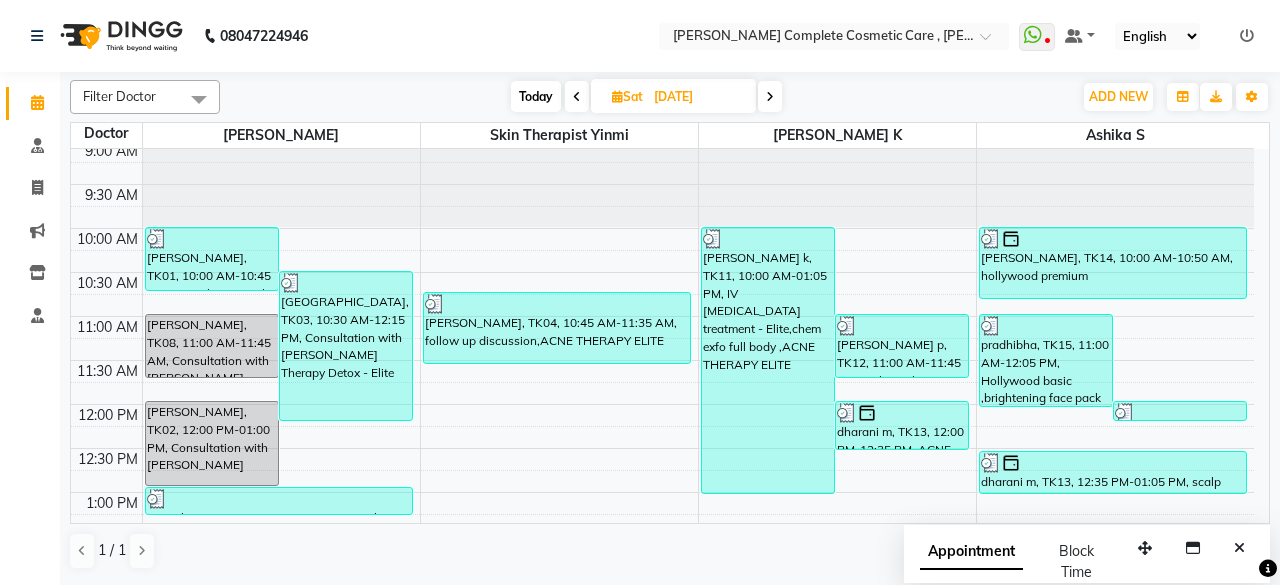 click on "[DATE]" at bounding box center [698, 97] 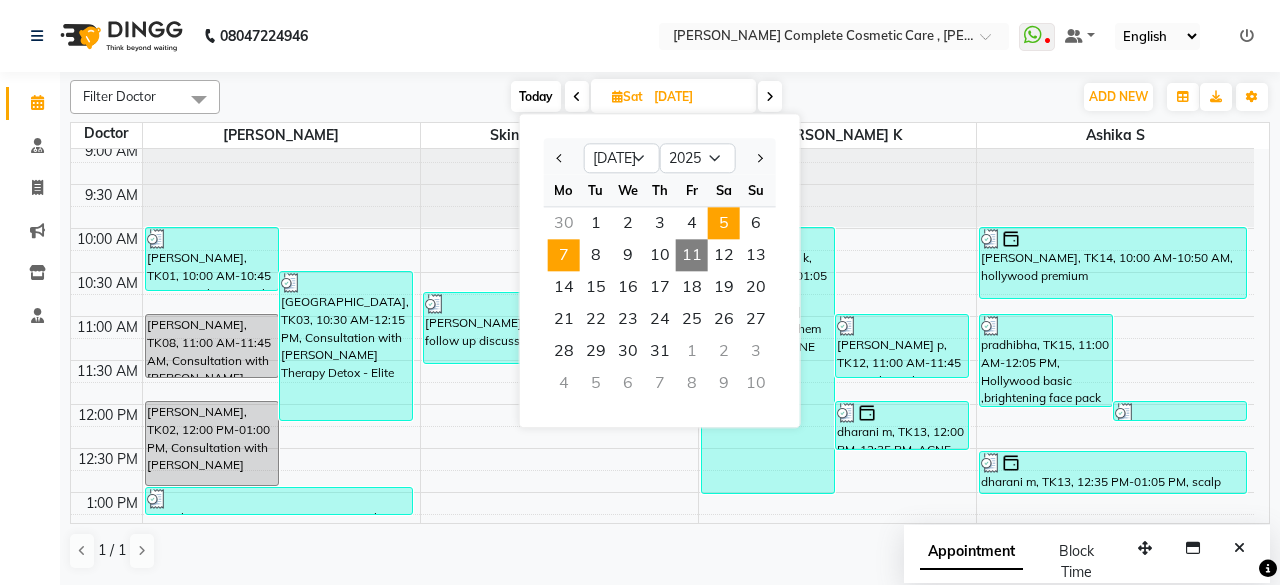 click on "7" at bounding box center (564, 255) 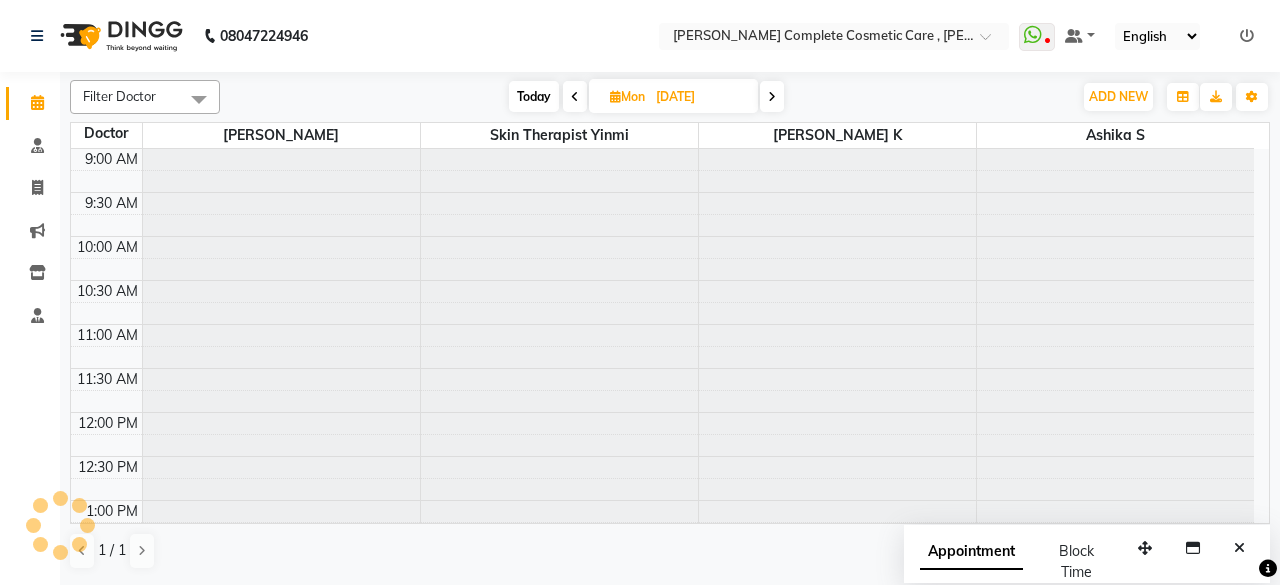 scroll, scrollTop: 664, scrollLeft: 0, axis: vertical 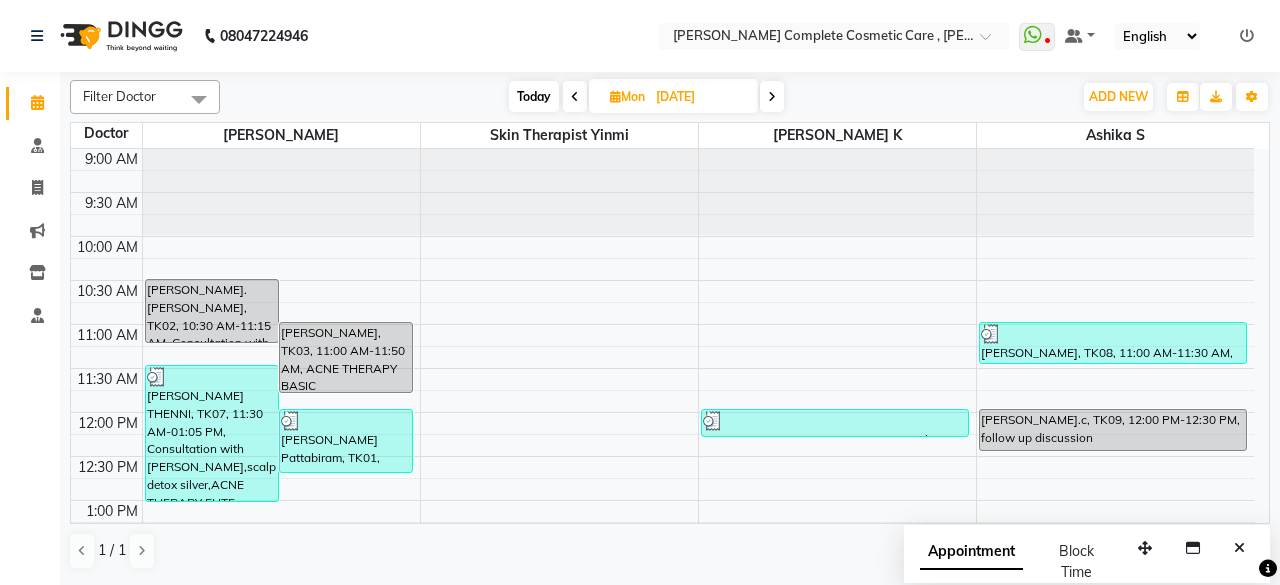click on "07-07-2025" at bounding box center [700, 97] 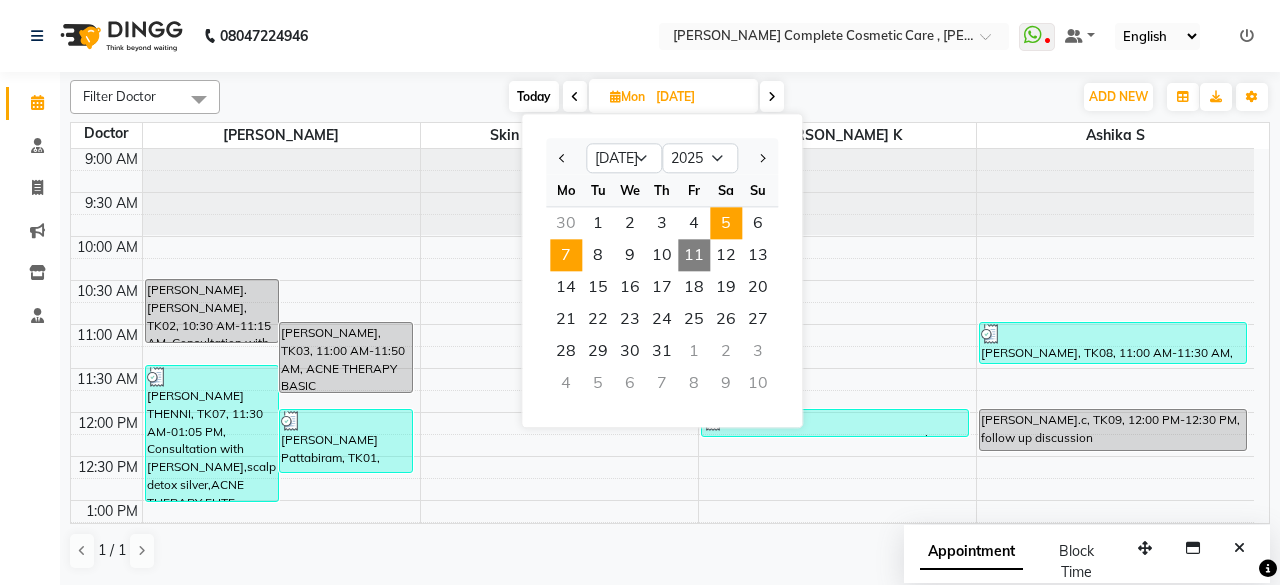 click on "5" at bounding box center [726, 223] 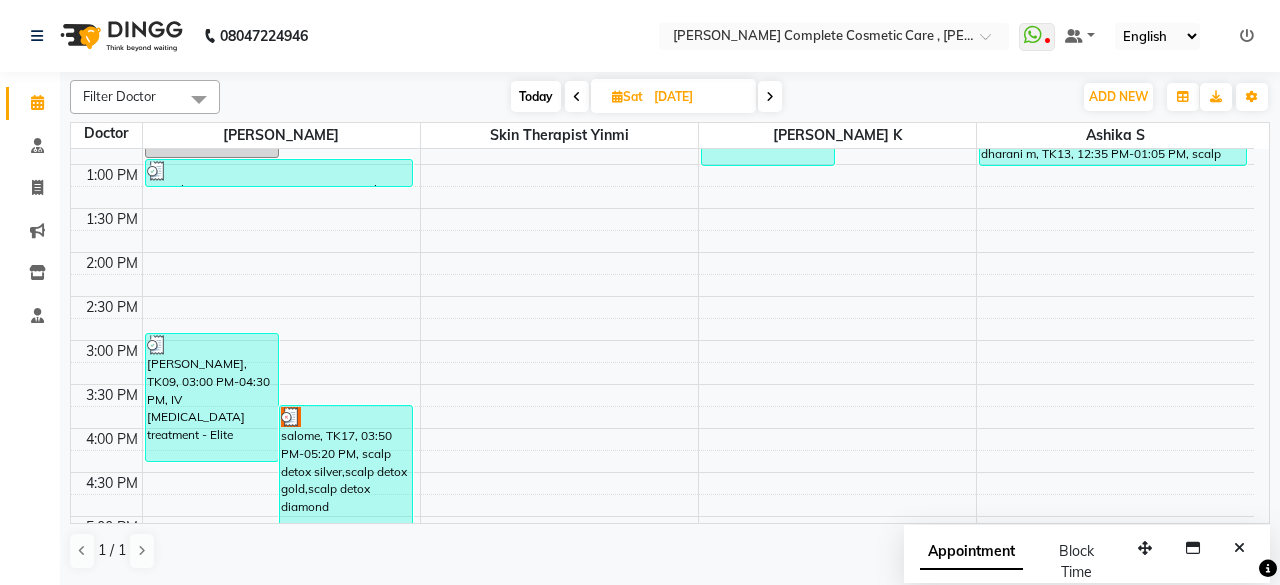 scroll, scrollTop: 8, scrollLeft: 0, axis: vertical 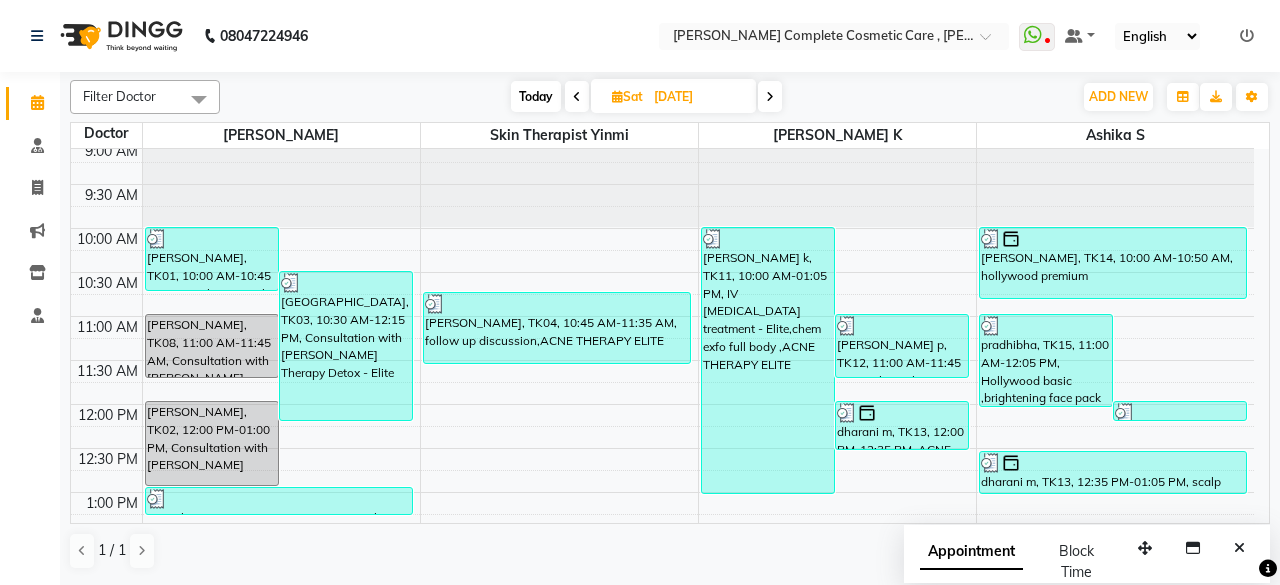 click on "[DATE]" at bounding box center [698, 97] 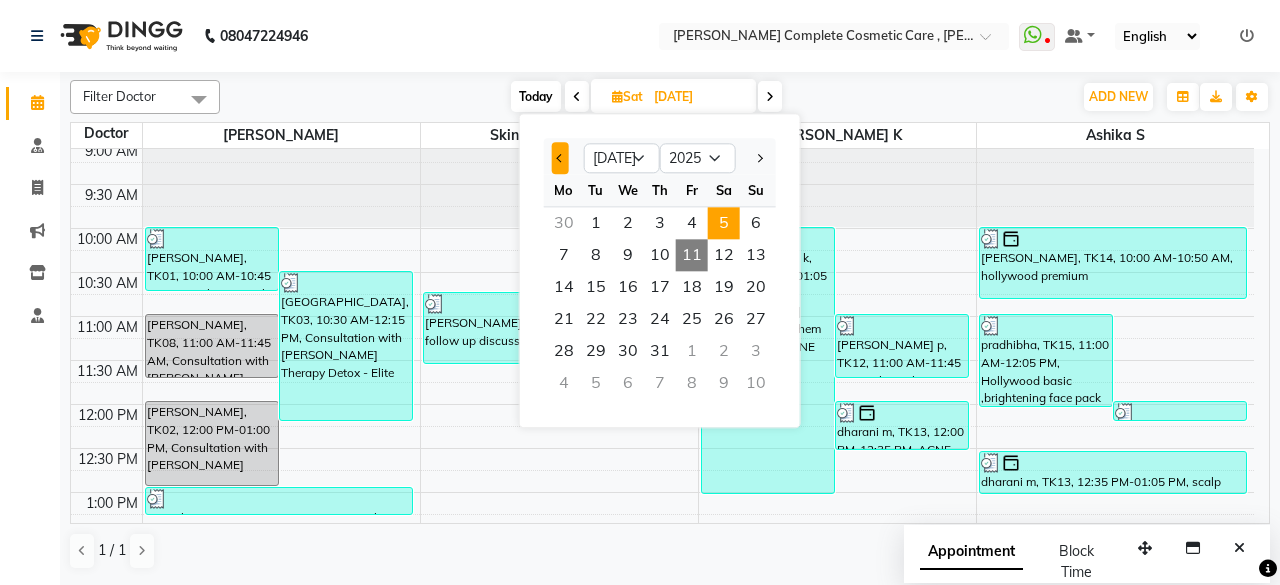 click at bounding box center [560, 158] 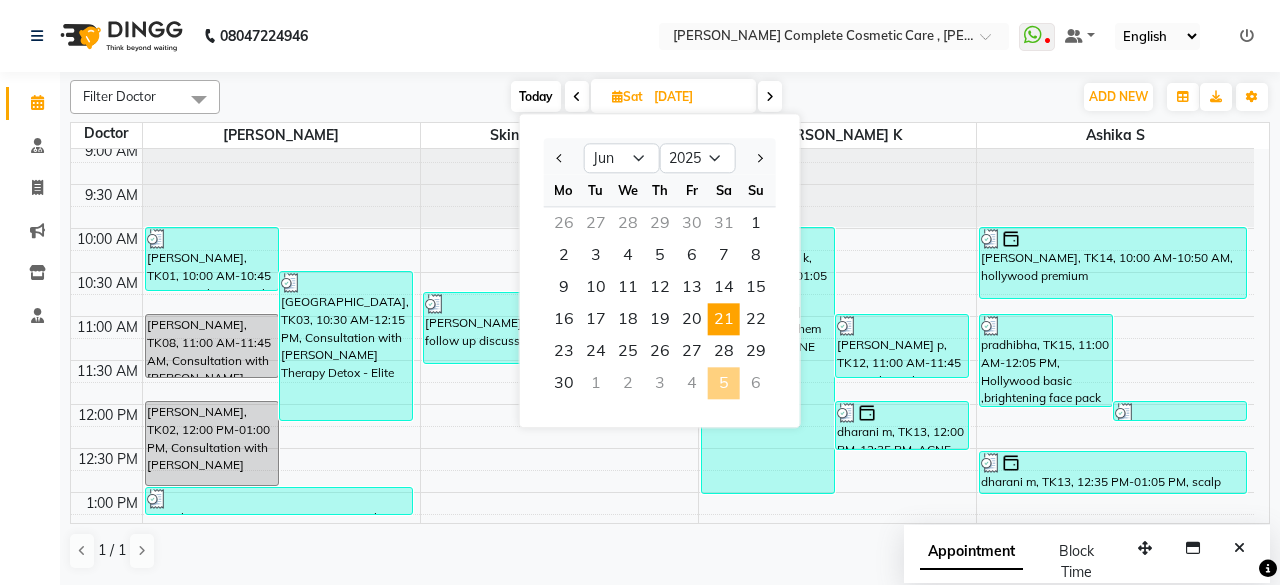 click on "21" at bounding box center [724, 319] 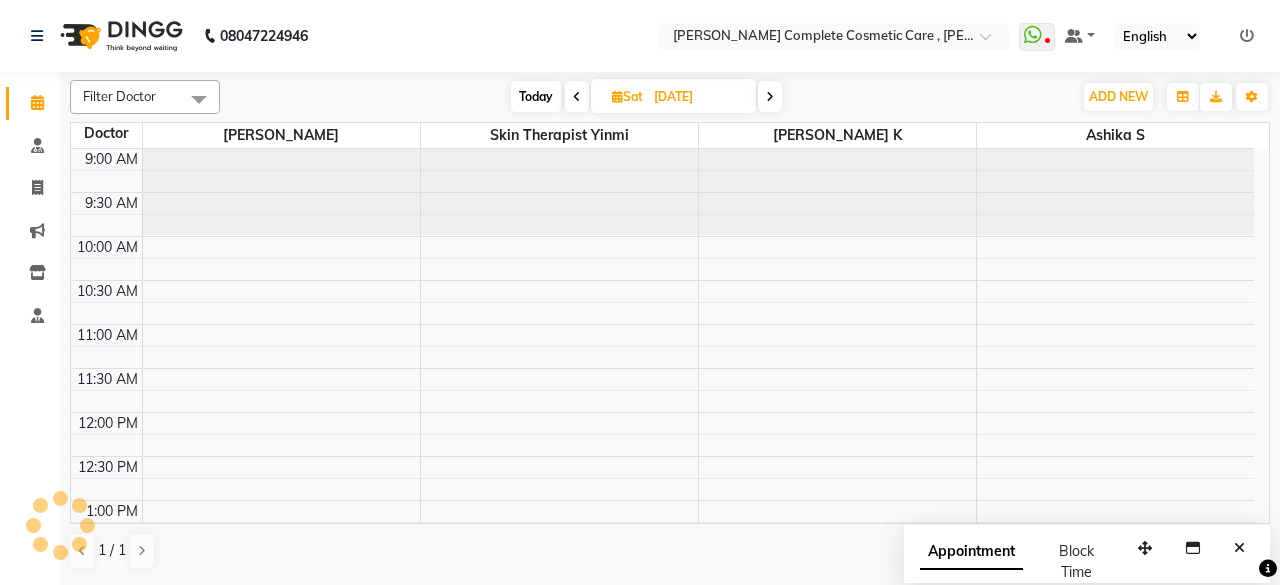 scroll, scrollTop: 664, scrollLeft: 0, axis: vertical 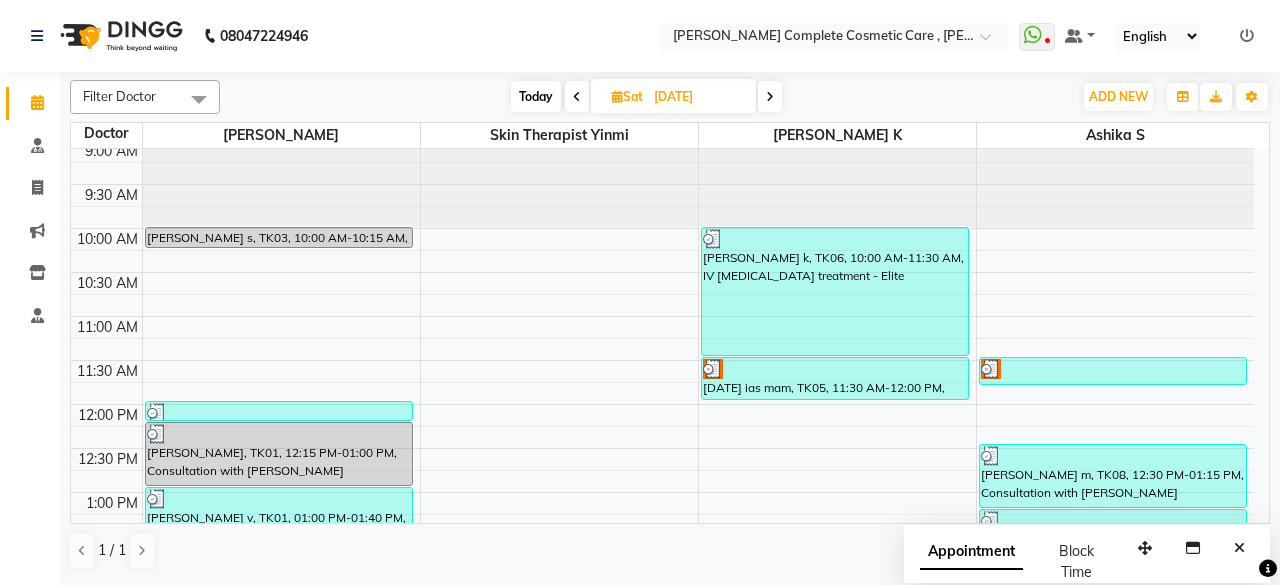 click on "21-06-2025" at bounding box center [698, 97] 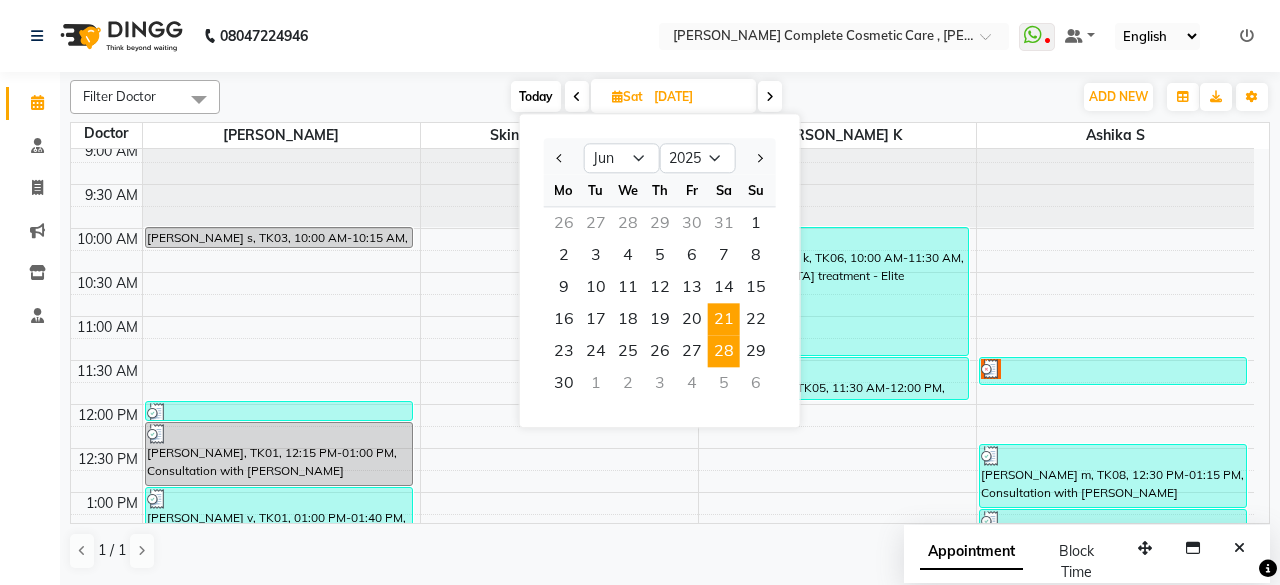 click on "28" at bounding box center (724, 351) 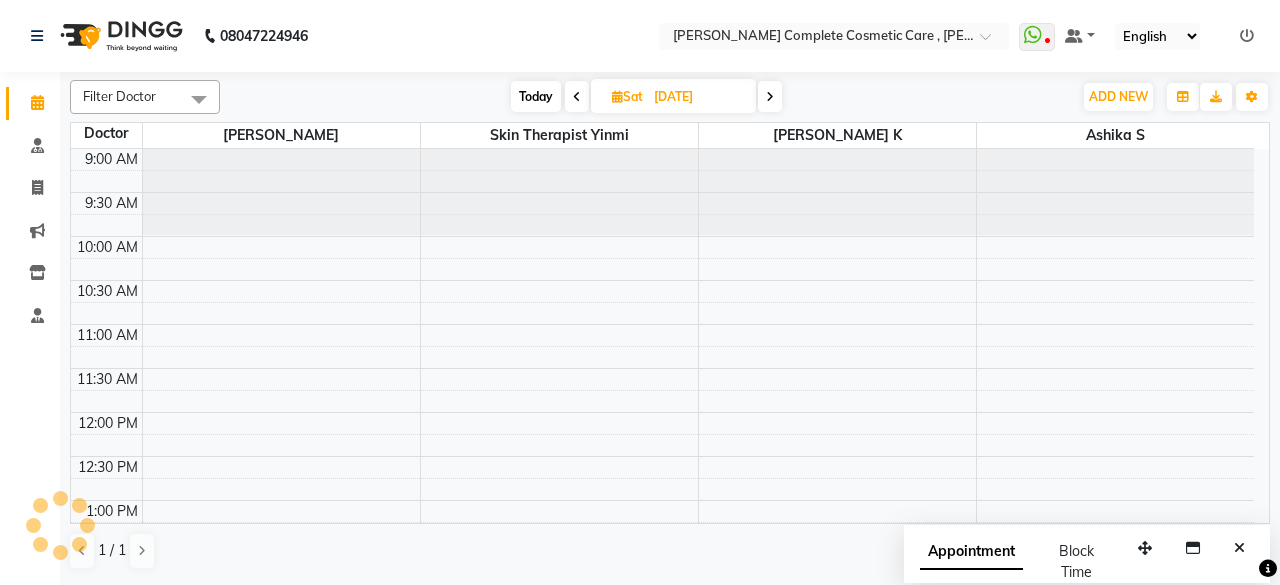 scroll, scrollTop: 664, scrollLeft: 0, axis: vertical 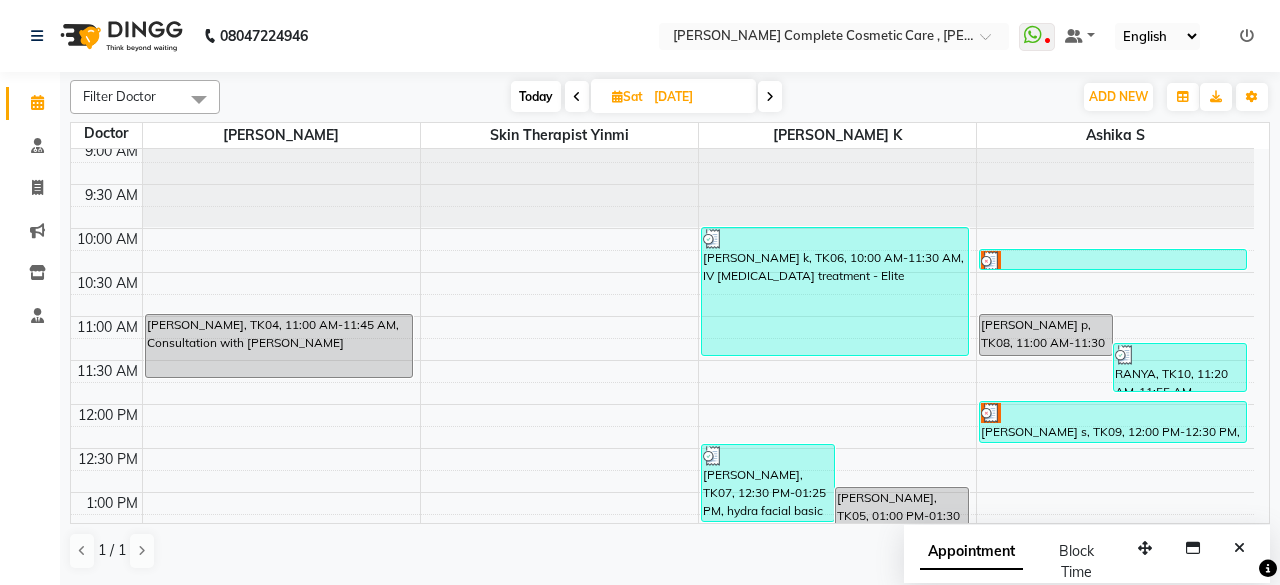 click on "28-06-2025" at bounding box center [698, 97] 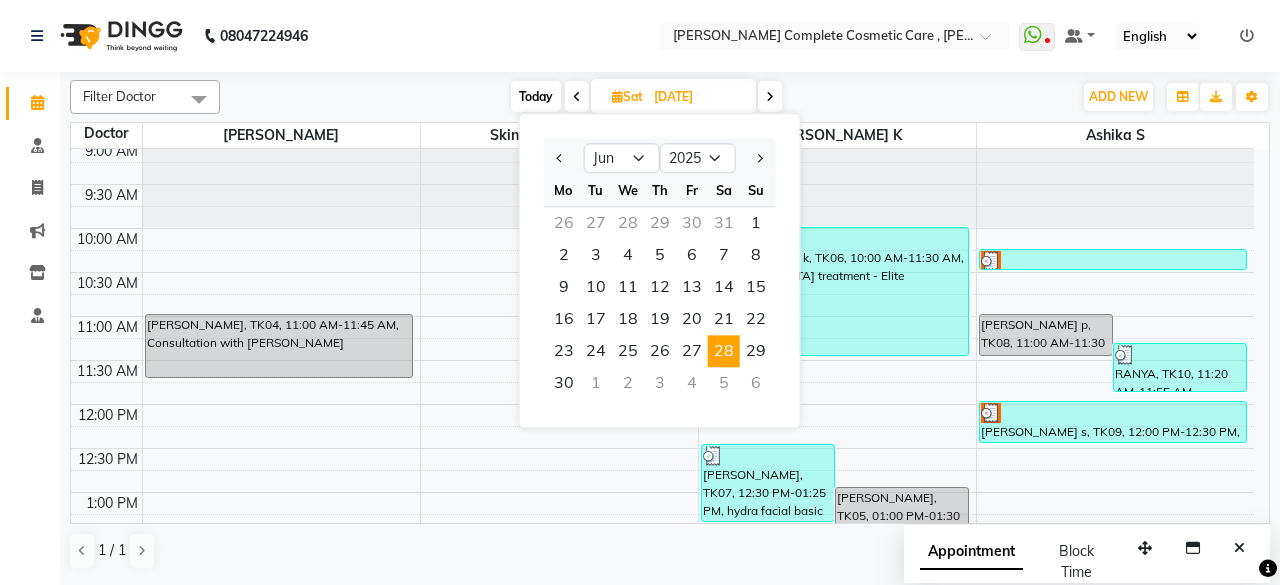 click on "5" at bounding box center (724, 383) 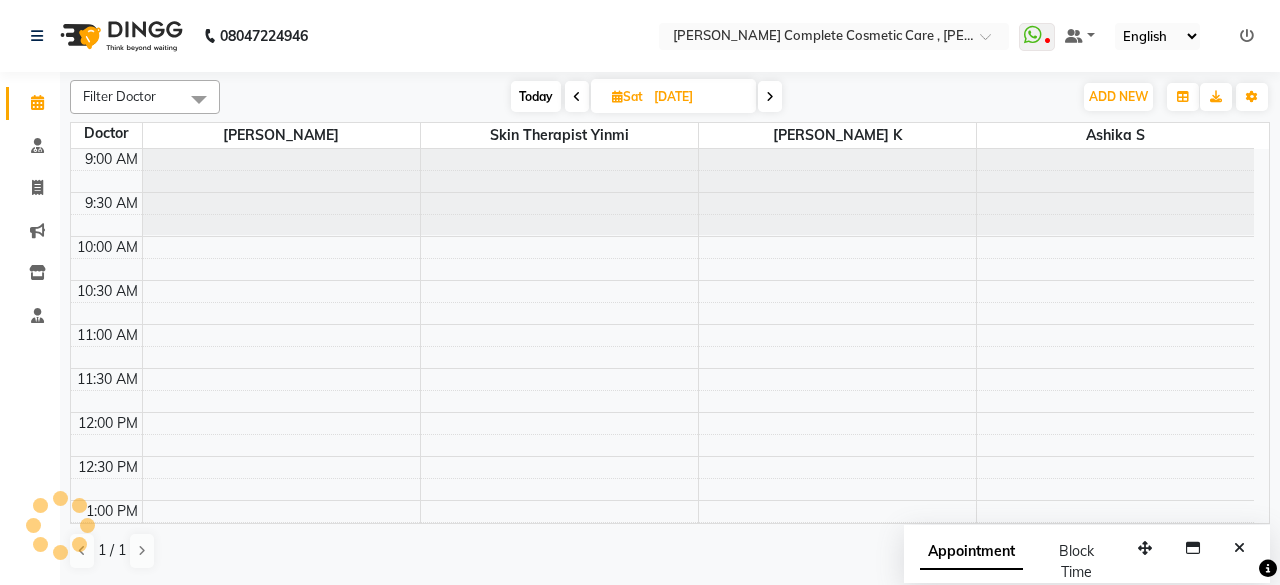scroll, scrollTop: 664, scrollLeft: 0, axis: vertical 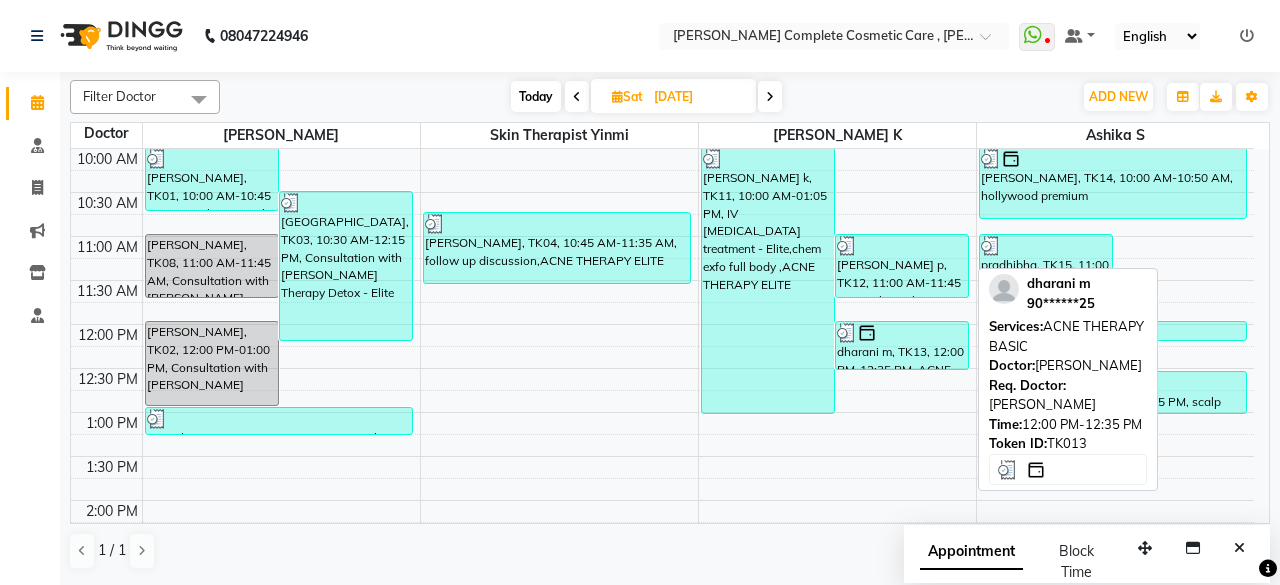 click on "dharani m, TK13, 12:00 PM-12:35 PM, ACNE THERAPY BASIC" at bounding box center (902, 345) 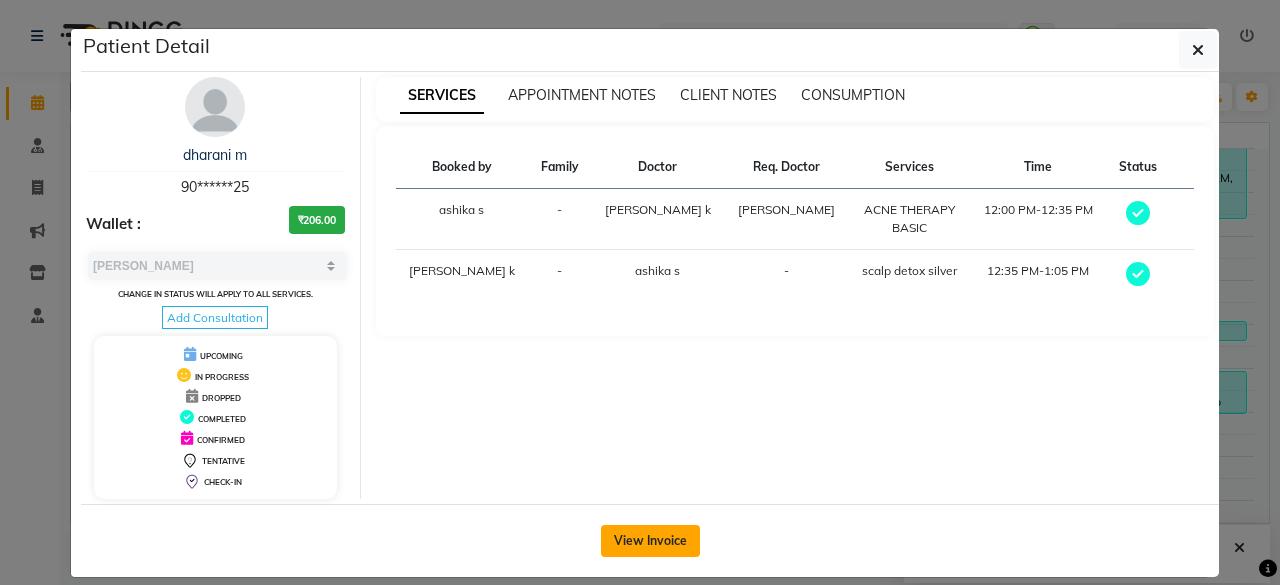 click on "View Invoice" 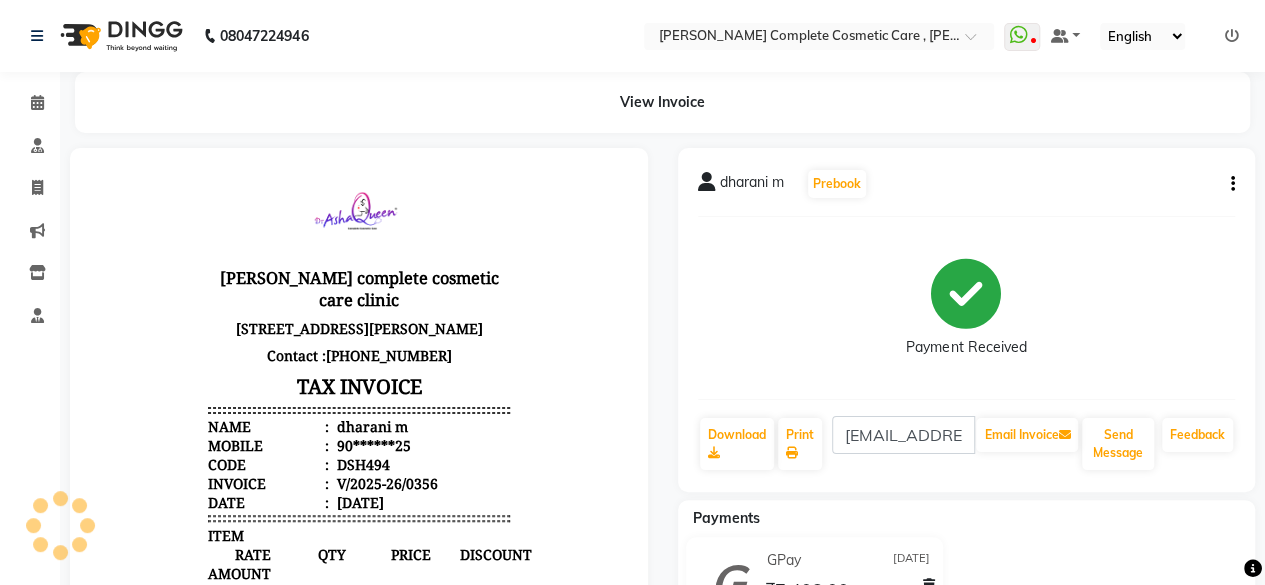 scroll, scrollTop: 0, scrollLeft: 0, axis: both 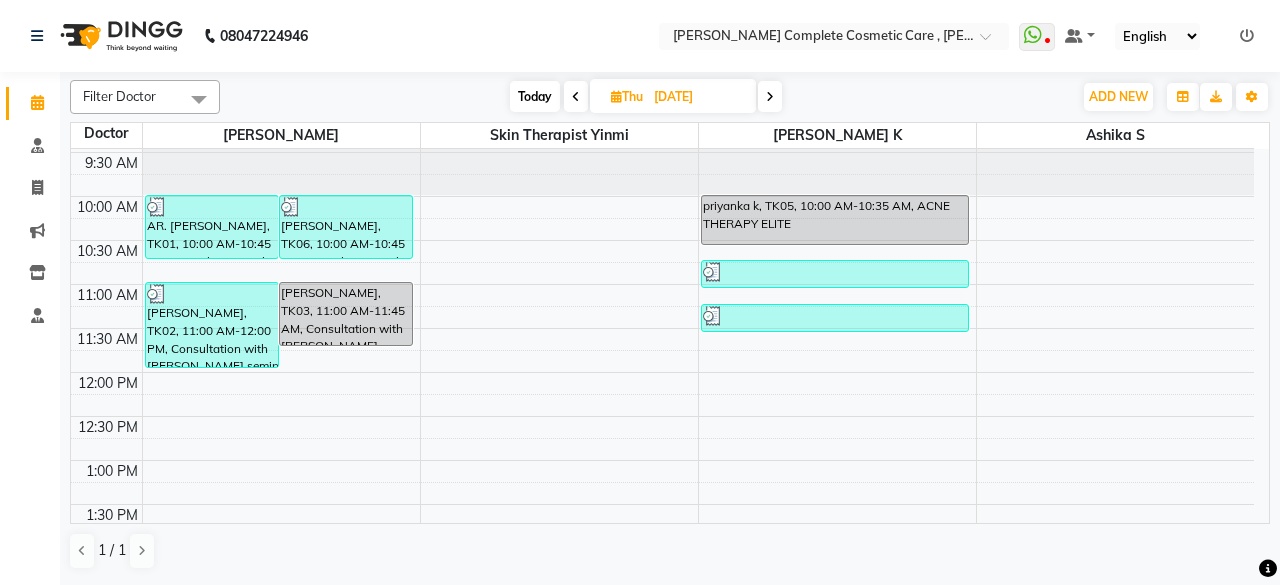 click on "Filter Doctor Select All ashika s [PERSON_NAME] [PERSON_NAME] k skin therapist yinmi [DATE]  [DATE] Toggle Dropdown Add Appointment Add Invoice Add Attendance Toggle Dropdown Add Appointment Add Invoice Add Attendance ADD NEW Toggle Dropdown Add Appointment Add Invoice Add Attendance Filter Doctor Select All ashika s [PERSON_NAME] [PERSON_NAME] k skin therapist yinmi Group By  Staff View   Room View  View as Vertical  Vertical - Week View  Horizontal  Horizontal - Week View  List  Toggle Dropdown Calendar Settings Manage Tags   Arrange Doctors   Reset Doctors  Appointment Form Zoom 100% Staff/Room Display Count 4 Doctor [PERSON_NAME] skin therapist yinmi [PERSON_NAME] k ashika s 9:00 AM 9:30 AM 10:00 AM 10:30 AM 11:00 AM 11:30 AM 12:00 PM 12:30 PM 1:00 PM 1:30 PM 2:00 PM 2:30 PM 3:00 PM 3:30 PM 4:00 PM 4:30 PM 5:00 PM 5:30 PM 6:00 PM 6:30 PM 7:00 PM 7:30 PM 8:00 PM 8:30 PM     AR. [PERSON_NAME], TK01, 10:00 AM-10:45 AM, Consultation with [PERSON_NAME]                              1 / 1" 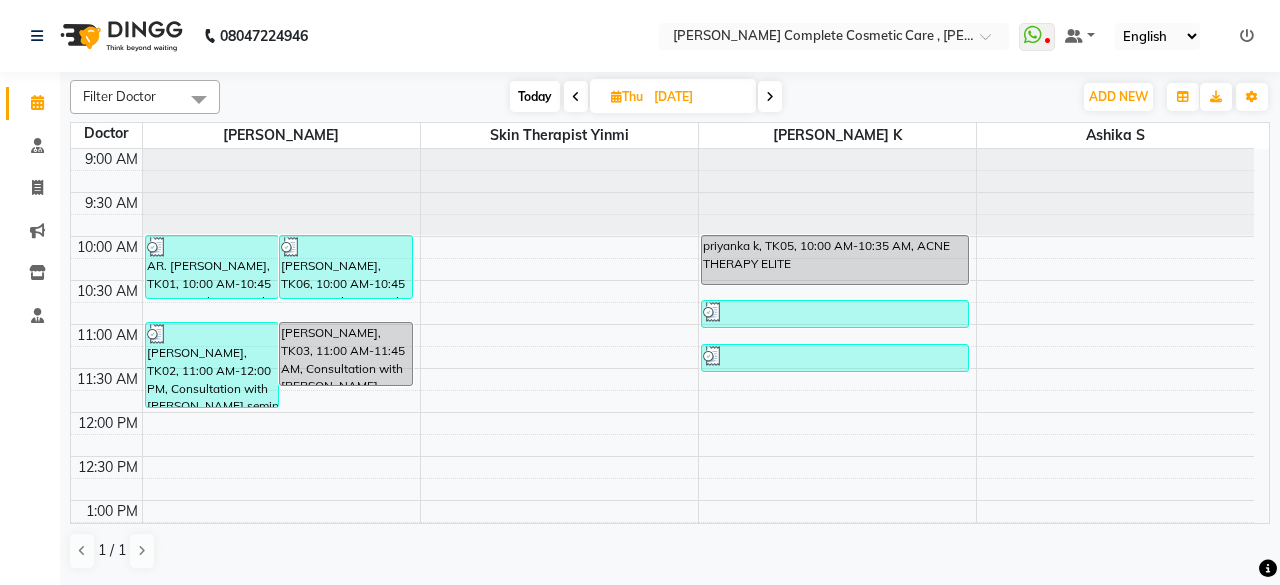 click on "[DATE]" at bounding box center (698, 97) 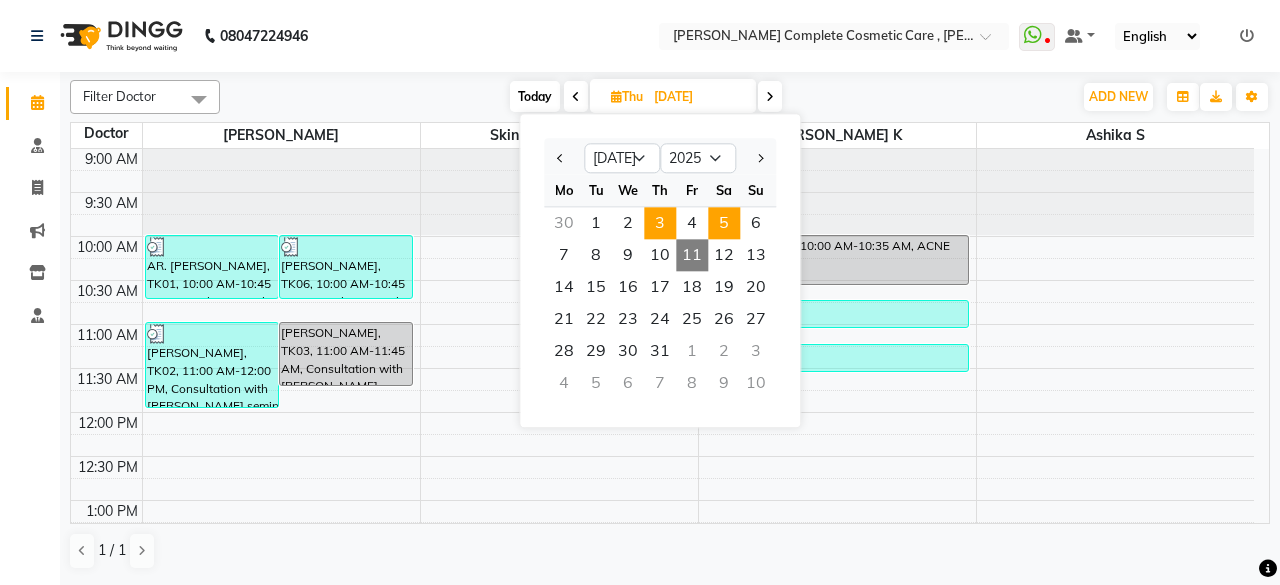 click on "5" at bounding box center [724, 223] 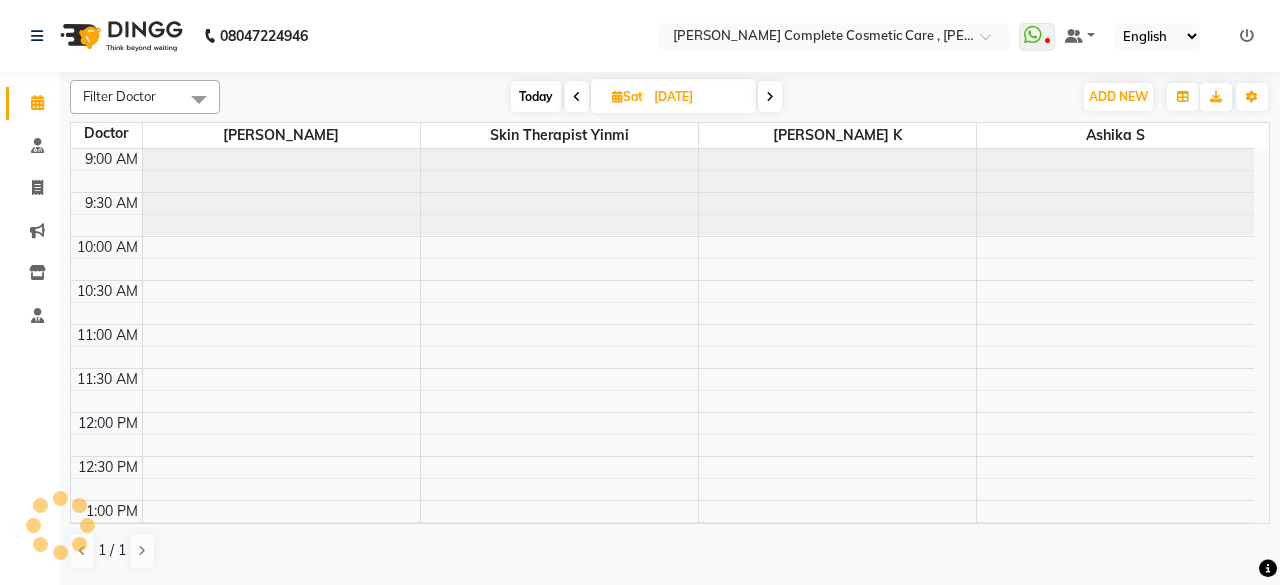scroll, scrollTop: 664, scrollLeft: 0, axis: vertical 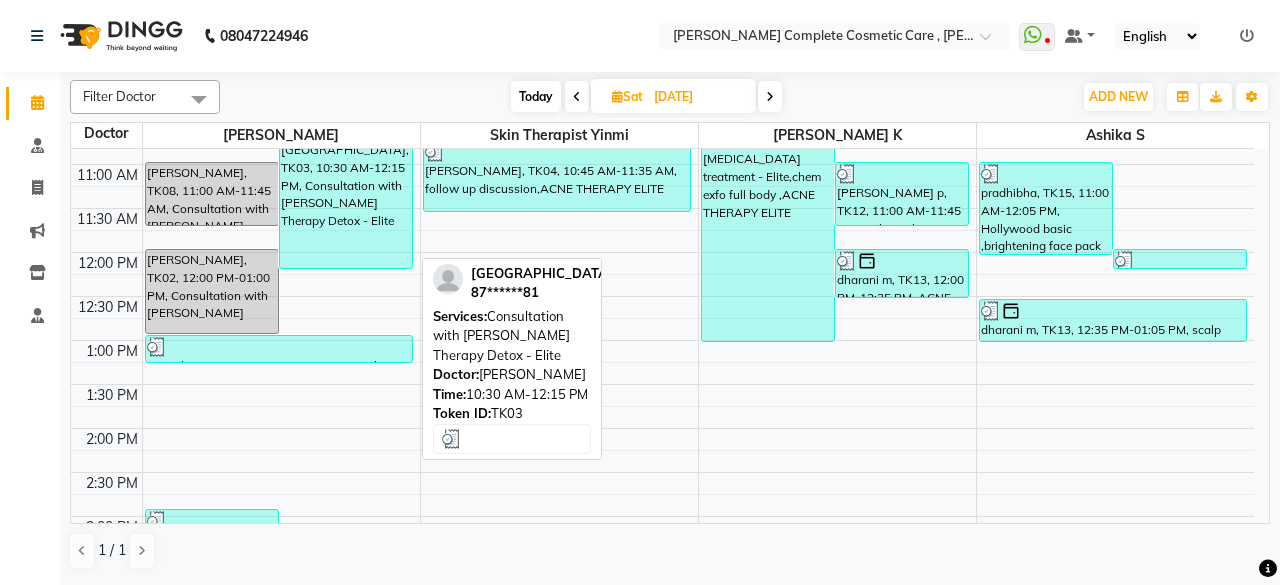 click on "[GEOGRAPHIC_DATA], TK03, 10:30 AM-12:15 PM, Consultation with [PERSON_NAME] Therapy Detox - Elite" at bounding box center [346, 194] 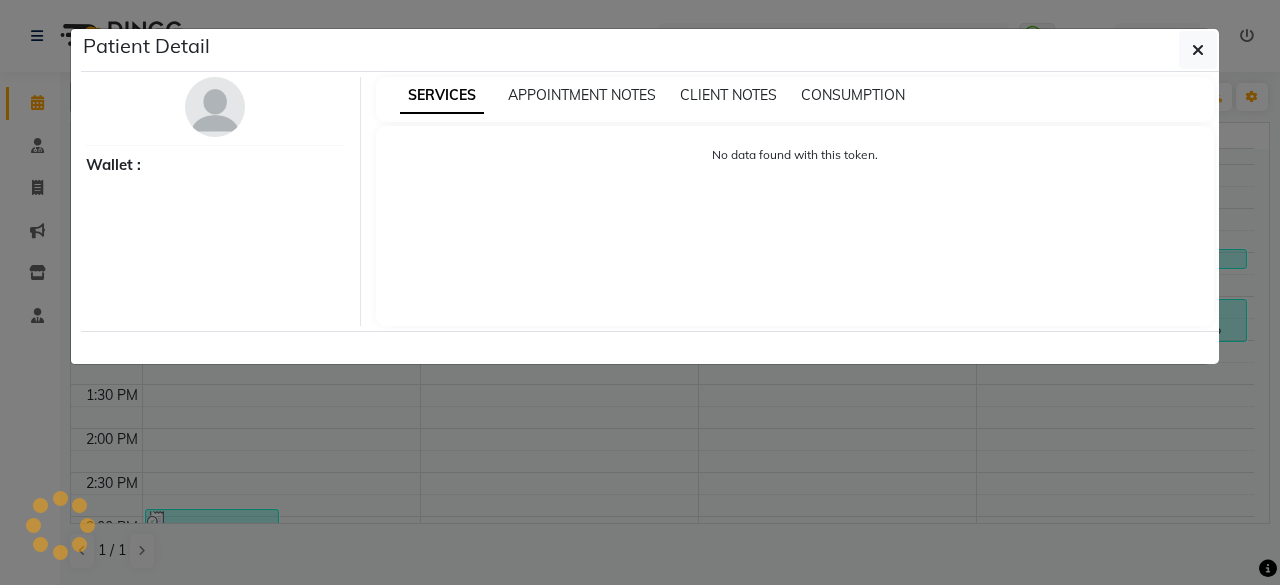 select on "3" 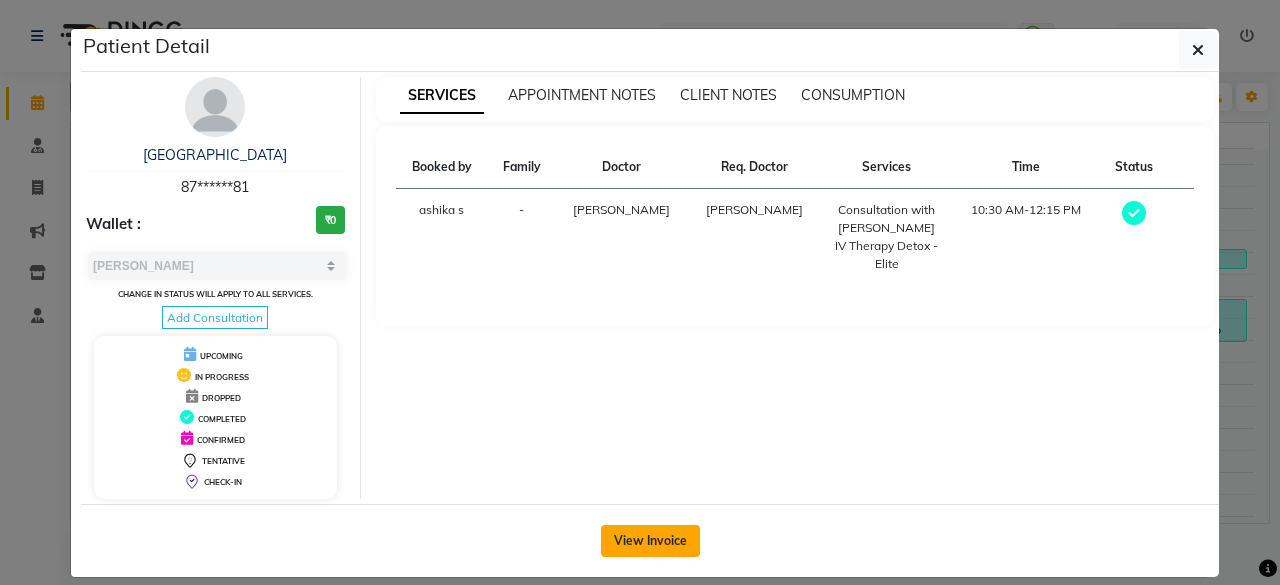 click on "View Invoice" 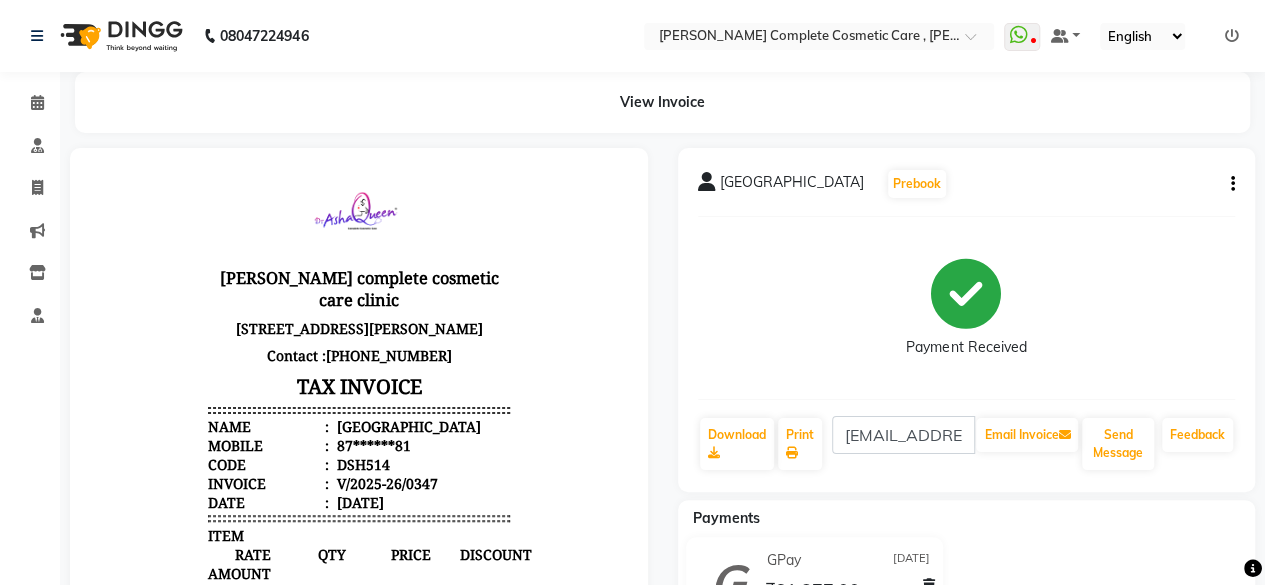 scroll, scrollTop: 0, scrollLeft: 0, axis: both 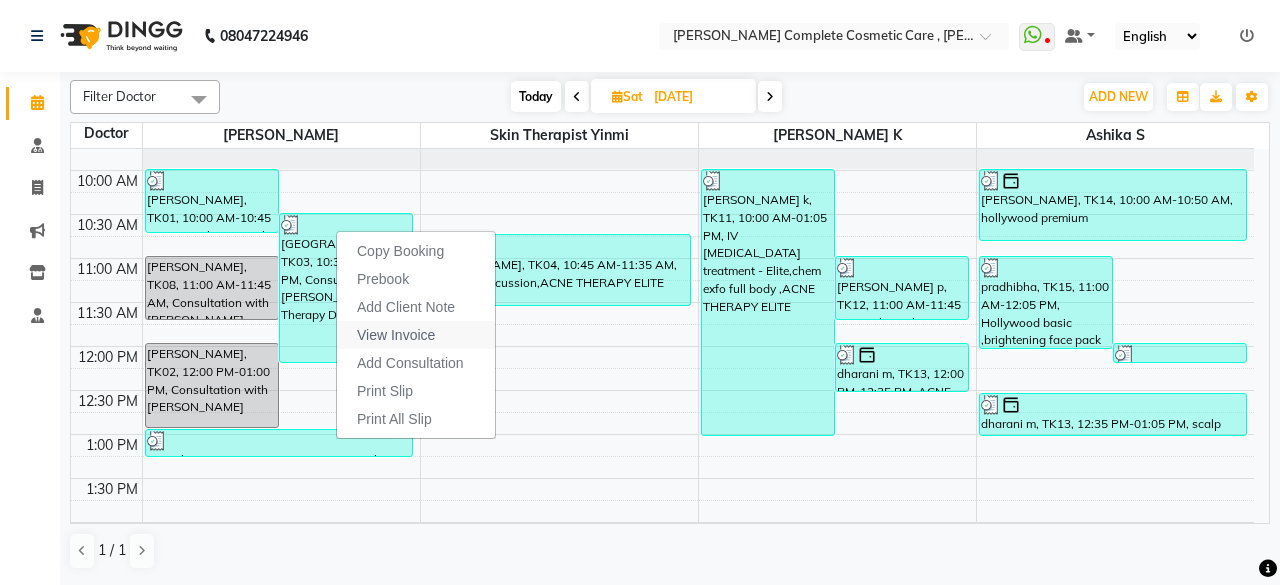 click on "View Invoice" at bounding box center (416, 335) 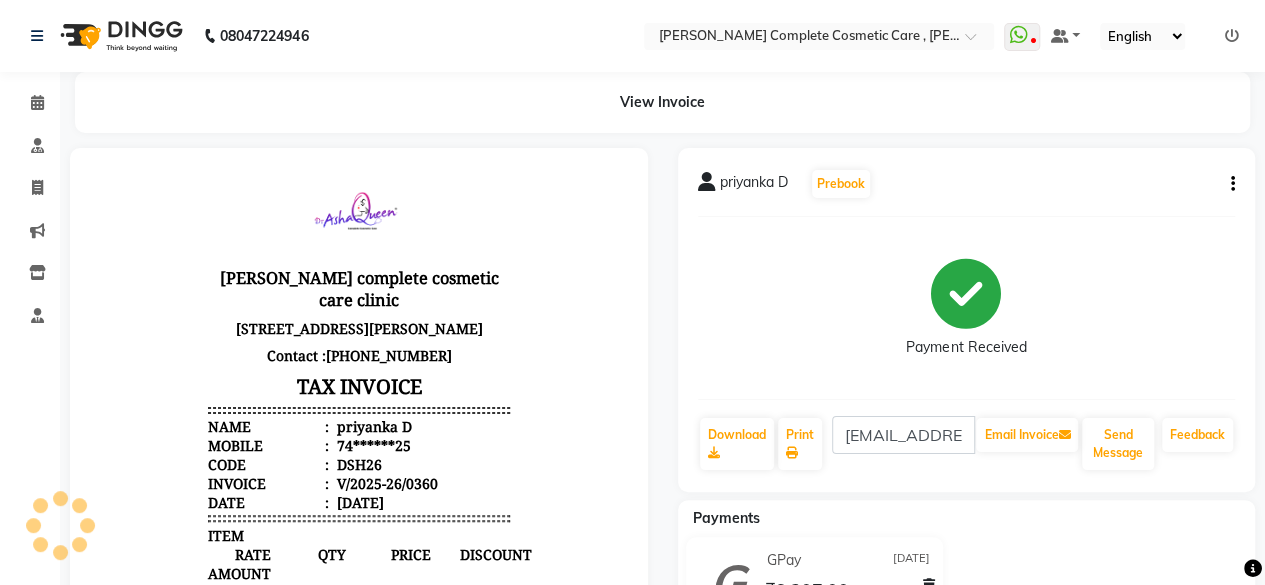scroll, scrollTop: 0, scrollLeft: 0, axis: both 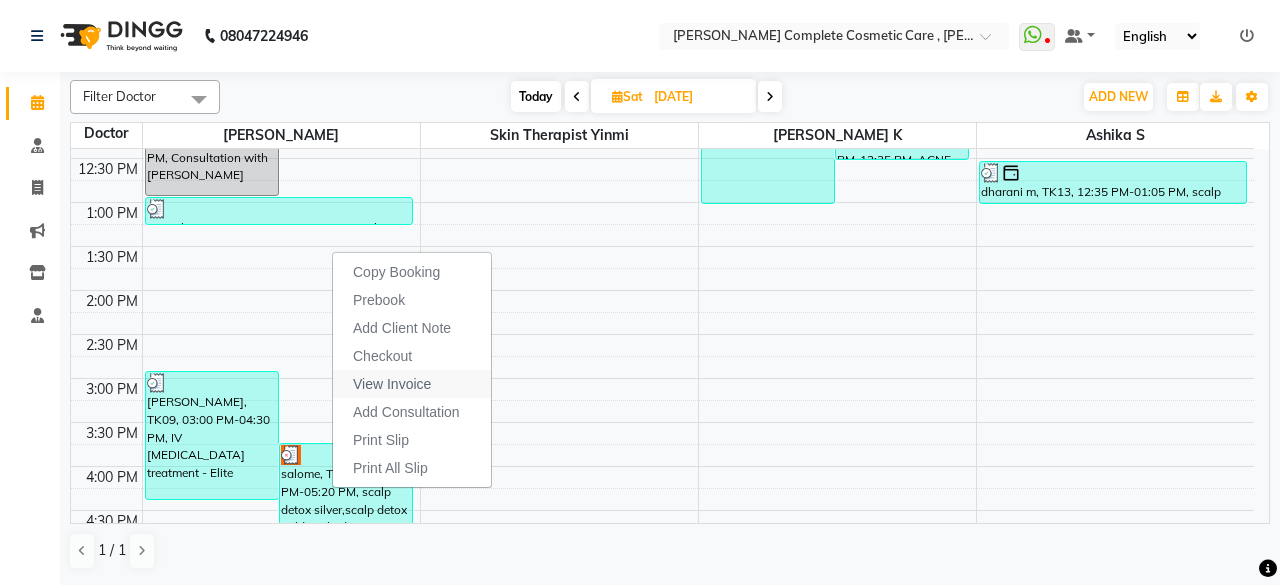 click on "View Invoice" at bounding box center [392, 384] 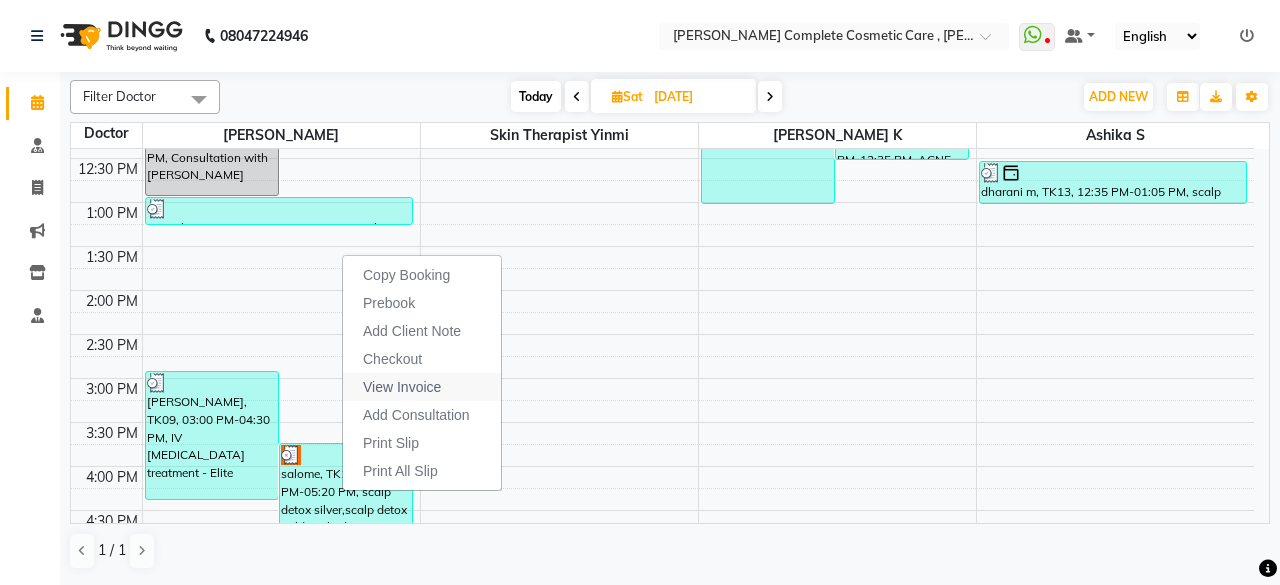 click on "View Invoice" at bounding box center [402, 387] 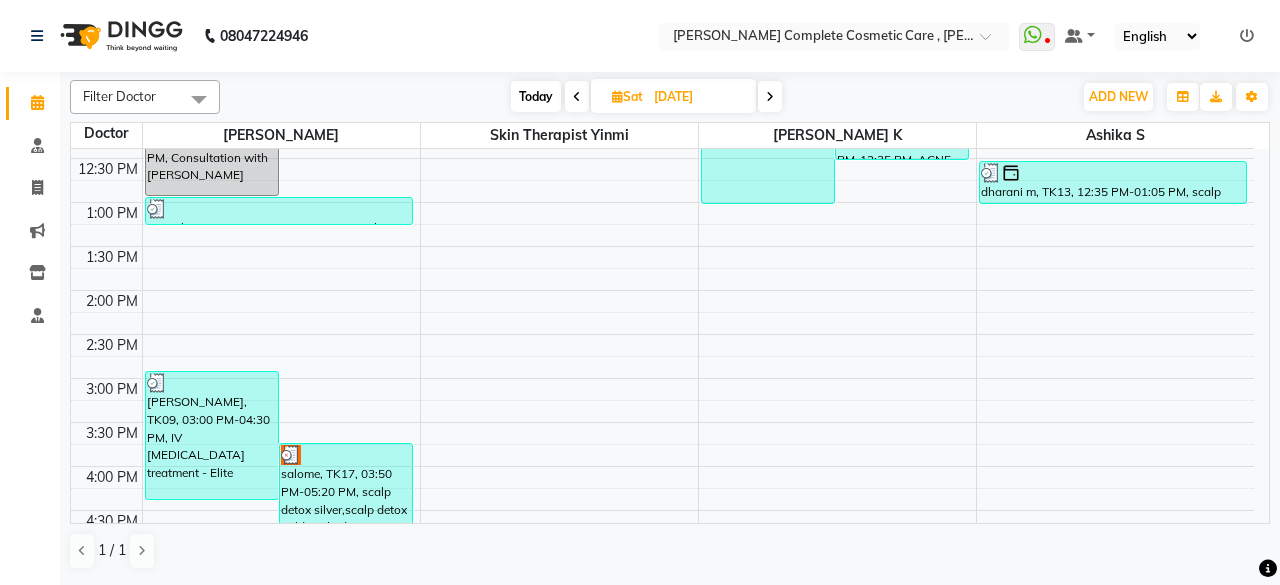 scroll, scrollTop: 0, scrollLeft: 0, axis: both 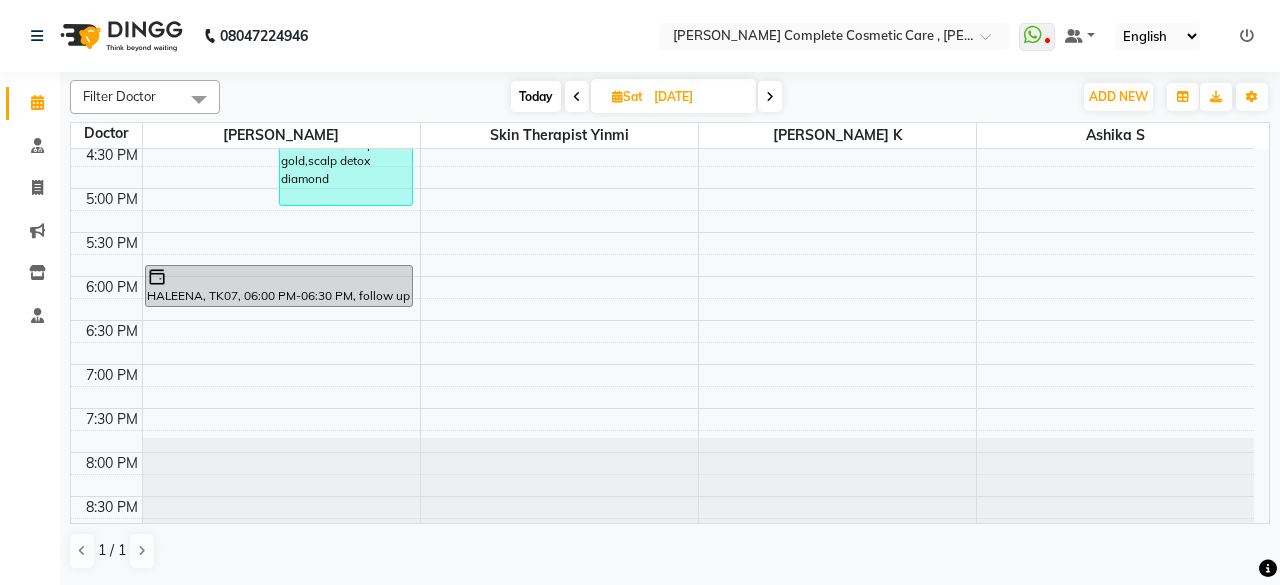 click at bounding box center (1247, 36) 